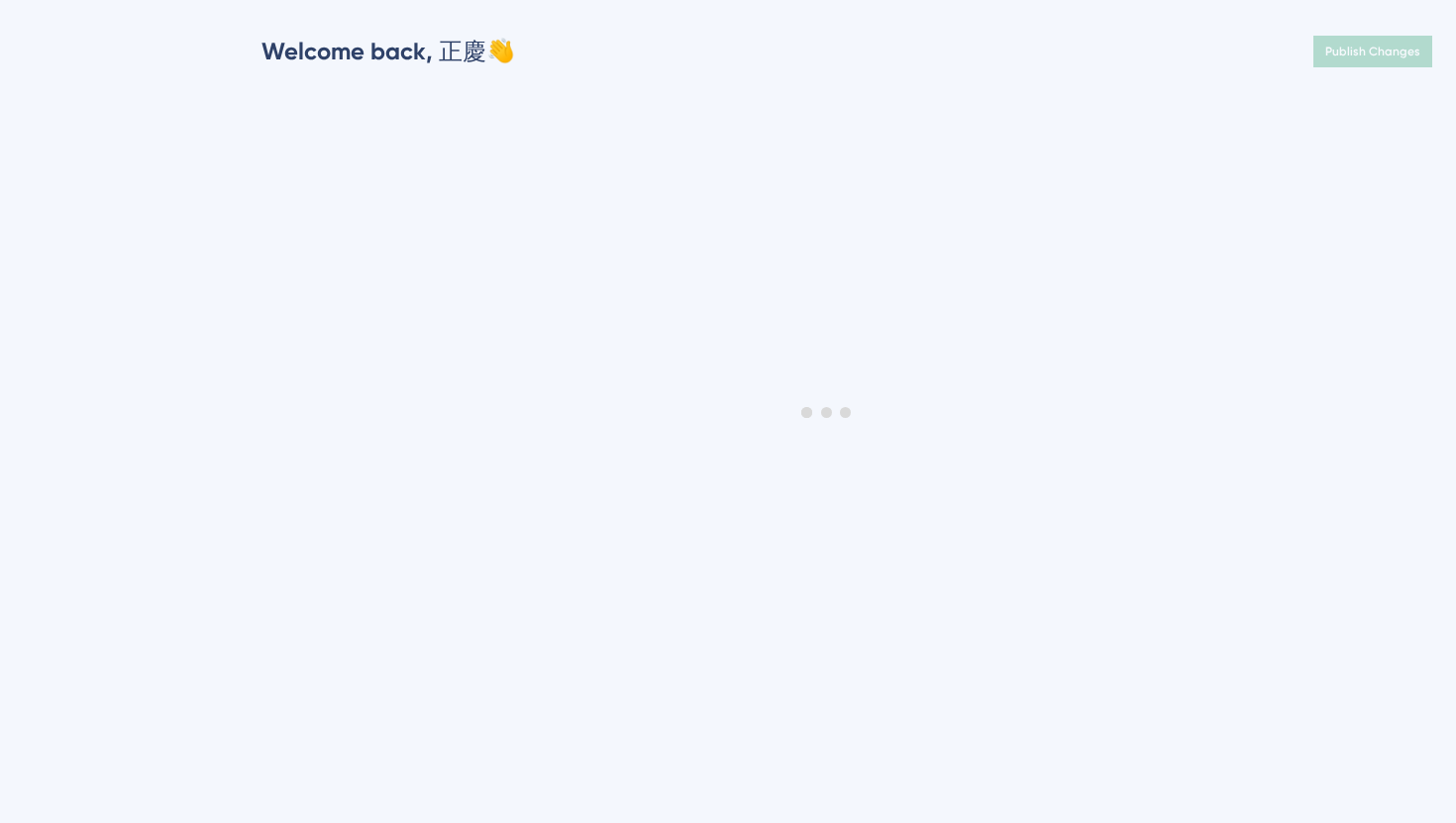 scroll, scrollTop: 0, scrollLeft: 0, axis: both 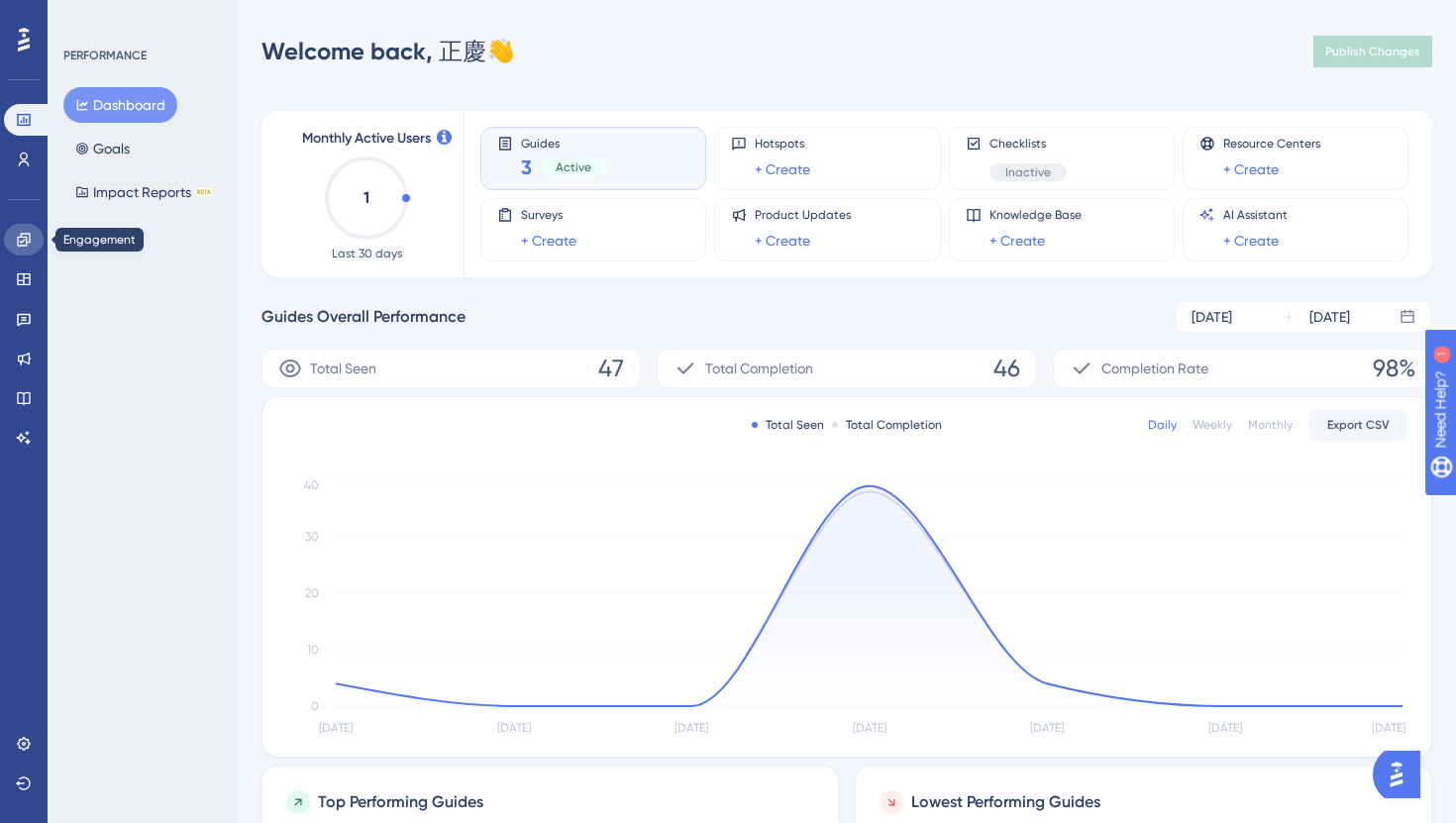 click 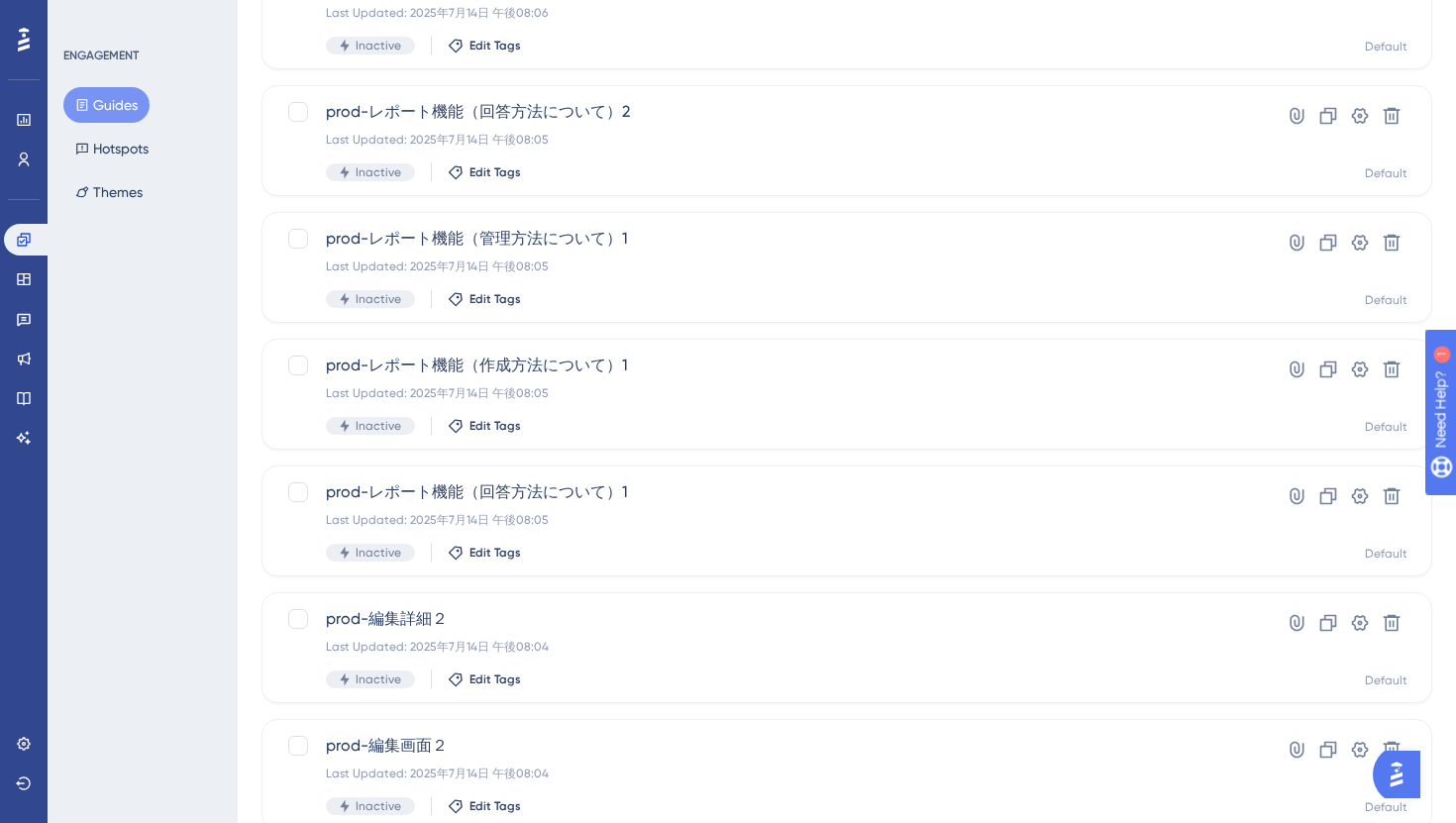 scroll, scrollTop: 714, scrollLeft: 0, axis: vertical 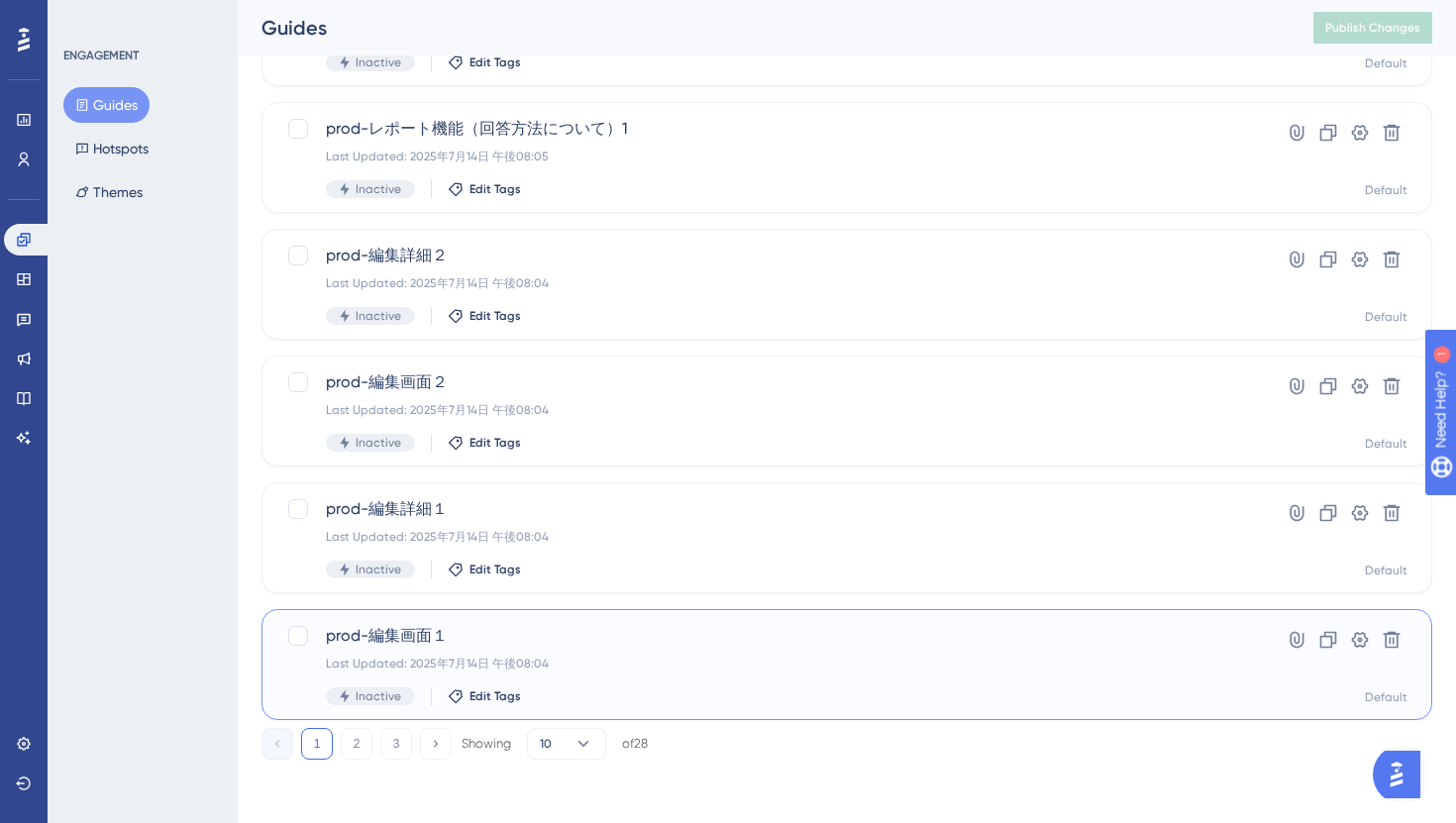 click on "Last Updated: 2025年7月14日 午後08:04" at bounding box center [768, 664] 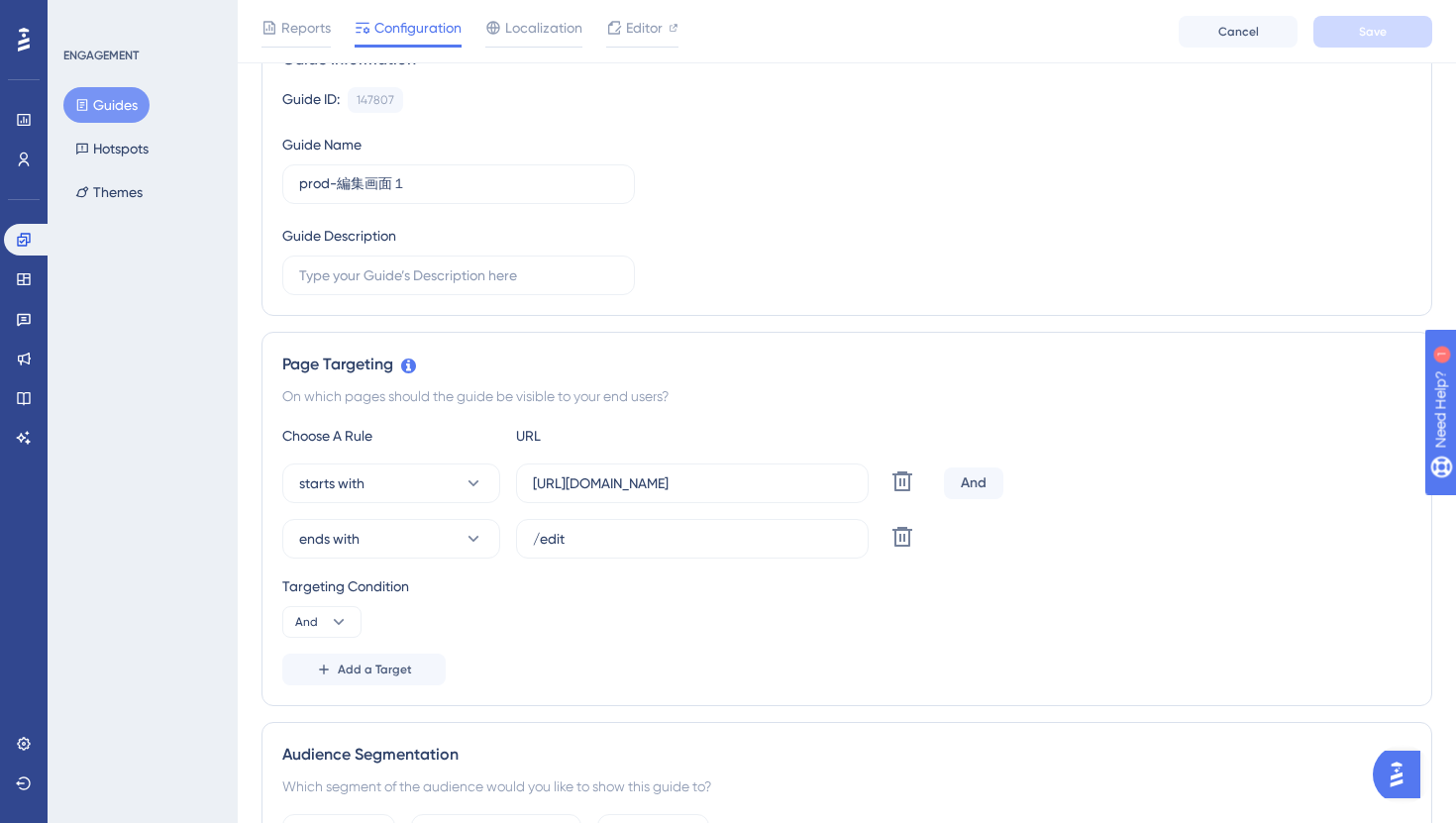 scroll, scrollTop: 182, scrollLeft: 0, axis: vertical 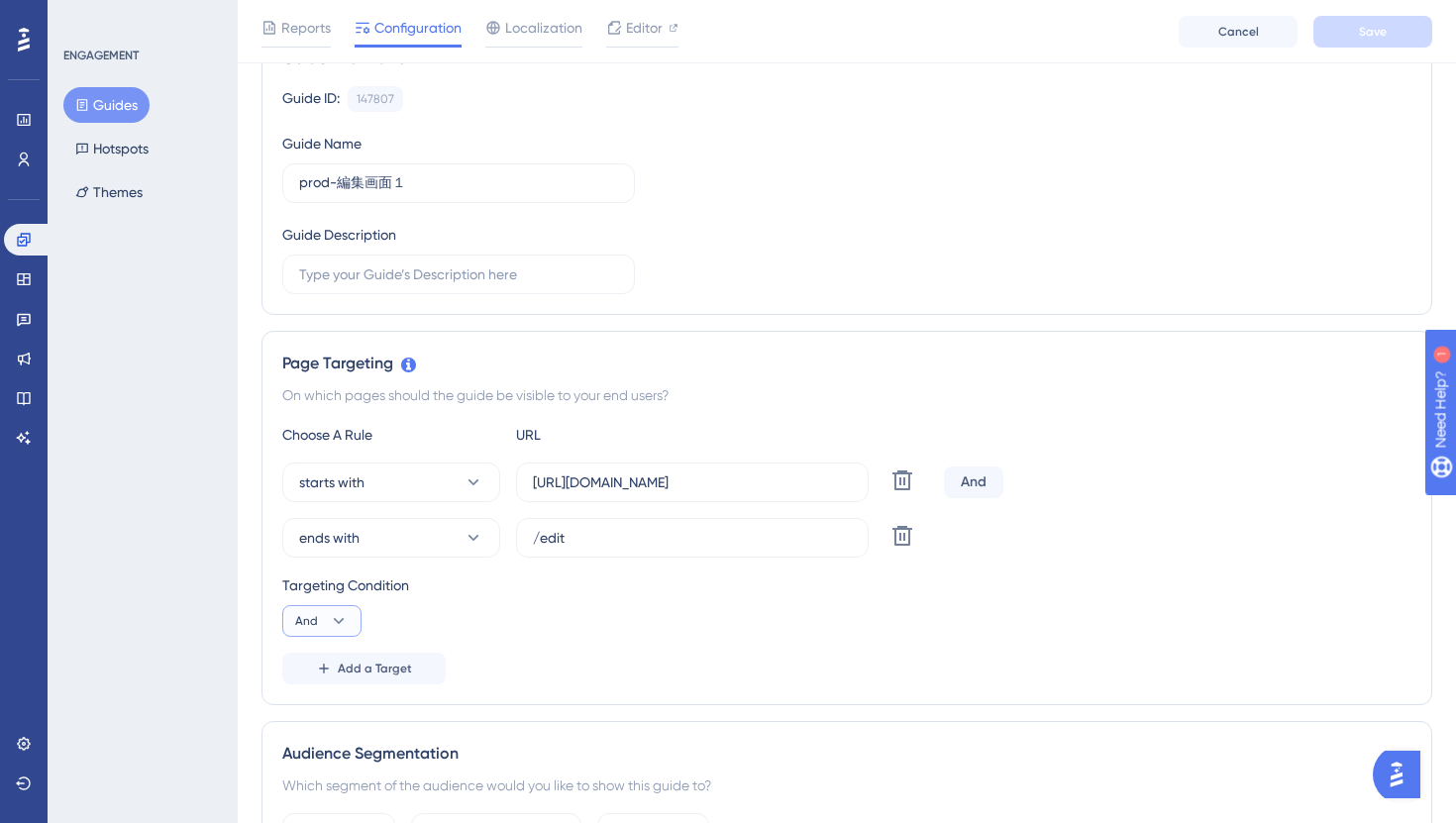 click 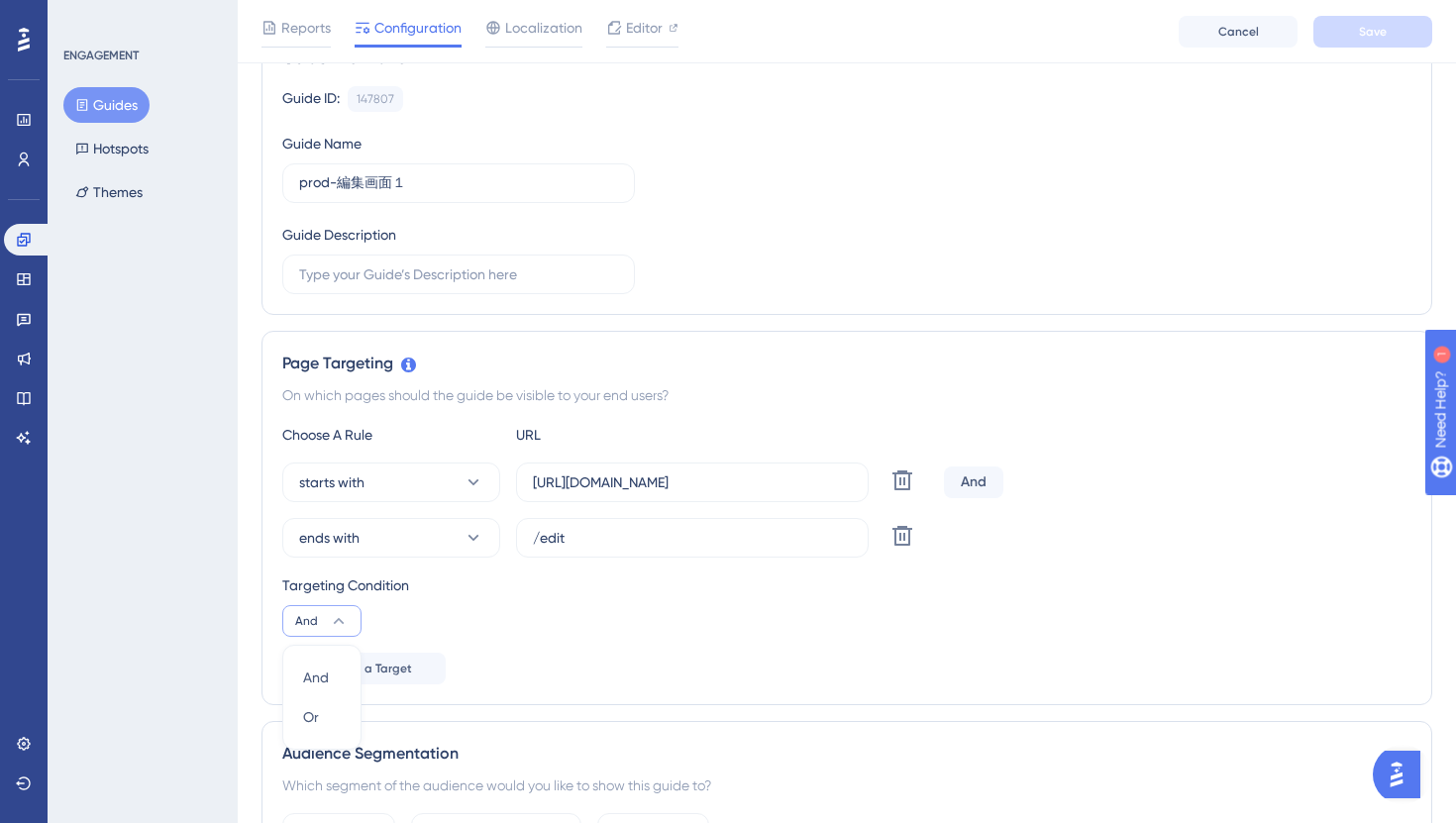 scroll, scrollTop: 467, scrollLeft: 0, axis: vertical 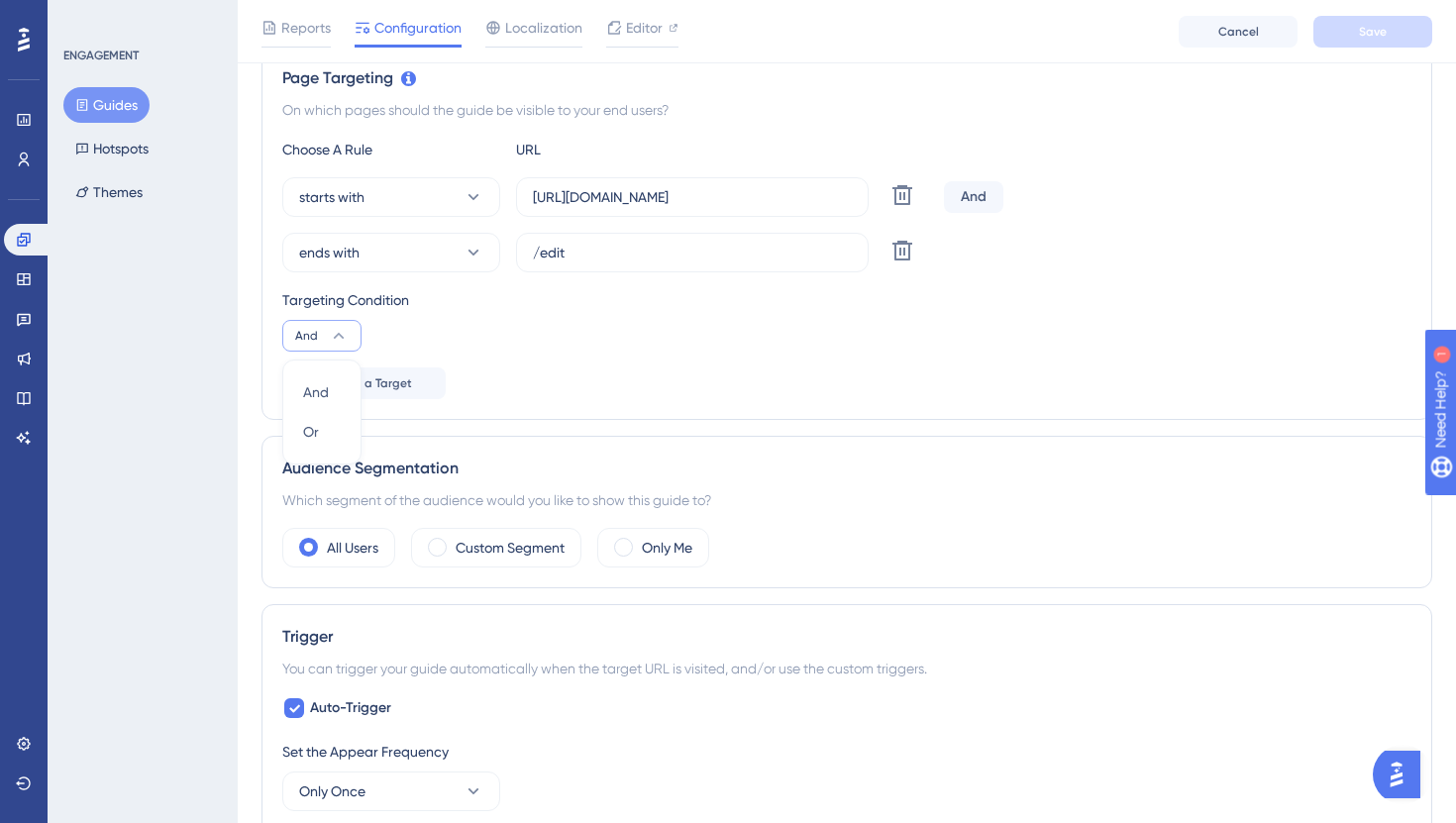 click on "Targeting Condition And And And Or Or" at bounding box center [847, 320] 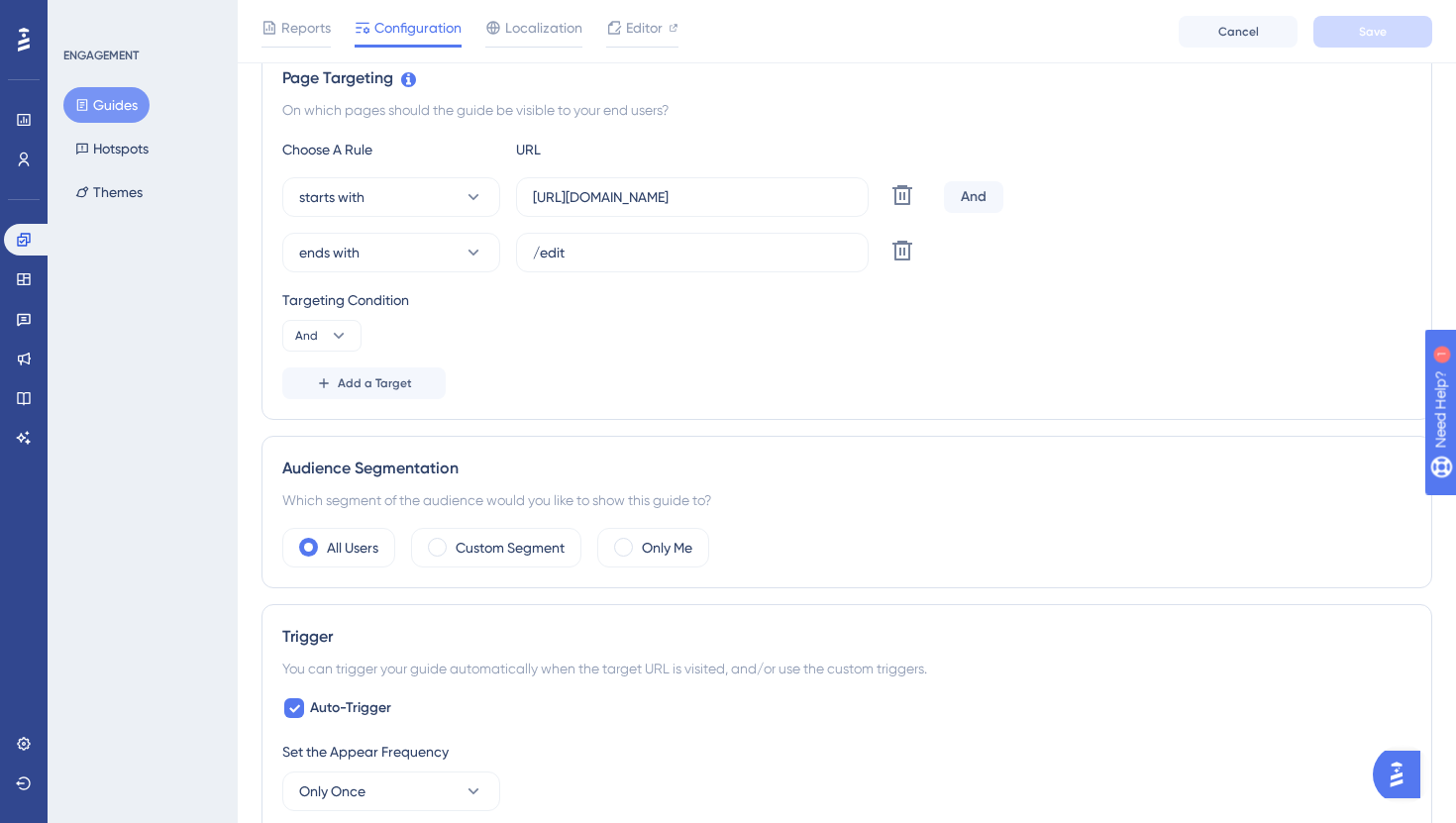 click on "Targeting Condition" at bounding box center [847, 300] 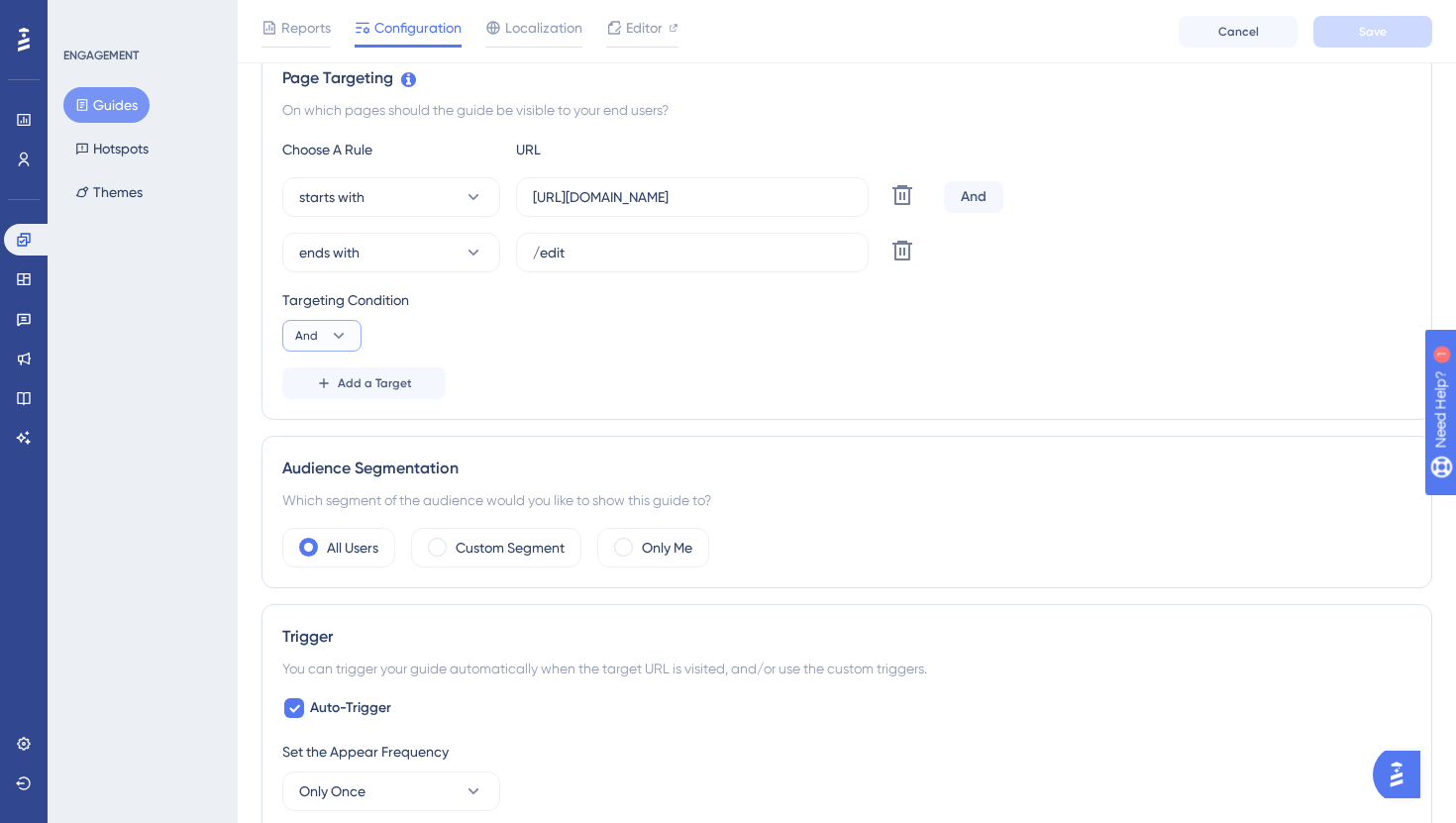 click 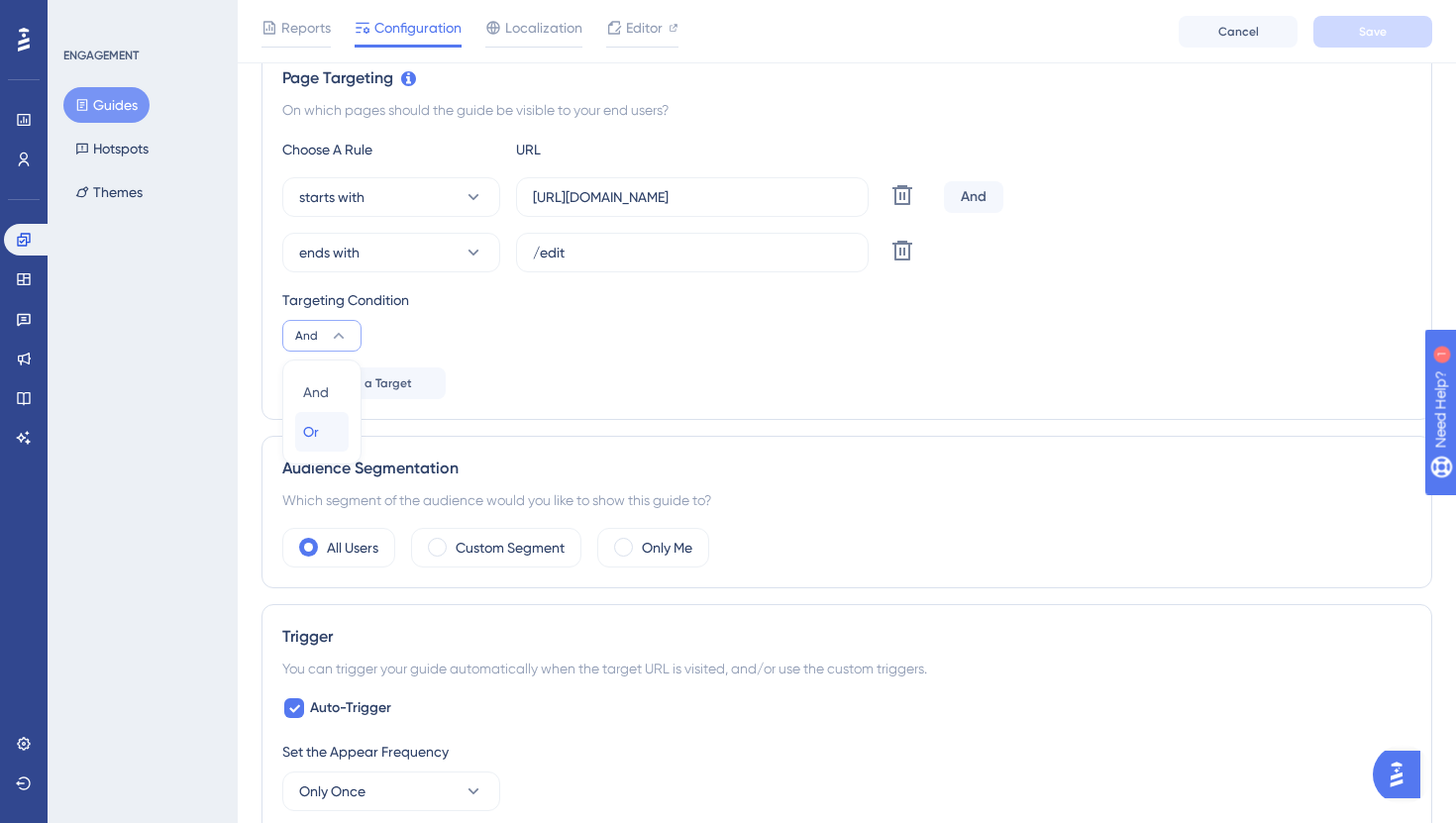 click on "Or" at bounding box center [311, 432] 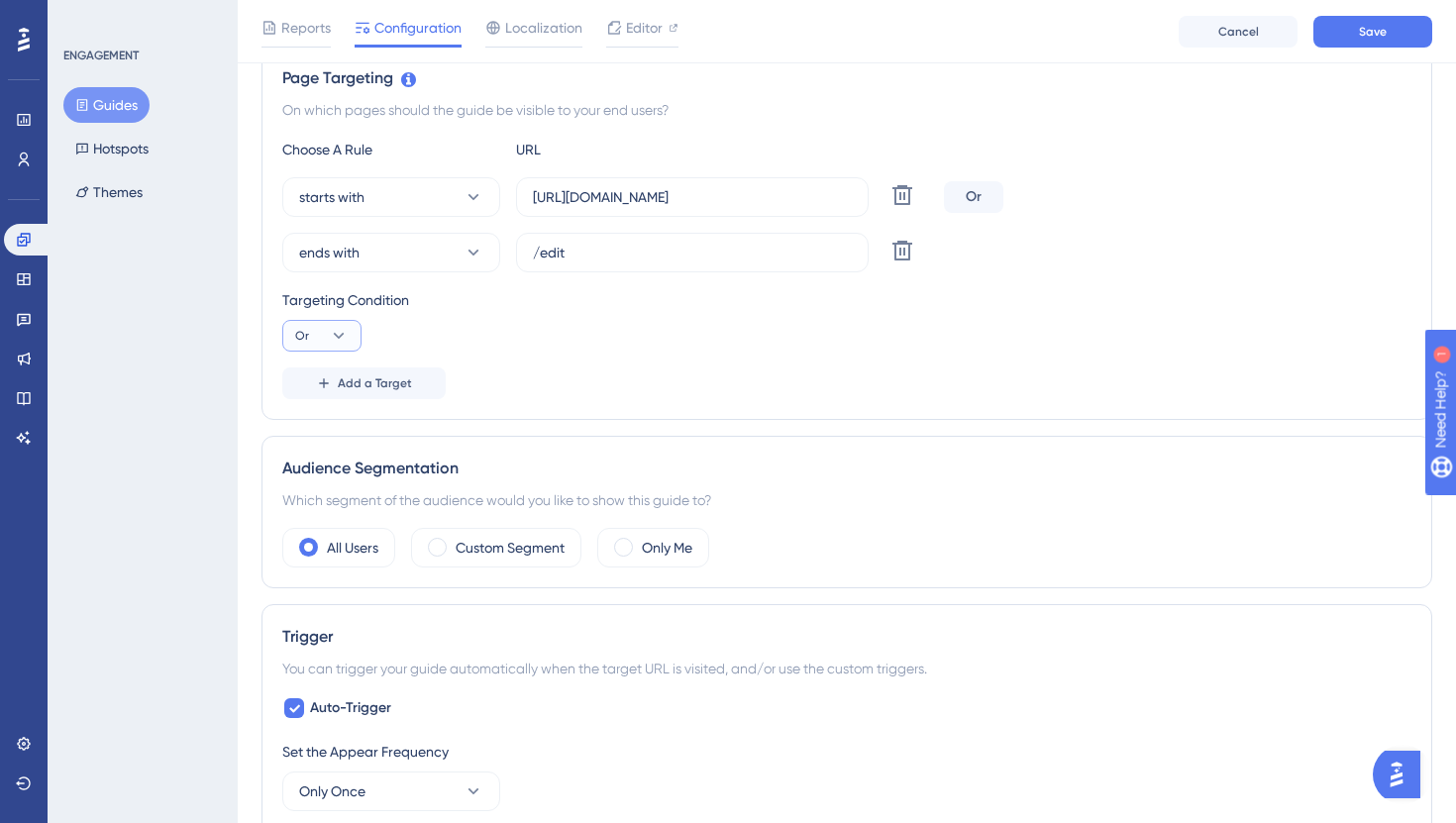 click 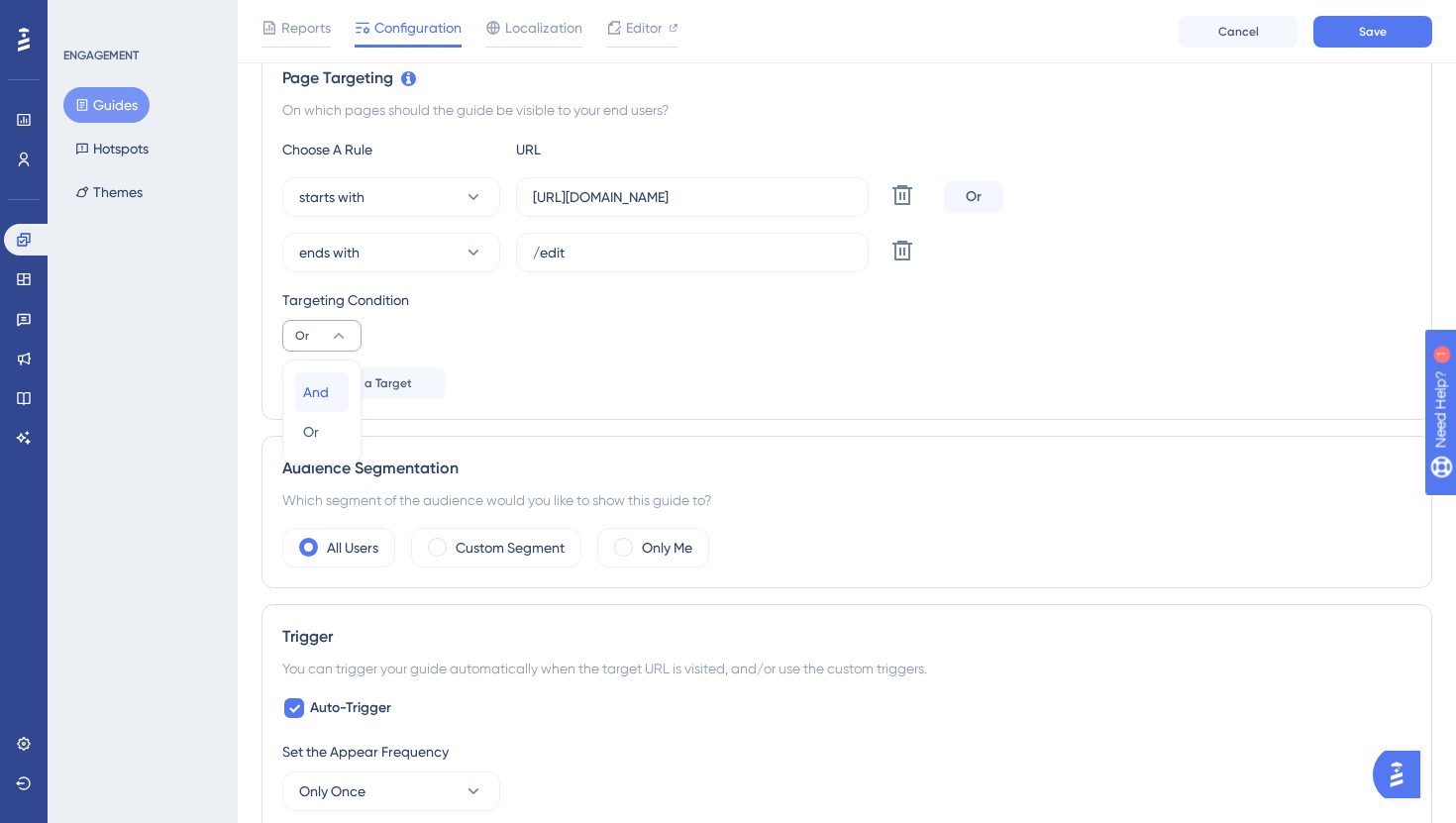 click on "And" at bounding box center [316, 392] 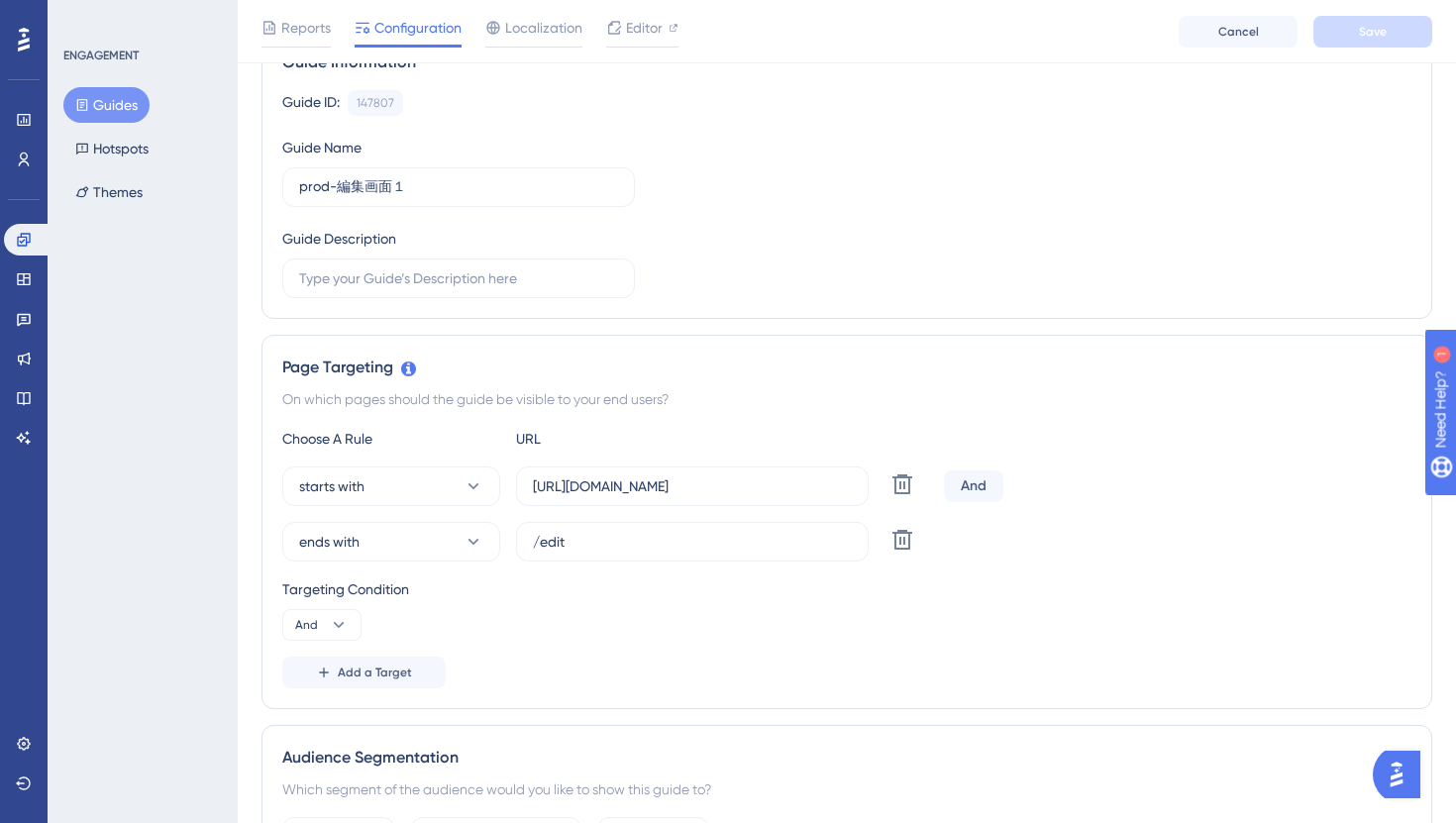 scroll, scrollTop: 173, scrollLeft: 0, axis: vertical 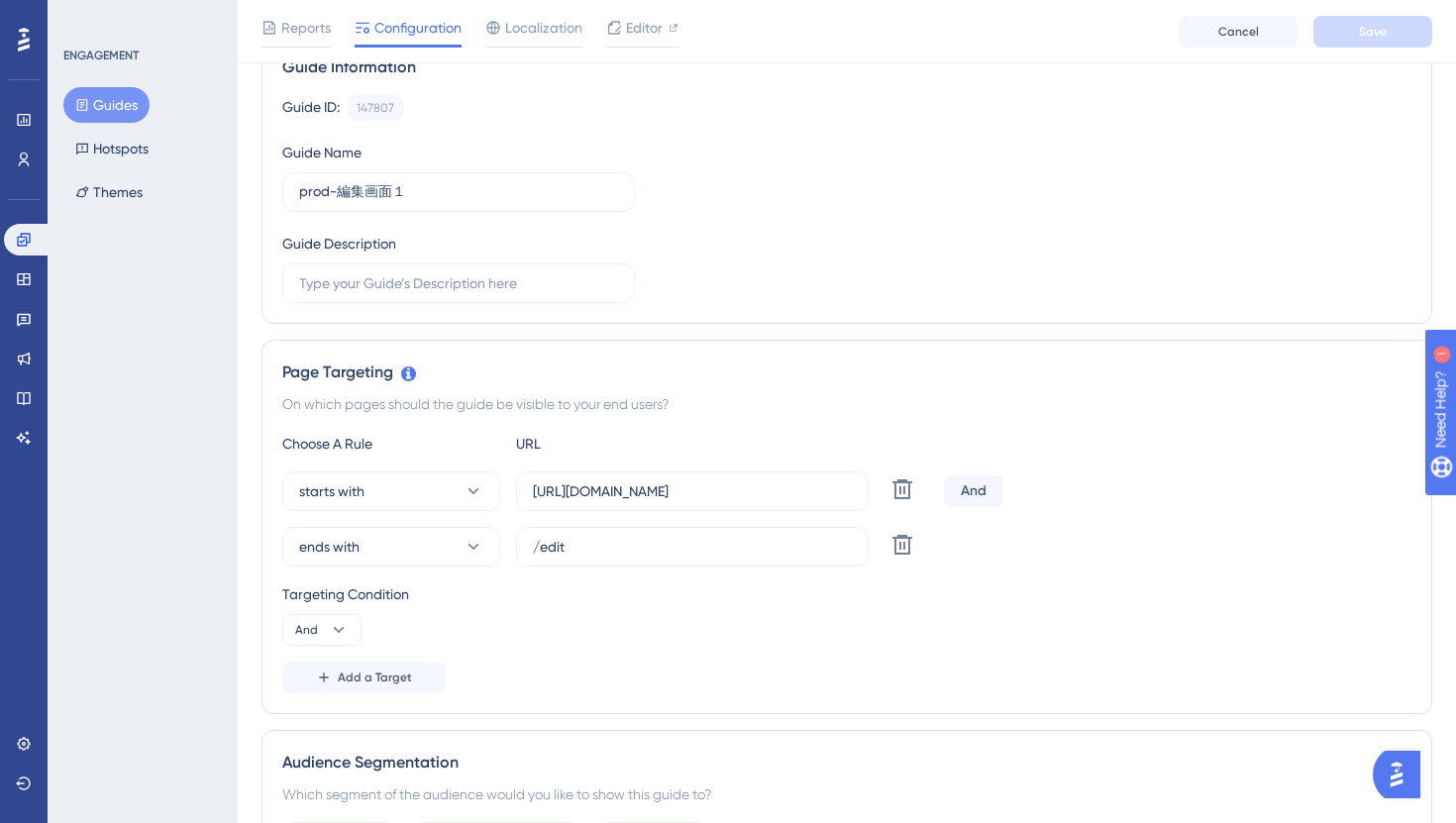 click at bounding box center (1397, 774) 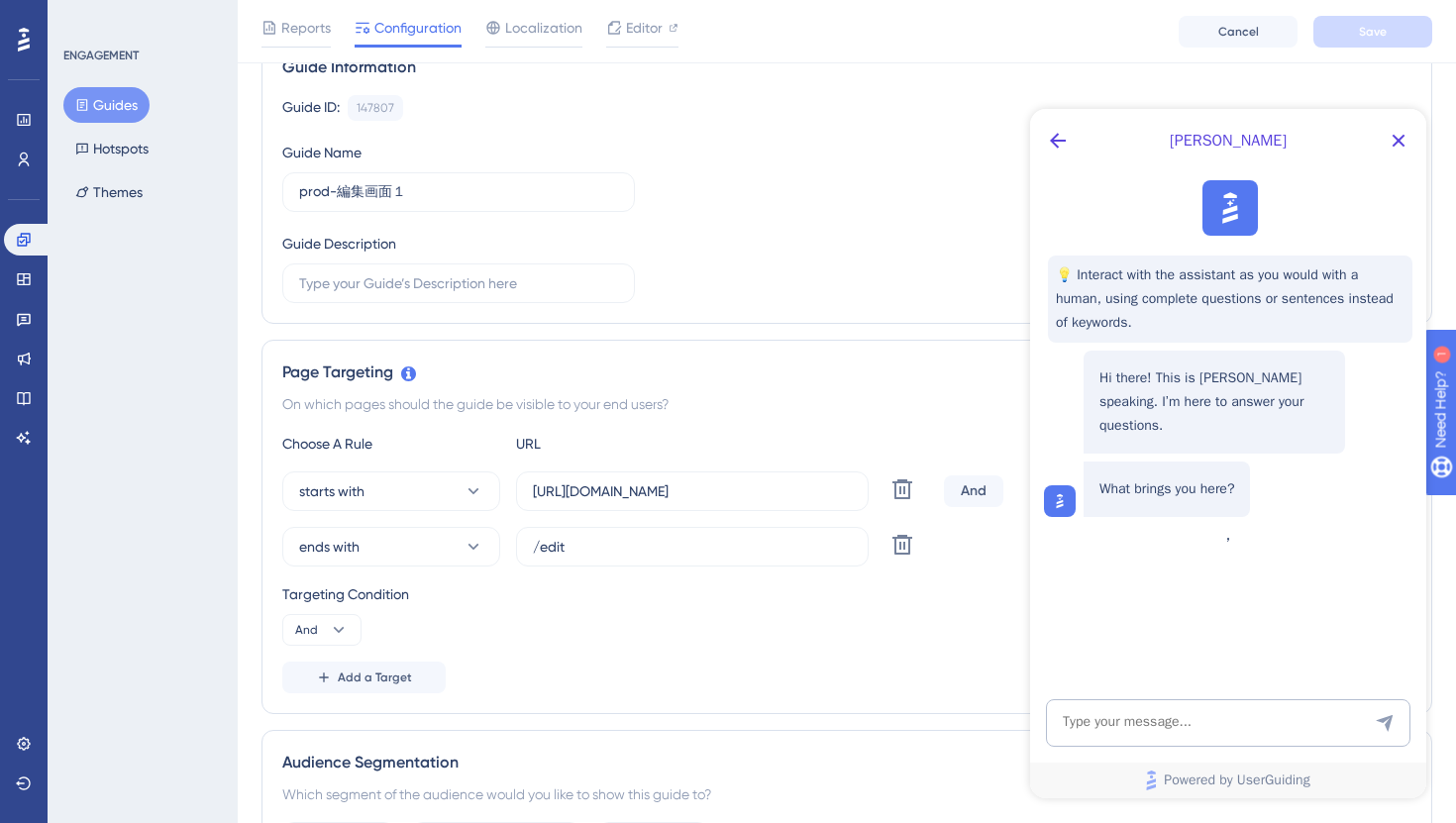 scroll, scrollTop: 0, scrollLeft: 0, axis: both 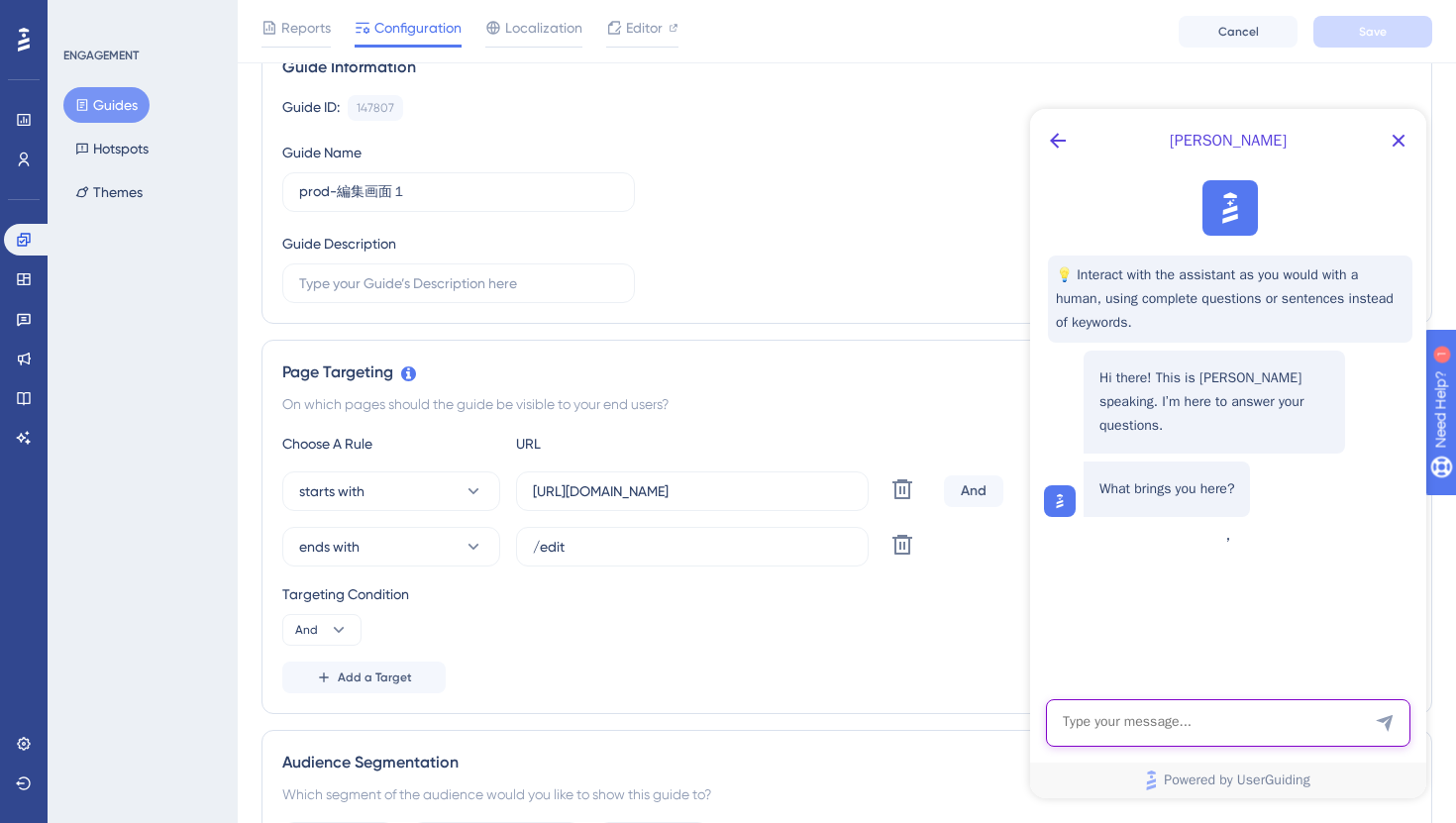 click at bounding box center [1228, 723] 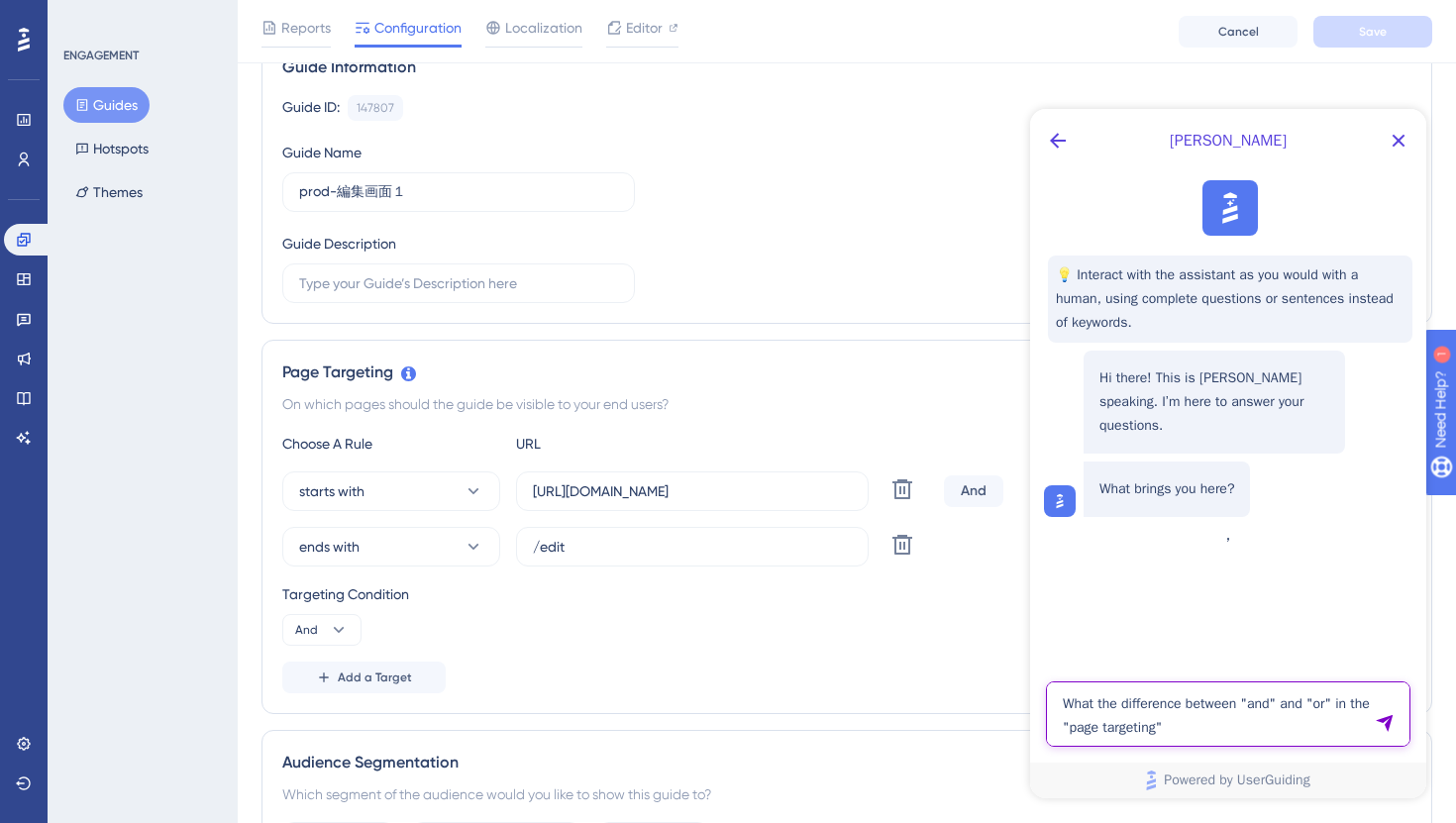 click on "What the difference between "and" and "or" in the "page targeting"" at bounding box center [1228, 714] 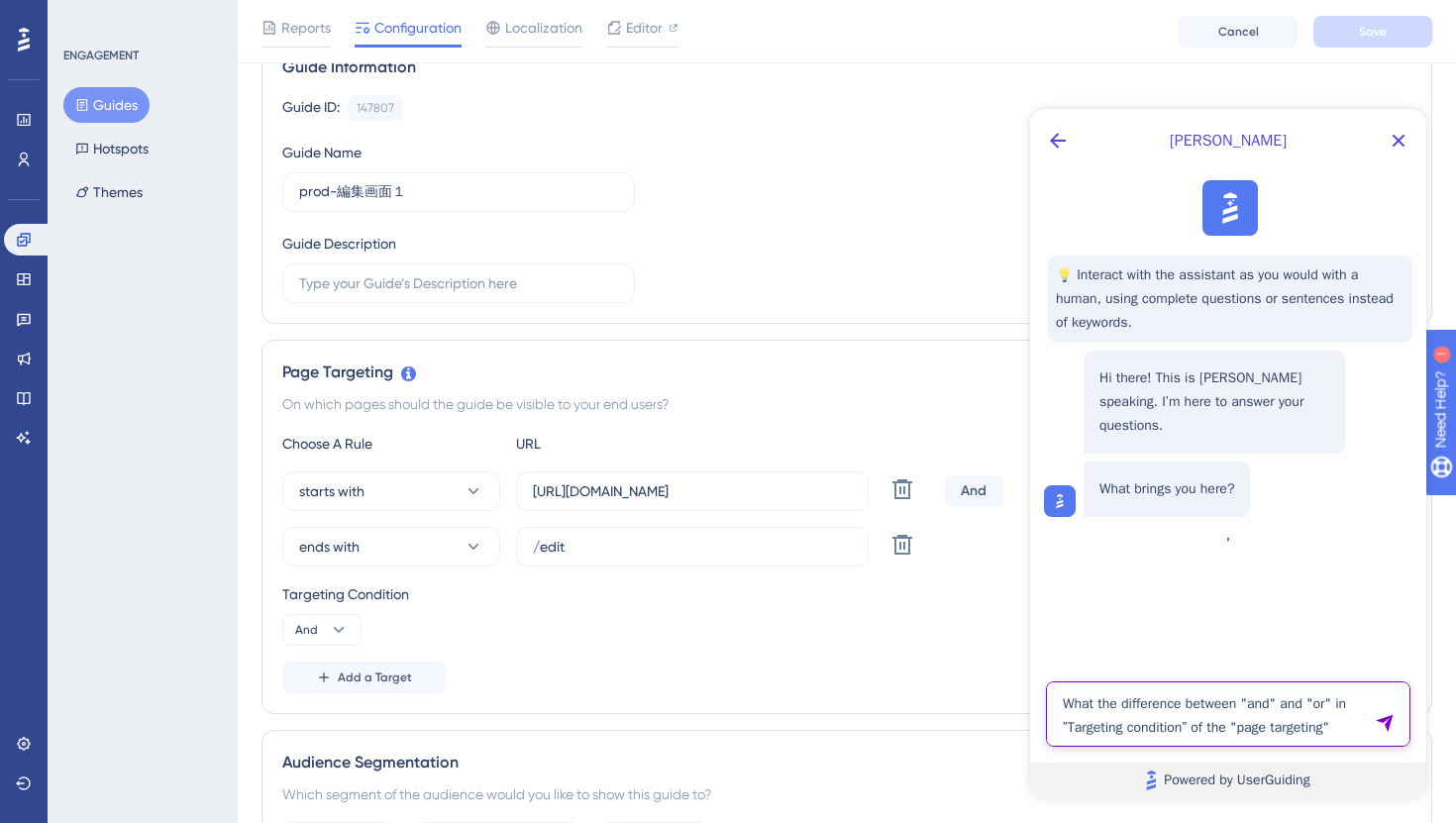 type on "What the difference between "and" and "or" in ”Targeting condition” of the "page targeting"" 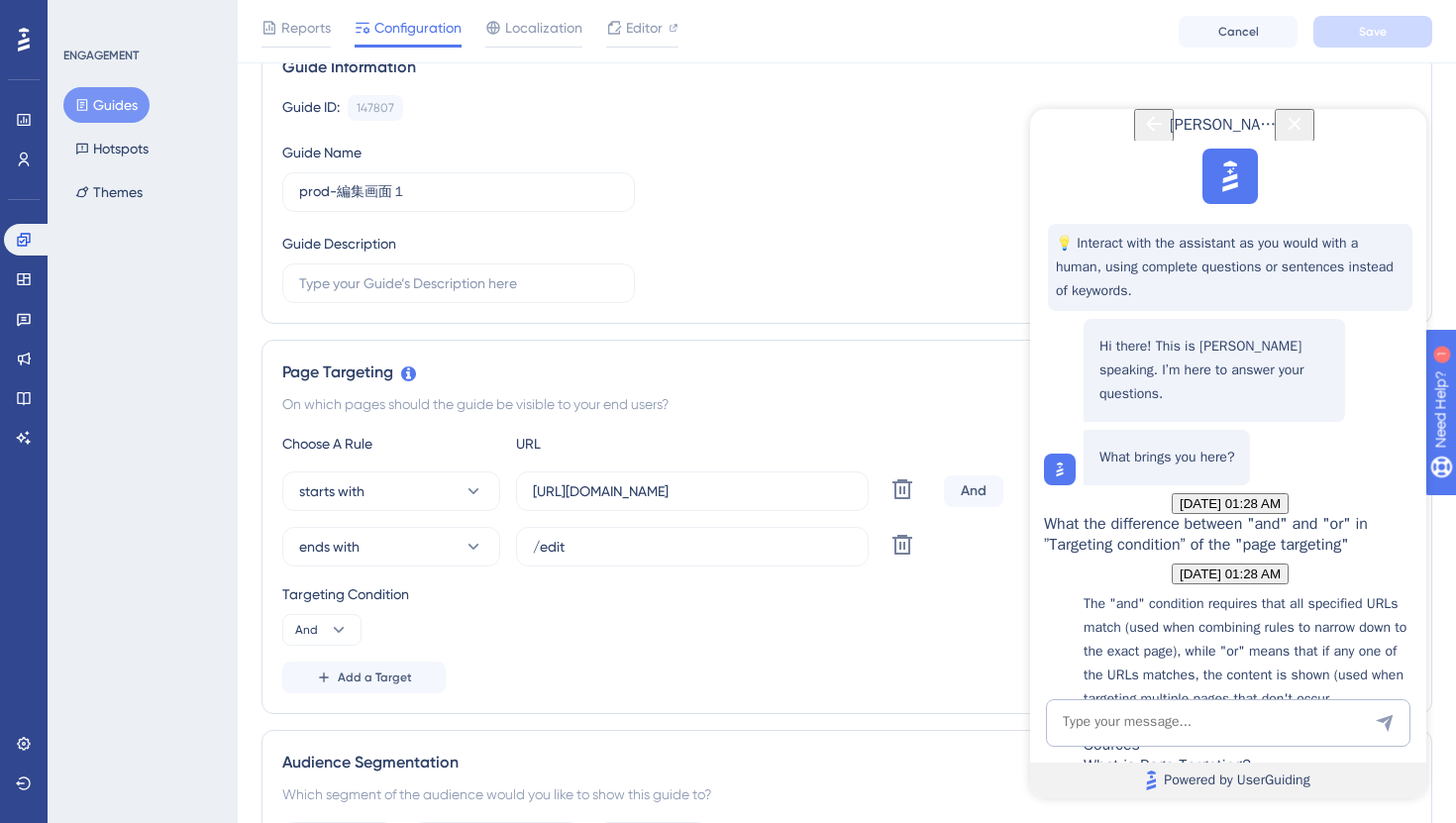 scroll, scrollTop: 335, scrollLeft: 0, axis: vertical 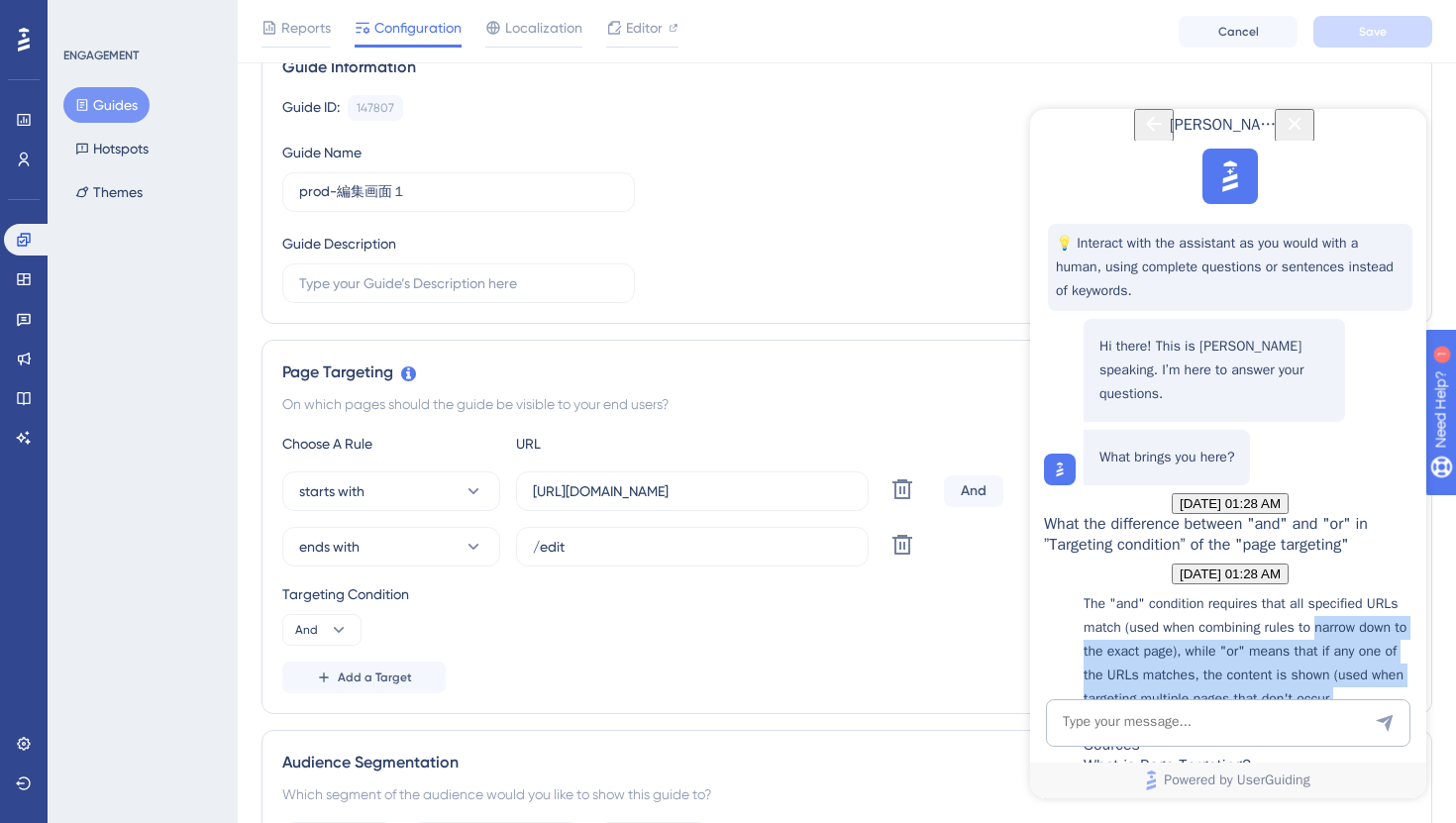 drag, startPoint x: 1229, startPoint y: 546, endPoint x: 1083, endPoint y: 455, distance: 172.03779 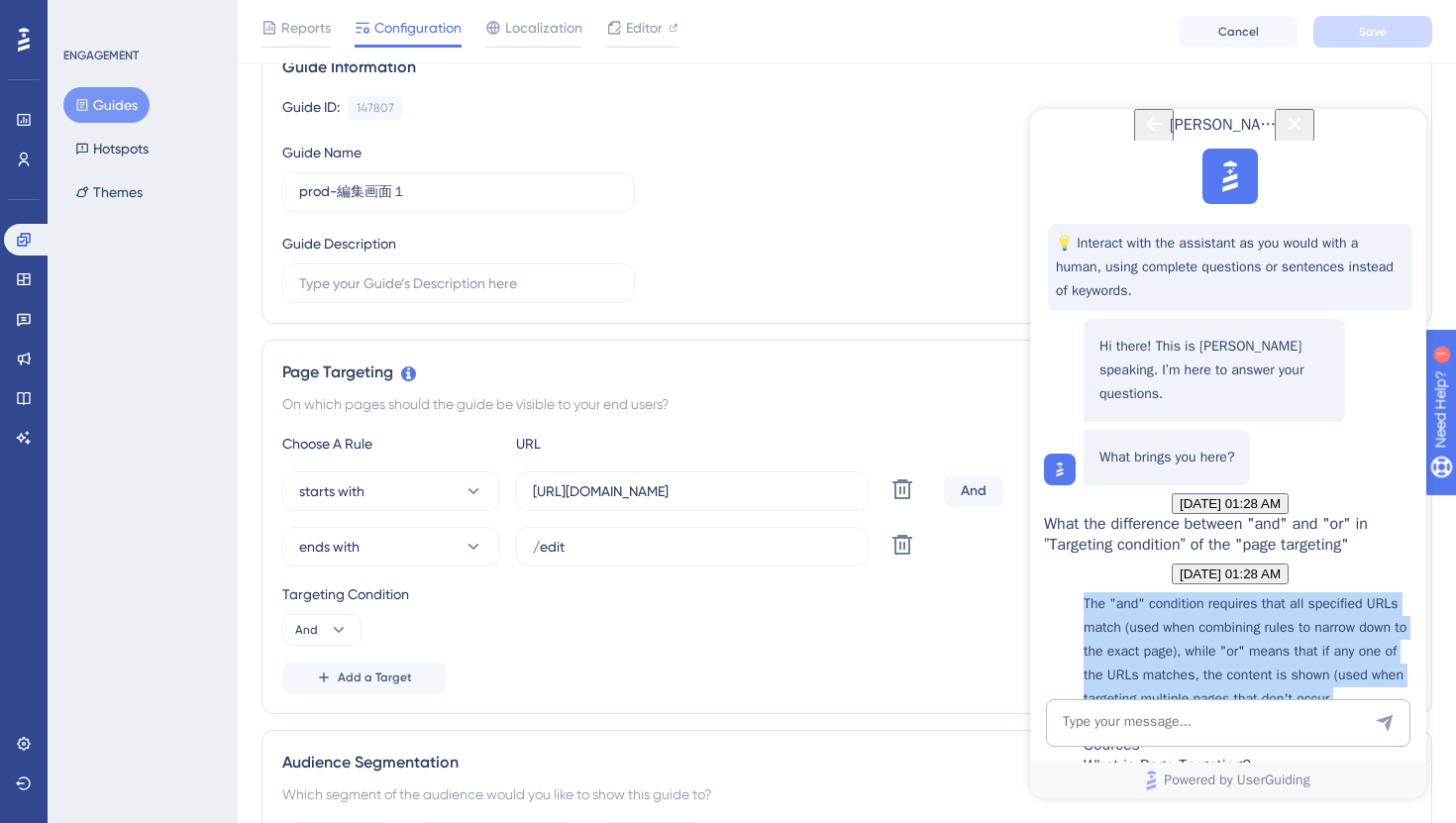 copy on "The "and" condition requires that all specified URLs match (used when combining rules to narrow down to the exact page), while "or" means that if any one of the URLs matches, the content is shown (used when targeting multiple pages that don't occur simultaneously) ." 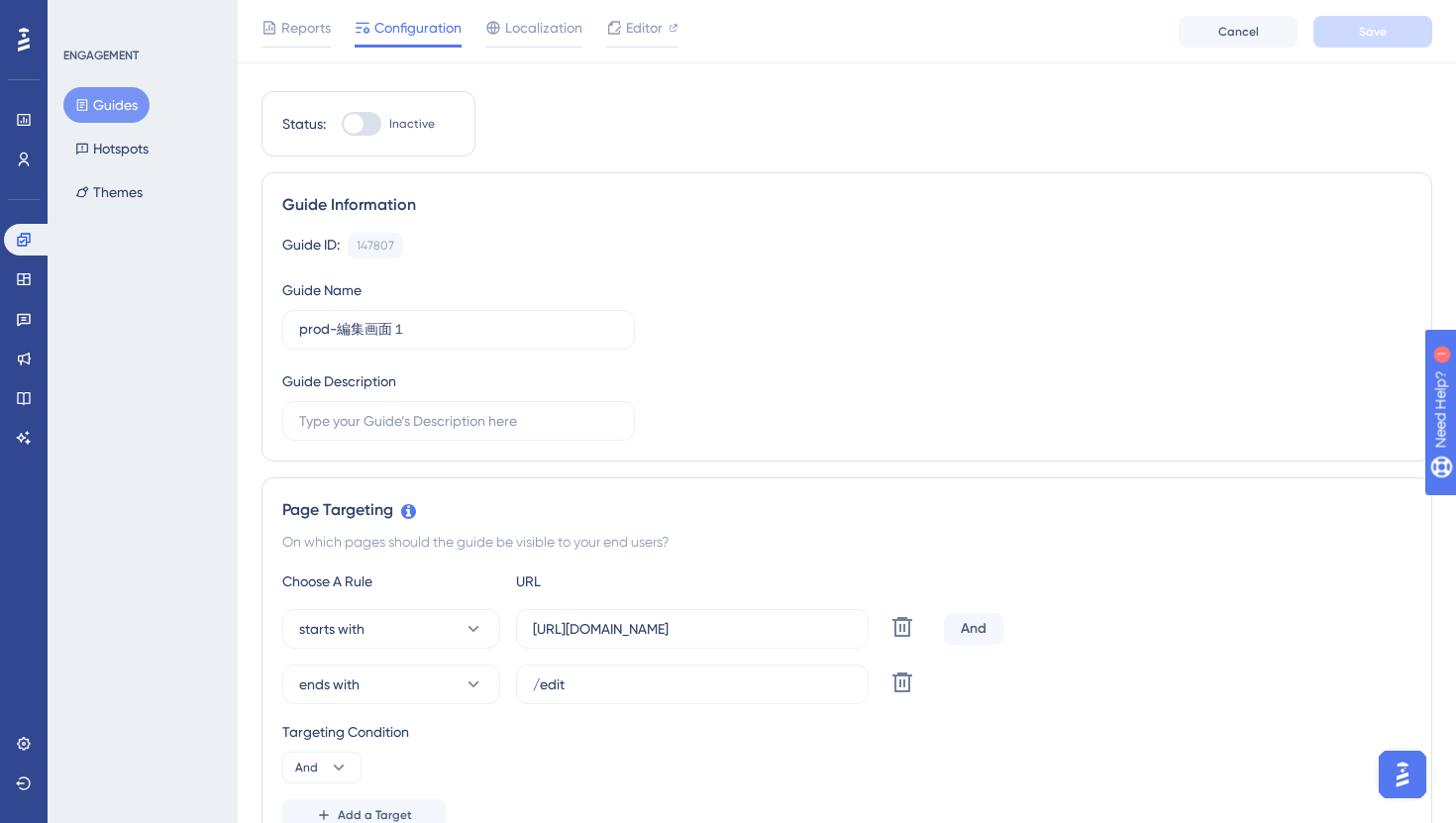 scroll, scrollTop: 0, scrollLeft: 0, axis: both 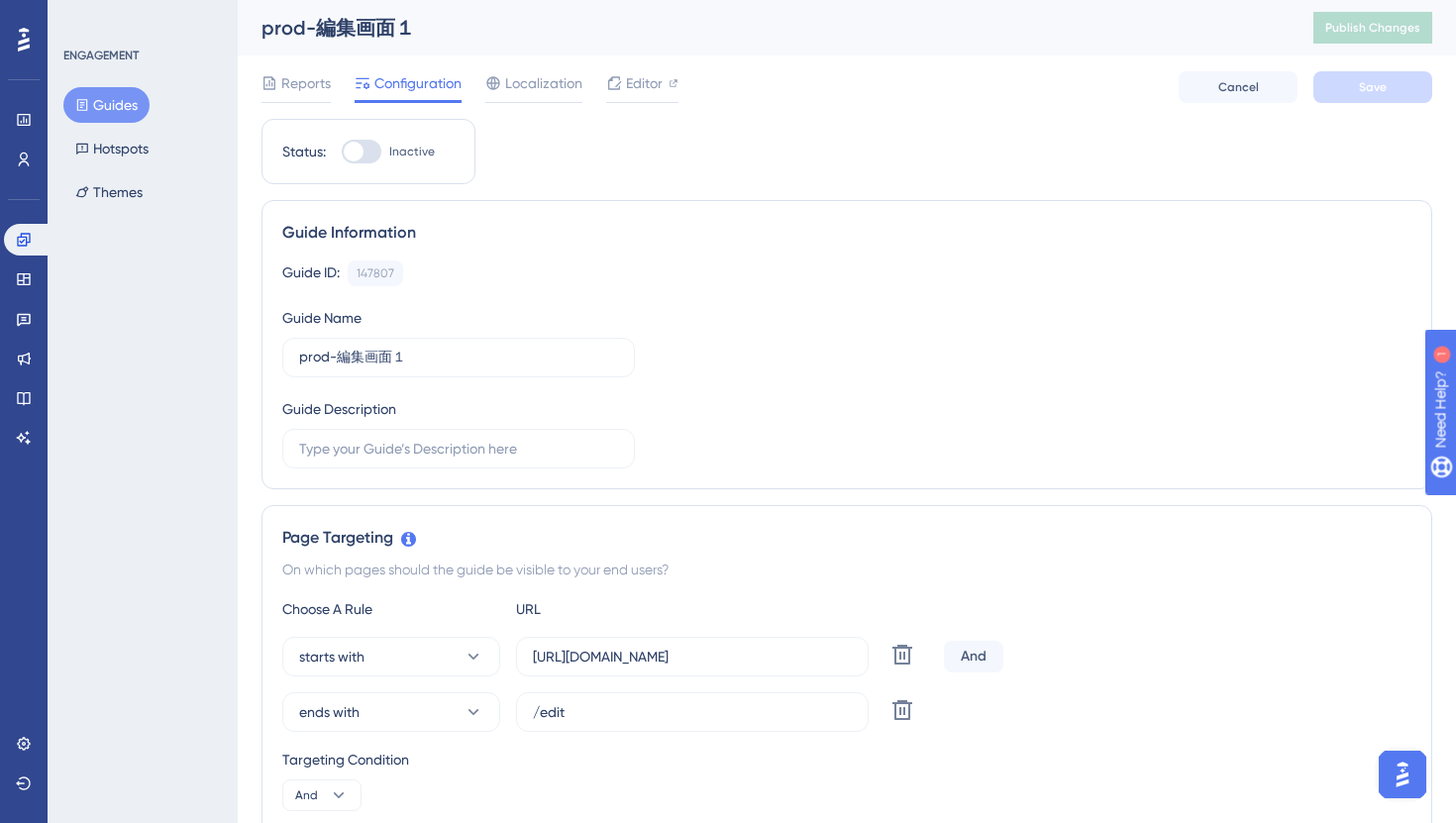 click at bounding box center [354, 152] 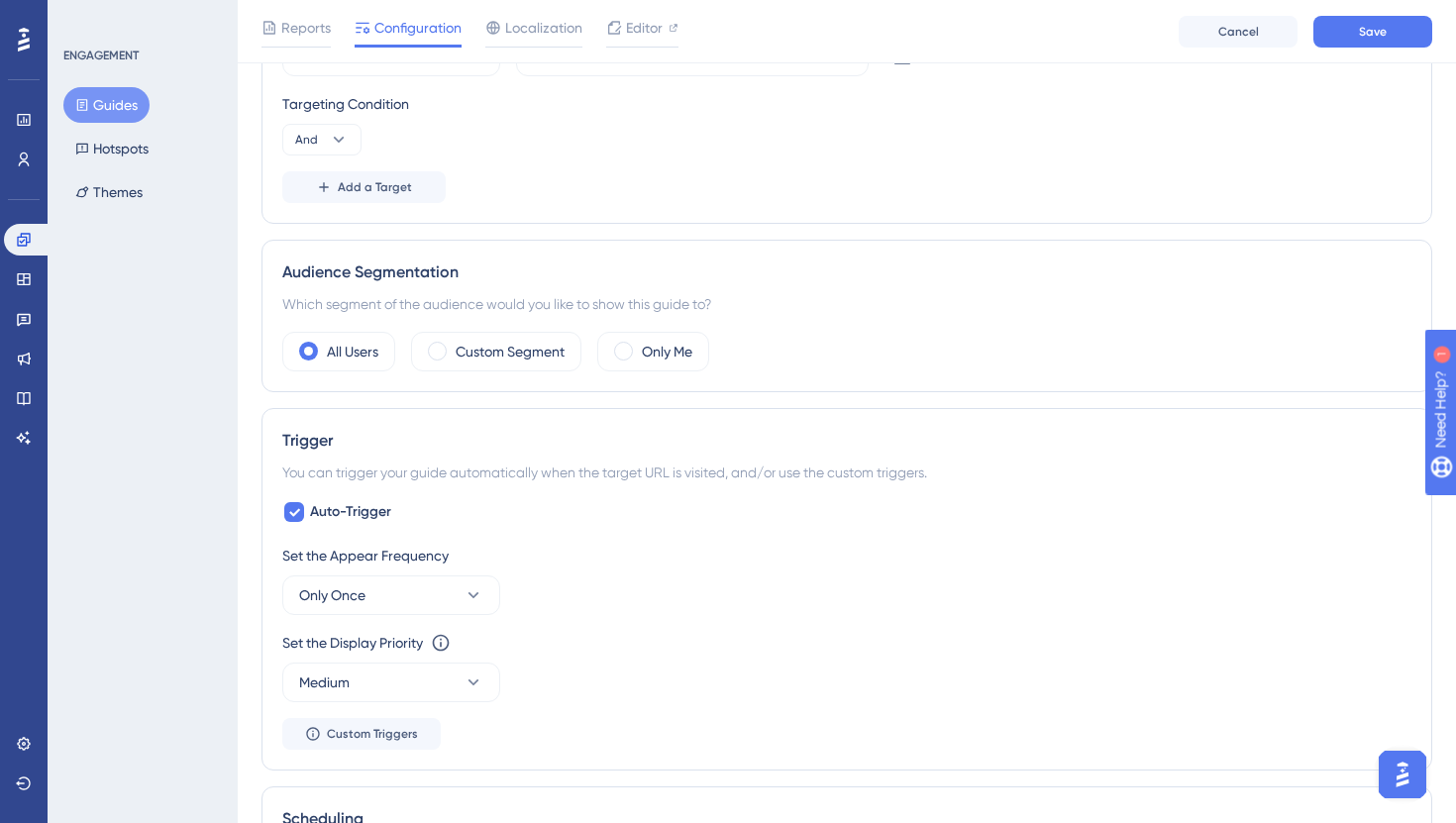 scroll, scrollTop: 667, scrollLeft: 0, axis: vertical 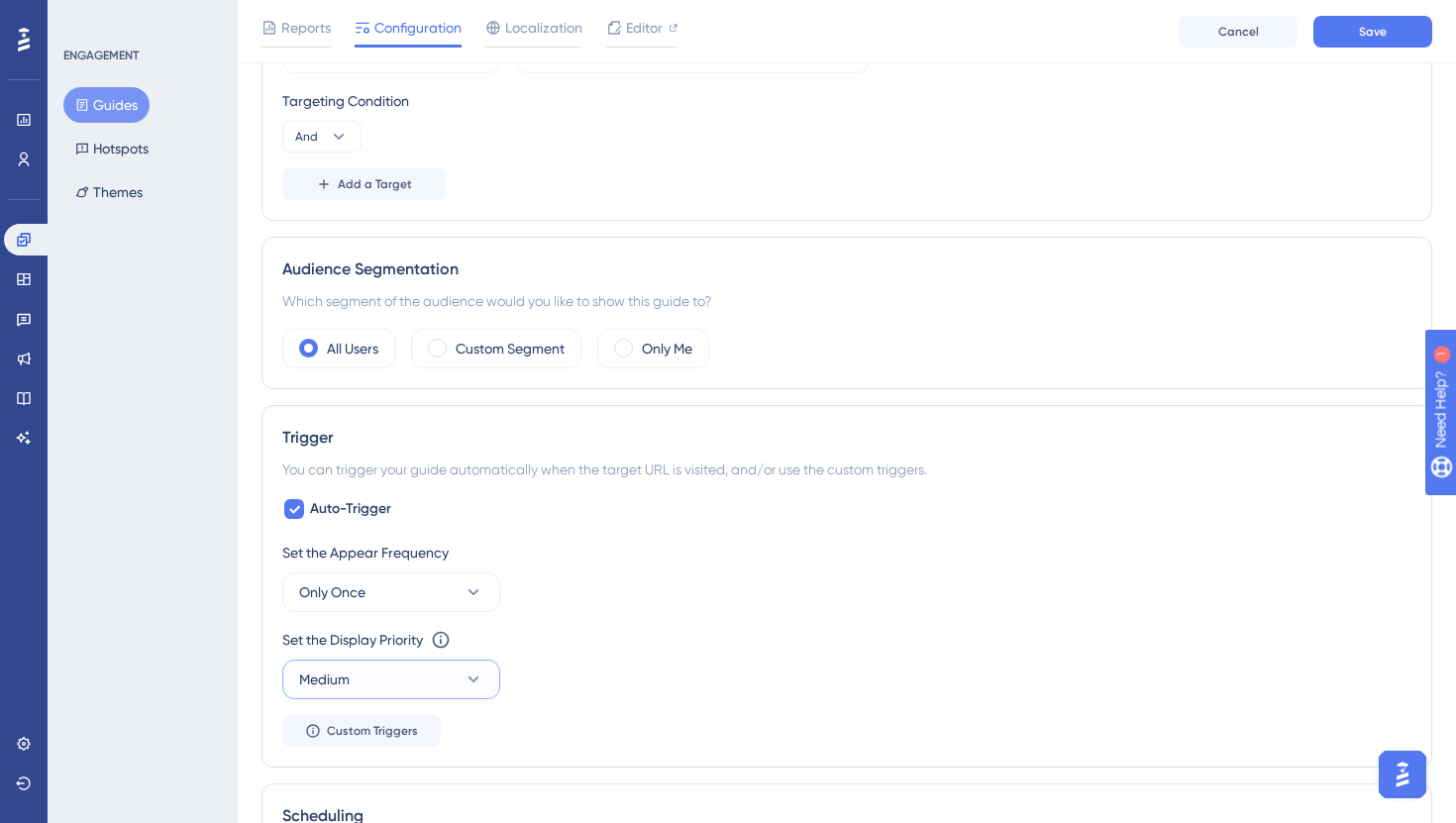 click on "Medium" at bounding box center [391, 679] 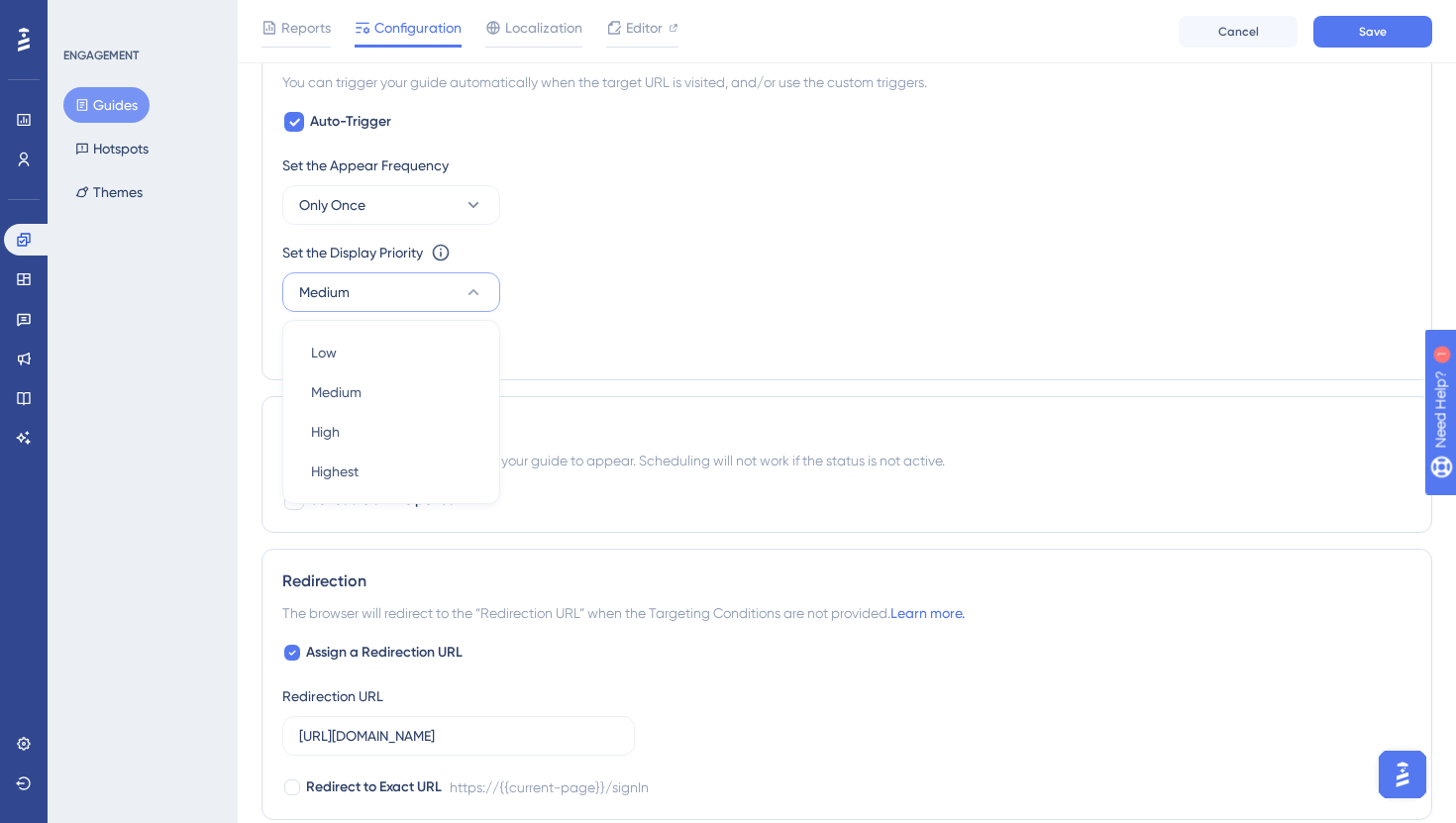 click on "Set the Appear Frequency Only Once" at bounding box center (847, 189) 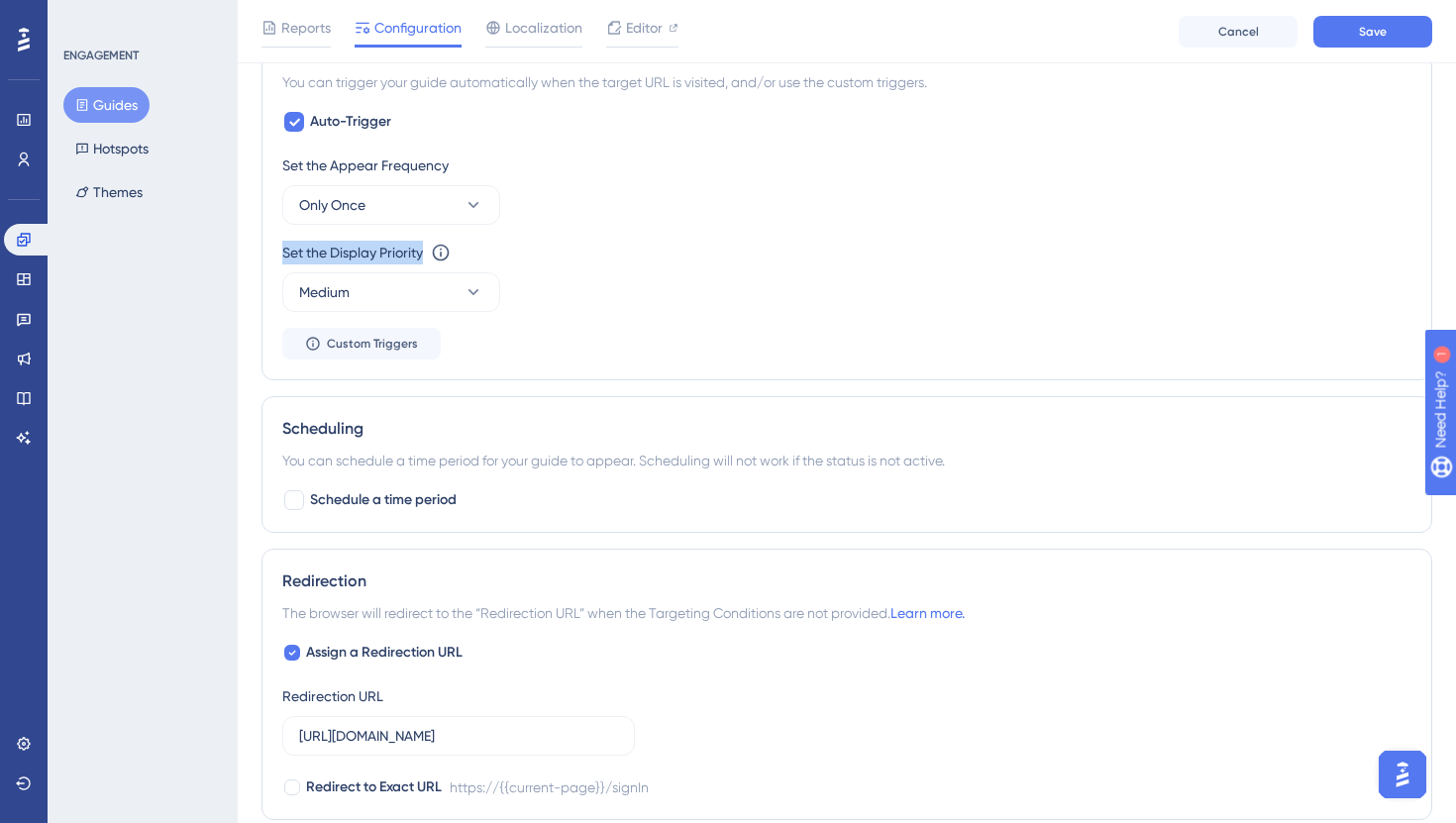 drag, startPoint x: 274, startPoint y: 248, endPoint x: 425, endPoint y: 253, distance: 151.08276 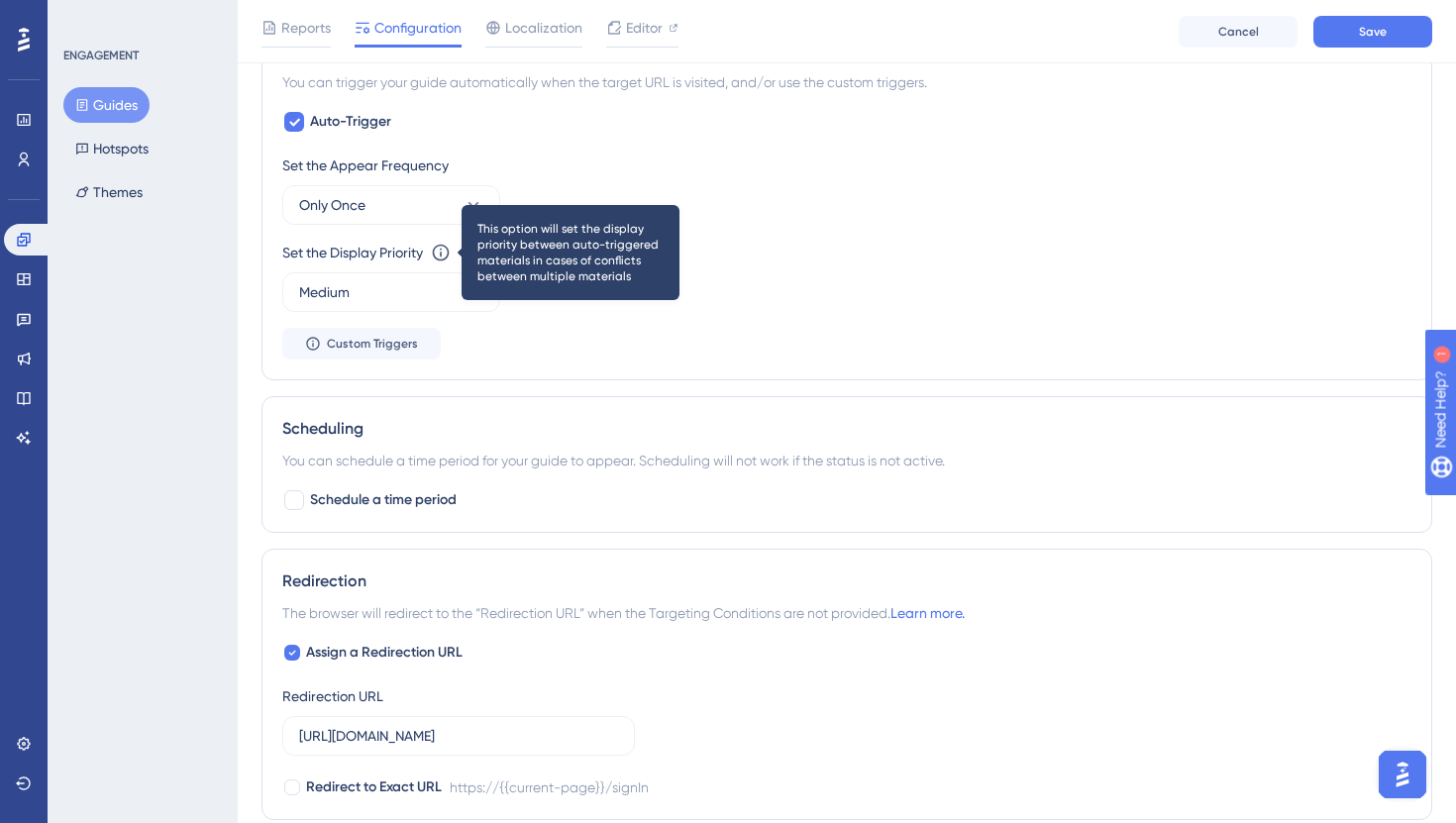 click 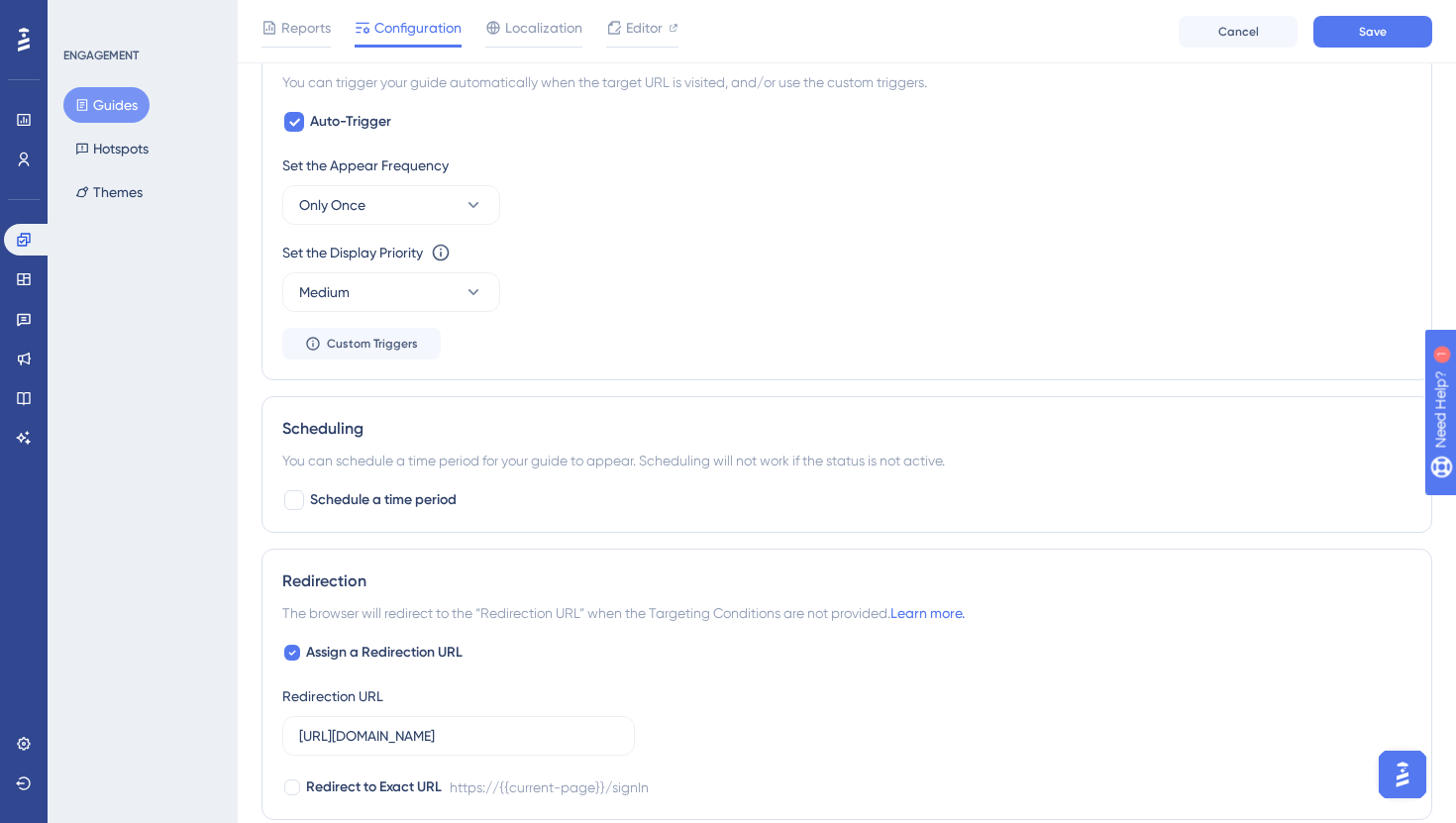 click on "Set the Display Priority This option will set the display priority between
auto-triggered materials in cases of conflicts between multiple materials" at bounding box center (847, 253) 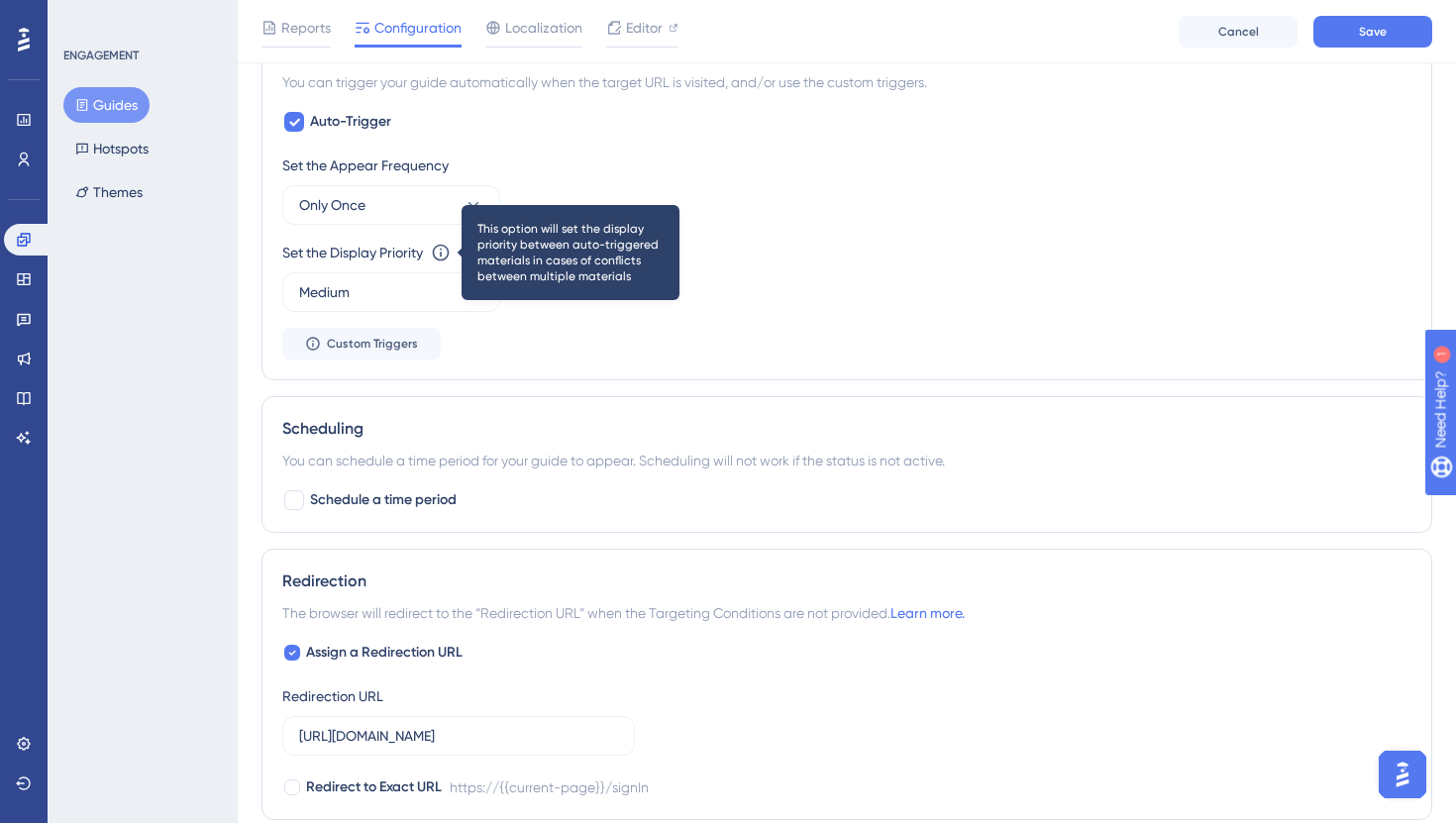 click 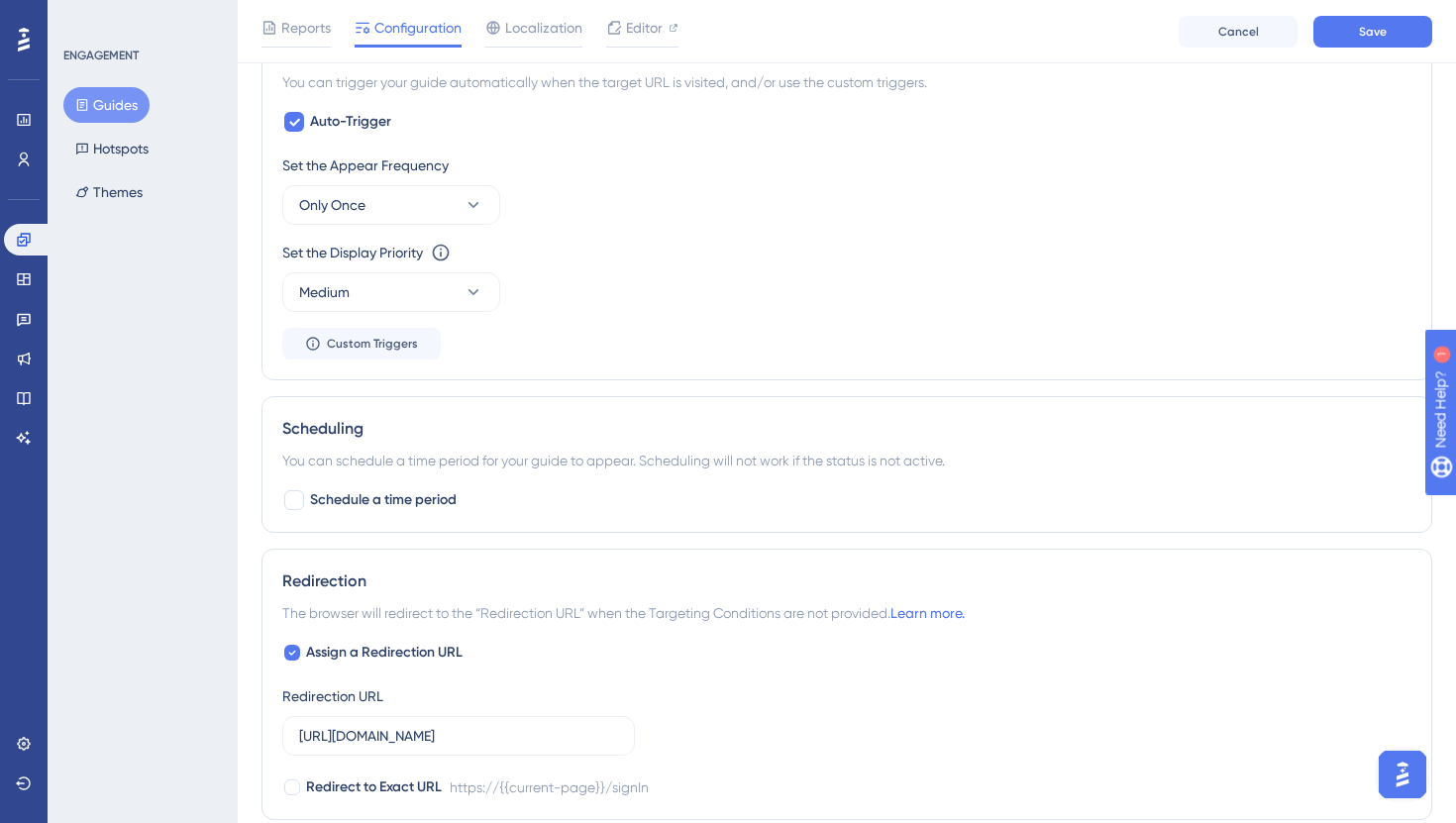 drag, startPoint x: 444, startPoint y: 249, endPoint x: 539, endPoint y: 239, distance: 95.524866 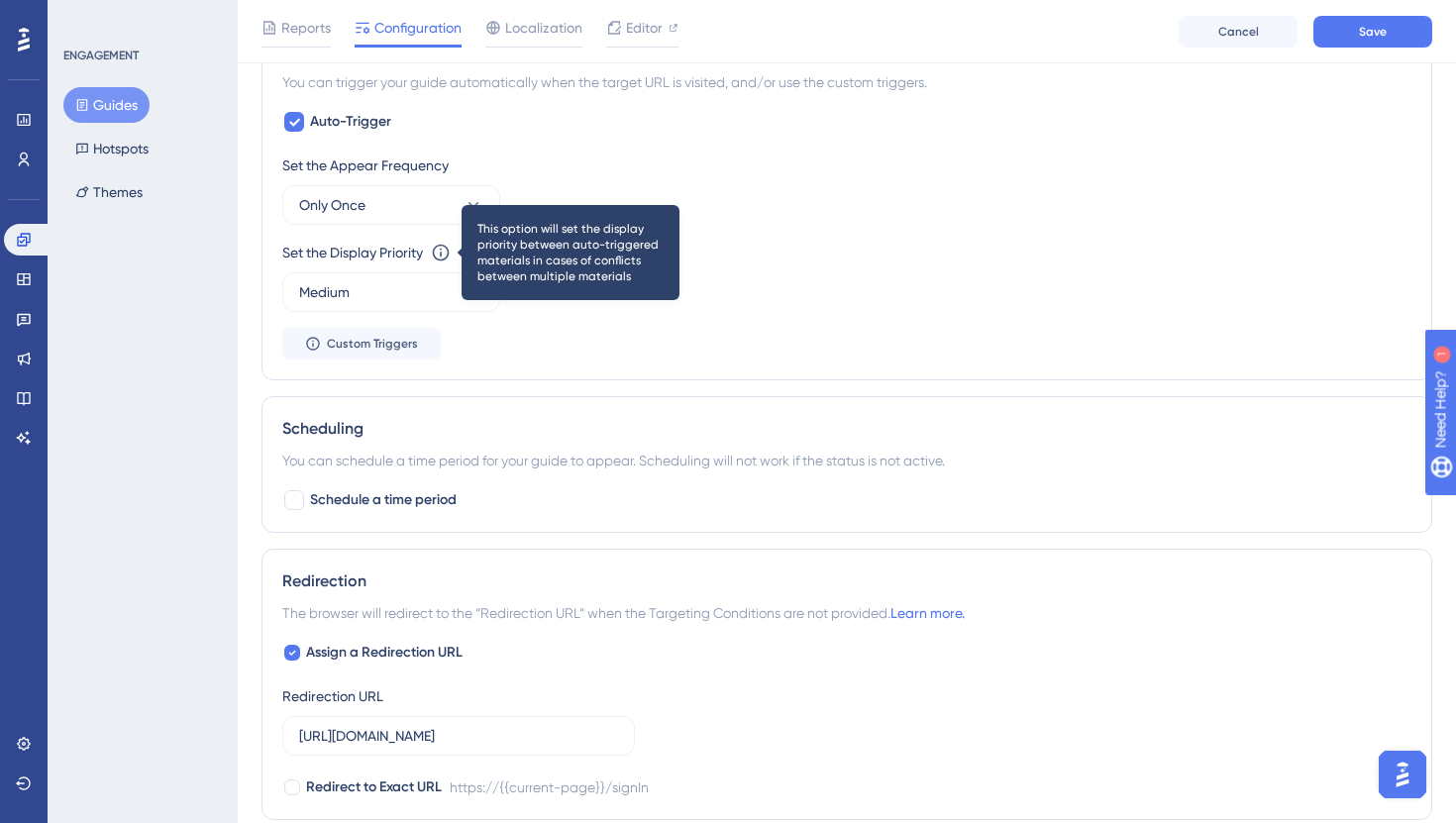 click 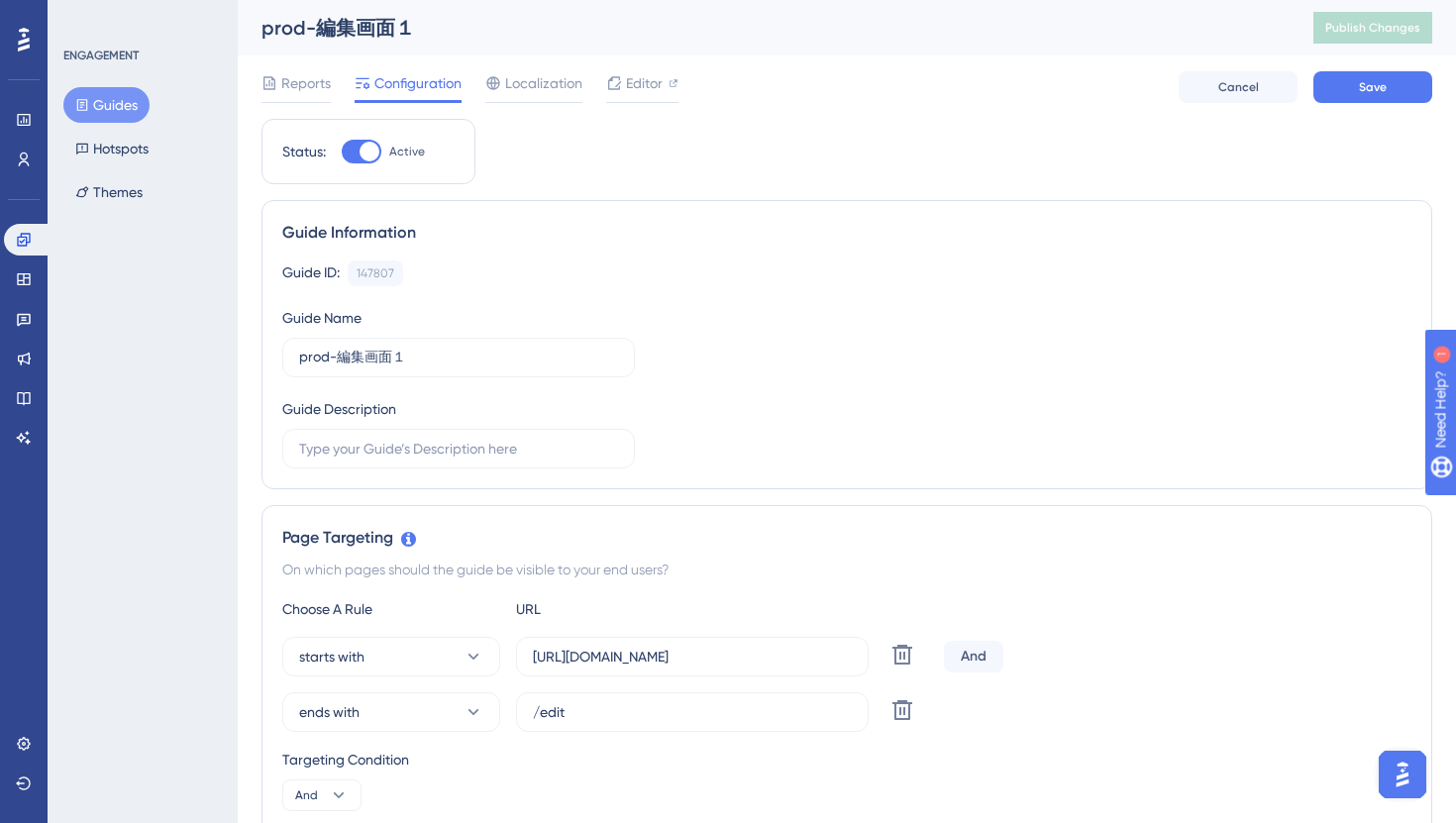 scroll, scrollTop: 13, scrollLeft: 0, axis: vertical 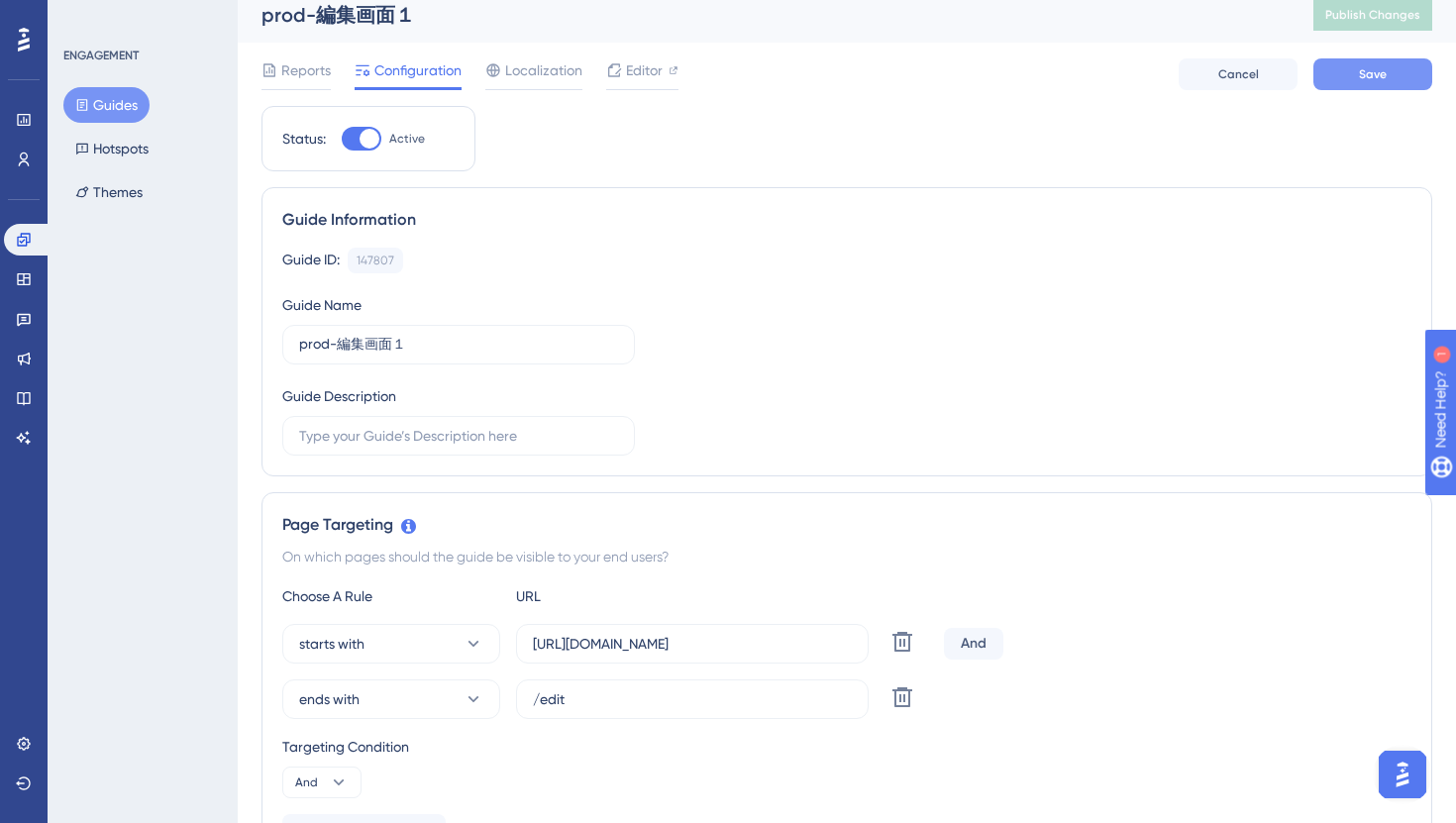 click on "Save" at bounding box center [1373, 74] 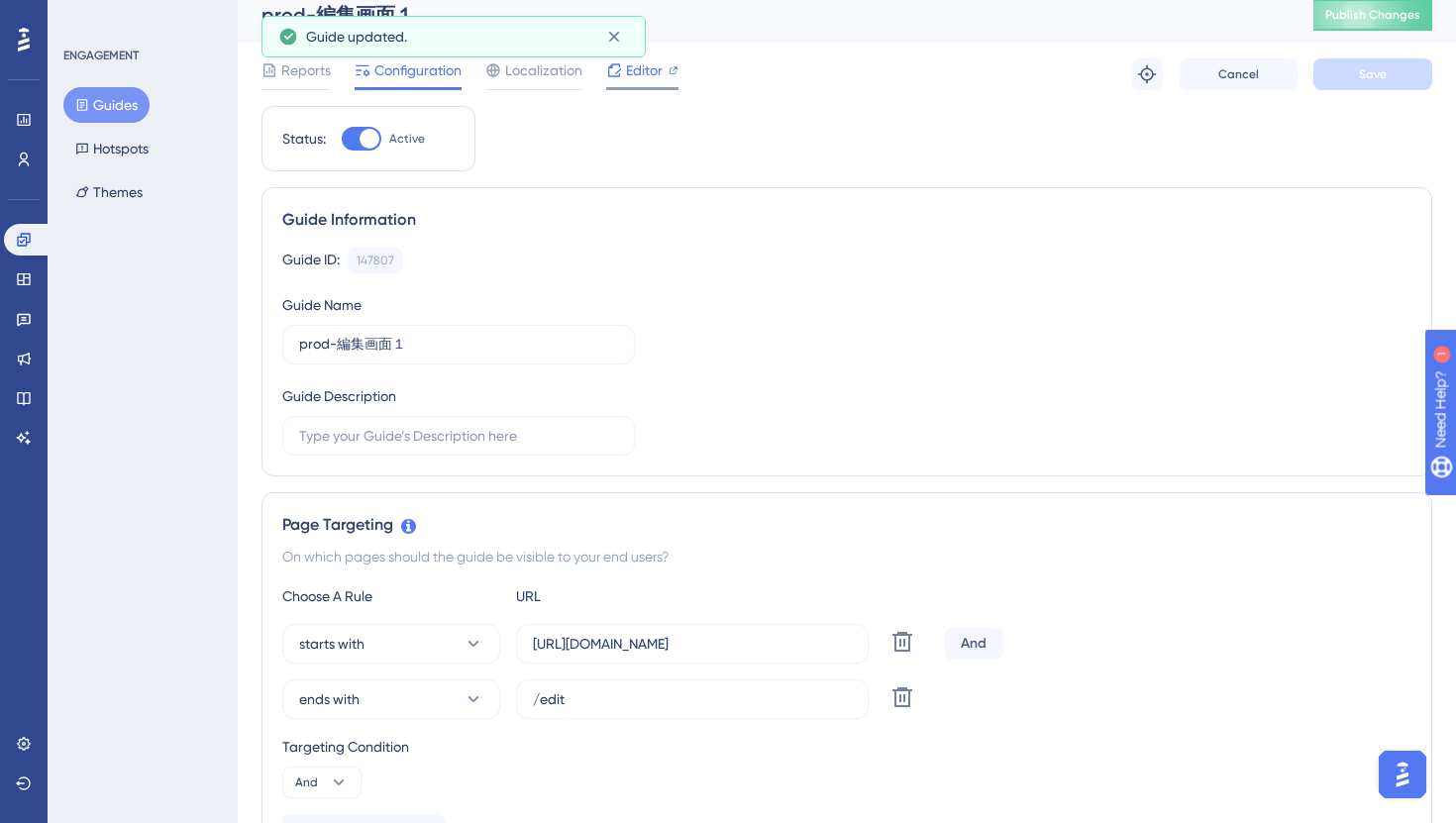 click on "Editor" at bounding box center (644, 70) 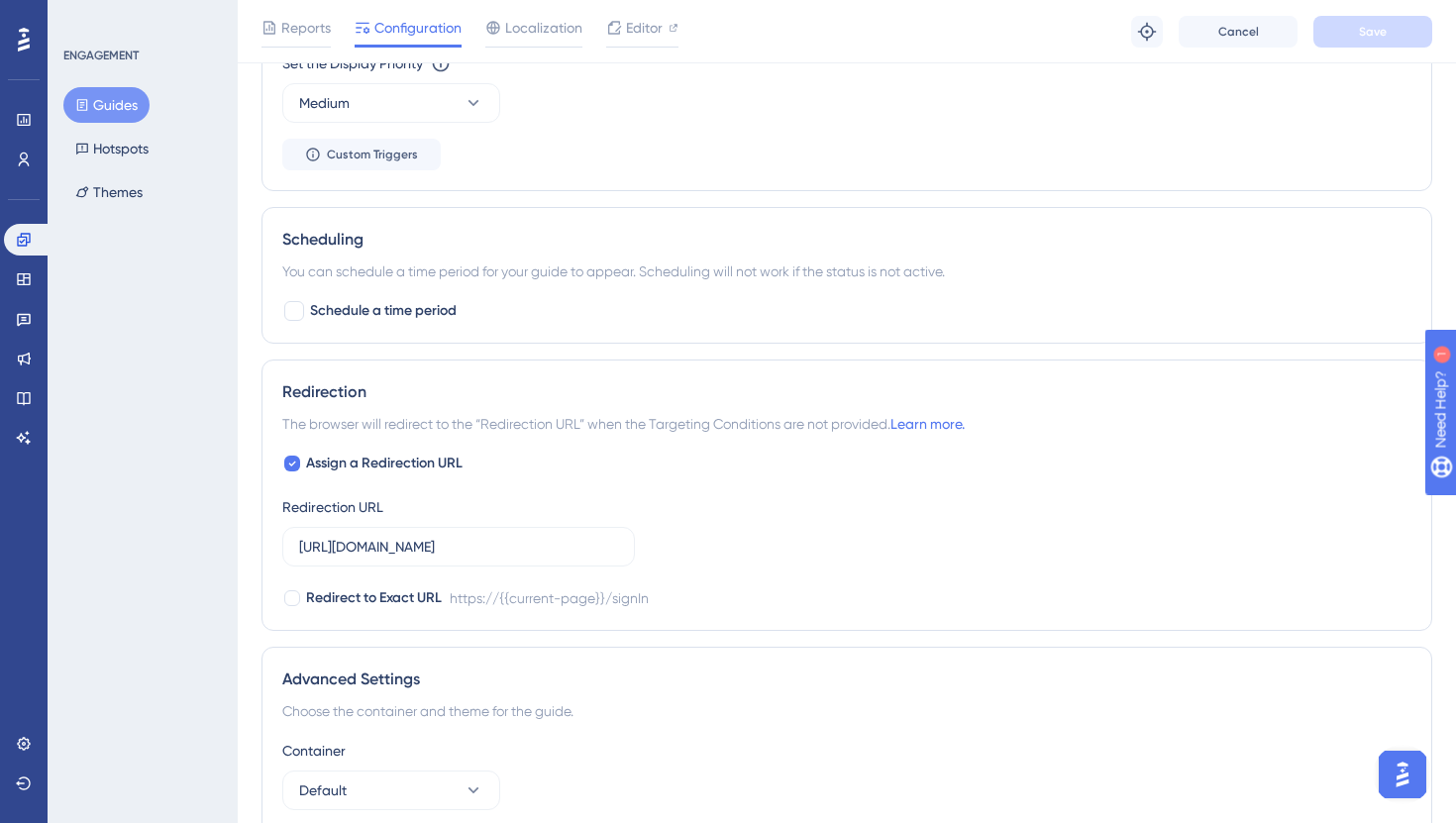 scroll, scrollTop: 1245, scrollLeft: 0, axis: vertical 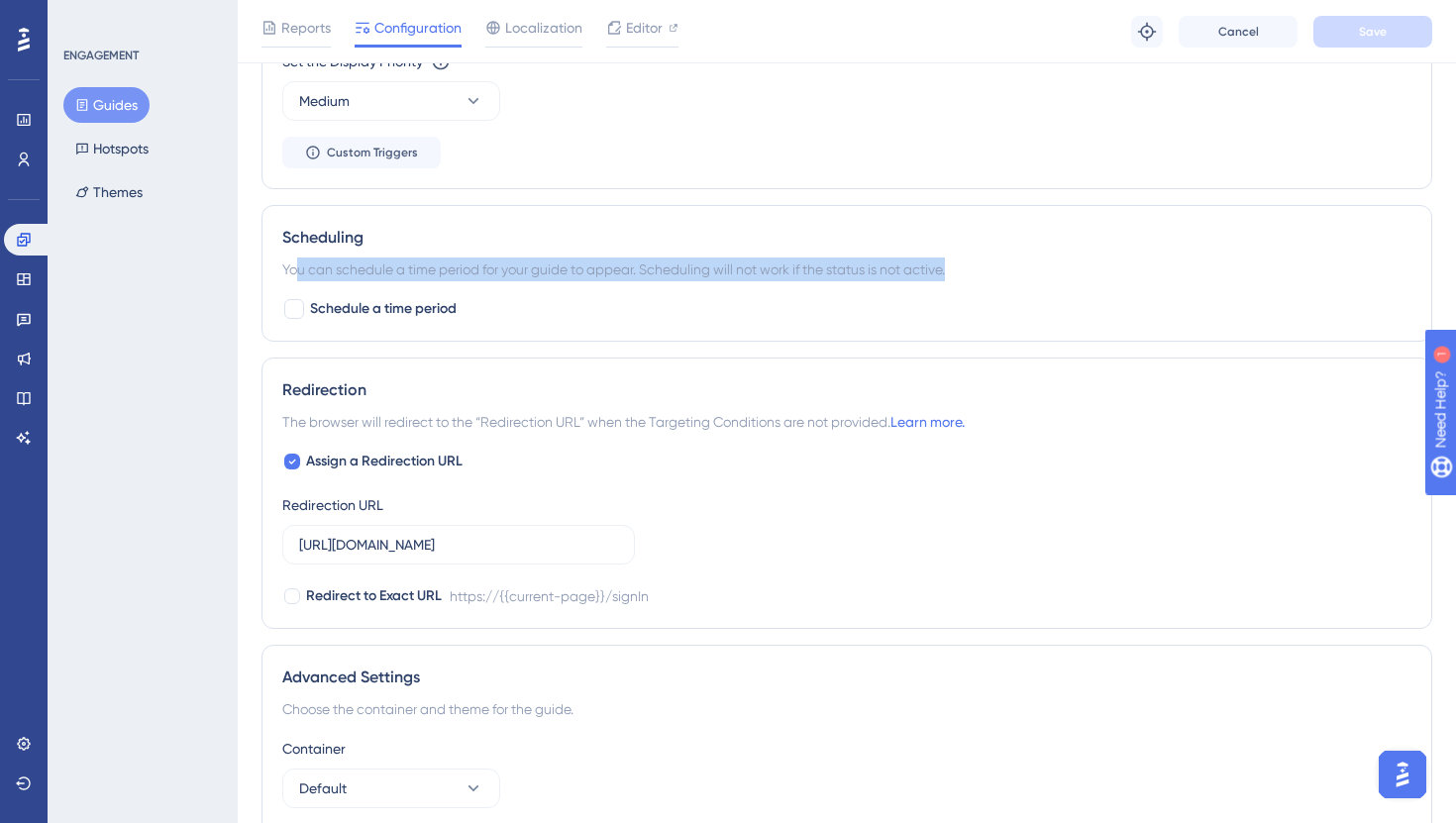 drag, startPoint x: 1000, startPoint y: 270, endPoint x: 293, endPoint y: 271, distance: 707.0007 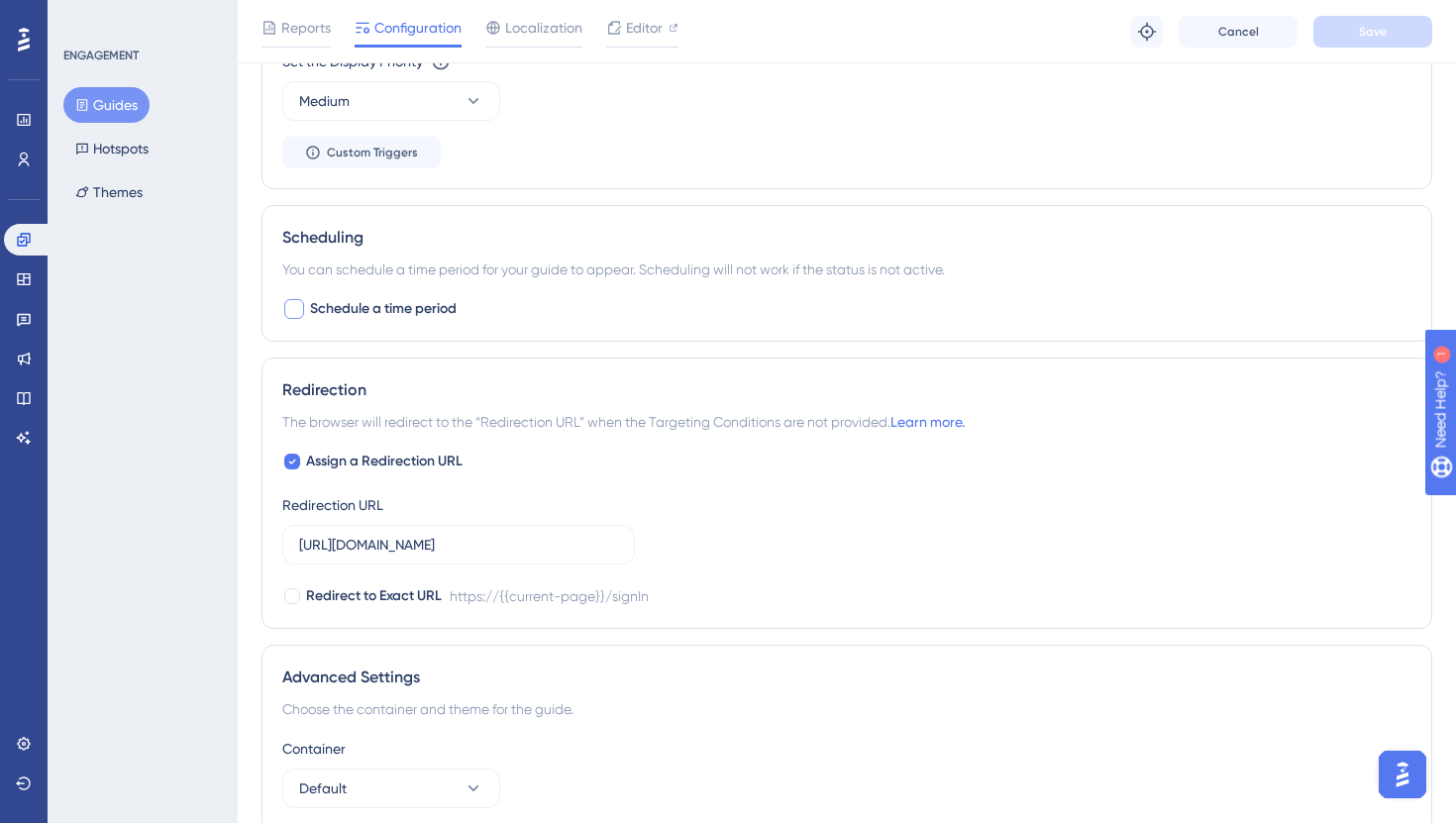 click at bounding box center (294, 309) 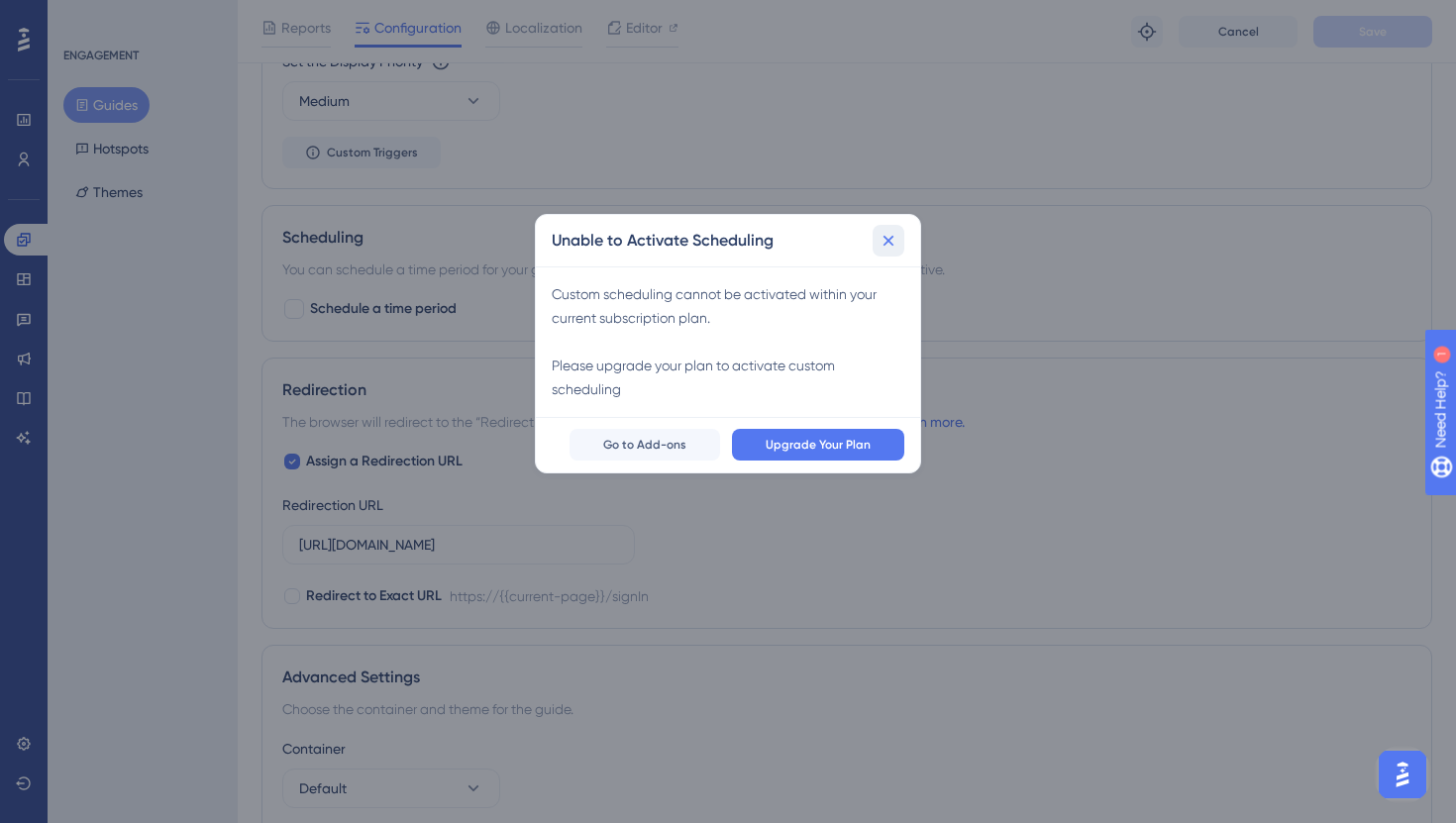click 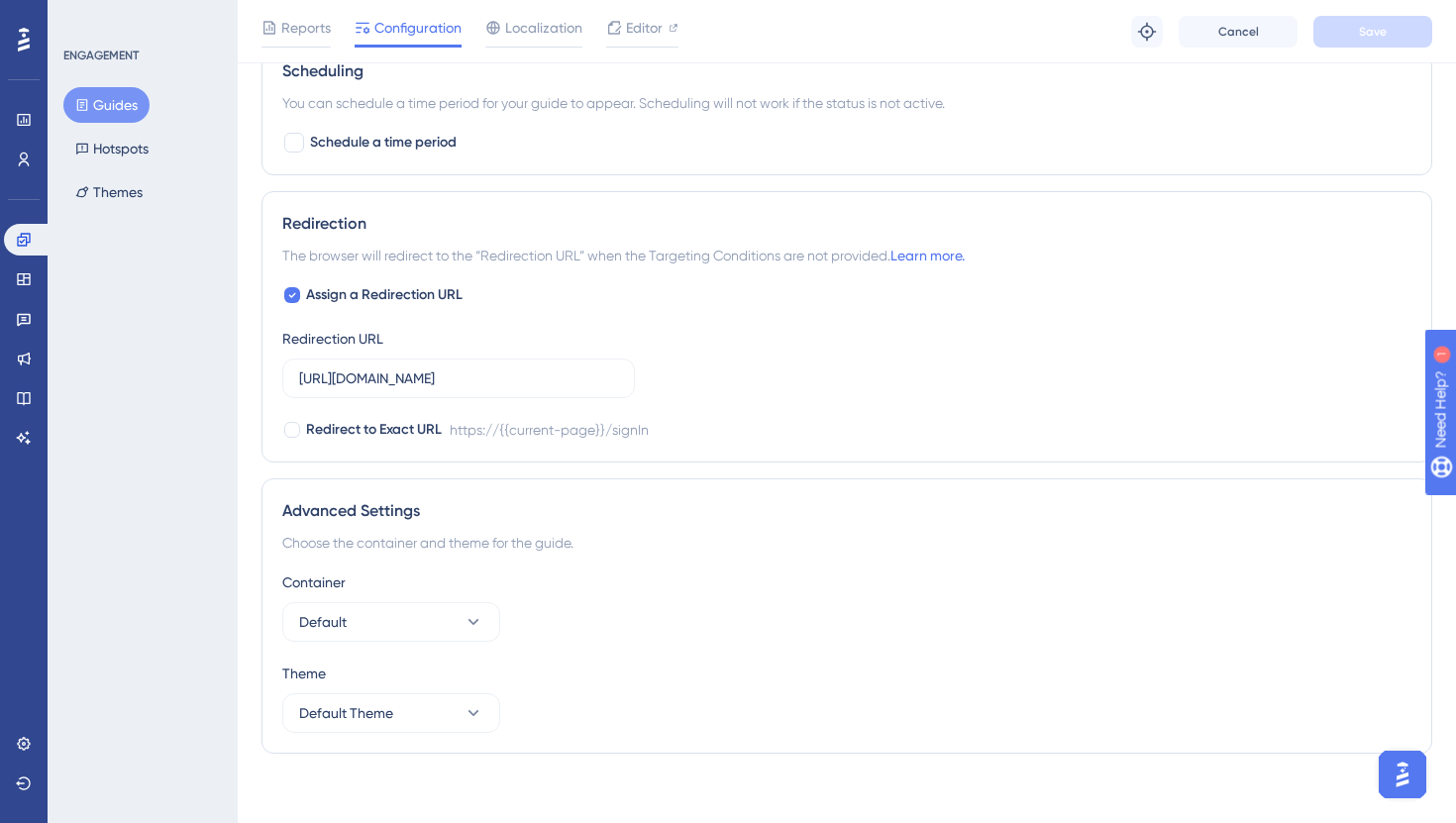 scroll, scrollTop: 1421, scrollLeft: 0, axis: vertical 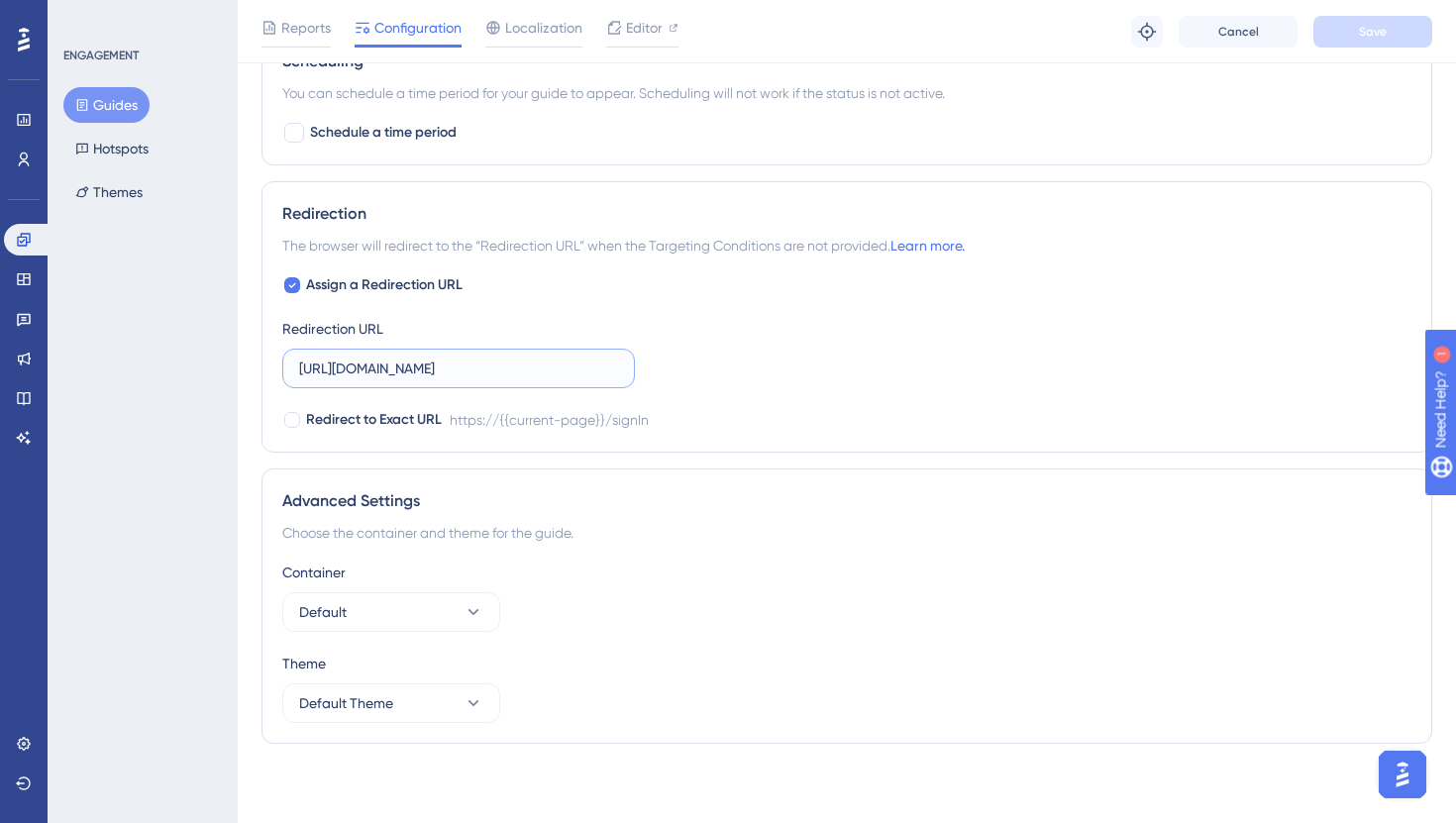 drag, startPoint x: 549, startPoint y: 366, endPoint x: 246, endPoint y: 364, distance: 303.0066 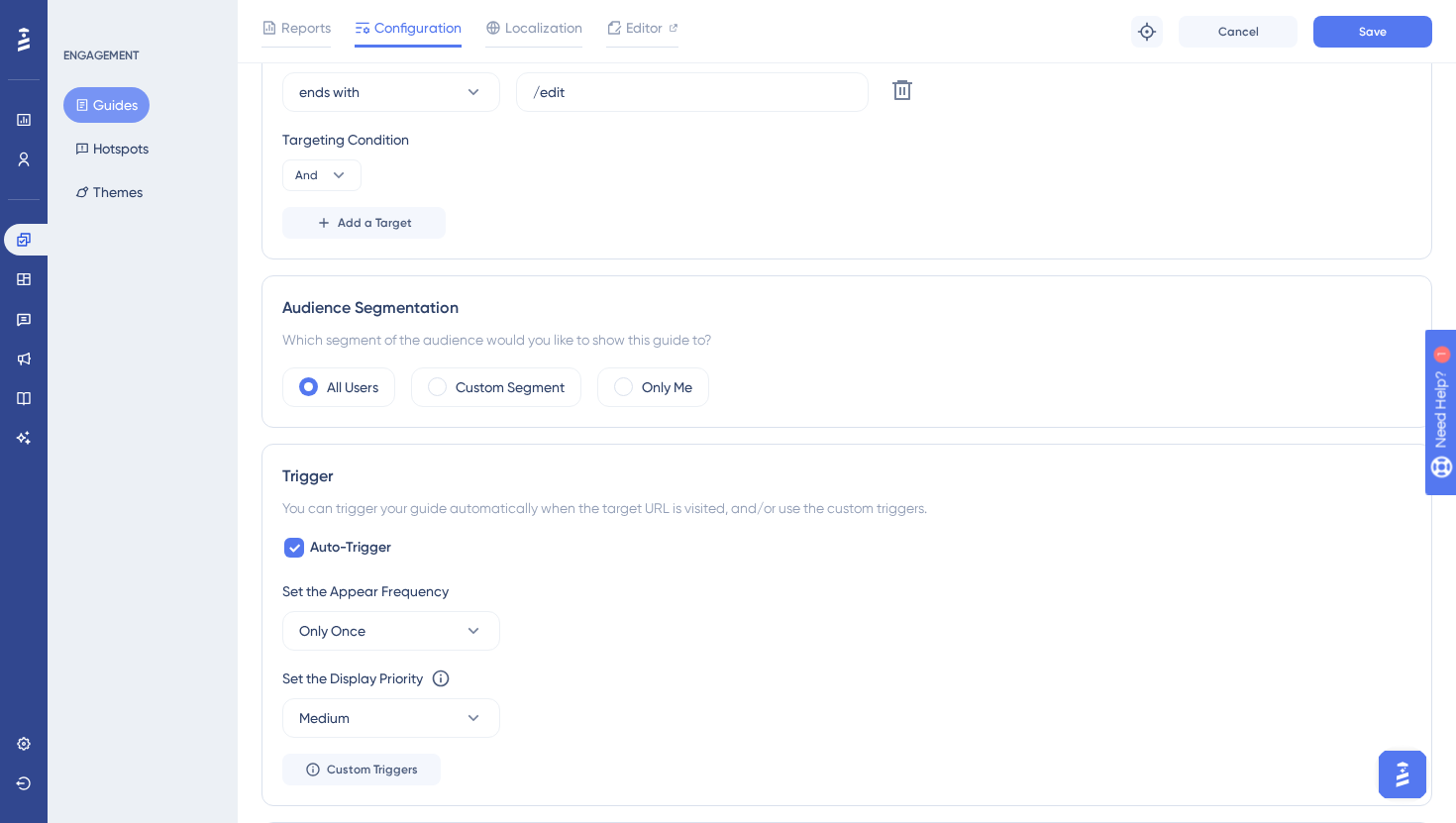 scroll, scrollTop: 405, scrollLeft: 0, axis: vertical 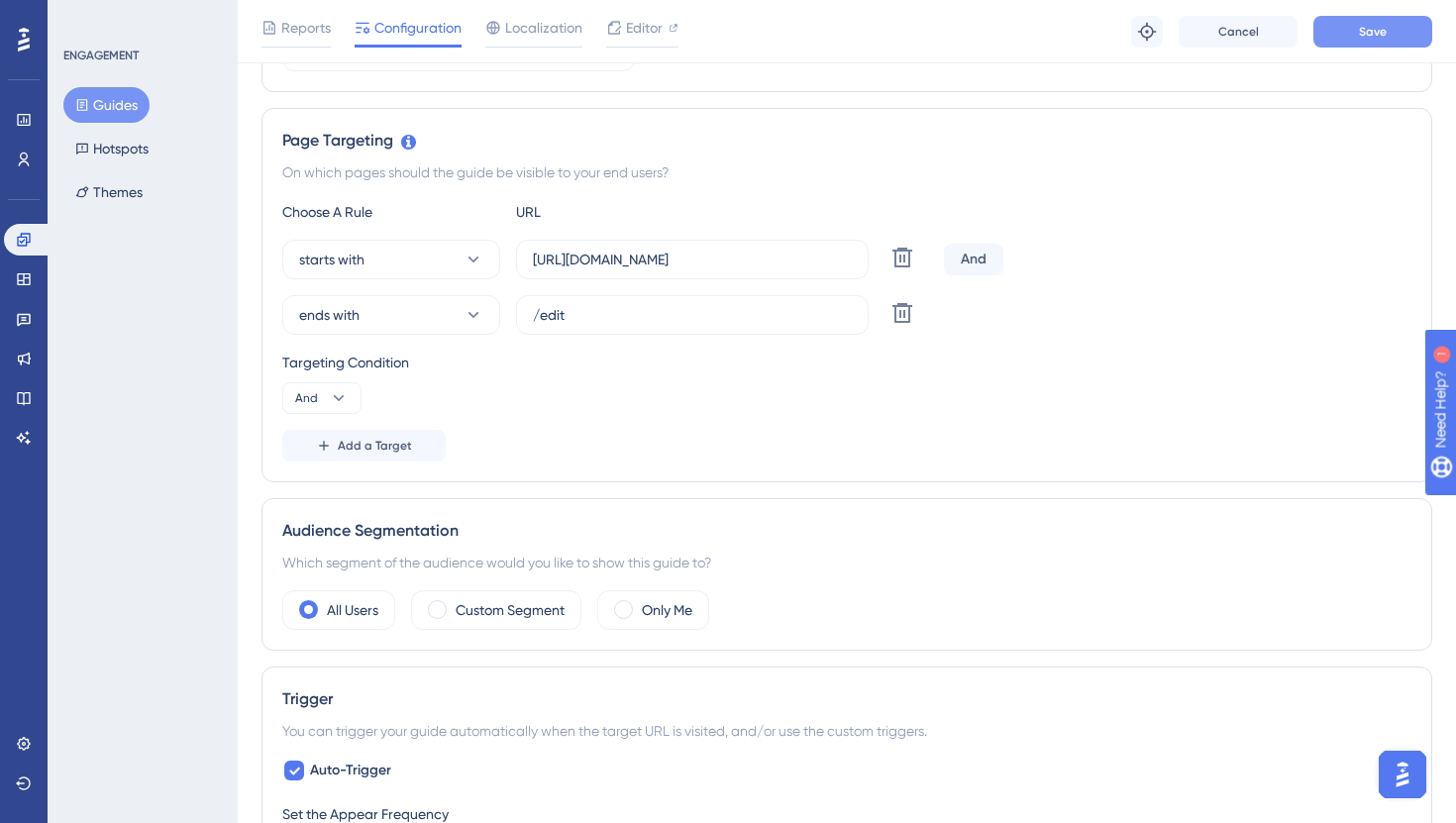 type on "[URL][DOMAIN_NAME]" 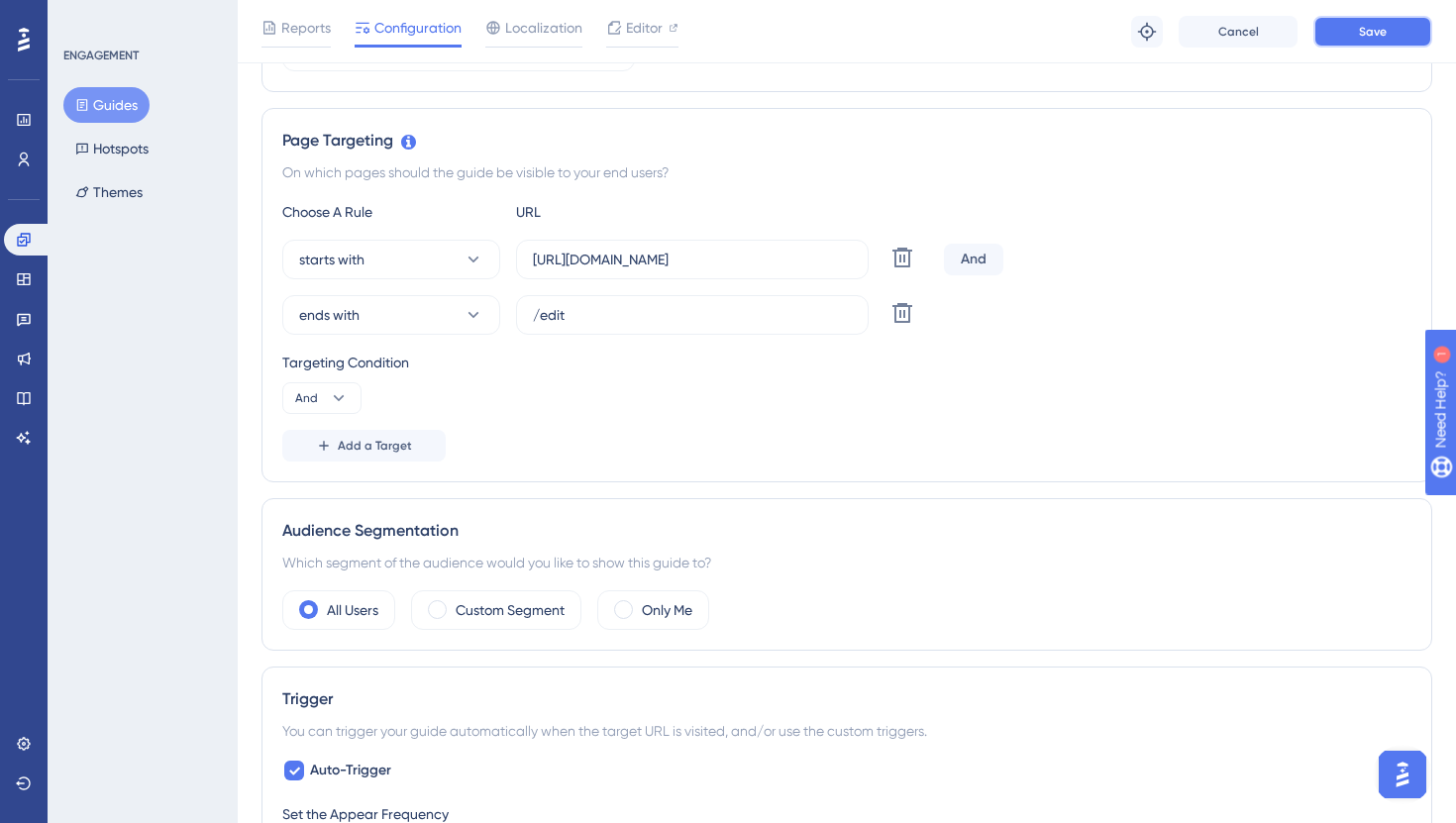 click on "Save" at bounding box center [1373, 32] 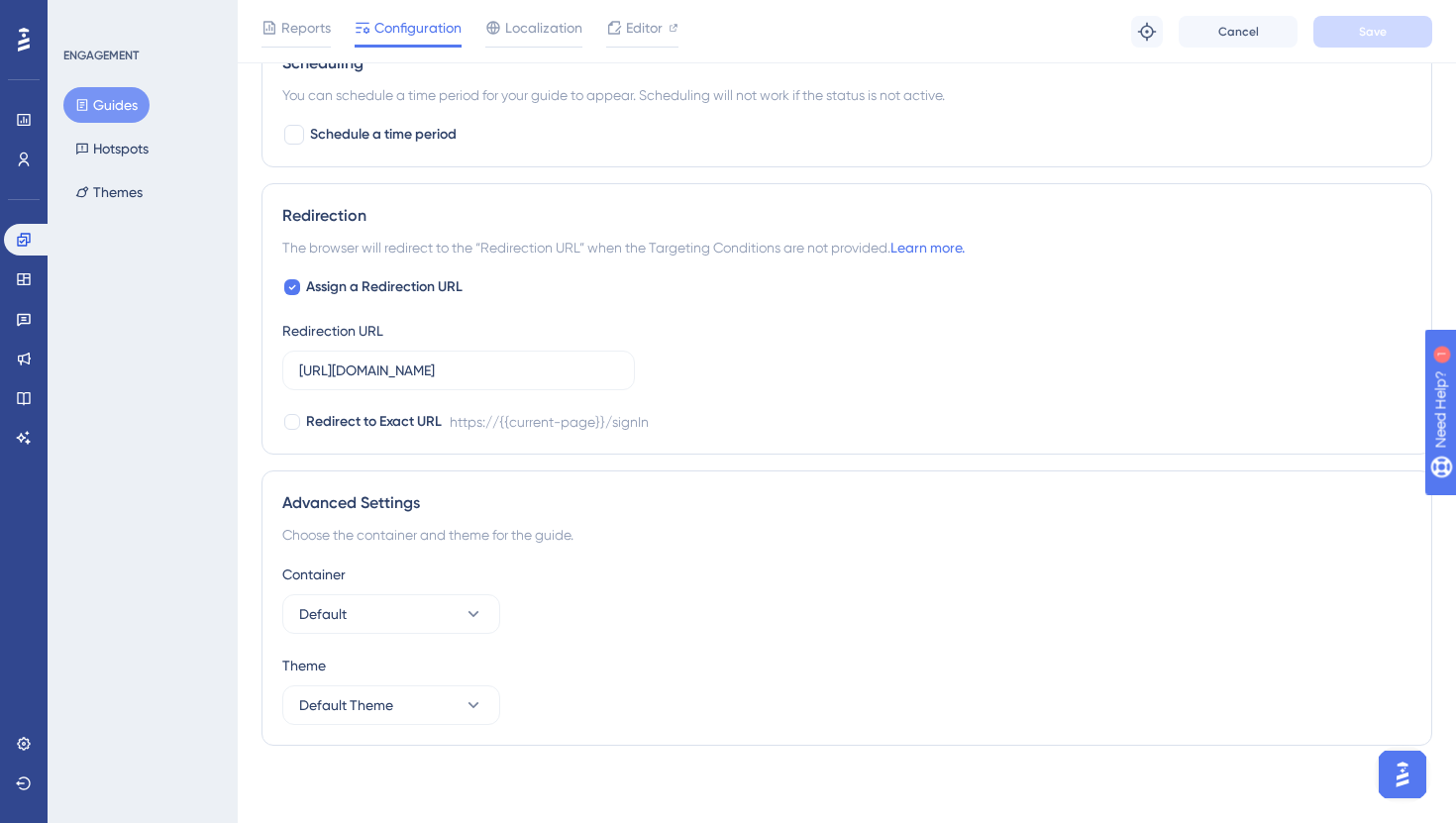 scroll, scrollTop: 1418, scrollLeft: 0, axis: vertical 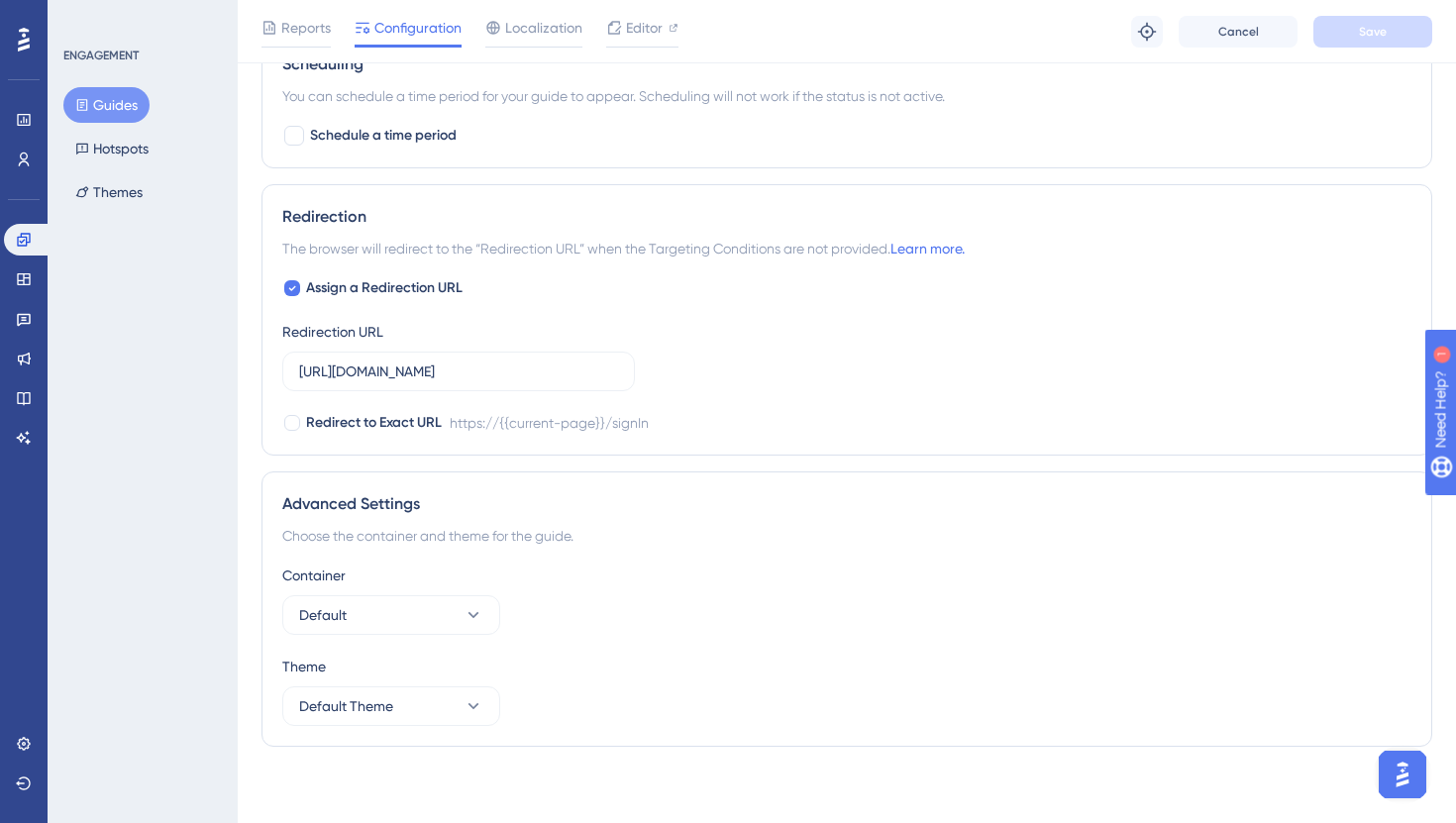 click on "Guides" at bounding box center [106, 105] 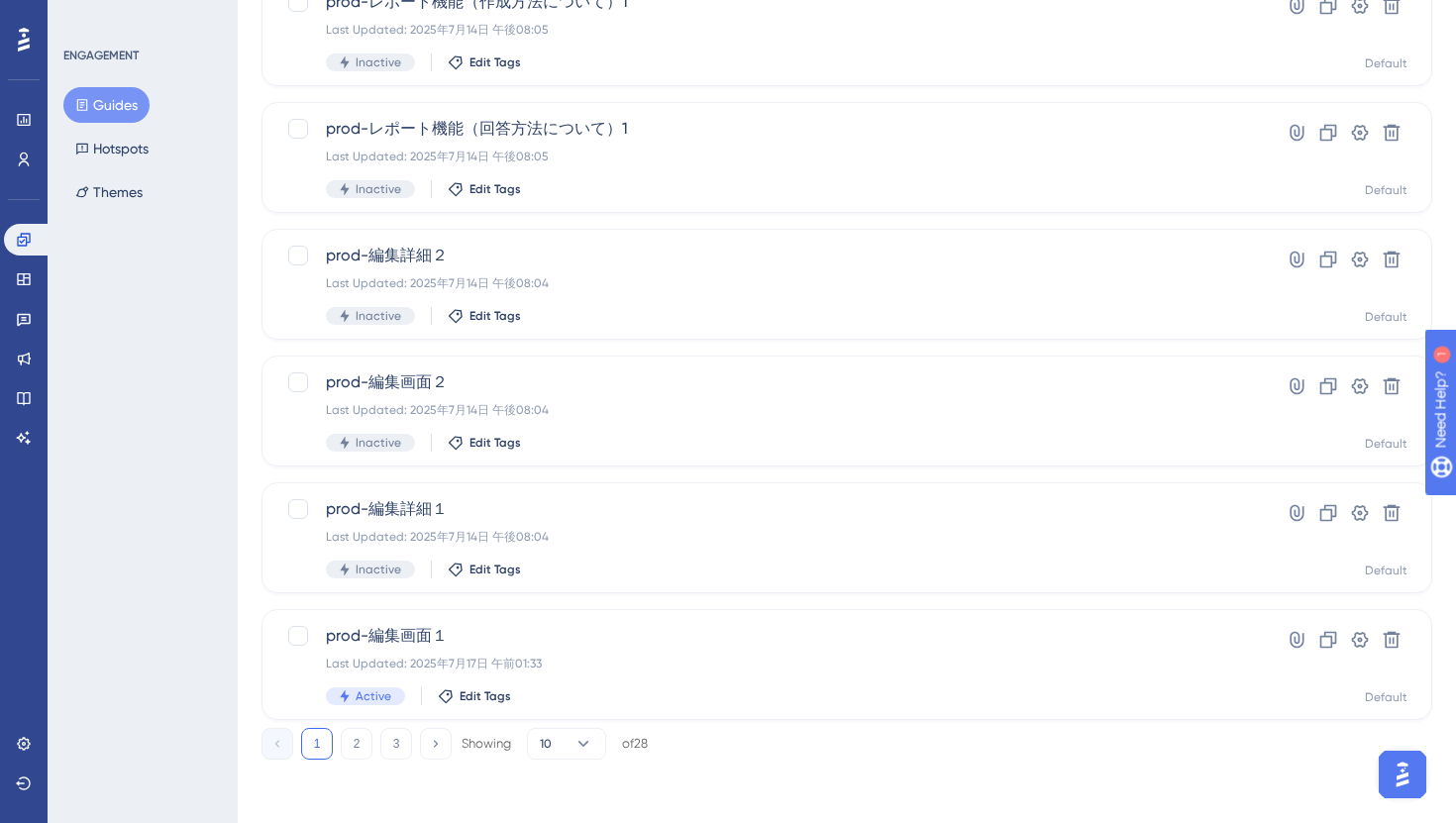 scroll, scrollTop: 0, scrollLeft: 0, axis: both 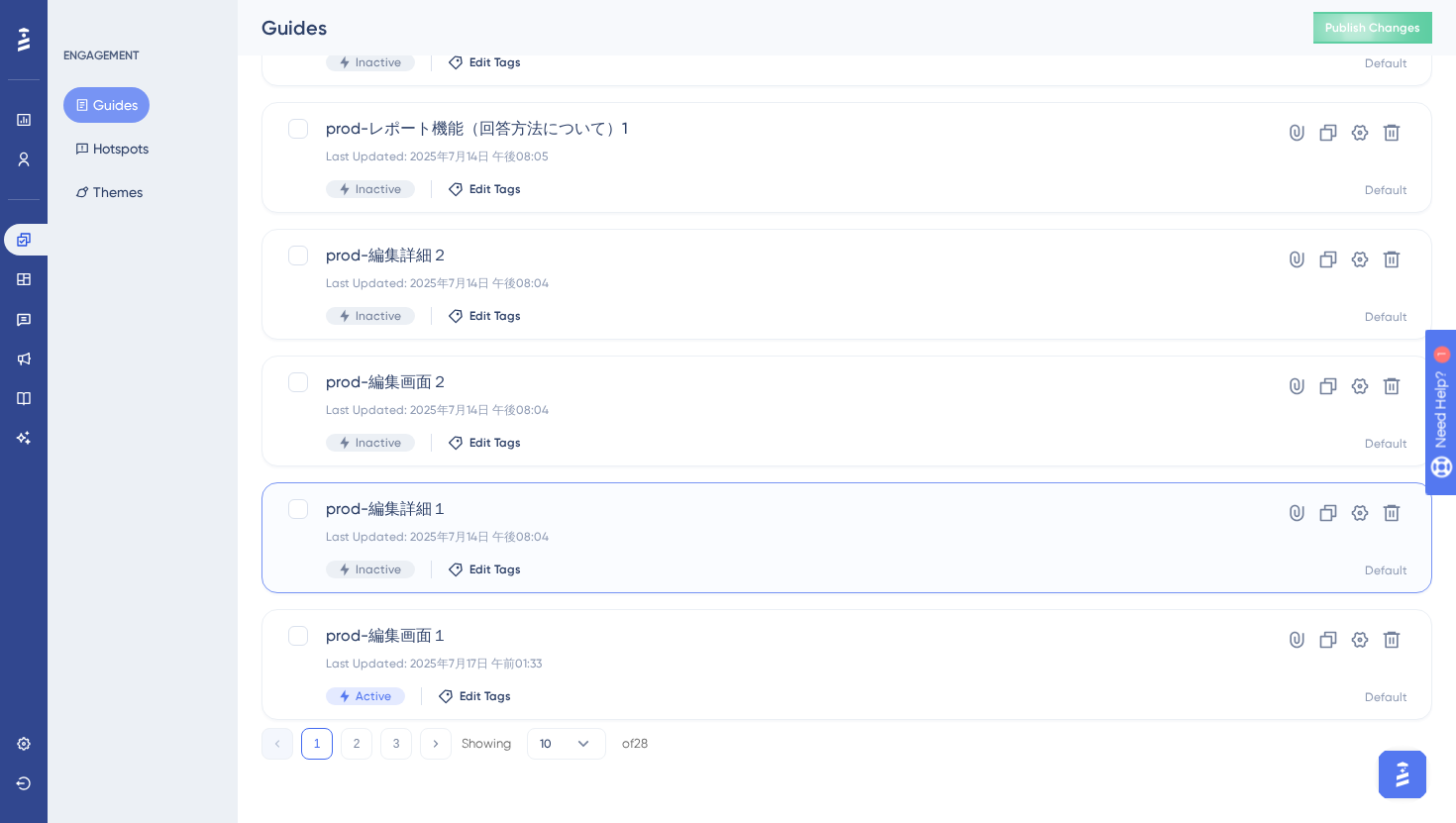 click on "prod-編集詳細１" at bounding box center [768, 509] 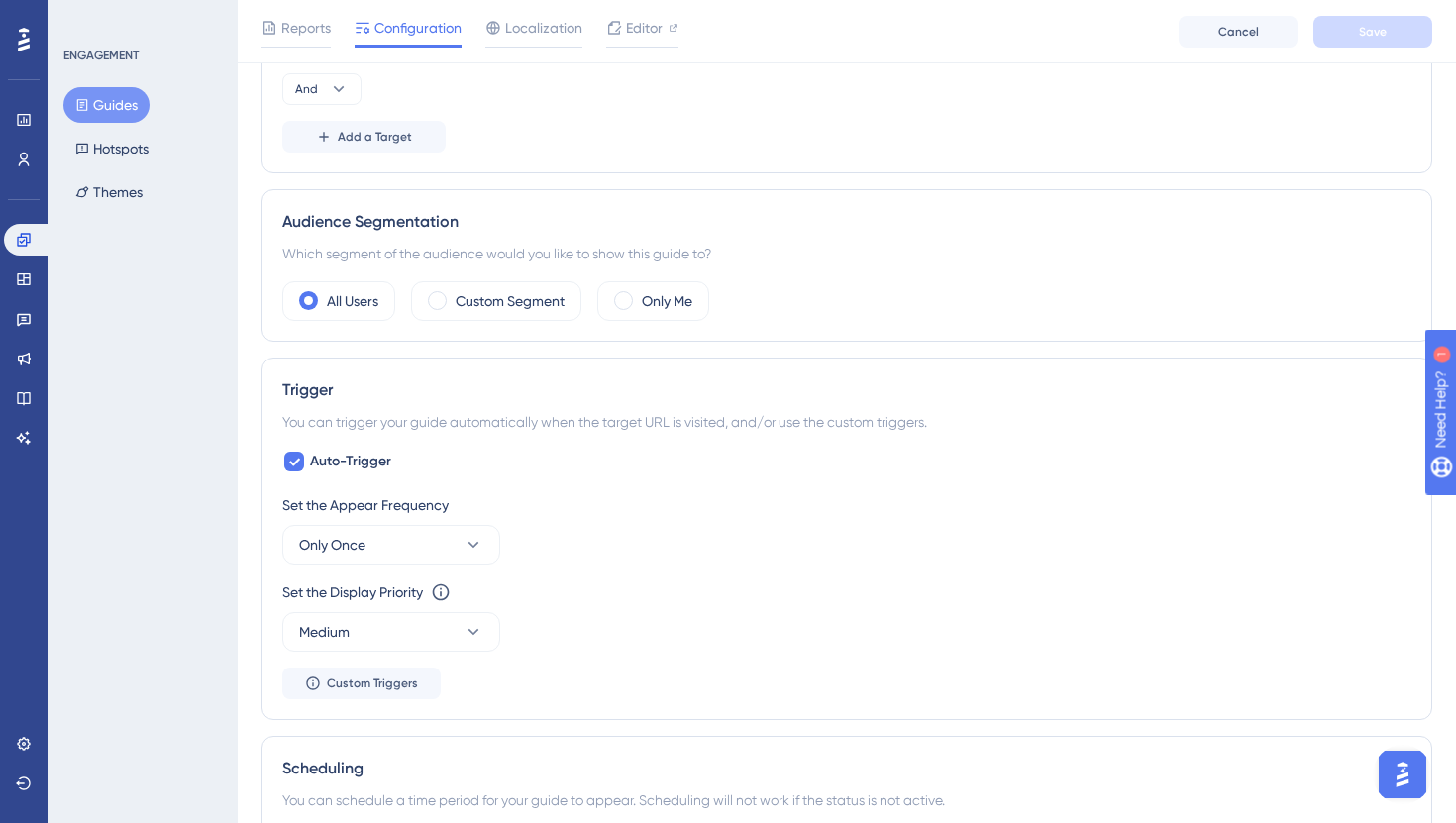 scroll, scrollTop: 0, scrollLeft: 0, axis: both 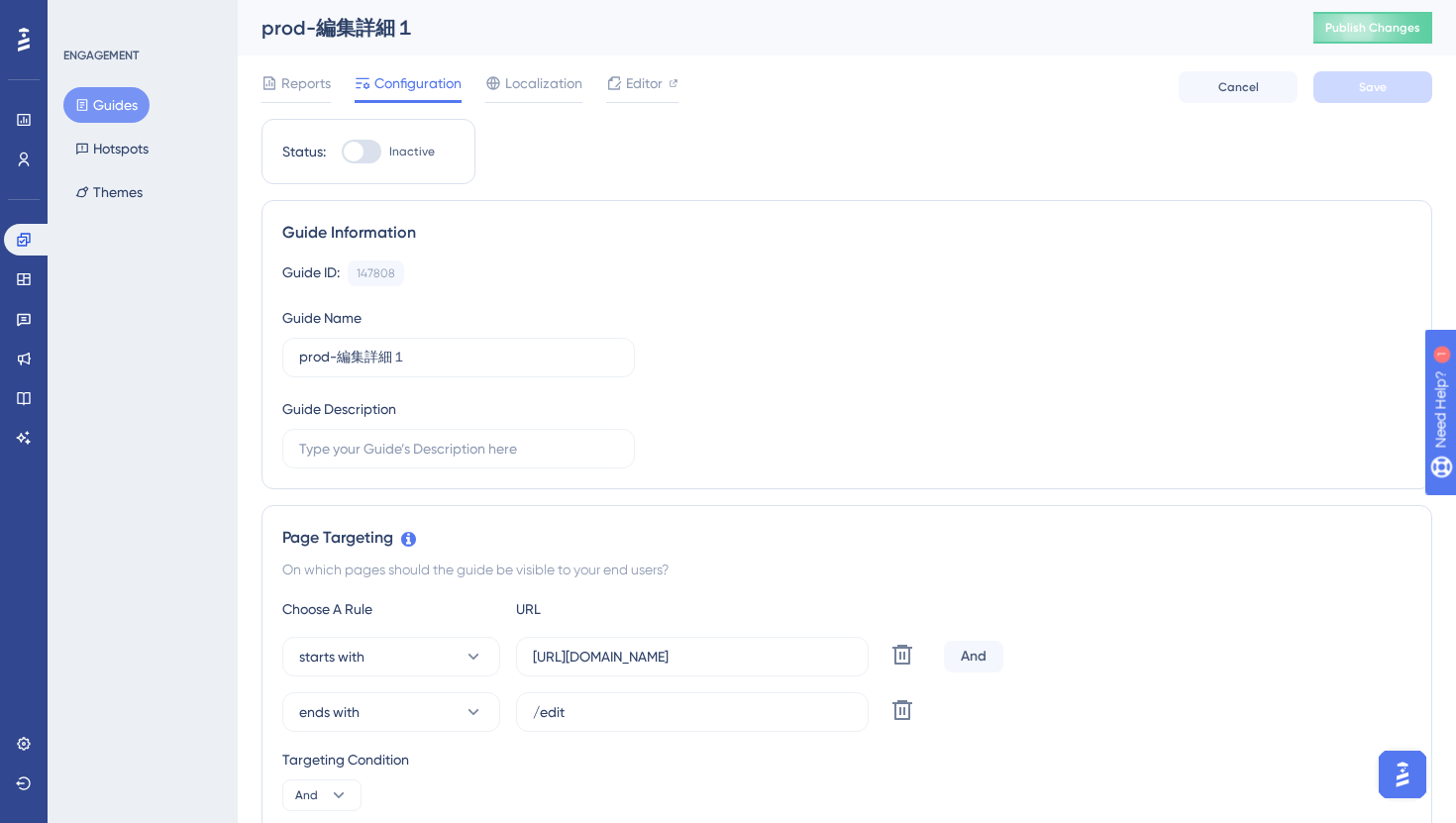 click at bounding box center (354, 152) 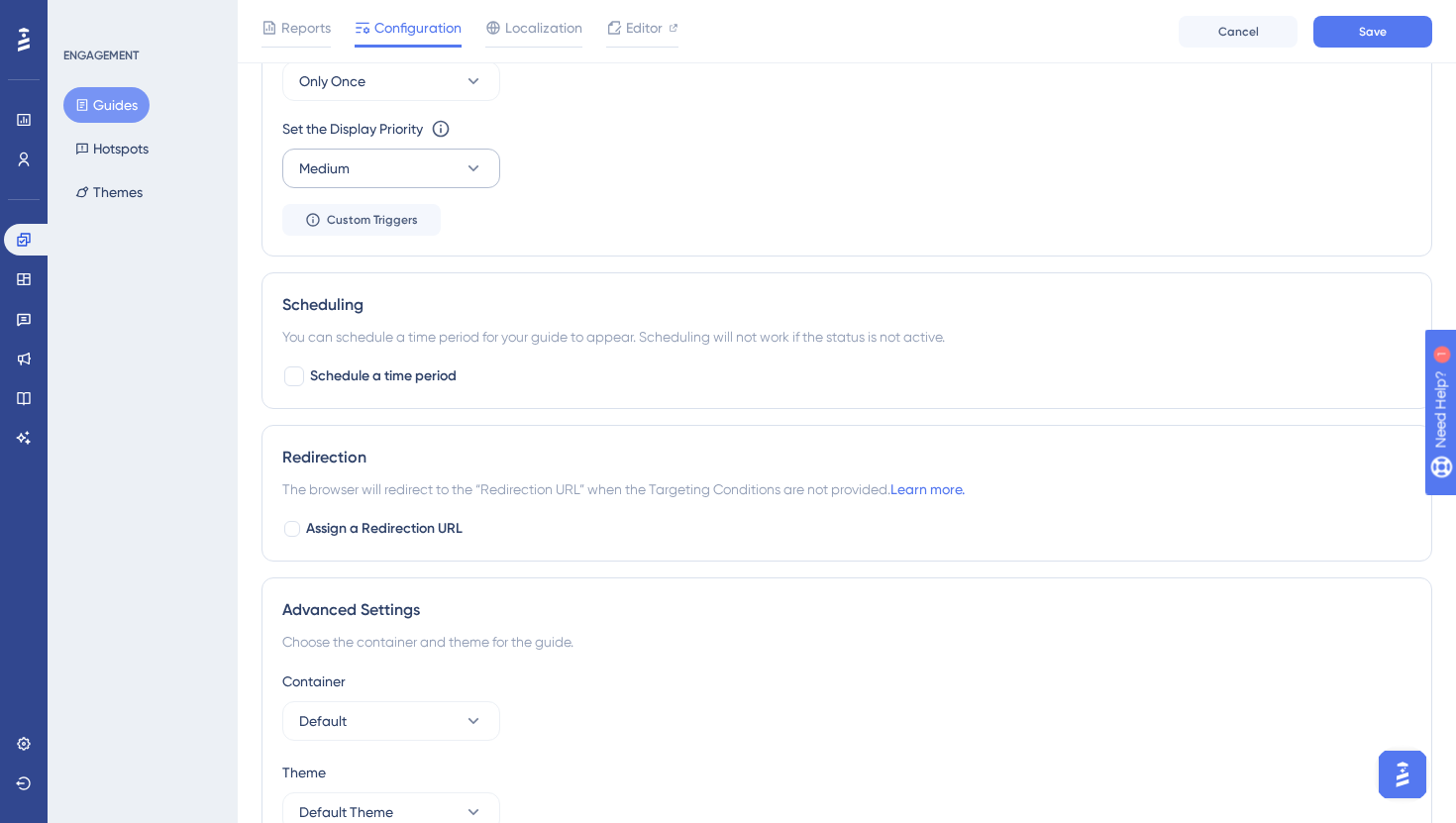 scroll, scrollTop: 1202, scrollLeft: 0, axis: vertical 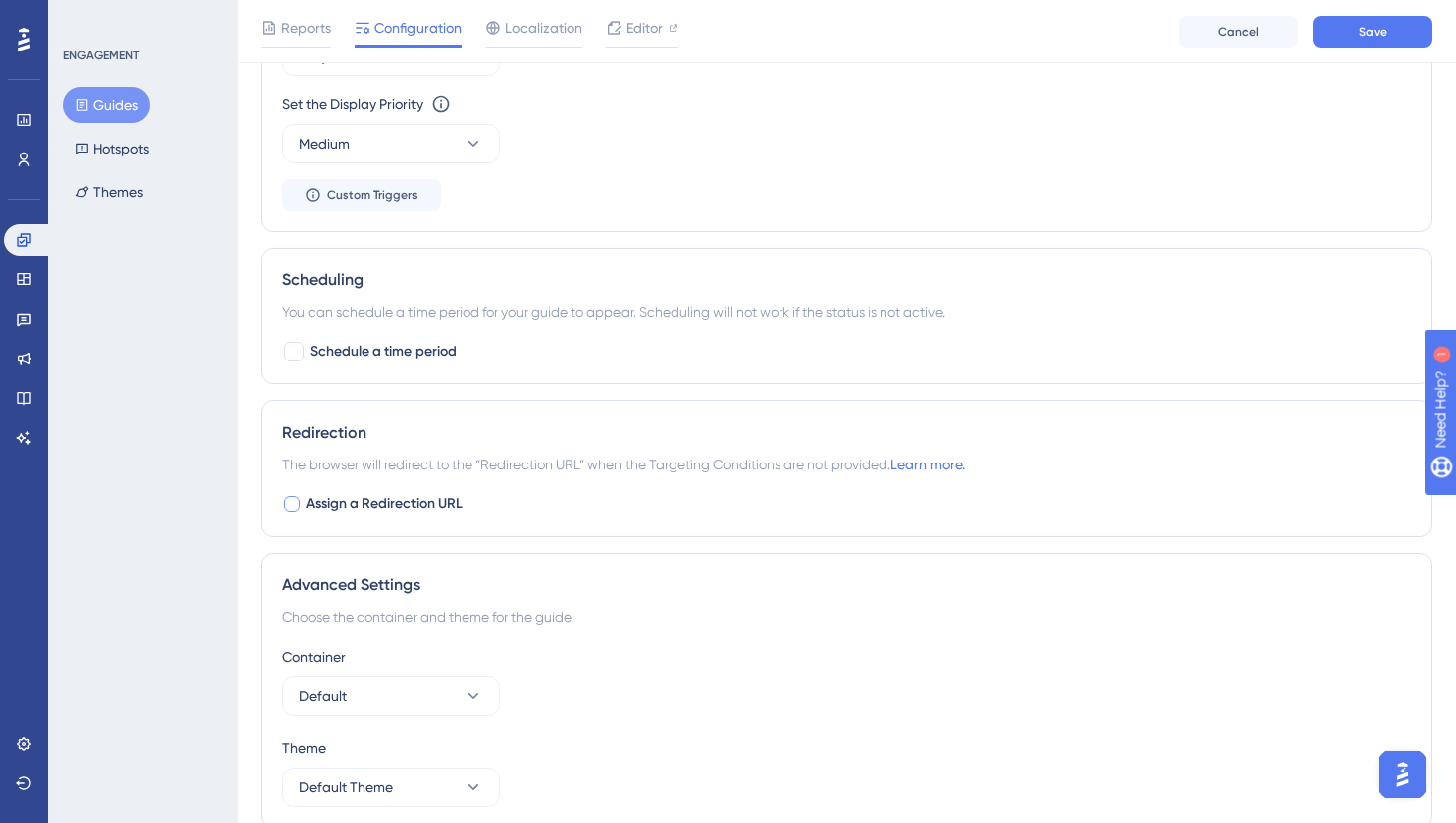 click at bounding box center [292, 504] 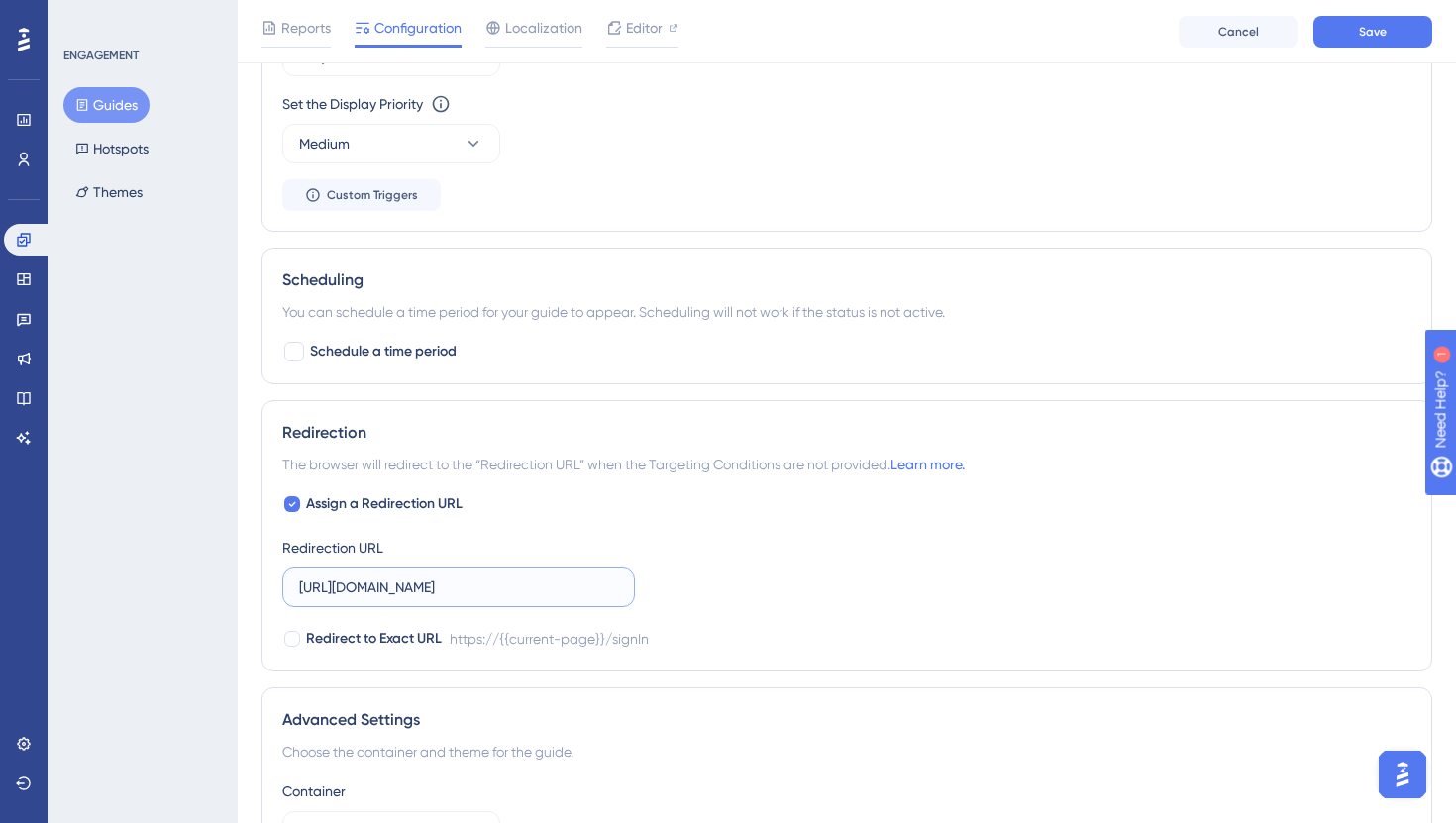 drag, startPoint x: 560, startPoint y: 600, endPoint x: 270, endPoint y: 587, distance: 290.29123 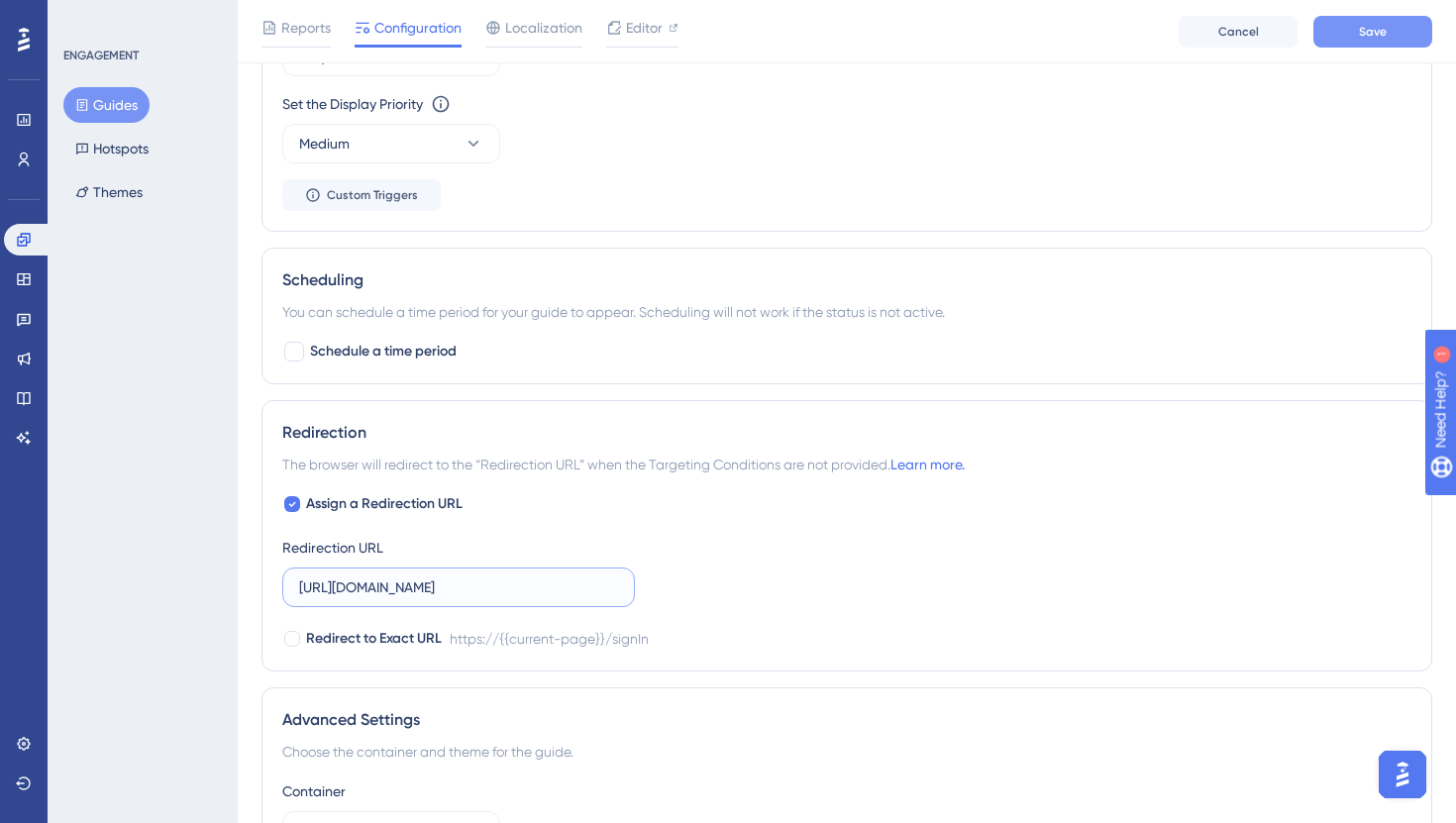 type on "[URL][DOMAIN_NAME]" 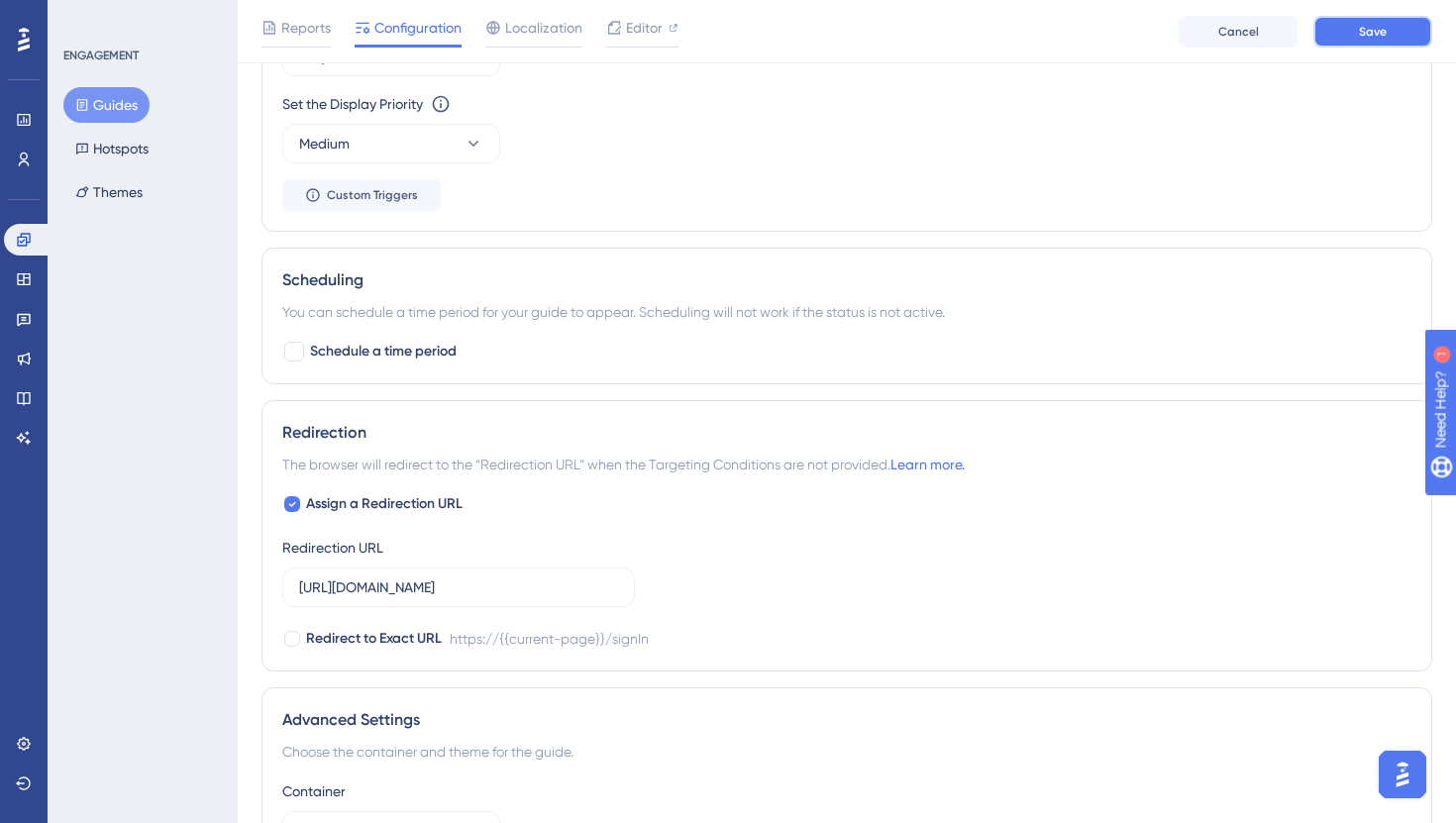 click on "Save" at bounding box center [1373, 32] 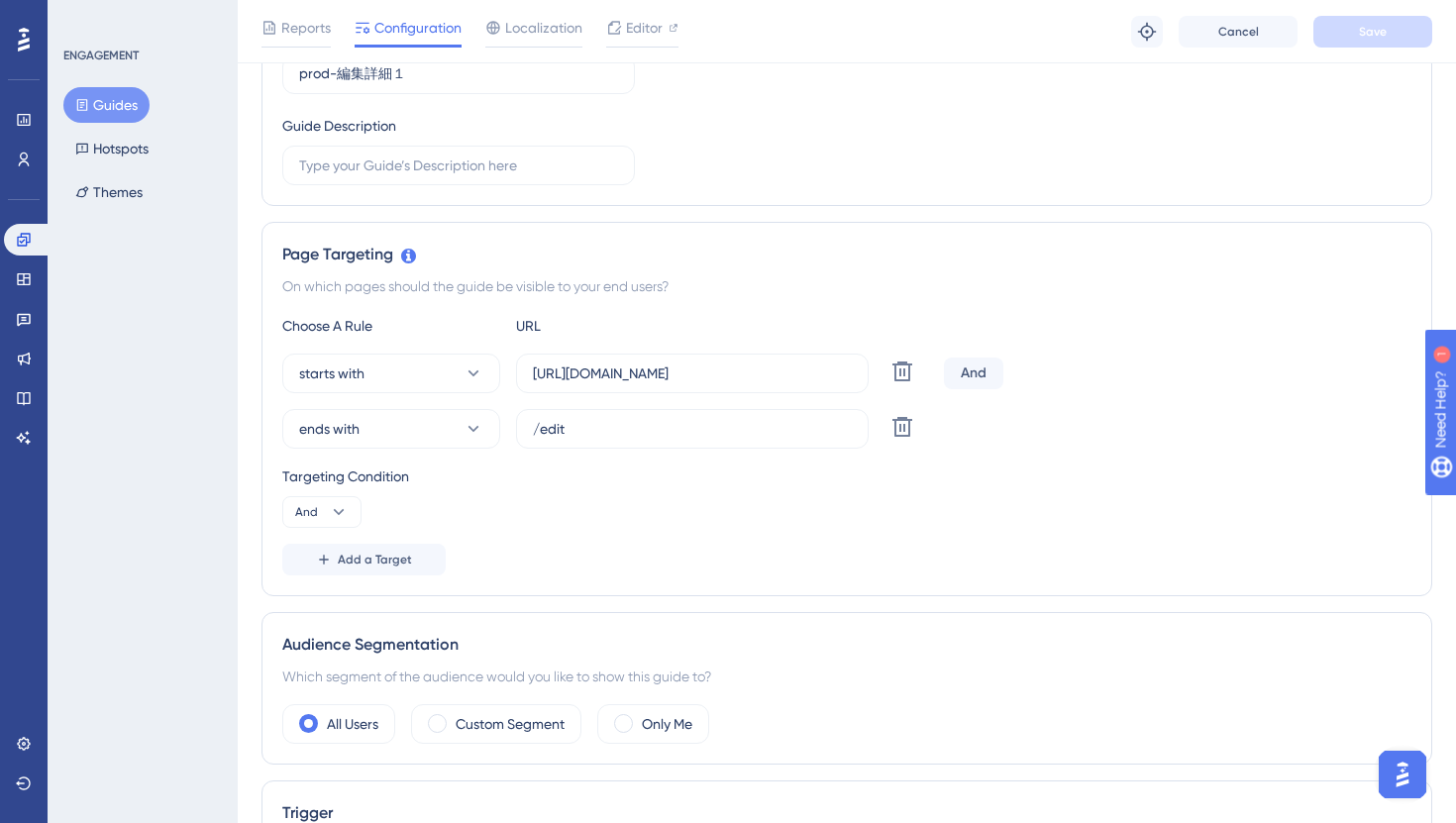 scroll, scrollTop: 0, scrollLeft: 0, axis: both 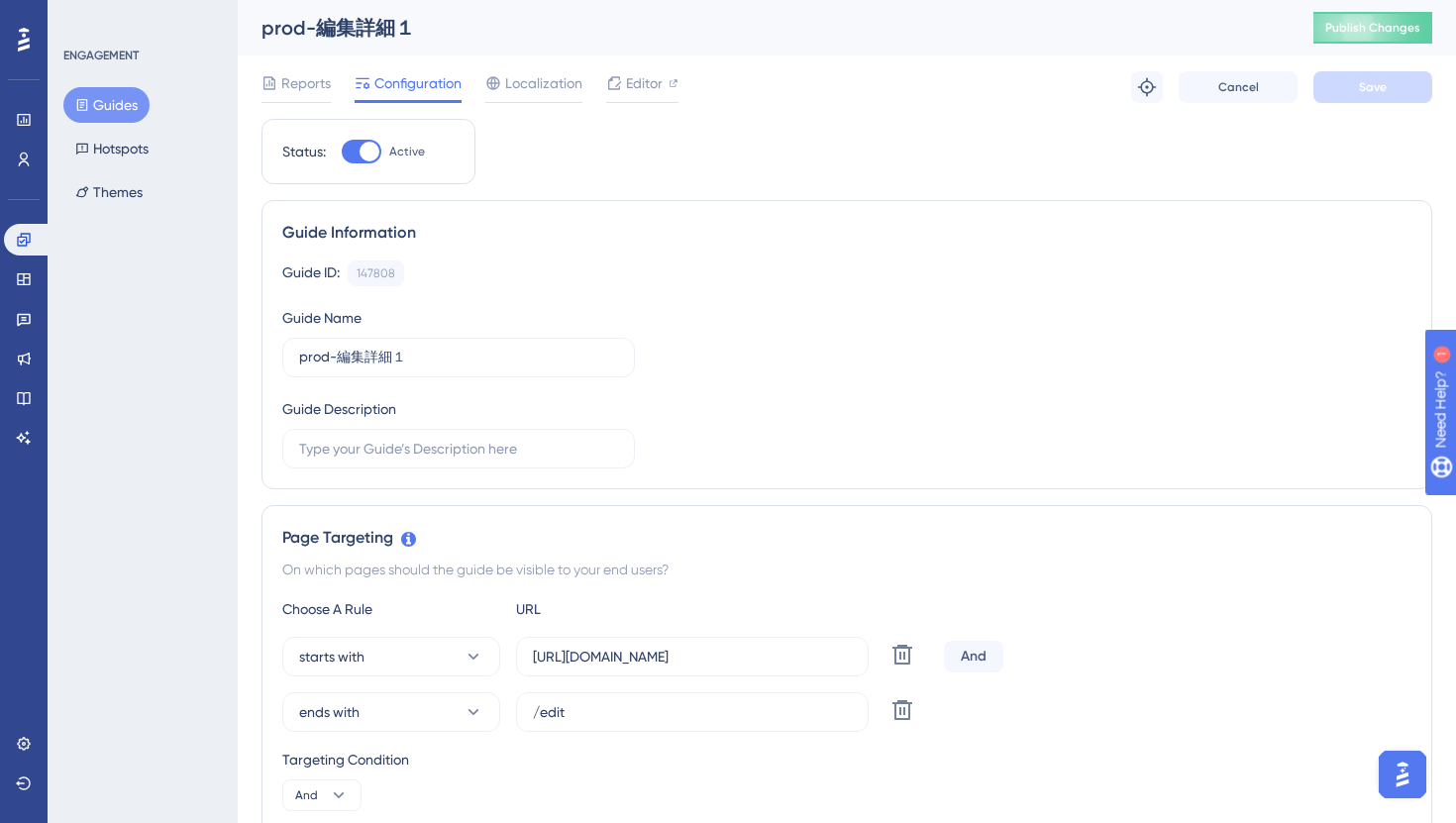 click on "Guides" at bounding box center (106, 105) 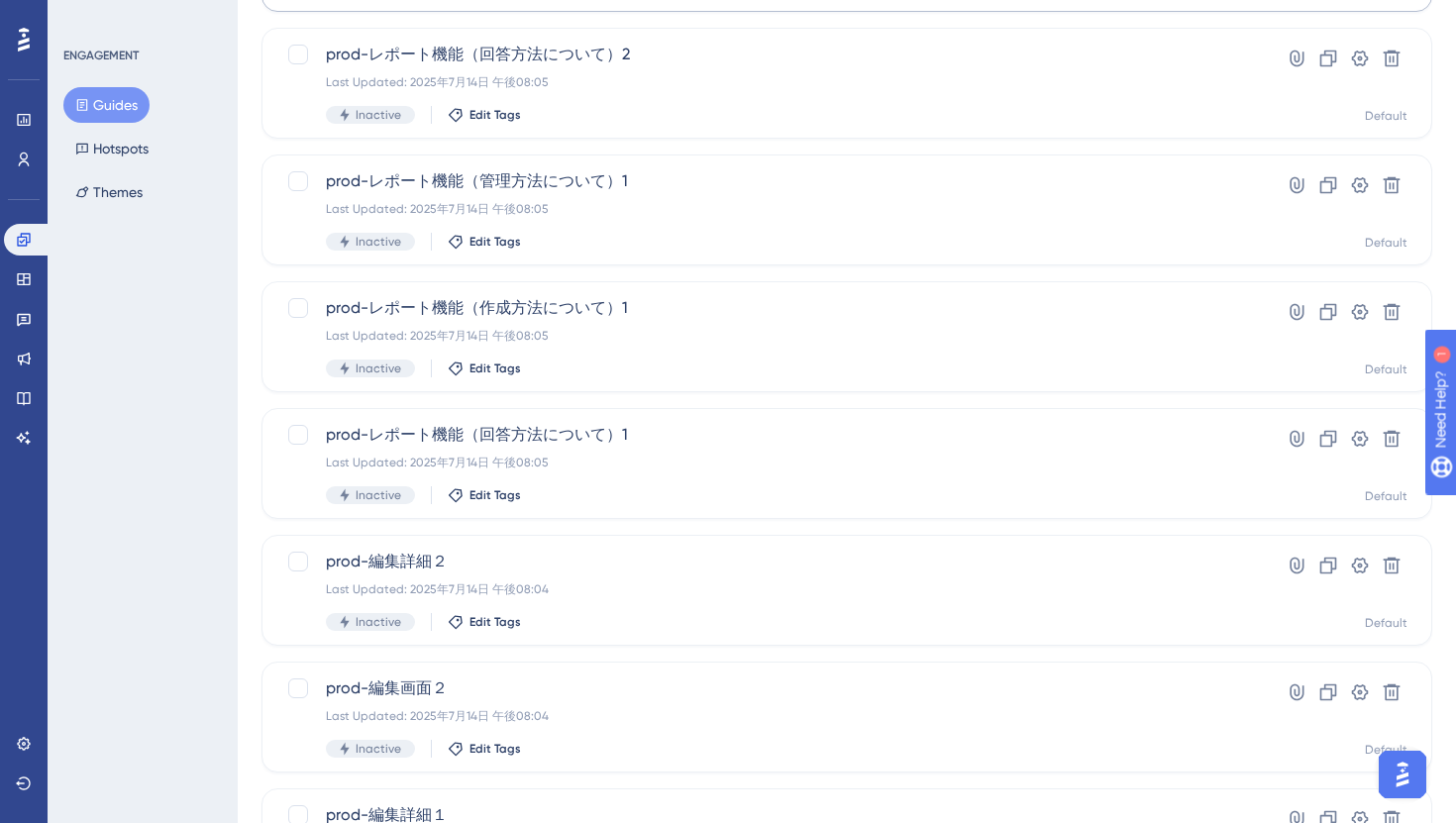 scroll, scrollTop: 714, scrollLeft: 0, axis: vertical 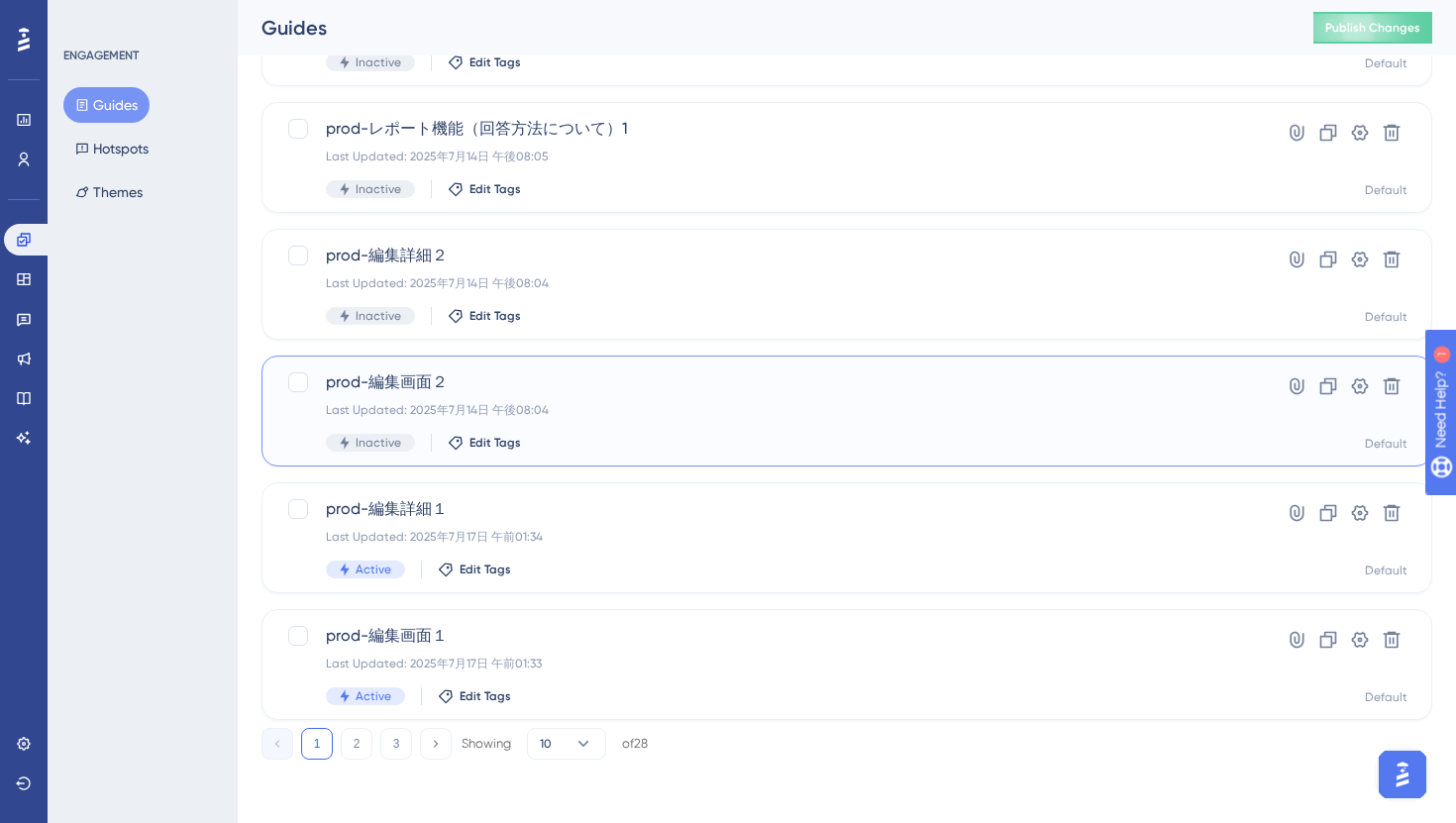 click on "Last Updated: 2025年7月14日 午後08:04" at bounding box center [768, 410] 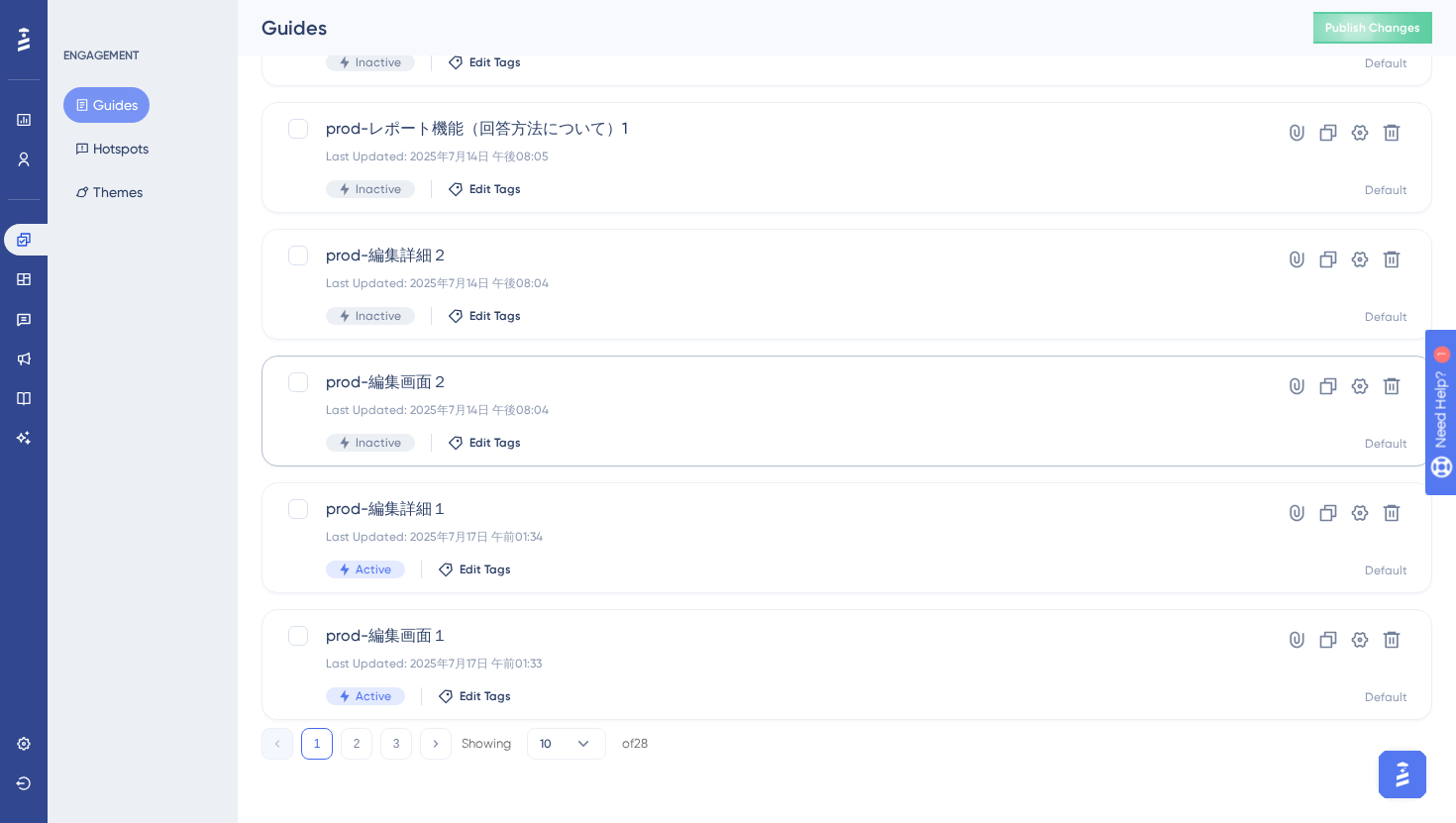 scroll, scrollTop: 0, scrollLeft: 0, axis: both 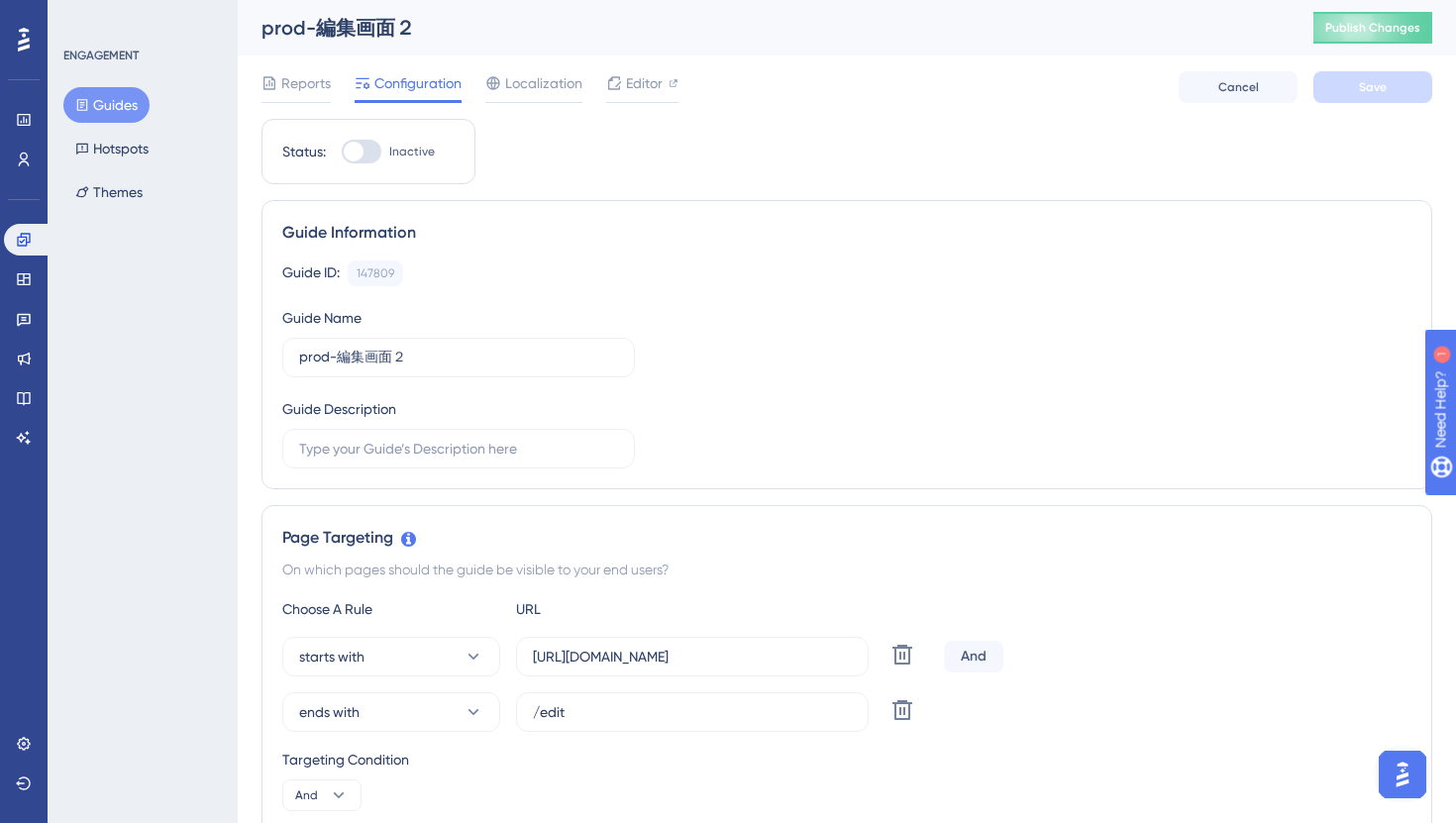 click at bounding box center (362, 152) 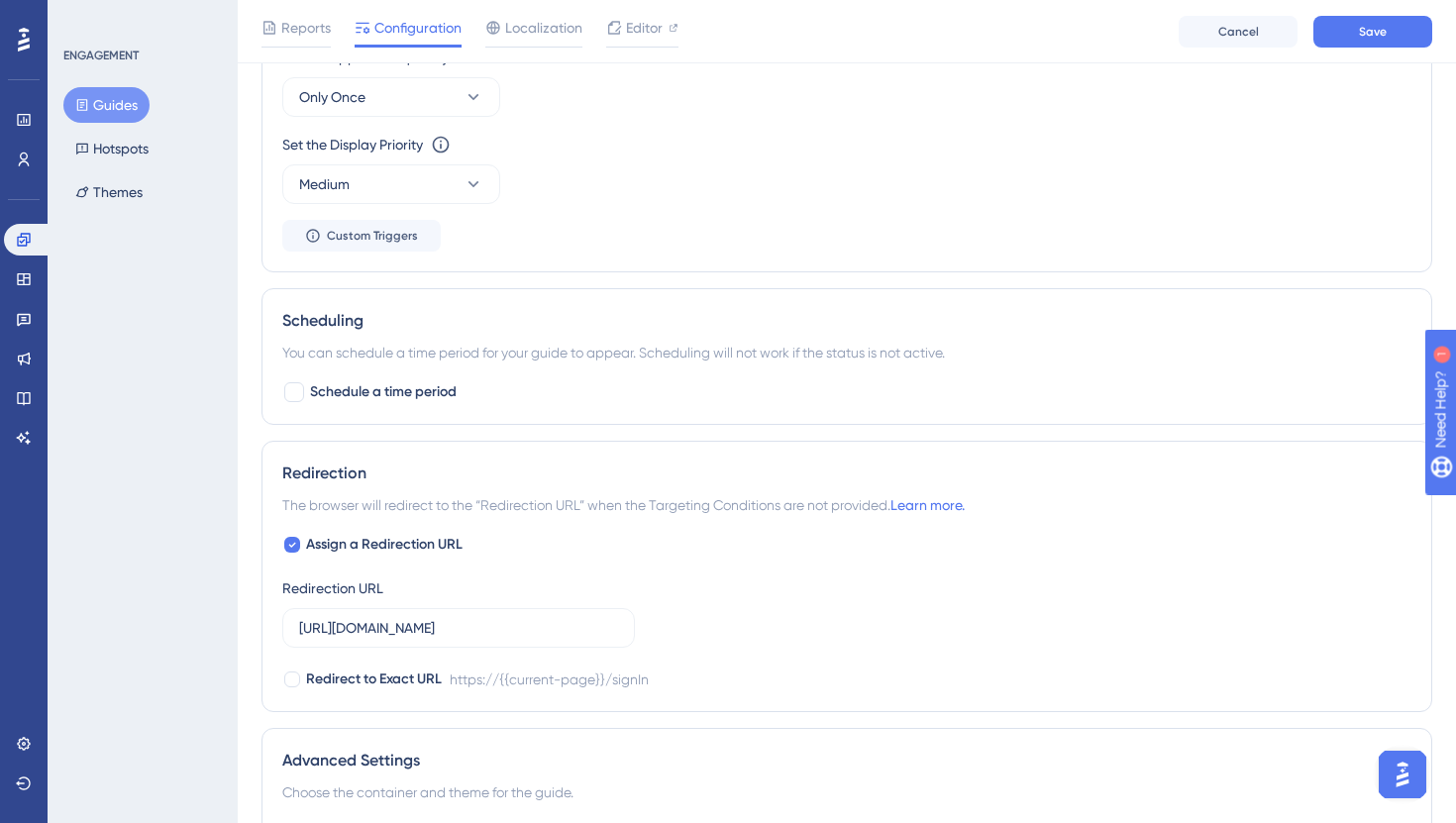 scroll, scrollTop: 1360, scrollLeft: 0, axis: vertical 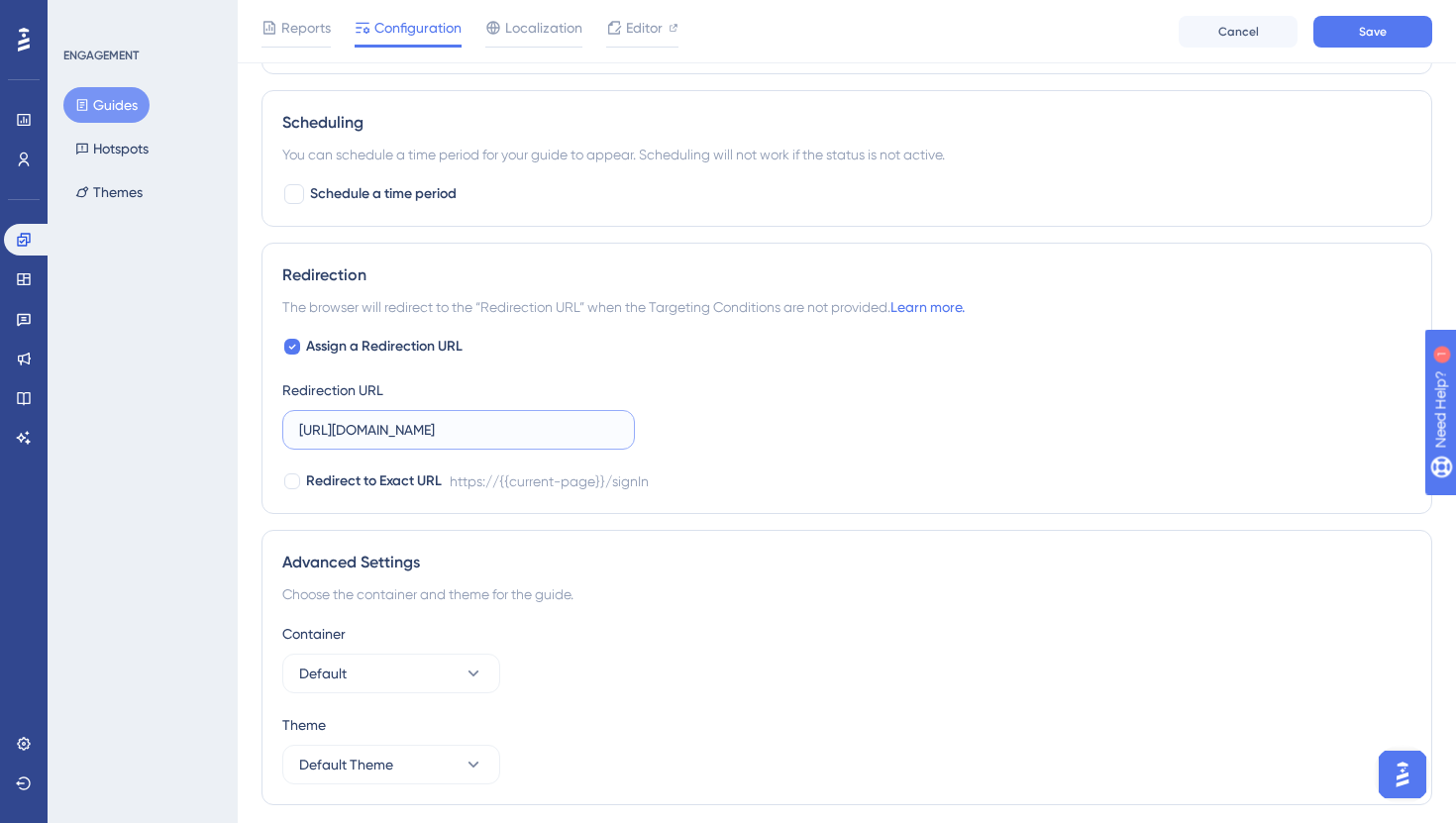 drag, startPoint x: 575, startPoint y: 434, endPoint x: 168, endPoint y: 396, distance: 408.77011 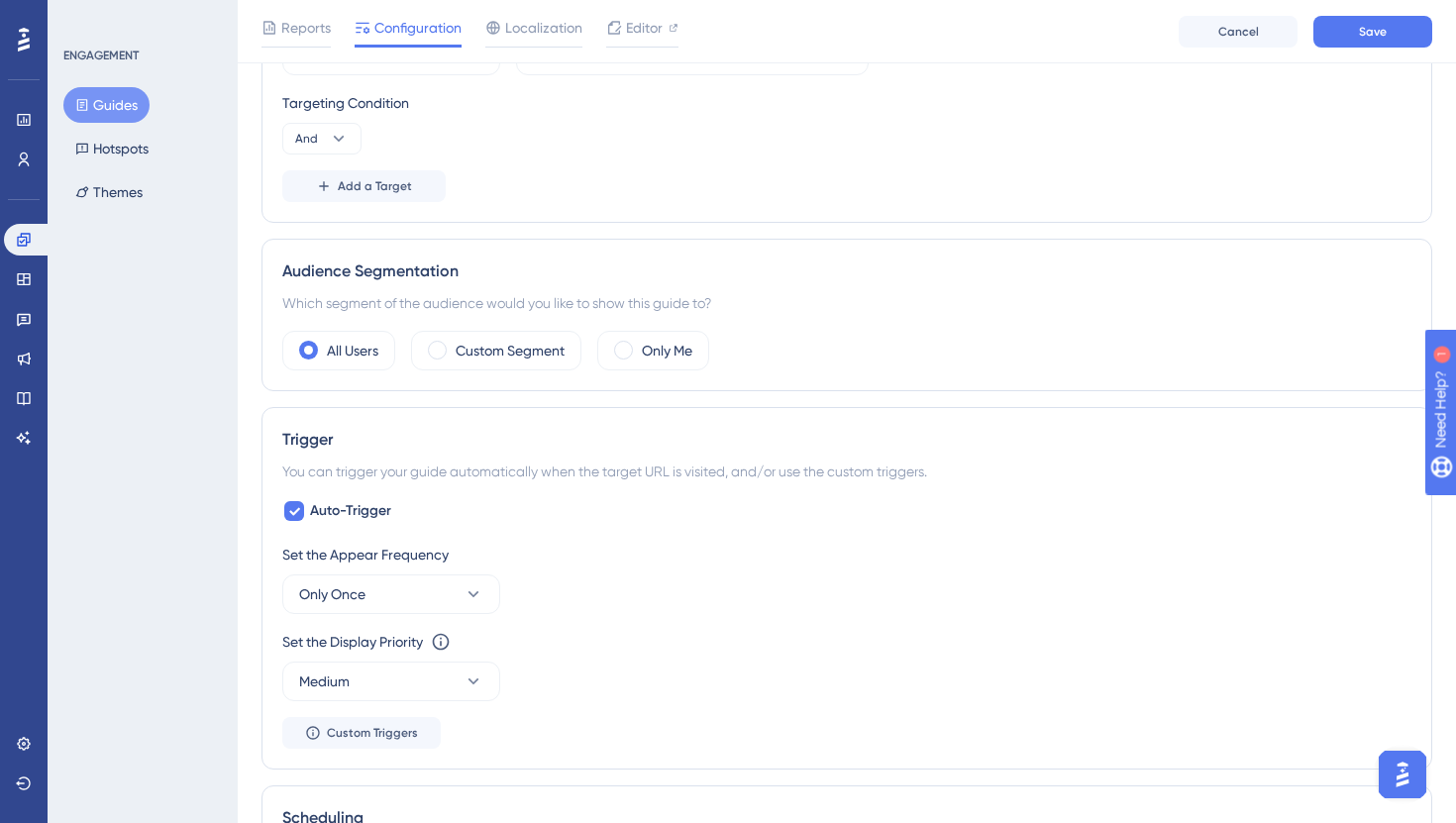 scroll, scrollTop: 705, scrollLeft: 0, axis: vertical 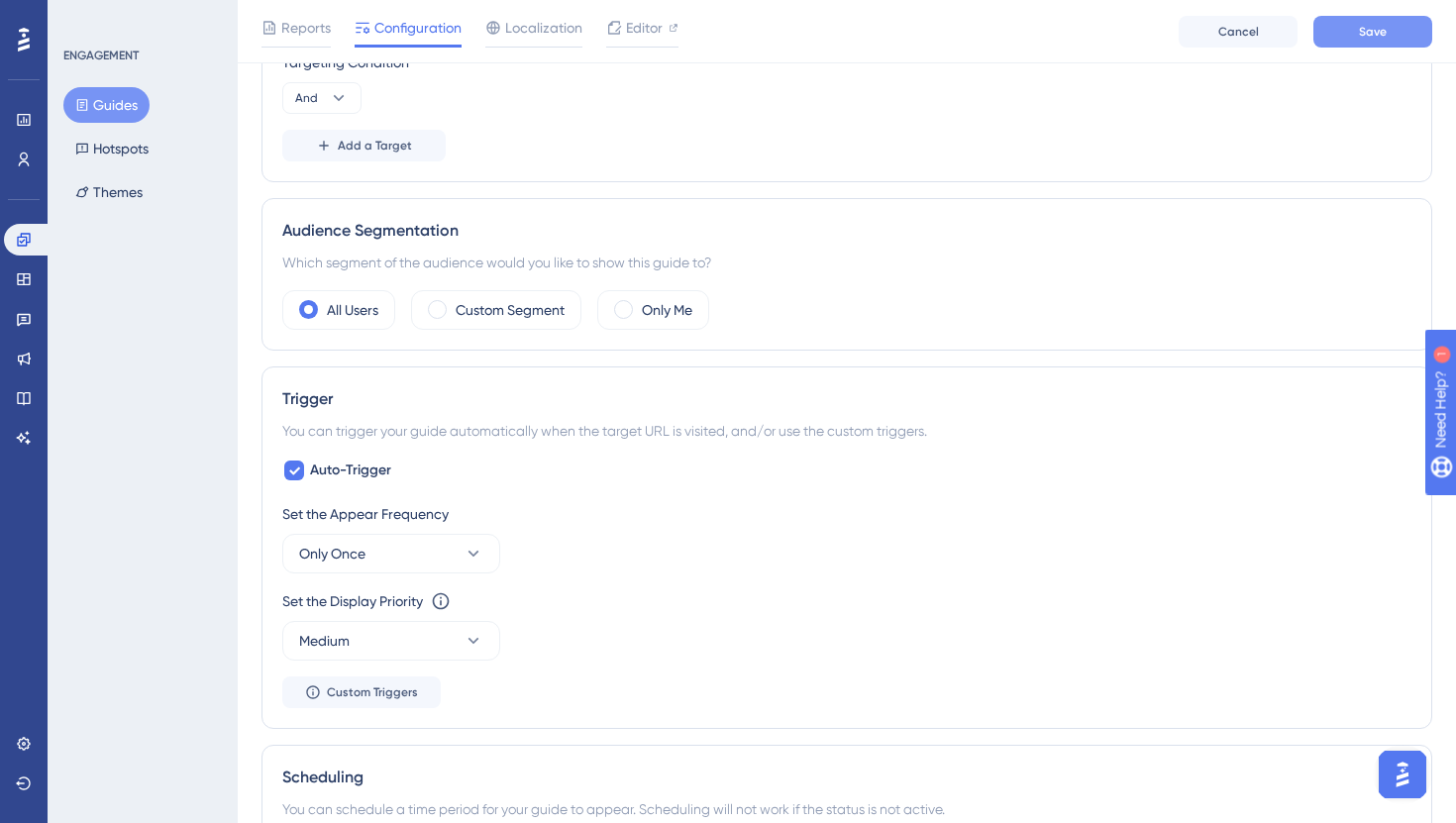type on "[URL][DOMAIN_NAME]" 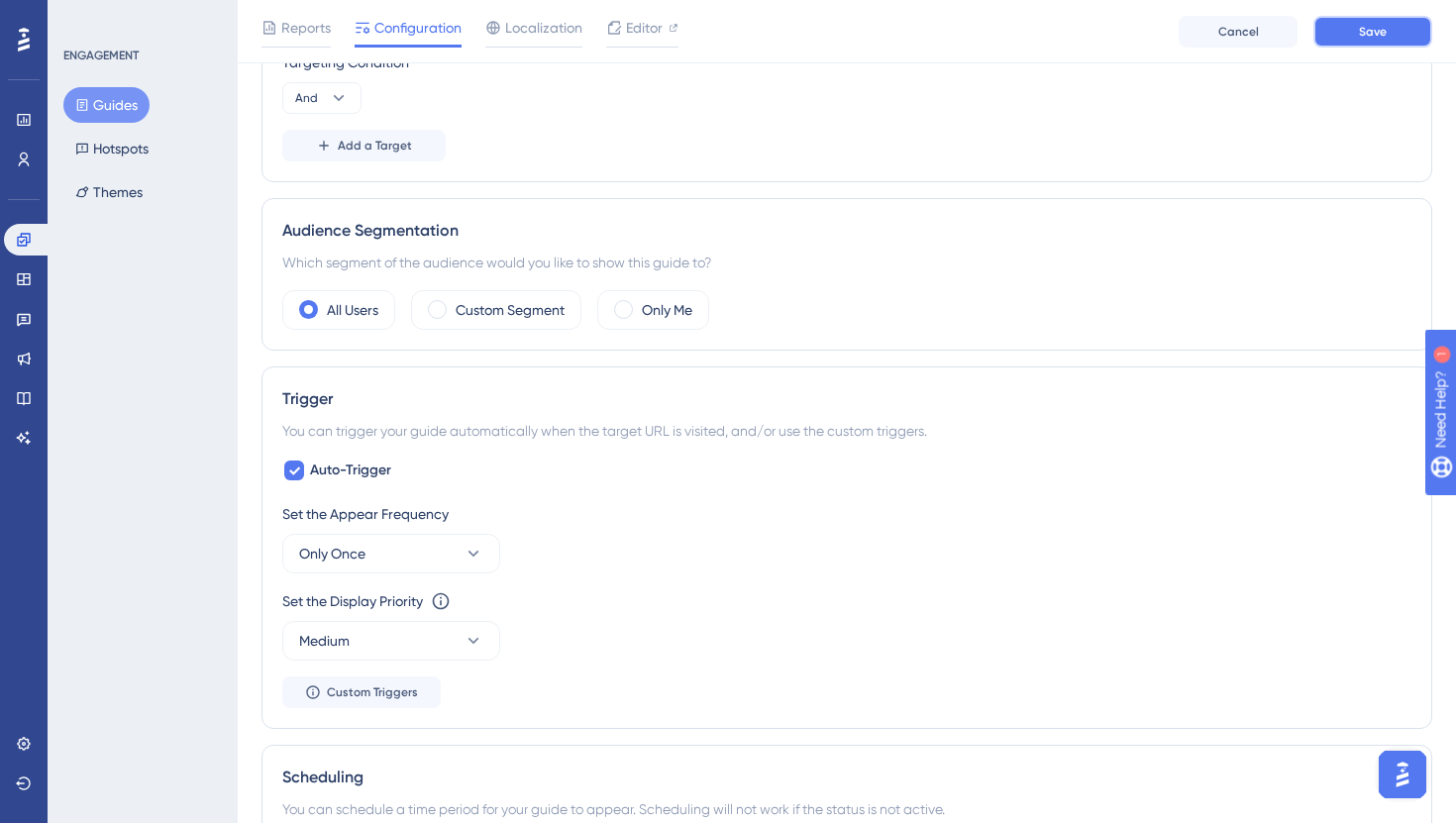 click on "Save" at bounding box center [1373, 32] 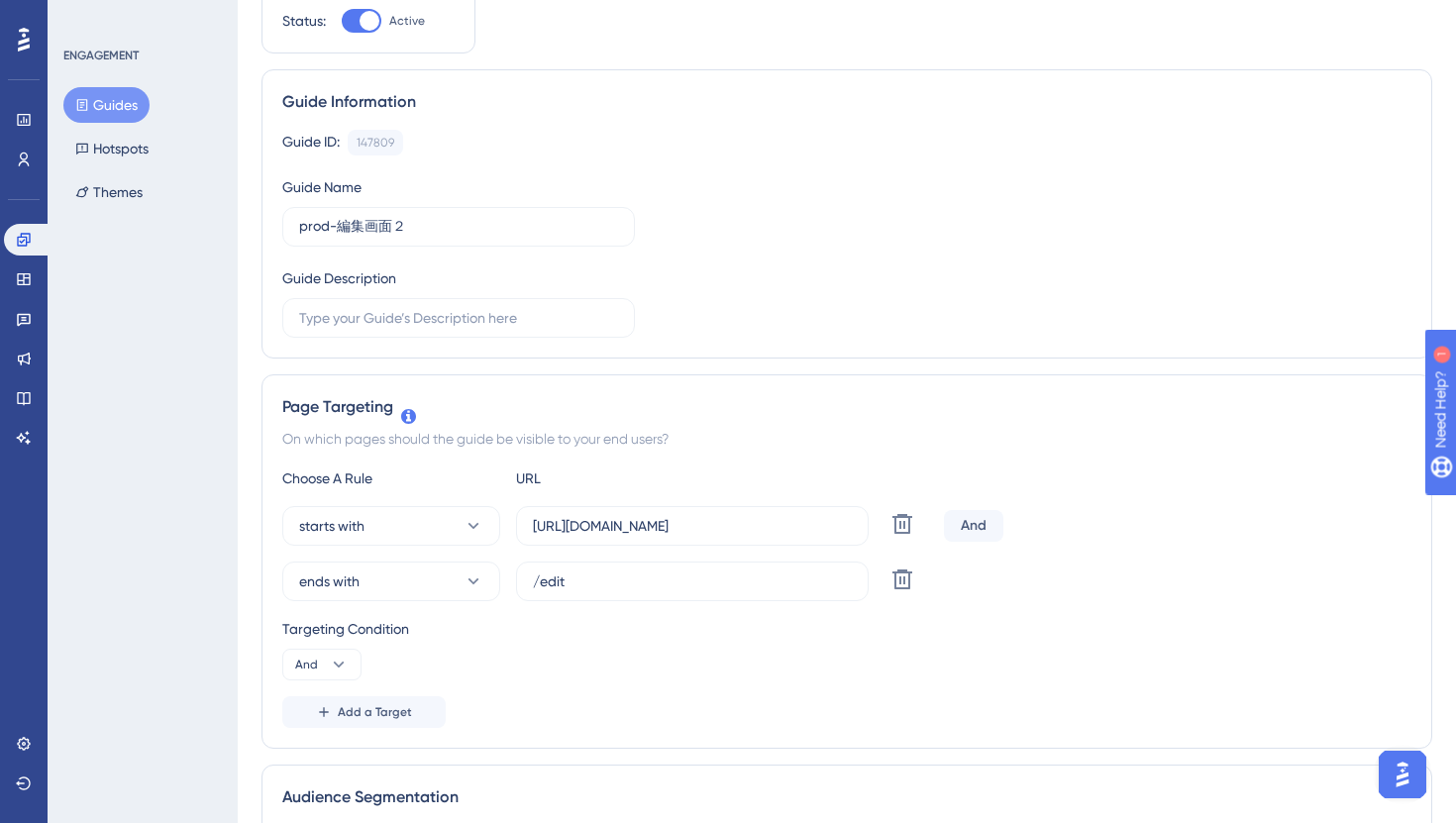 scroll, scrollTop: 0, scrollLeft: 0, axis: both 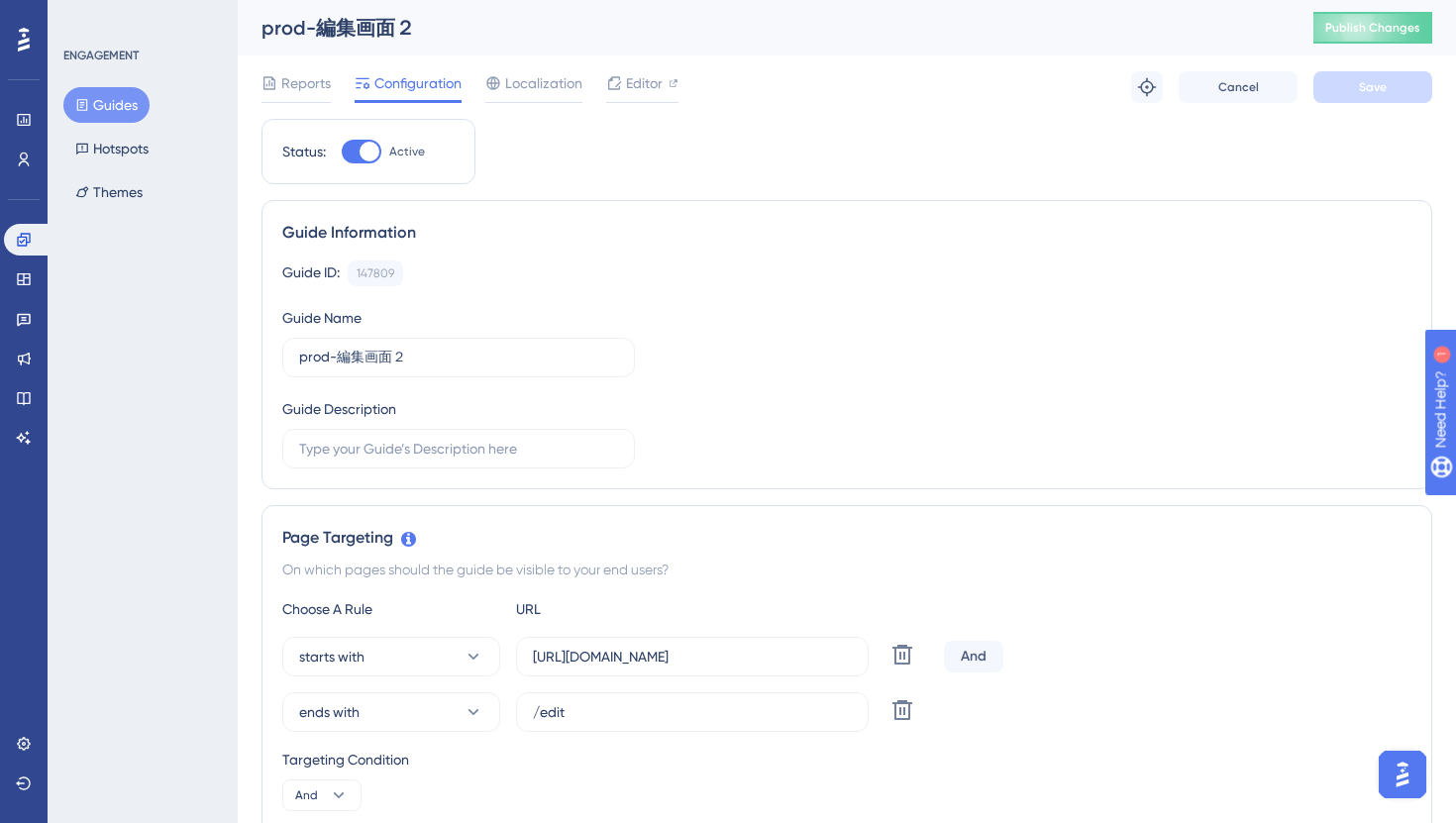 click on "Guides" at bounding box center (106, 105) 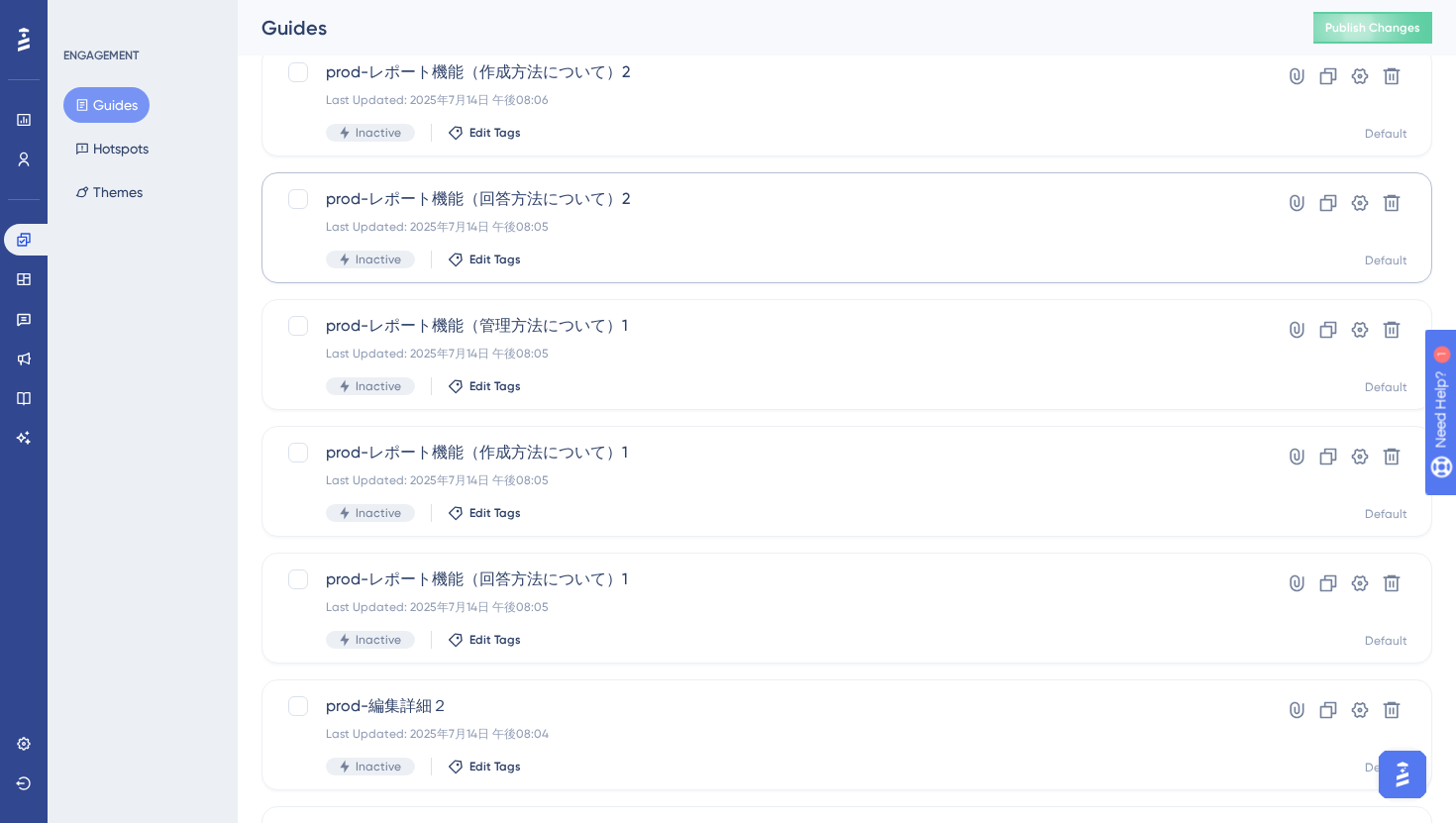 scroll, scrollTop: 714, scrollLeft: 0, axis: vertical 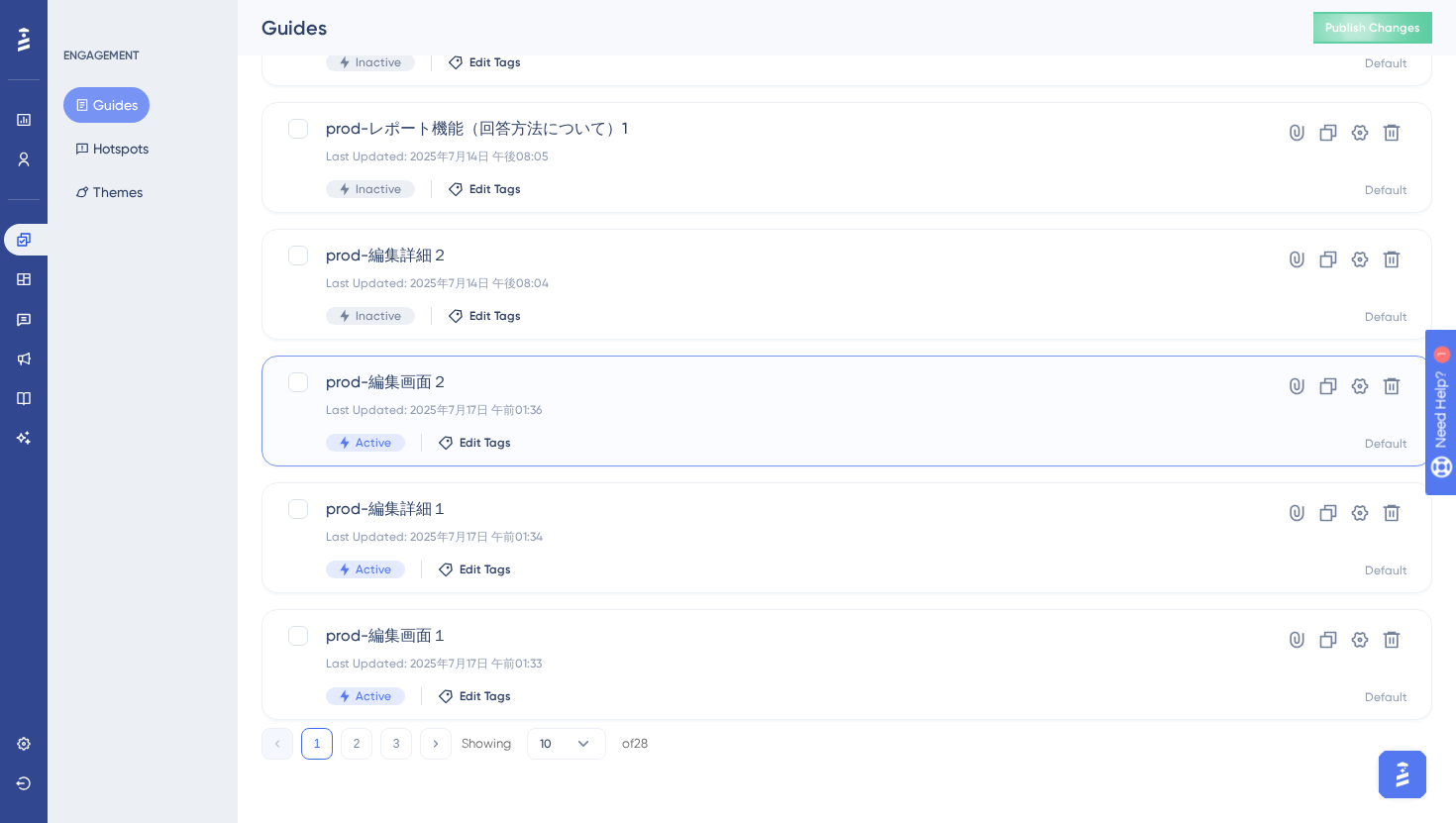 click on "prod-編集画面２ Last Updated: 2025年7月17日 午前01:36 Active Edit Tags" at bounding box center [768, 411] 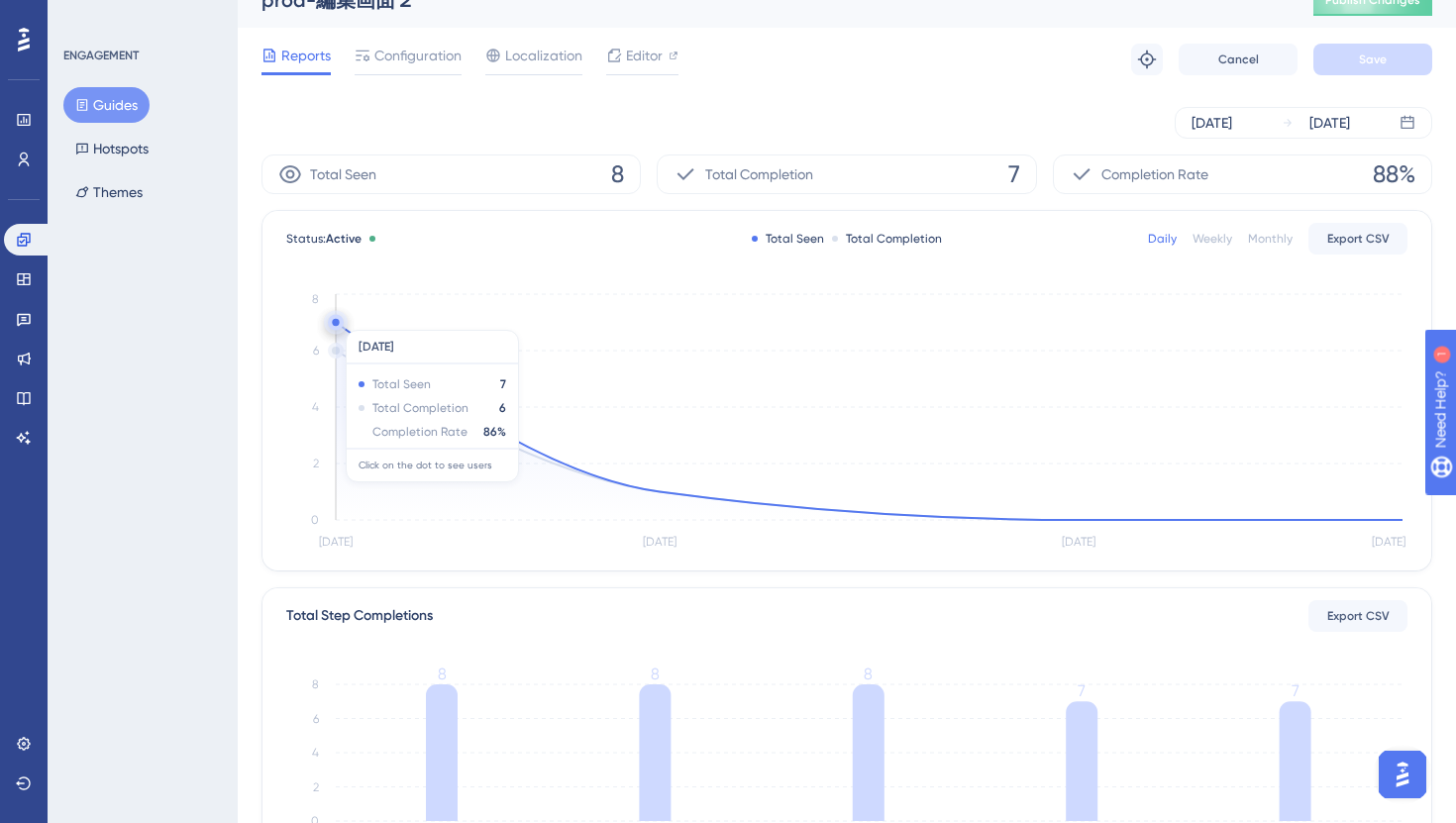 scroll, scrollTop: 37, scrollLeft: 0, axis: vertical 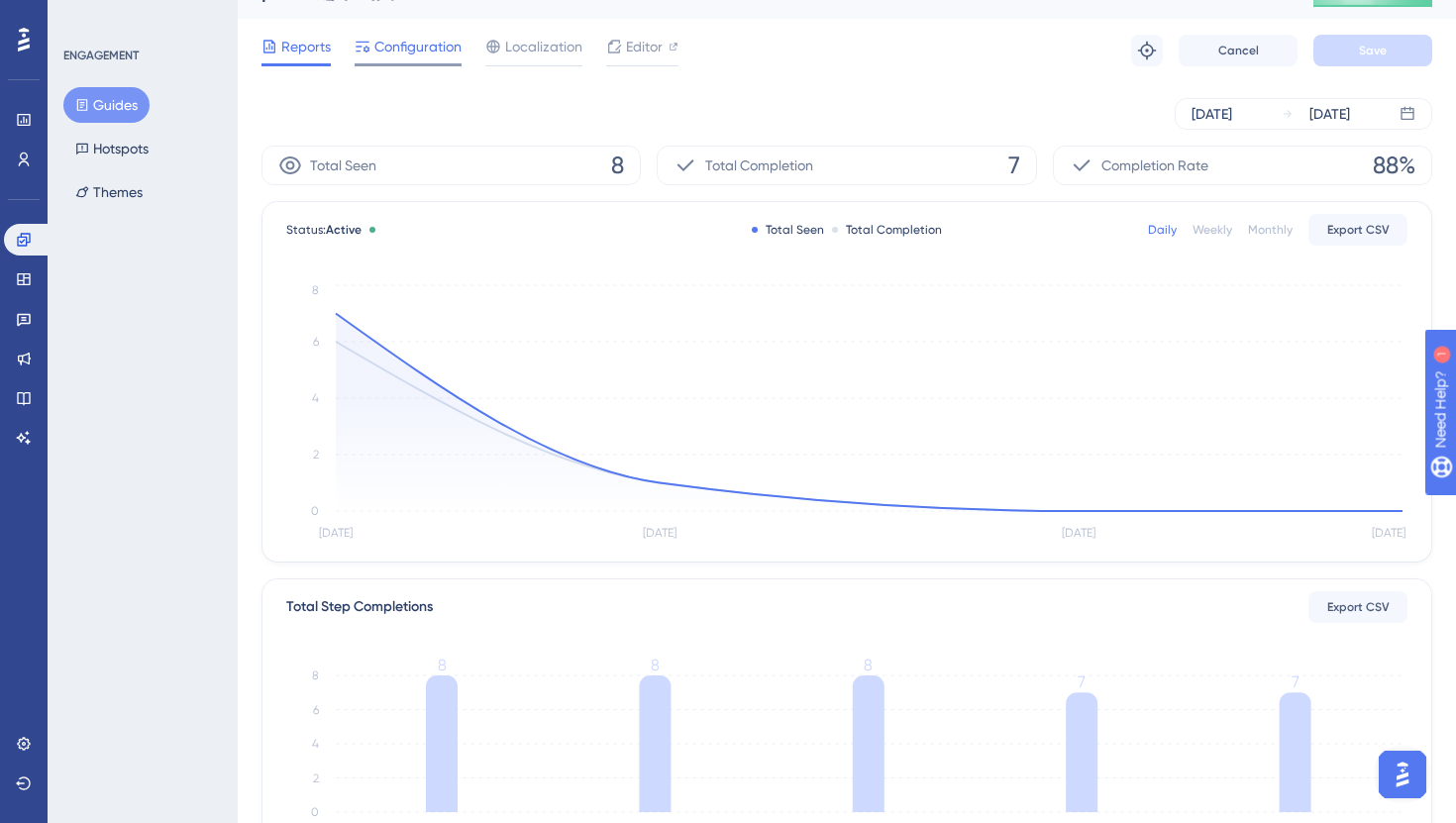 click on "Configuration" at bounding box center (418, 47) 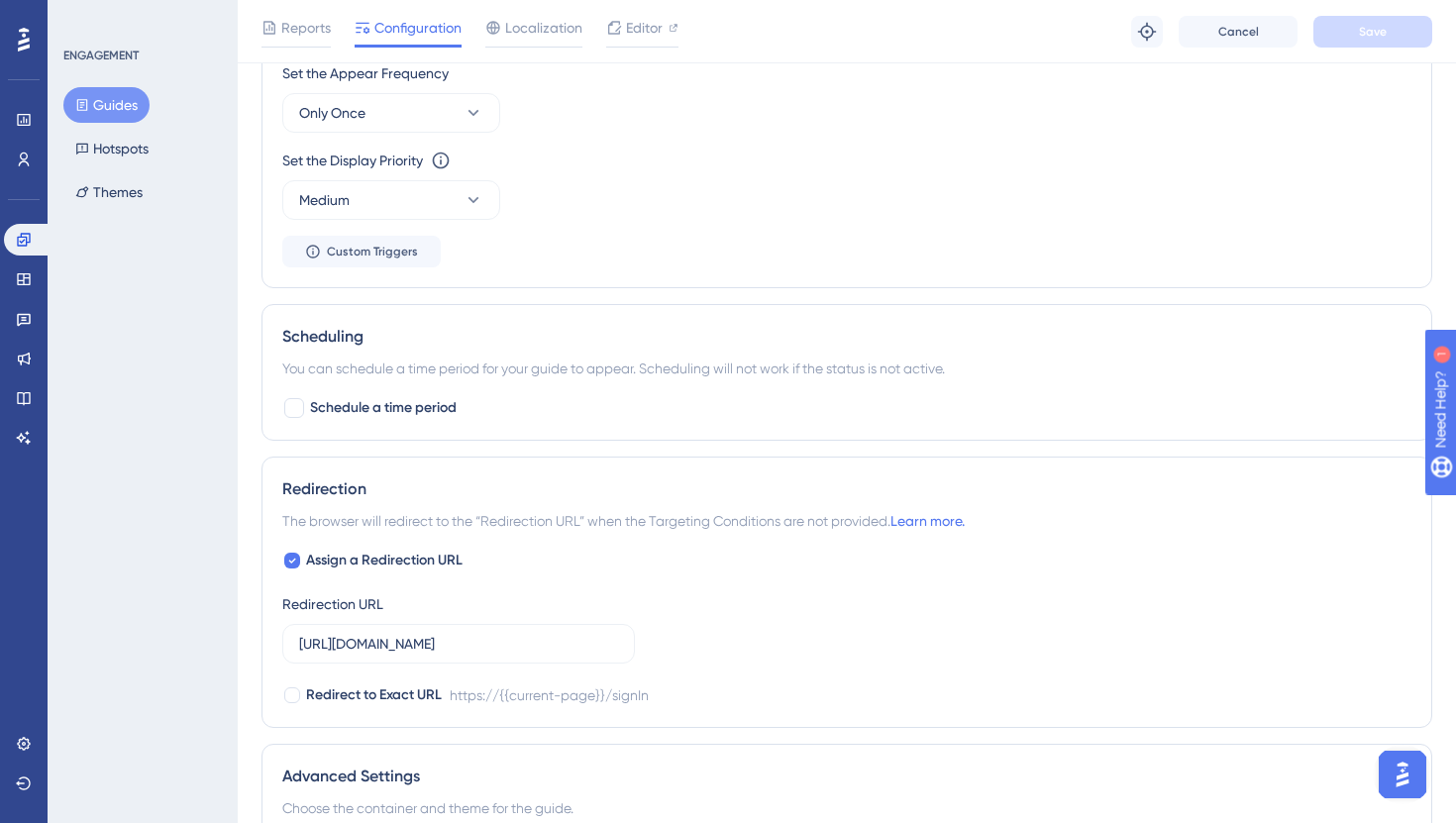 scroll, scrollTop: 1421, scrollLeft: 0, axis: vertical 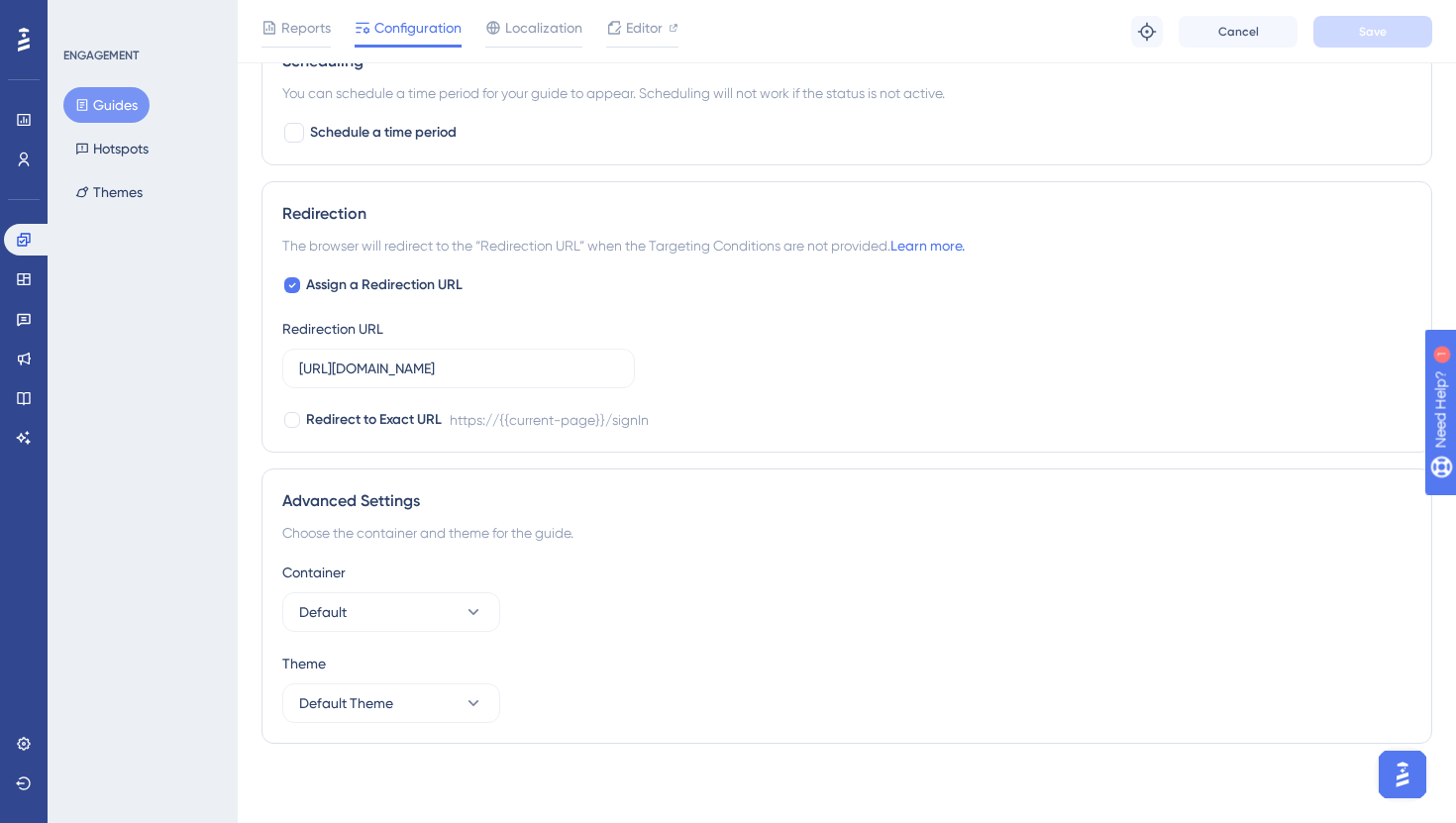 click on "Guides" at bounding box center (106, 105) 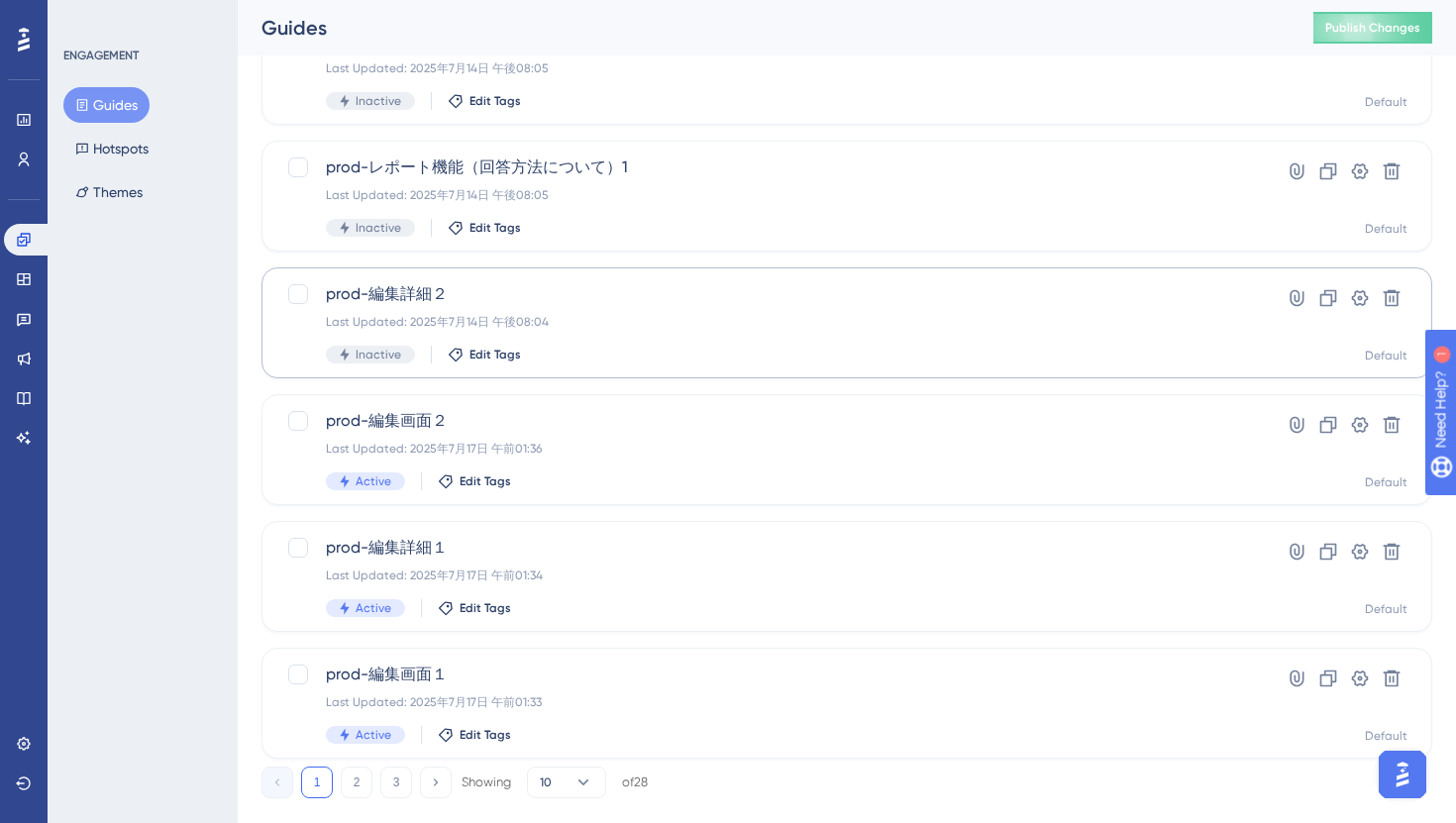 scroll, scrollTop: 698, scrollLeft: 0, axis: vertical 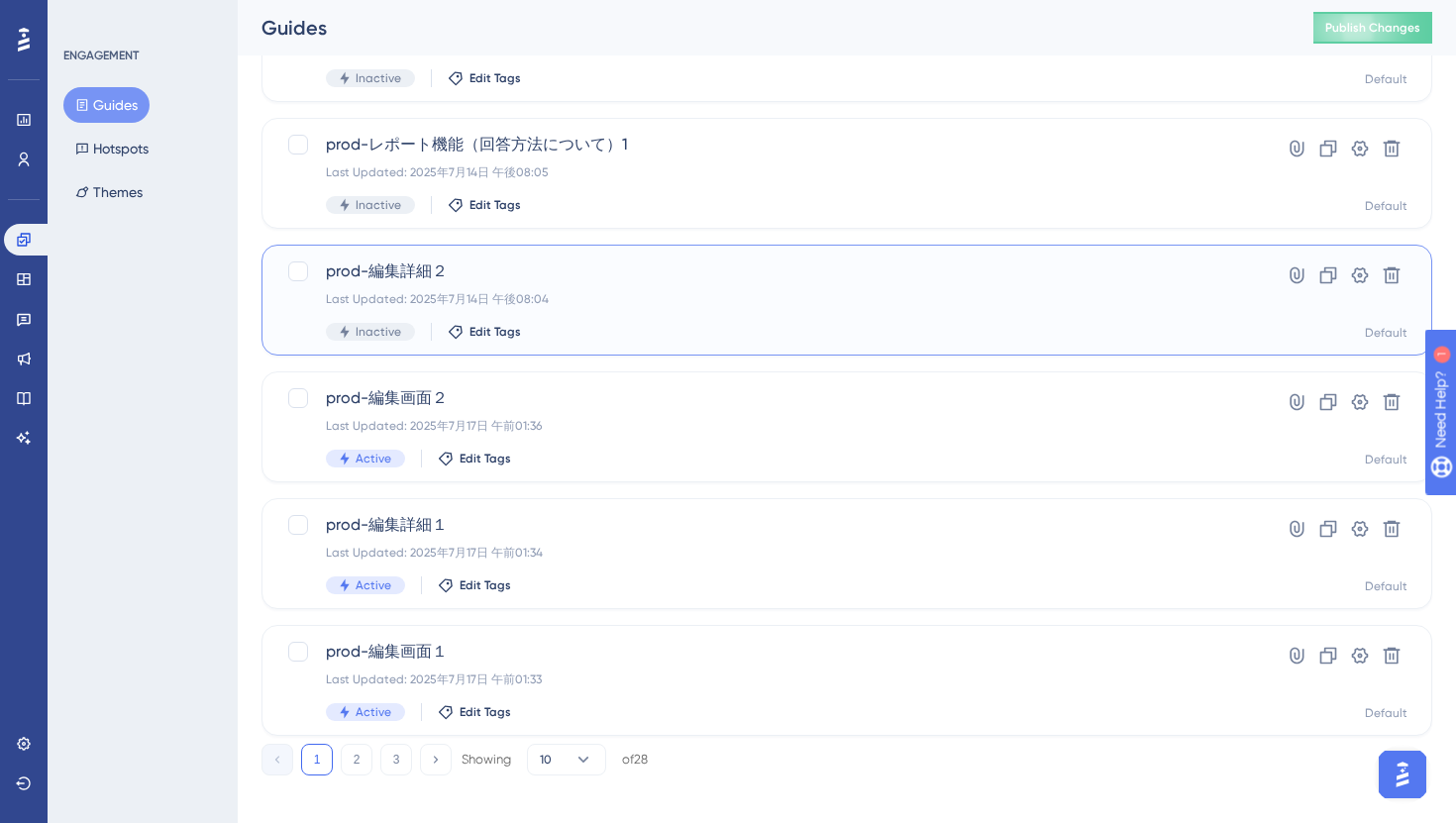 click on "Last Updated: 2025年7月14日 午後08:04" at bounding box center [768, 299] 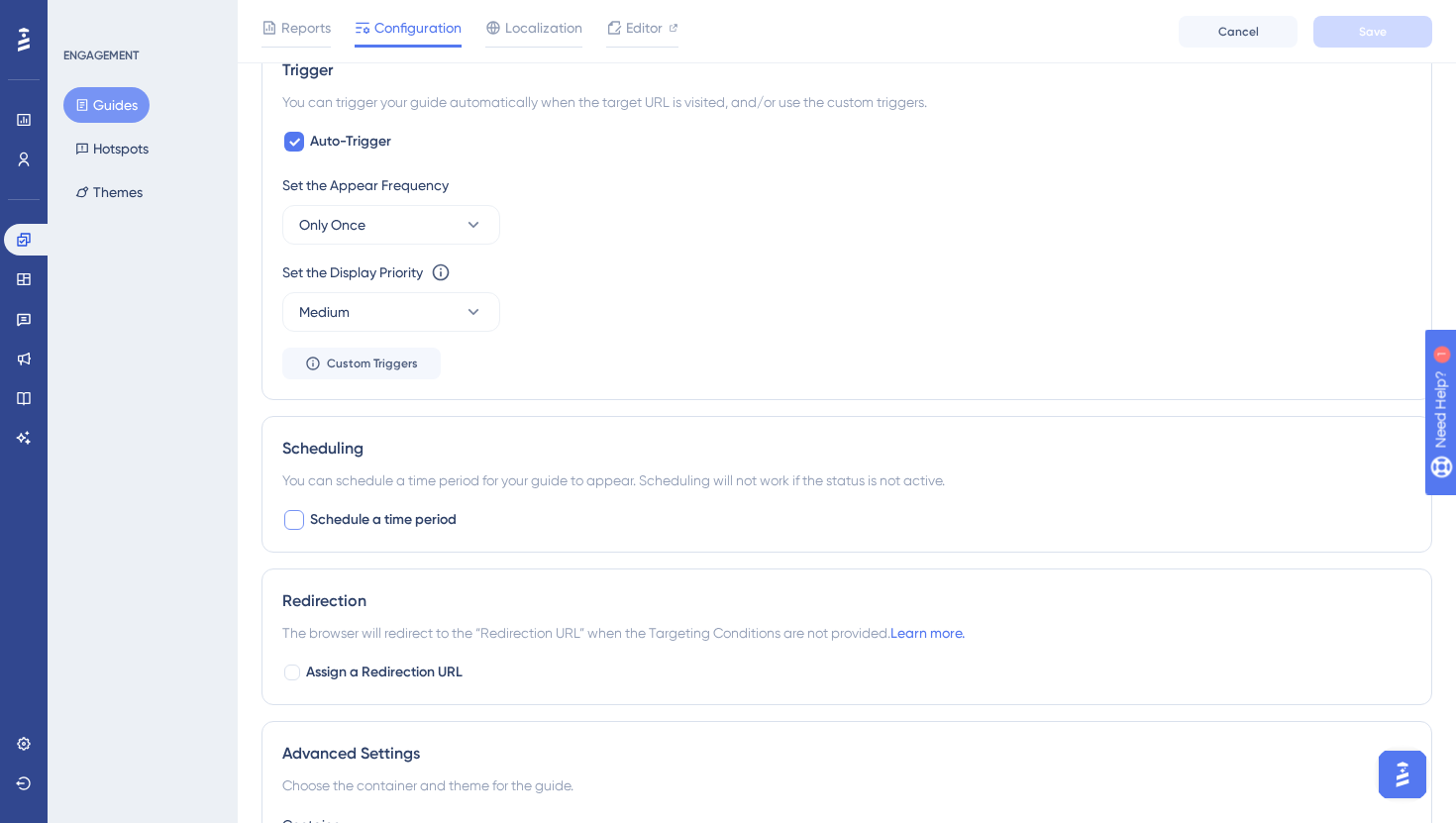 scroll, scrollTop: 1049, scrollLeft: 0, axis: vertical 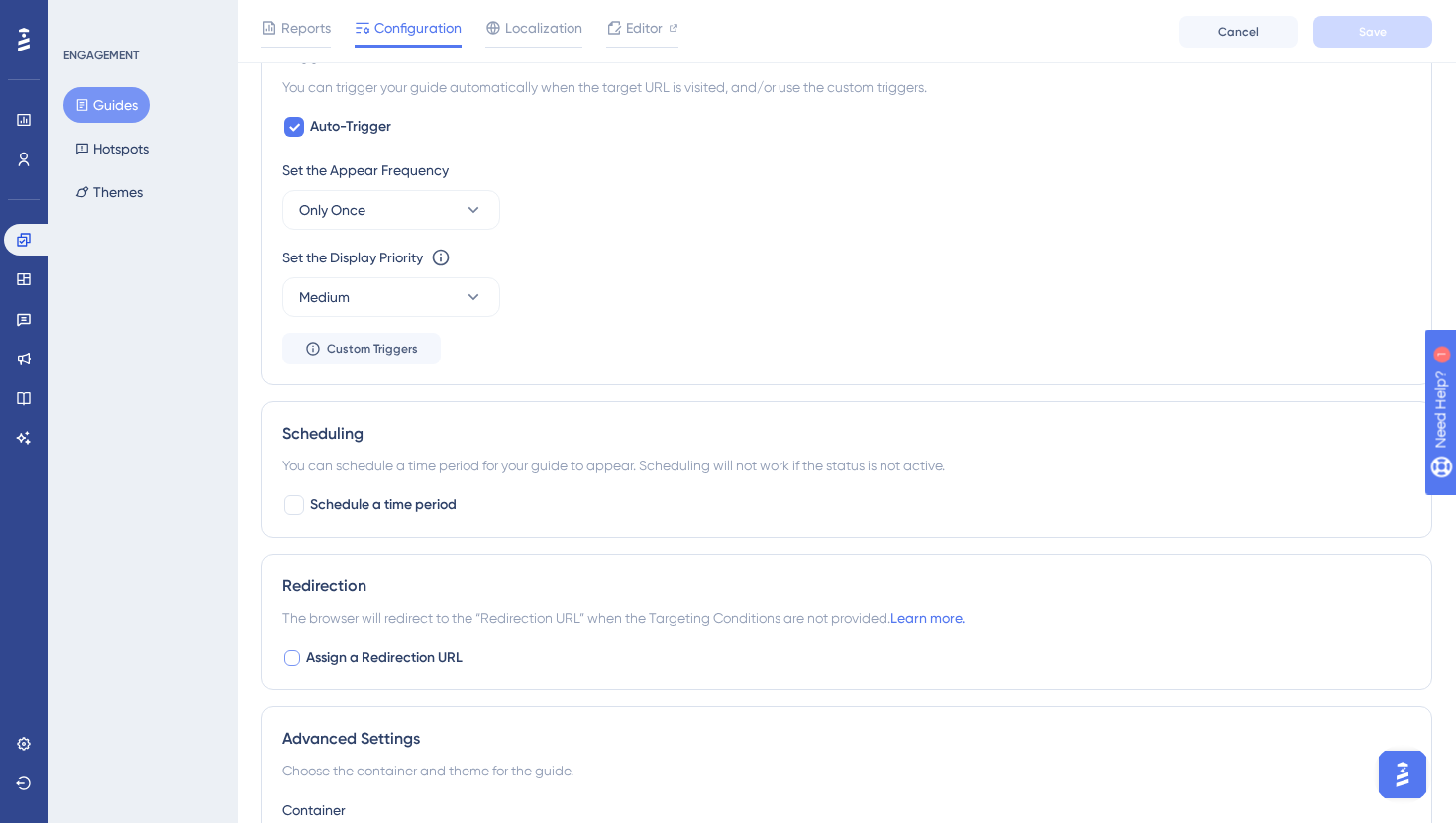click at bounding box center [292, 658] 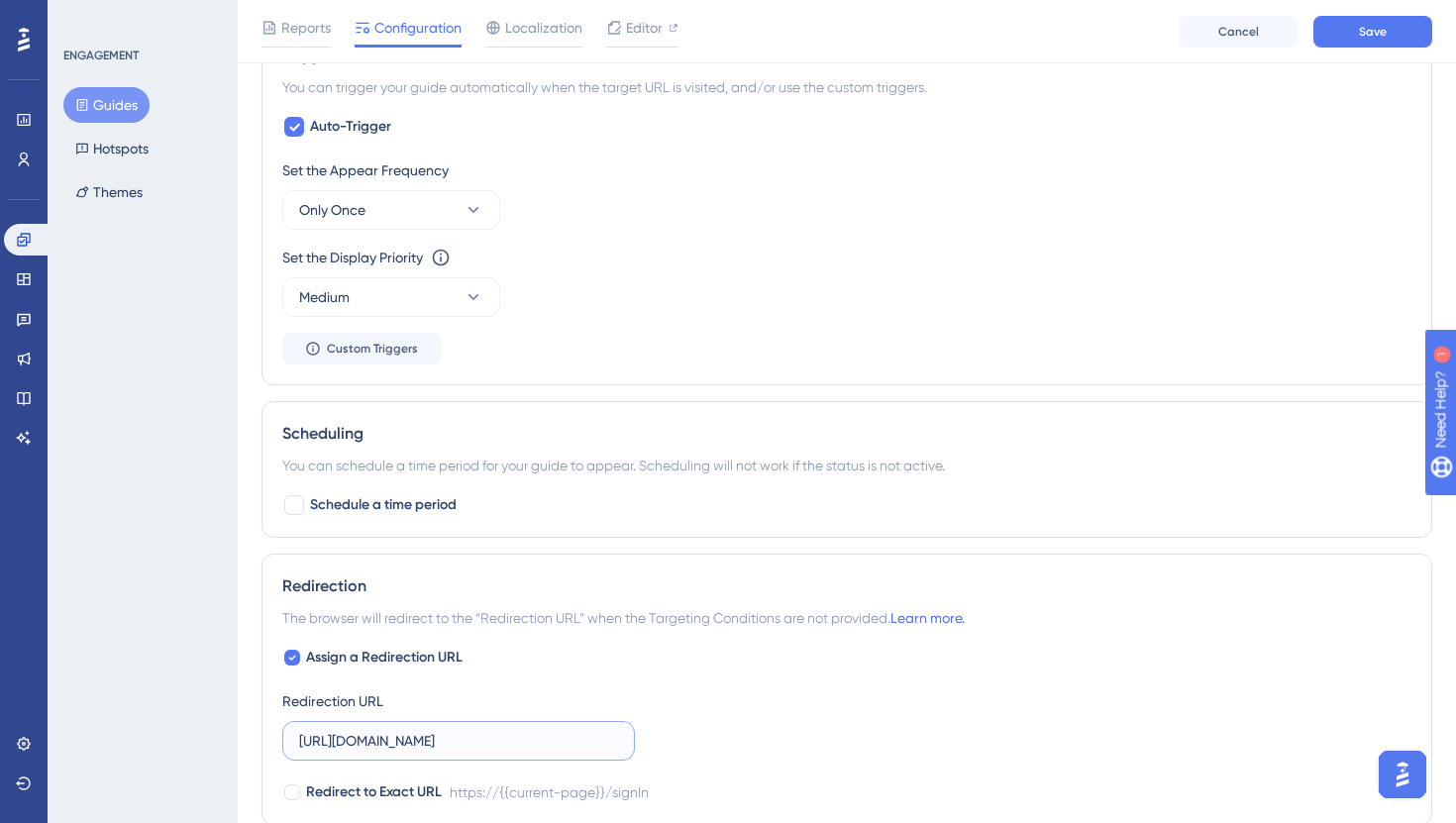 drag, startPoint x: 540, startPoint y: 747, endPoint x: 53, endPoint y: 705, distance: 488.80773 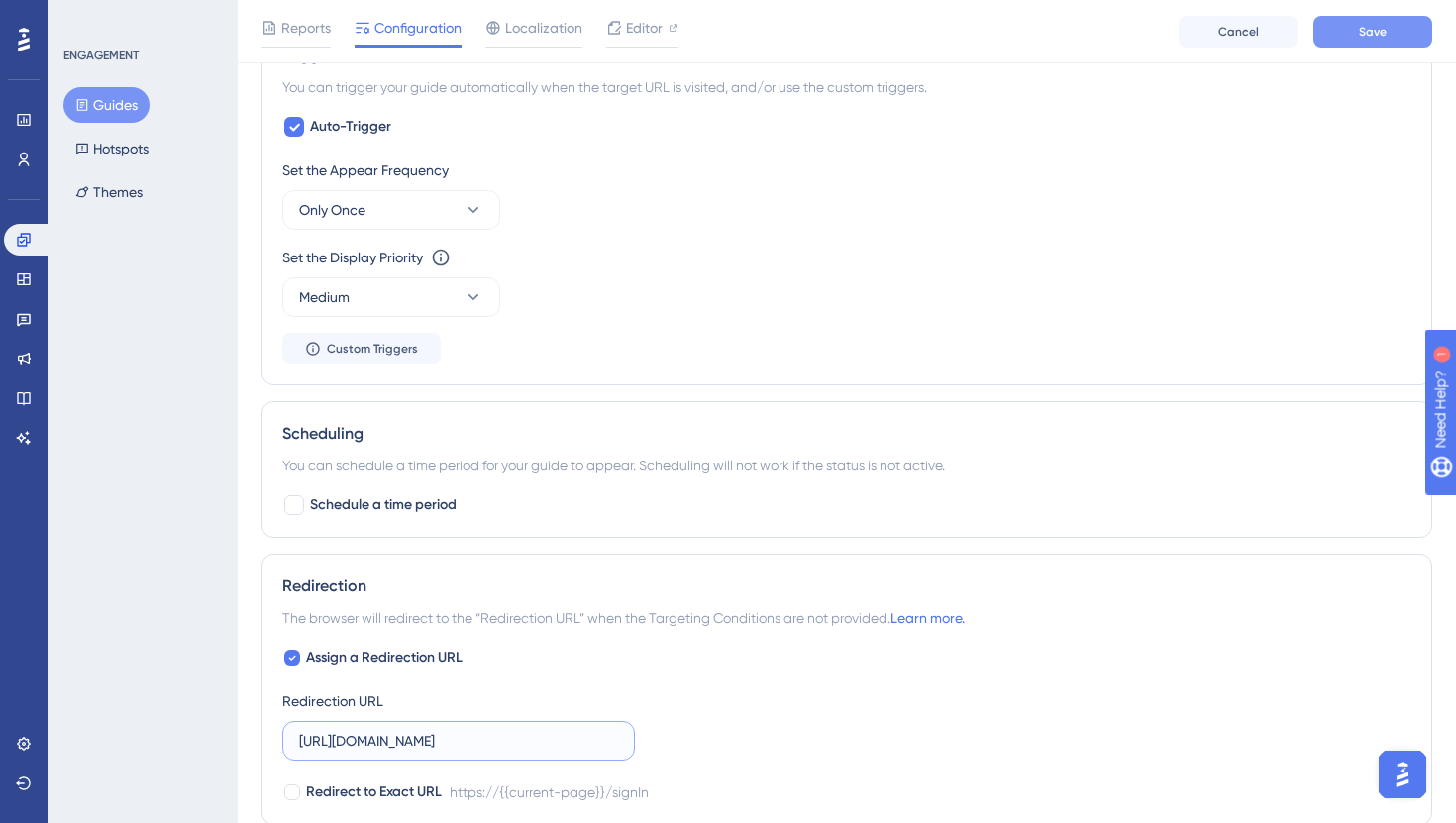 type on "[URL][DOMAIN_NAME]" 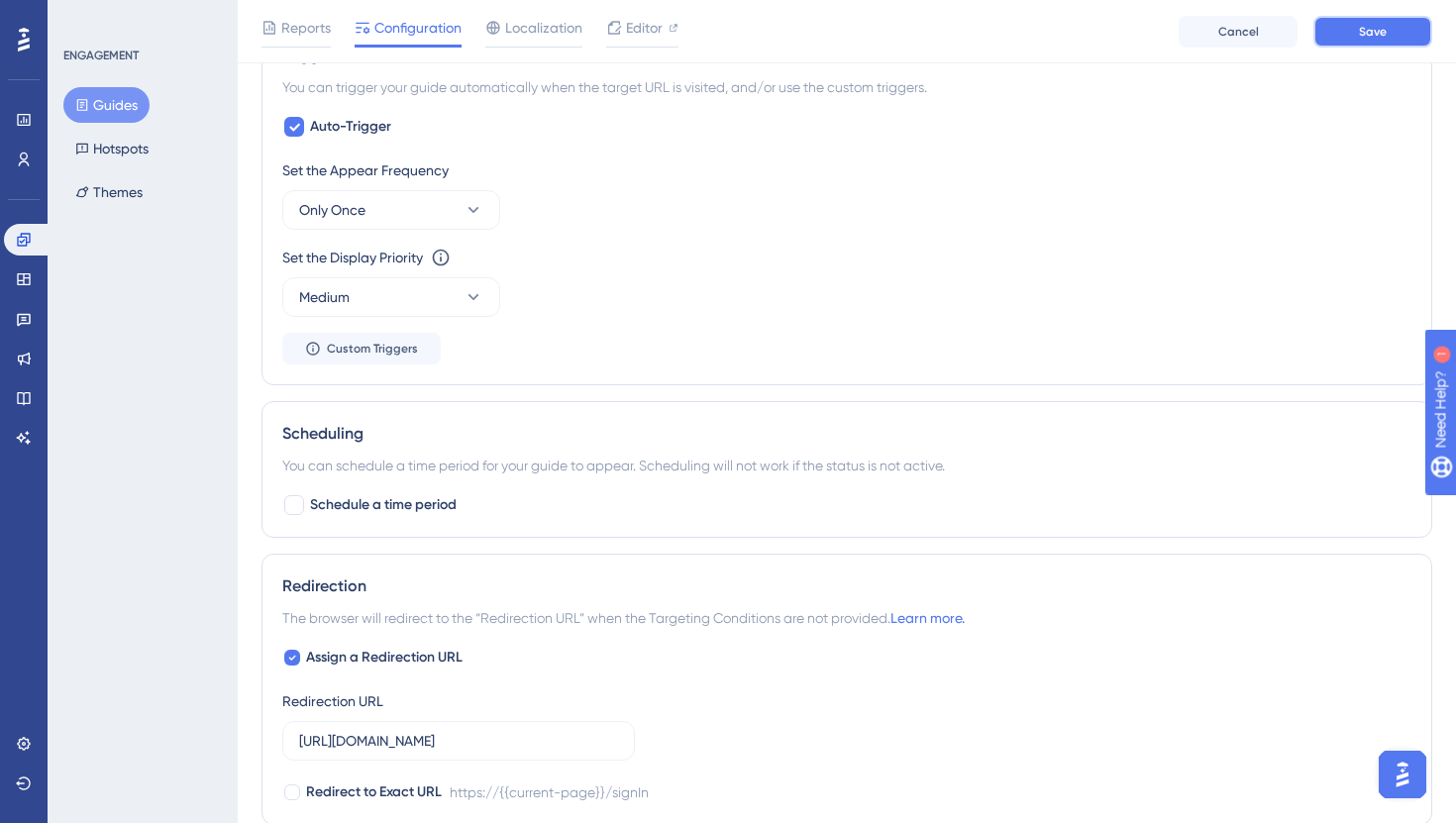 click on "Save" at bounding box center [1373, 32] 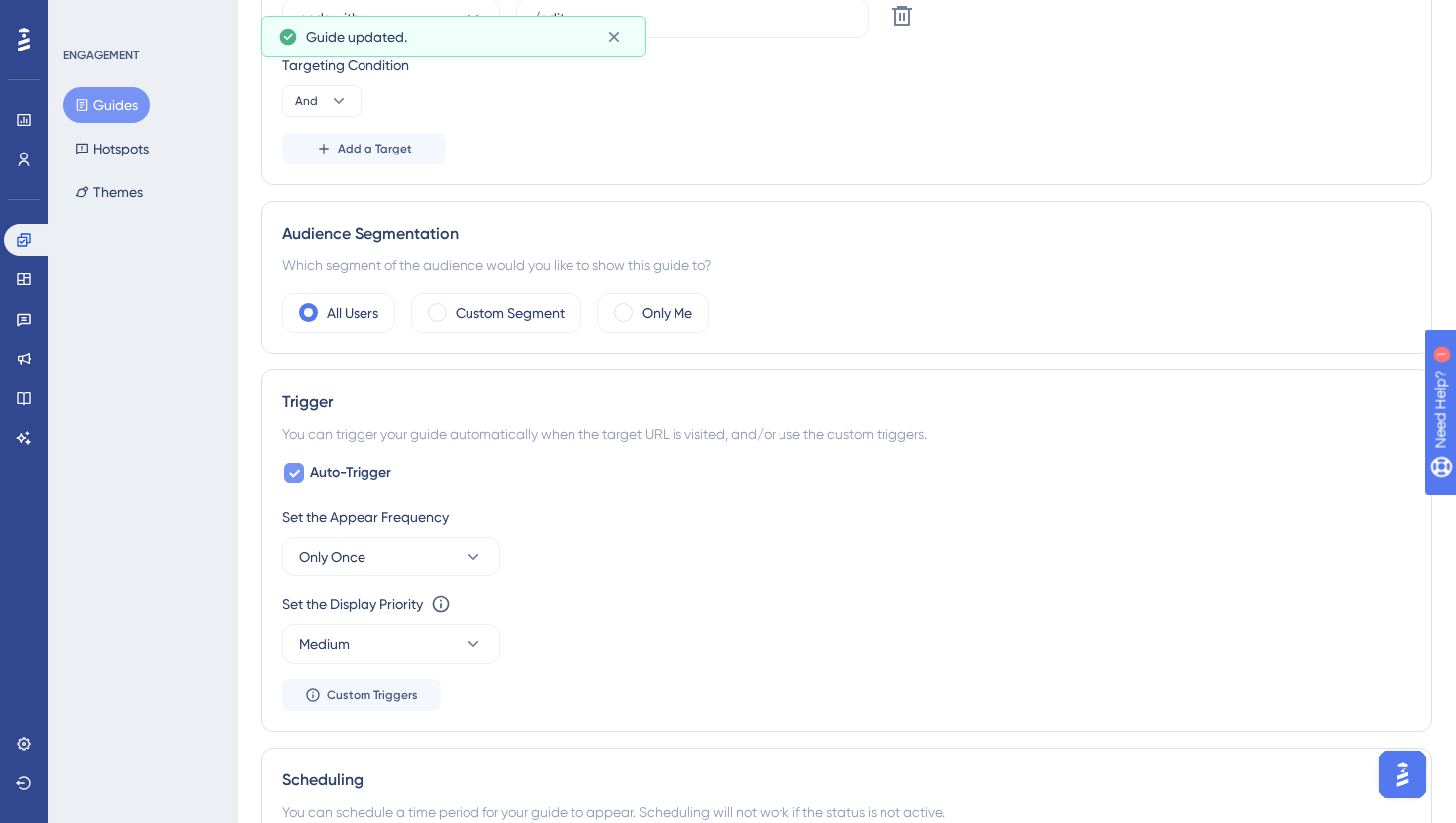 scroll, scrollTop: 0, scrollLeft: 0, axis: both 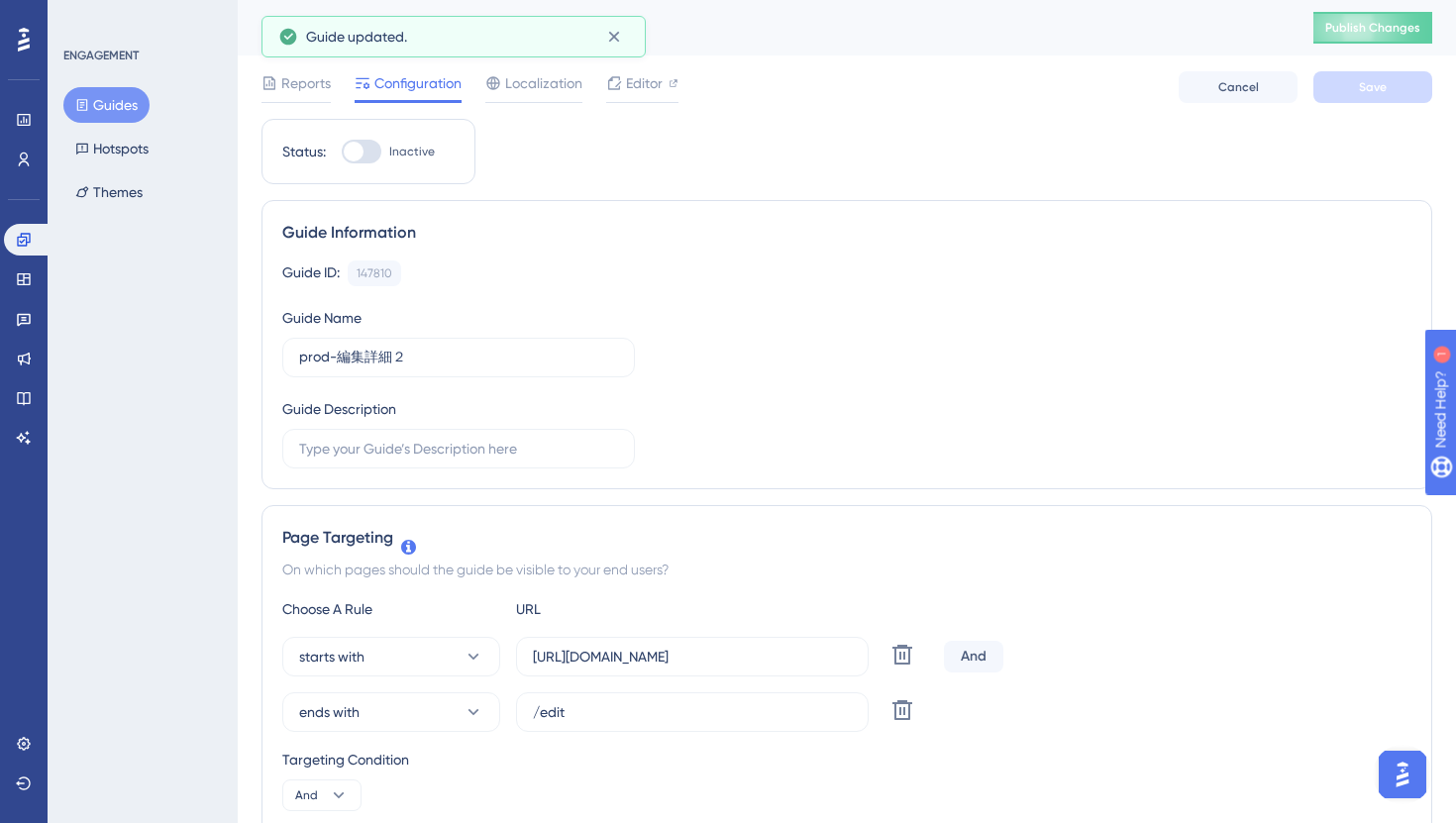click at bounding box center (362, 152) 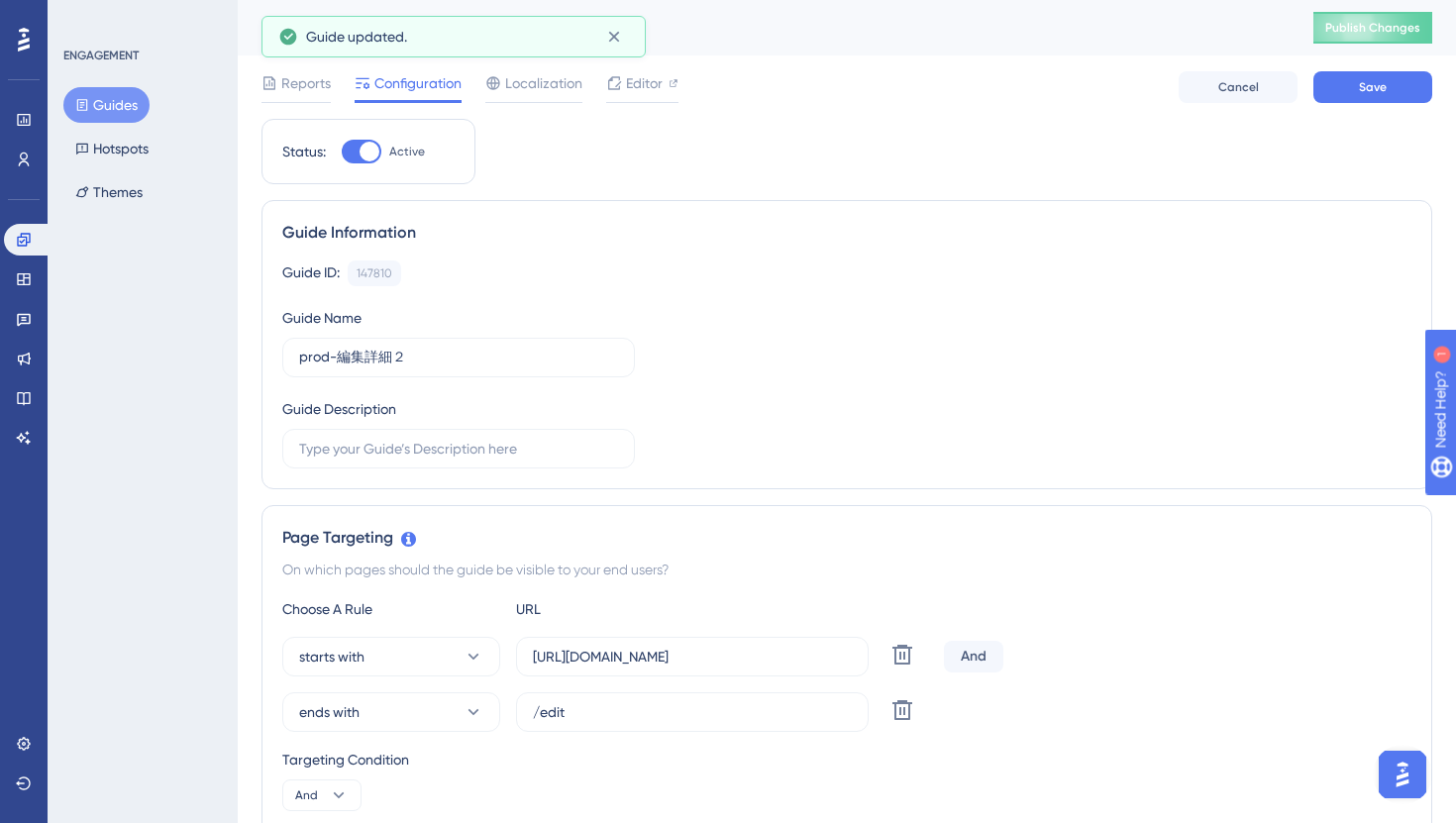 click on "Reports Configuration Localization Editor Cancel Save" at bounding box center [847, 87] 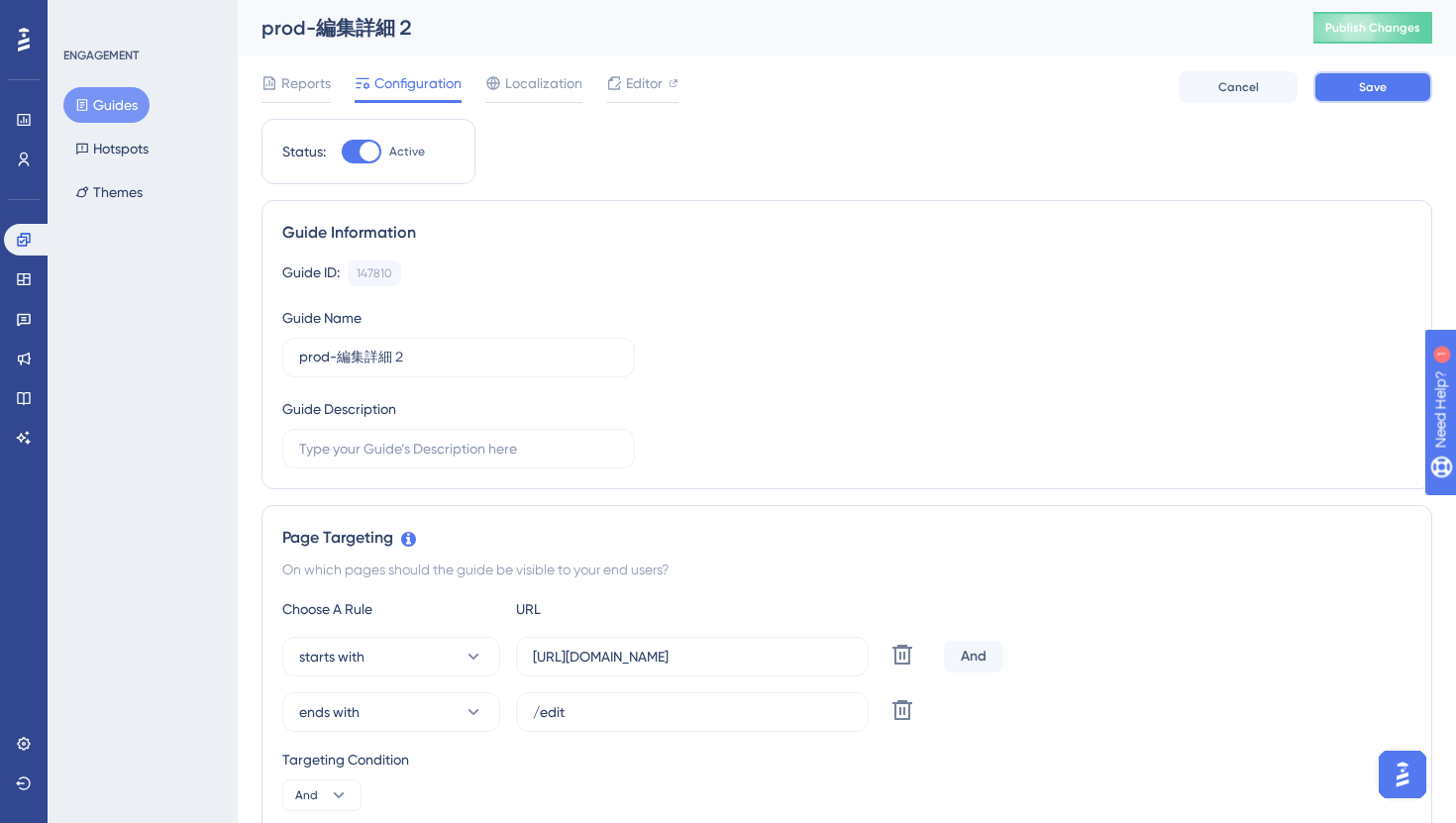 click on "Save" at bounding box center [1373, 87] 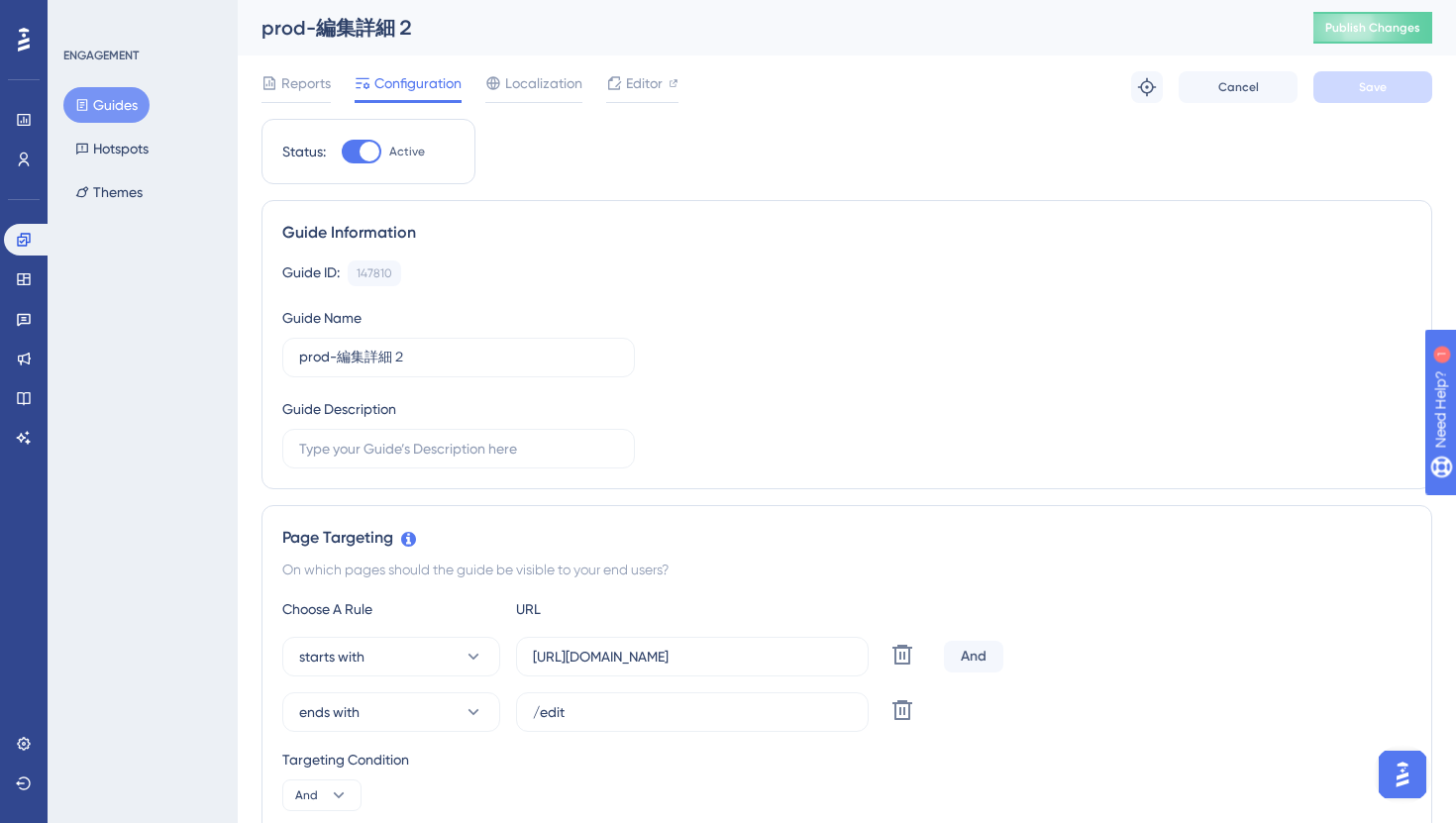 click on "Guides" at bounding box center [106, 105] 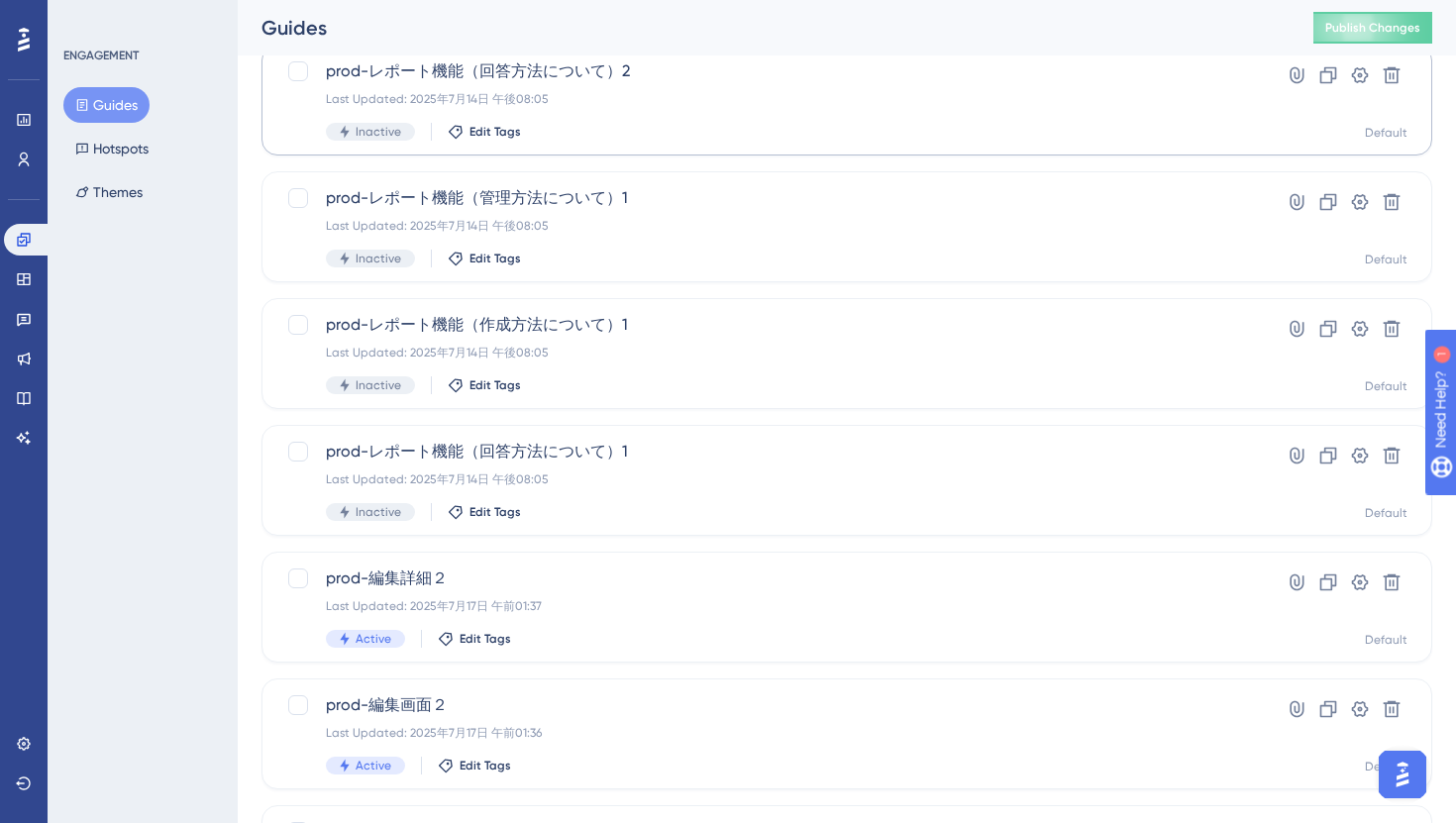 scroll, scrollTop: 414, scrollLeft: 0, axis: vertical 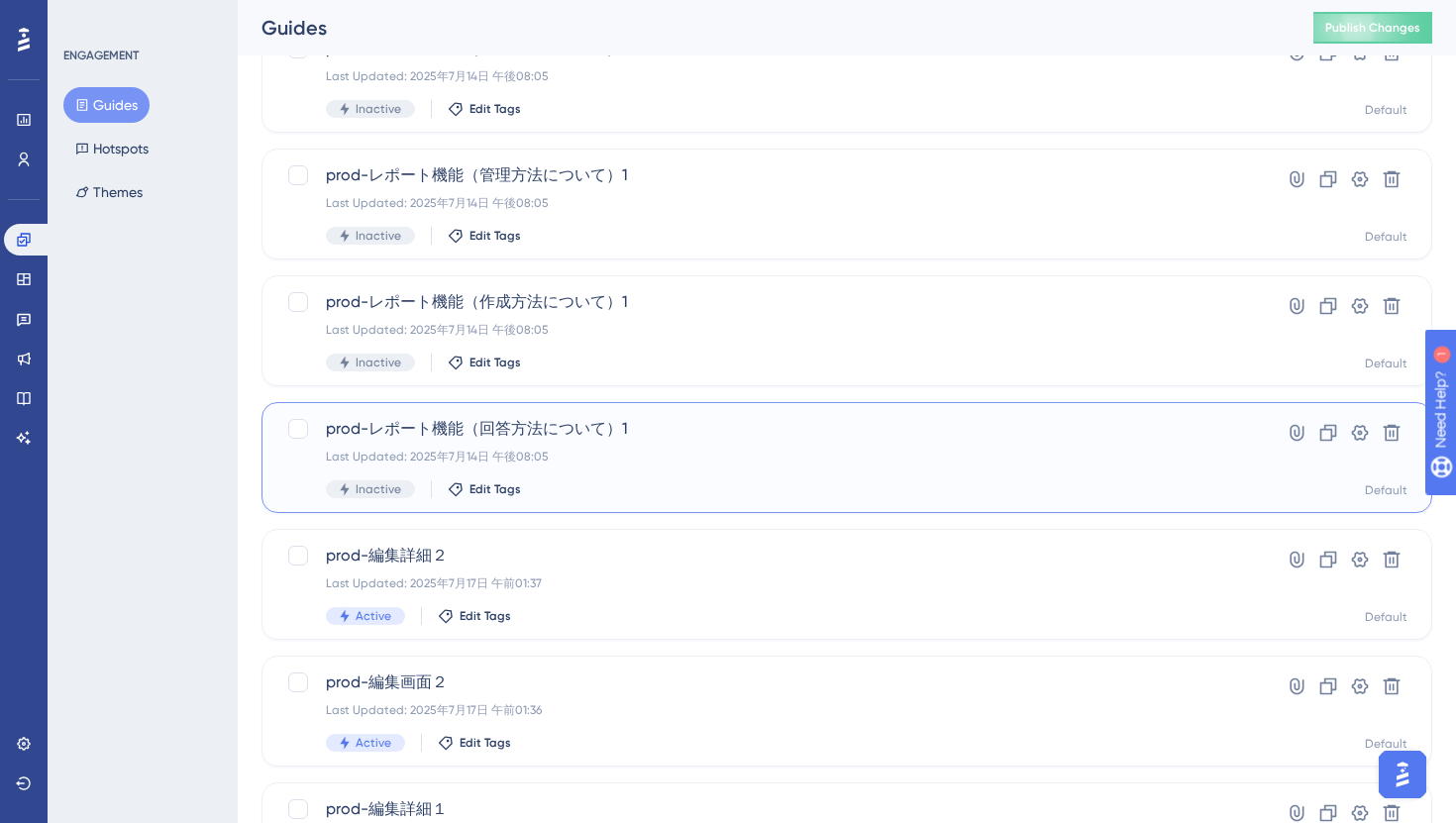 click on "prod-レポート機能（回答方法について）1 Last Updated: 2025年7月14日 午後08:05 Inactive Edit Tags" at bounding box center (768, 458) 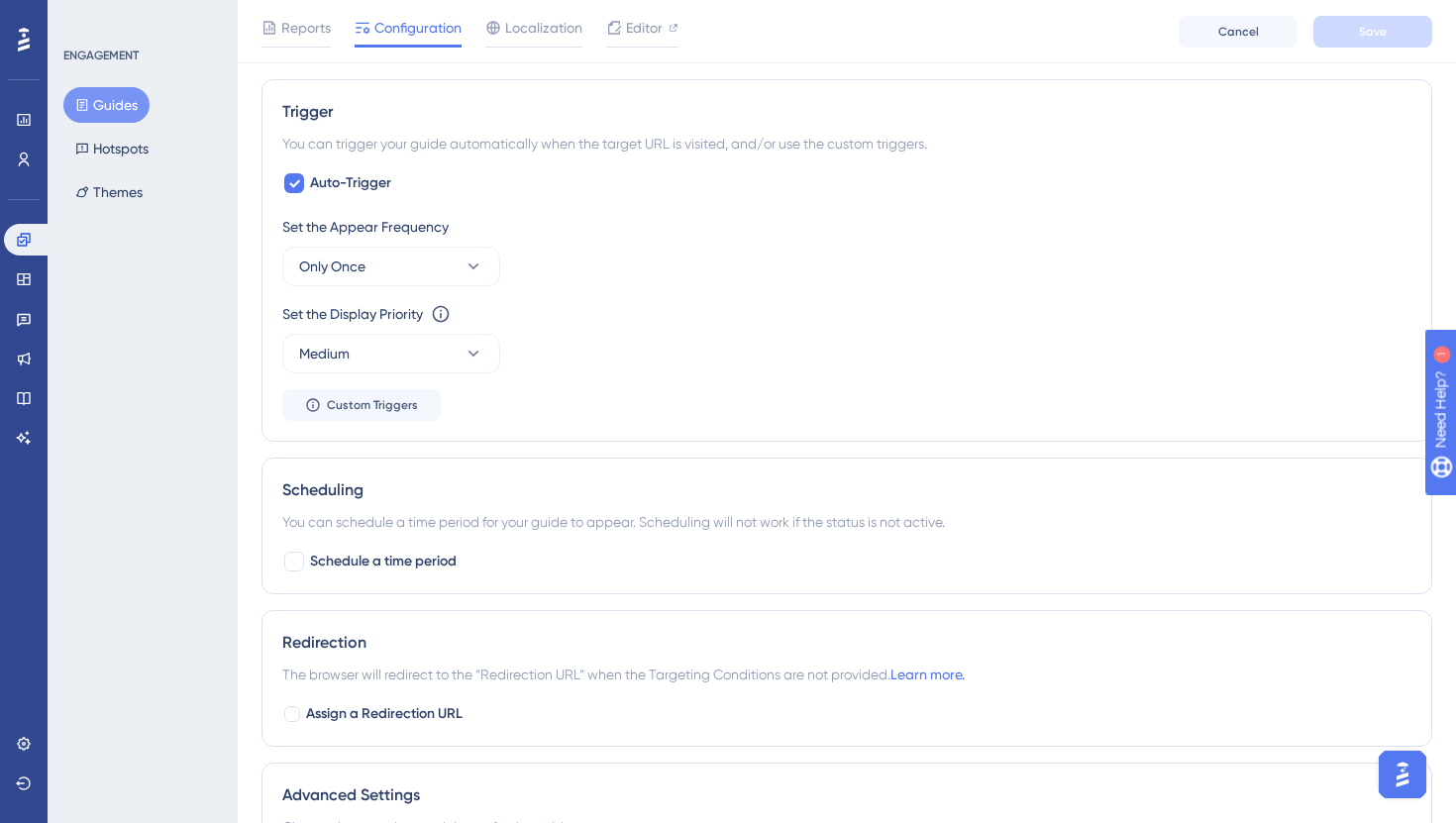 scroll, scrollTop: 1152, scrollLeft: 0, axis: vertical 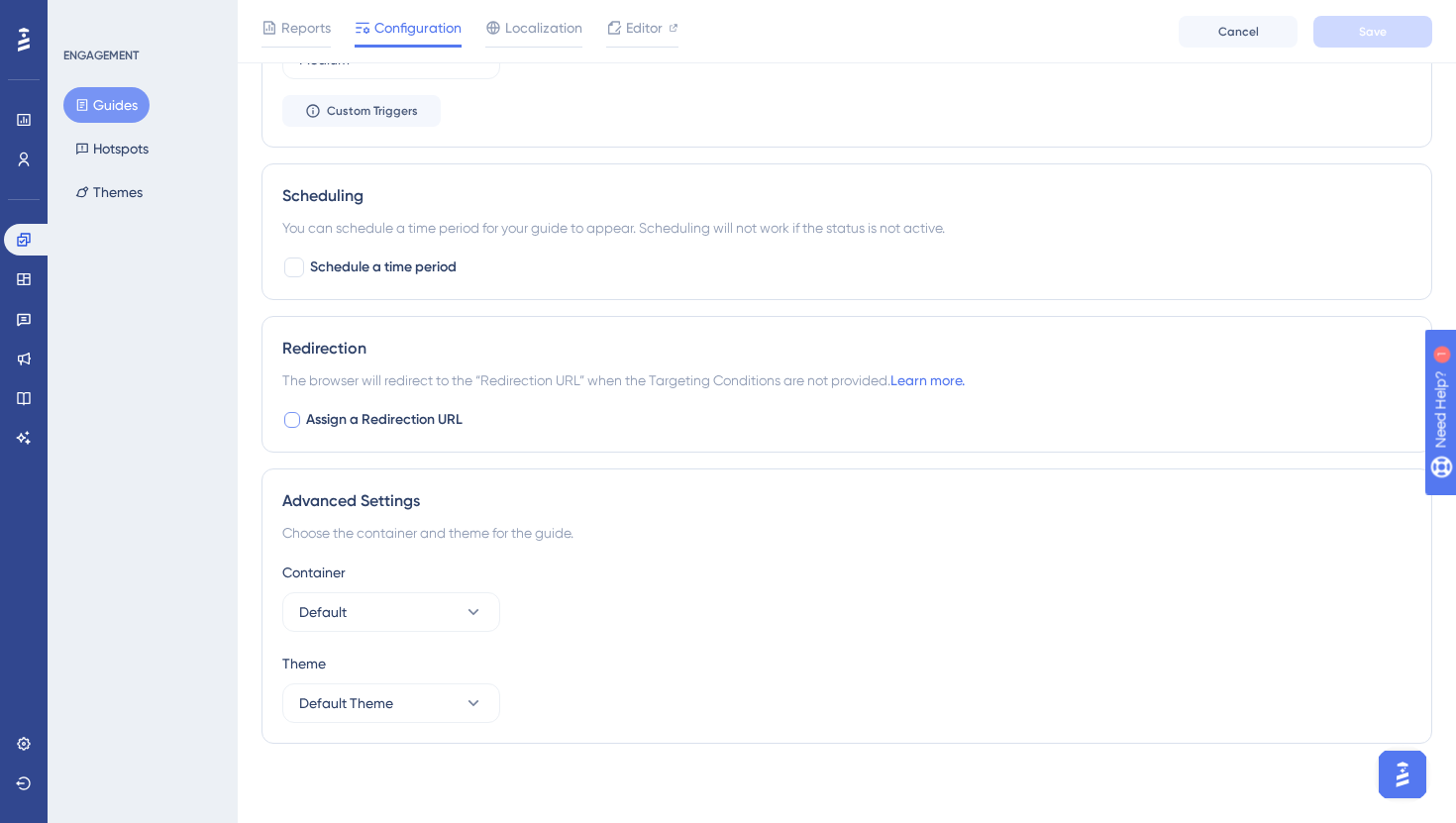 click at bounding box center [292, 420] 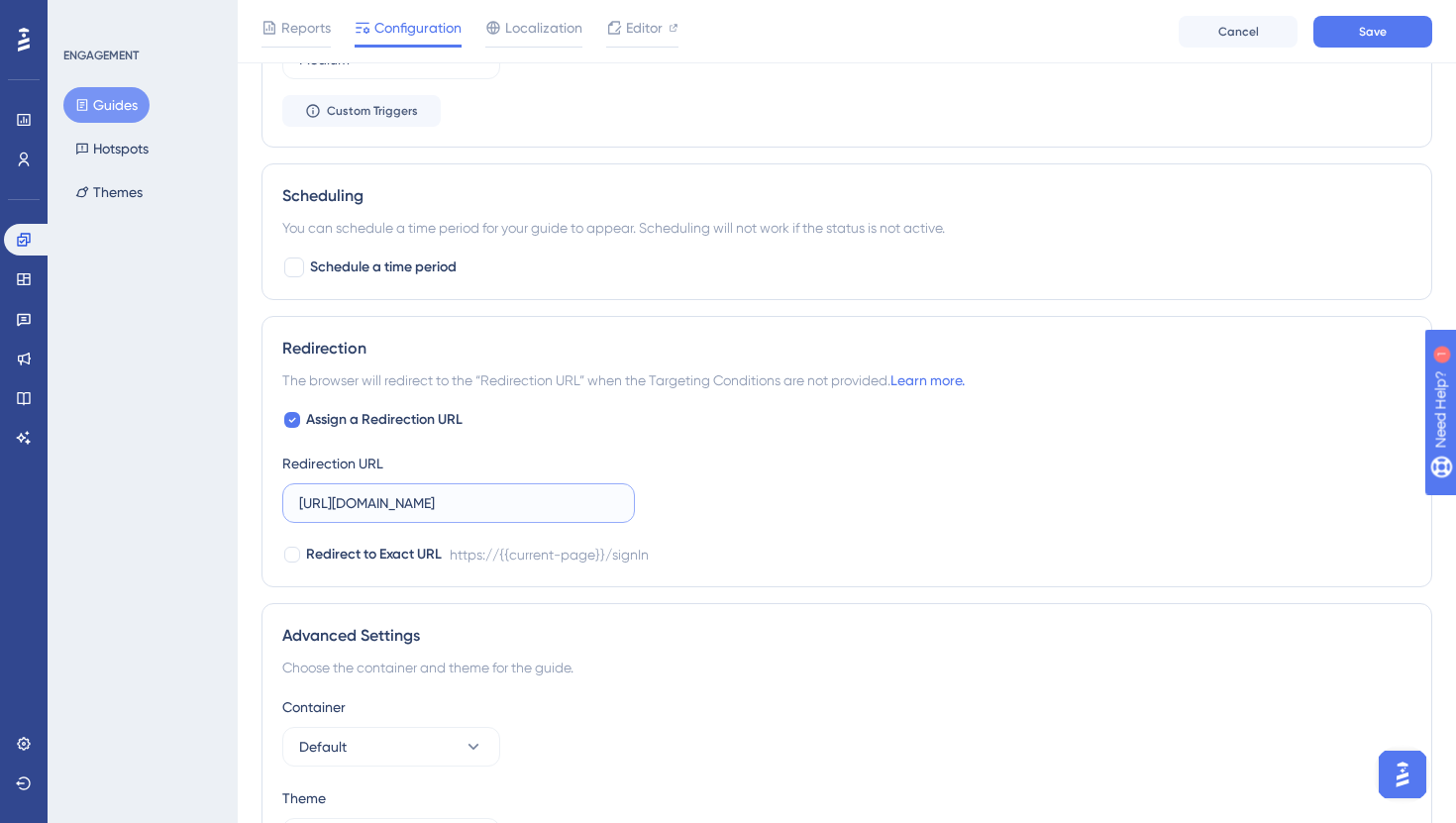 drag, startPoint x: 555, startPoint y: 504, endPoint x: 90, endPoint y: 489, distance: 465.2419 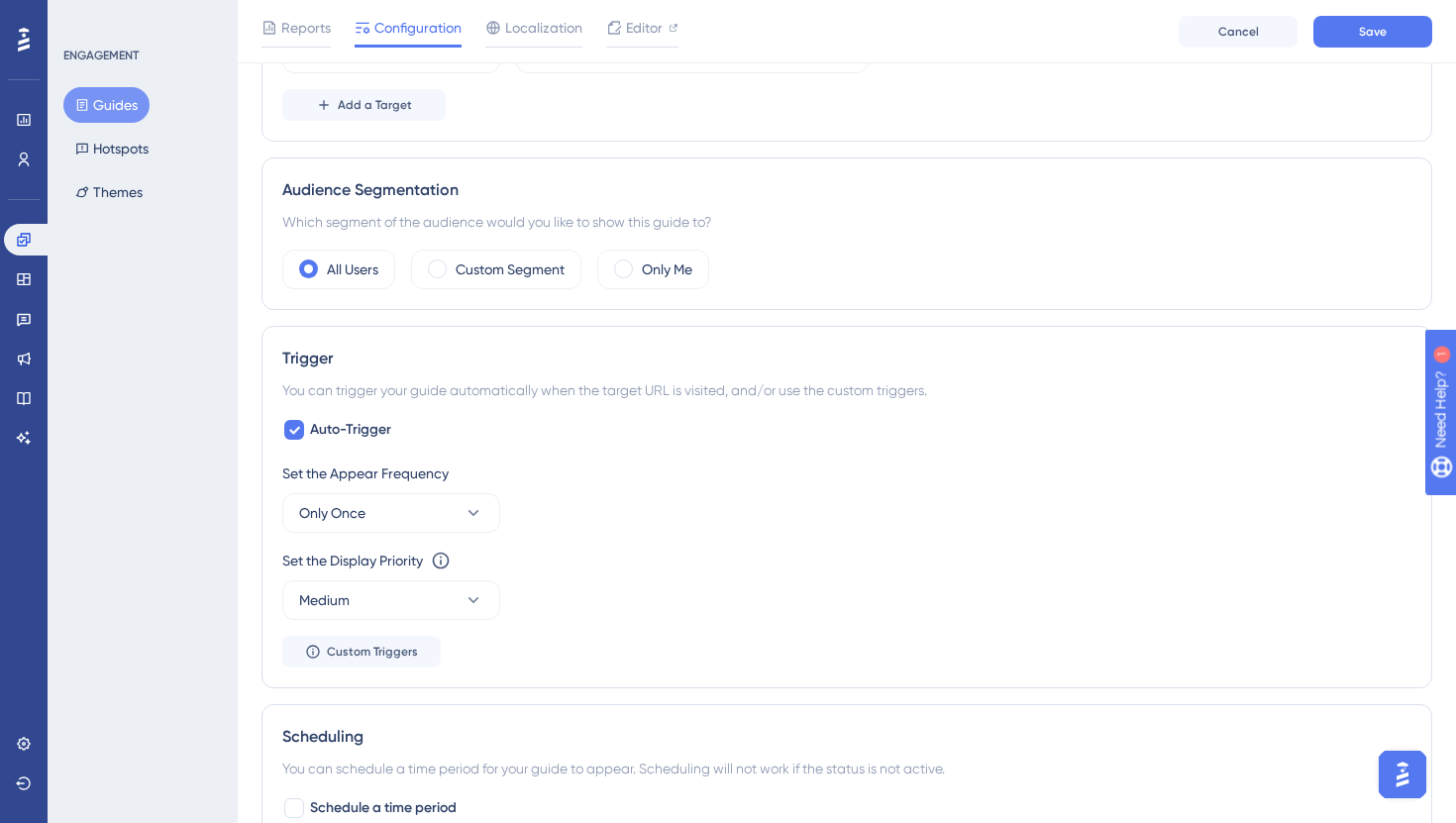 scroll, scrollTop: 0, scrollLeft: 0, axis: both 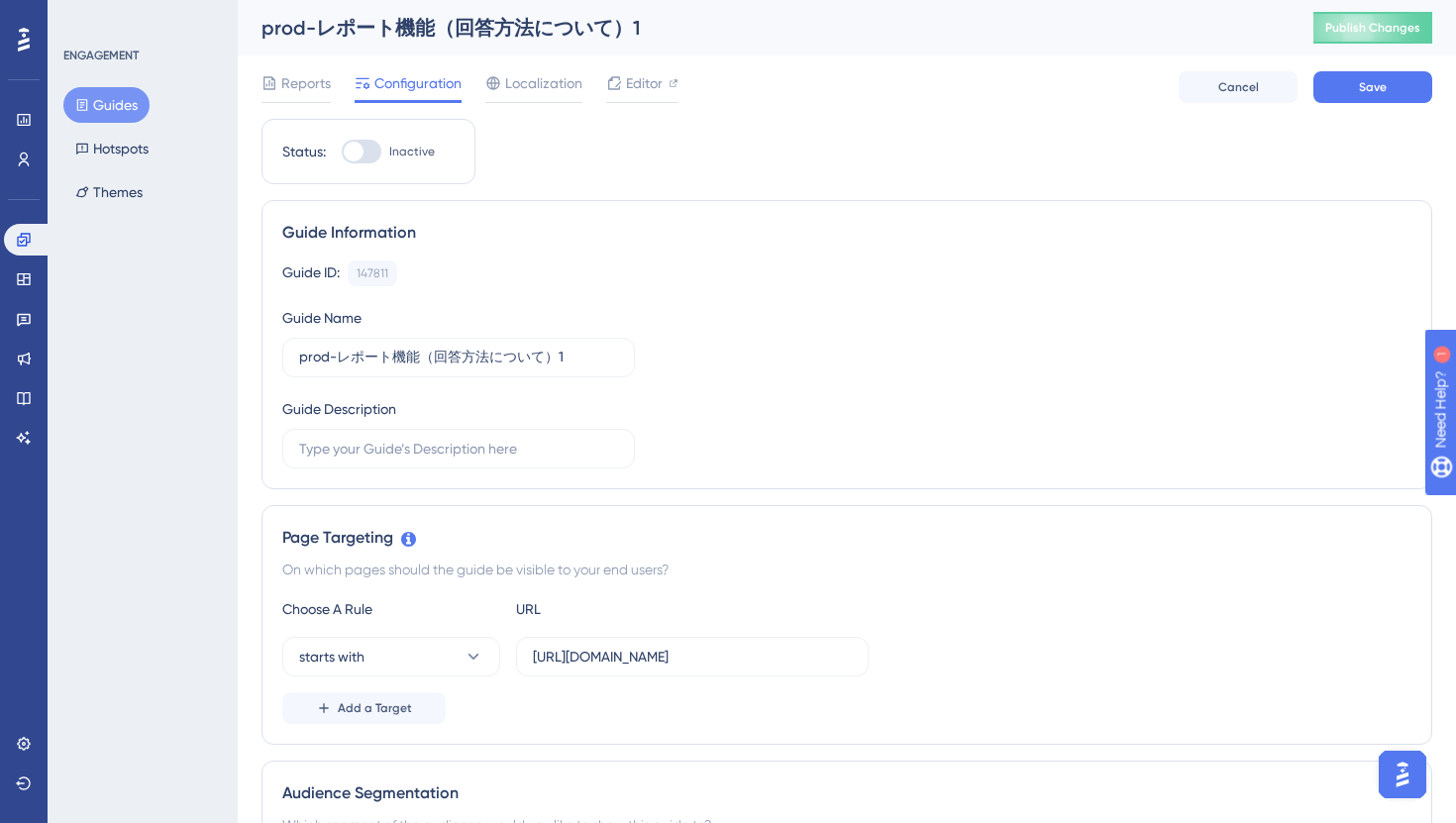 type on "[URL][DOMAIN_NAME]" 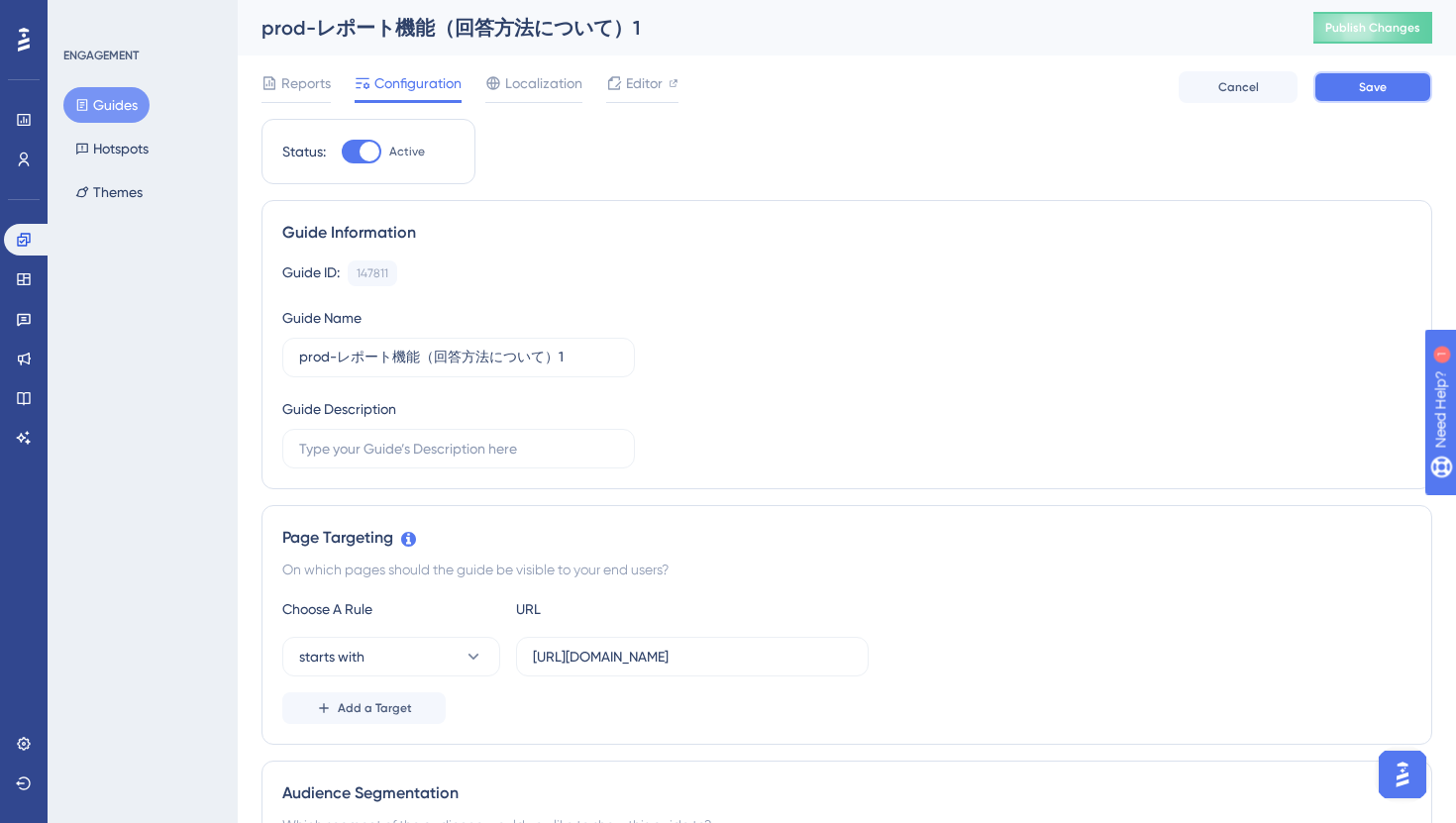 click on "Save" at bounding box center (1373, 87) 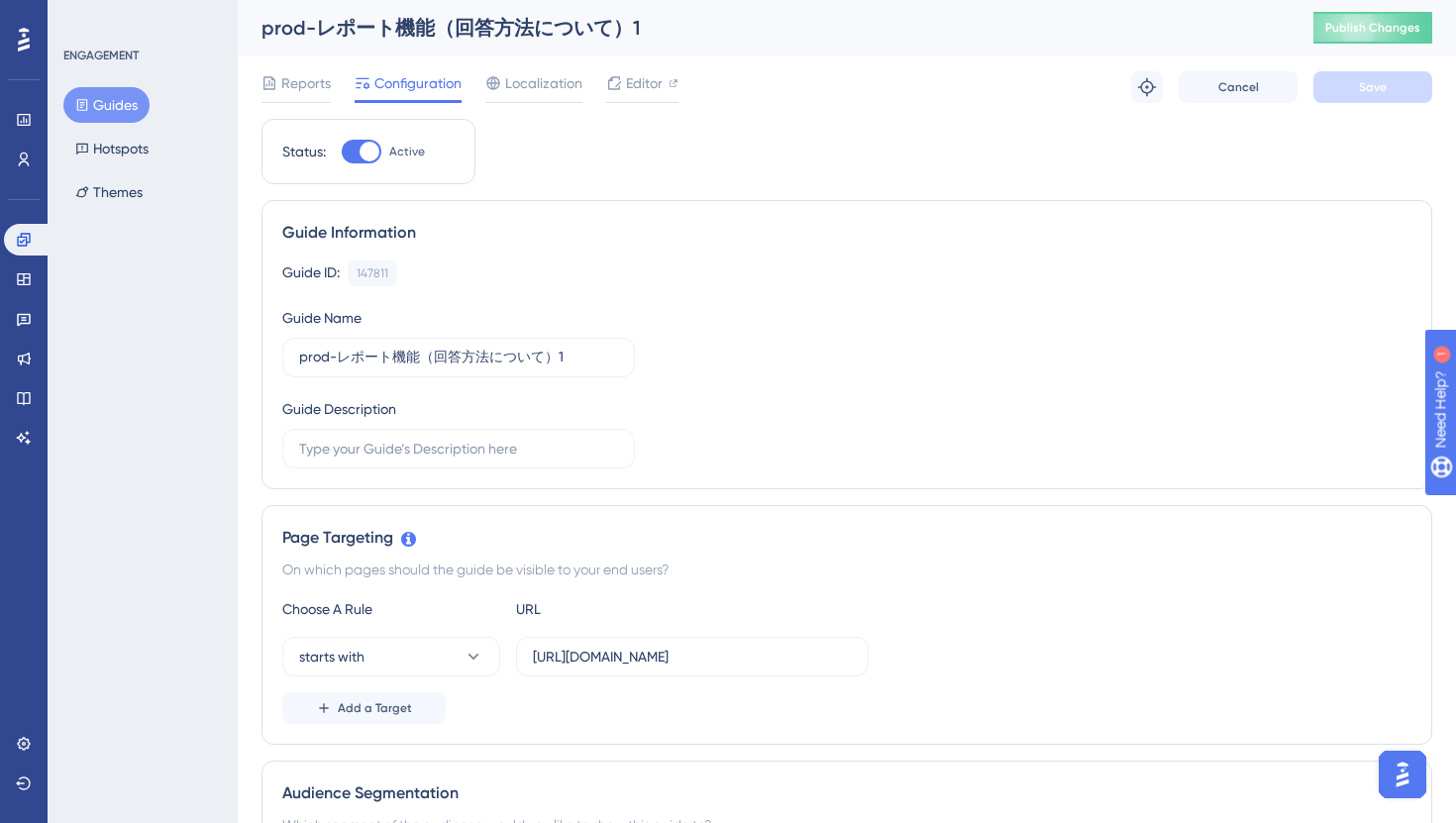 click on "Guides" at bounding box center (106, 105) 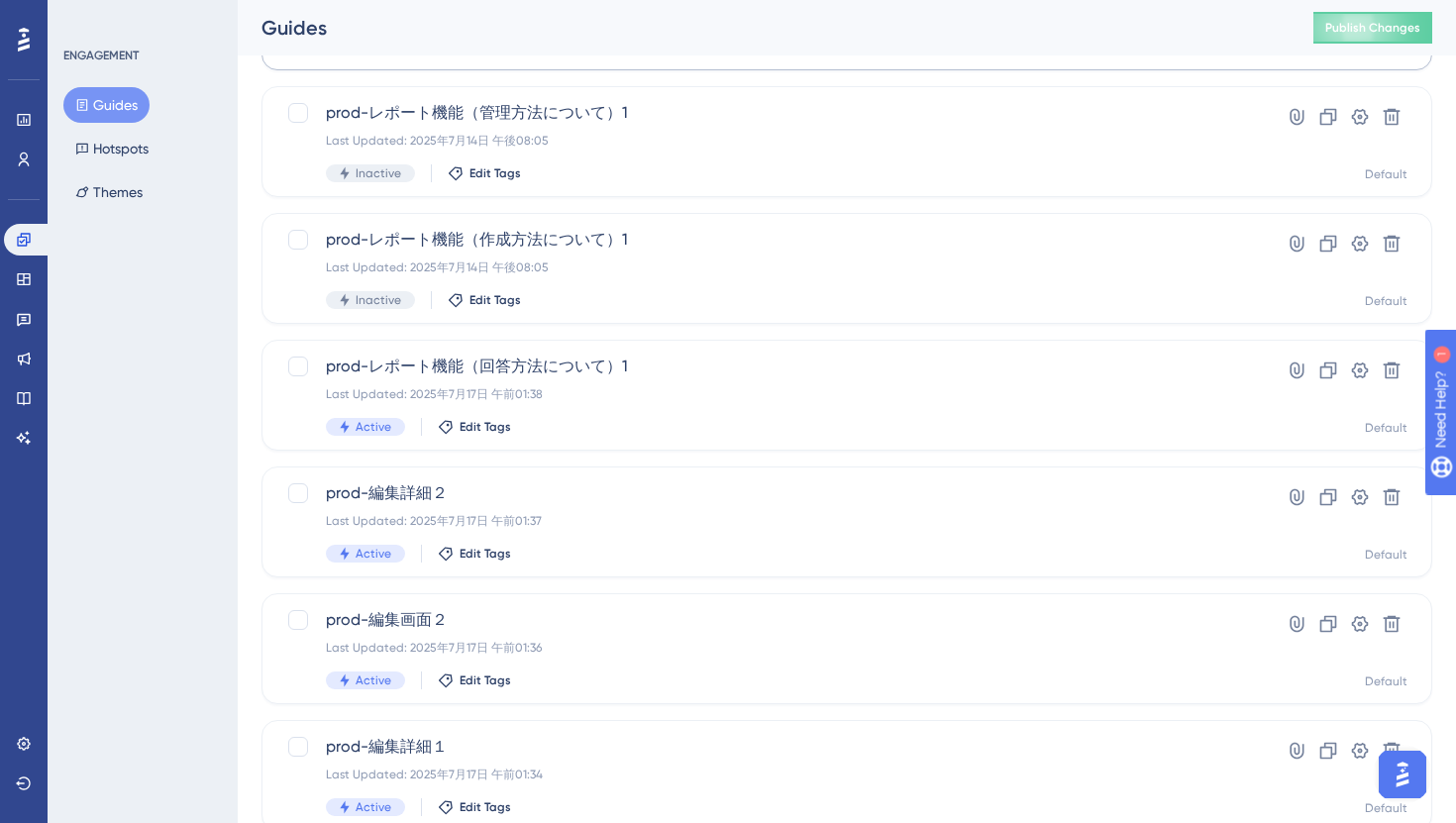 scroll, scrollTop: 477, scrollLeft: 0, axis: vertical 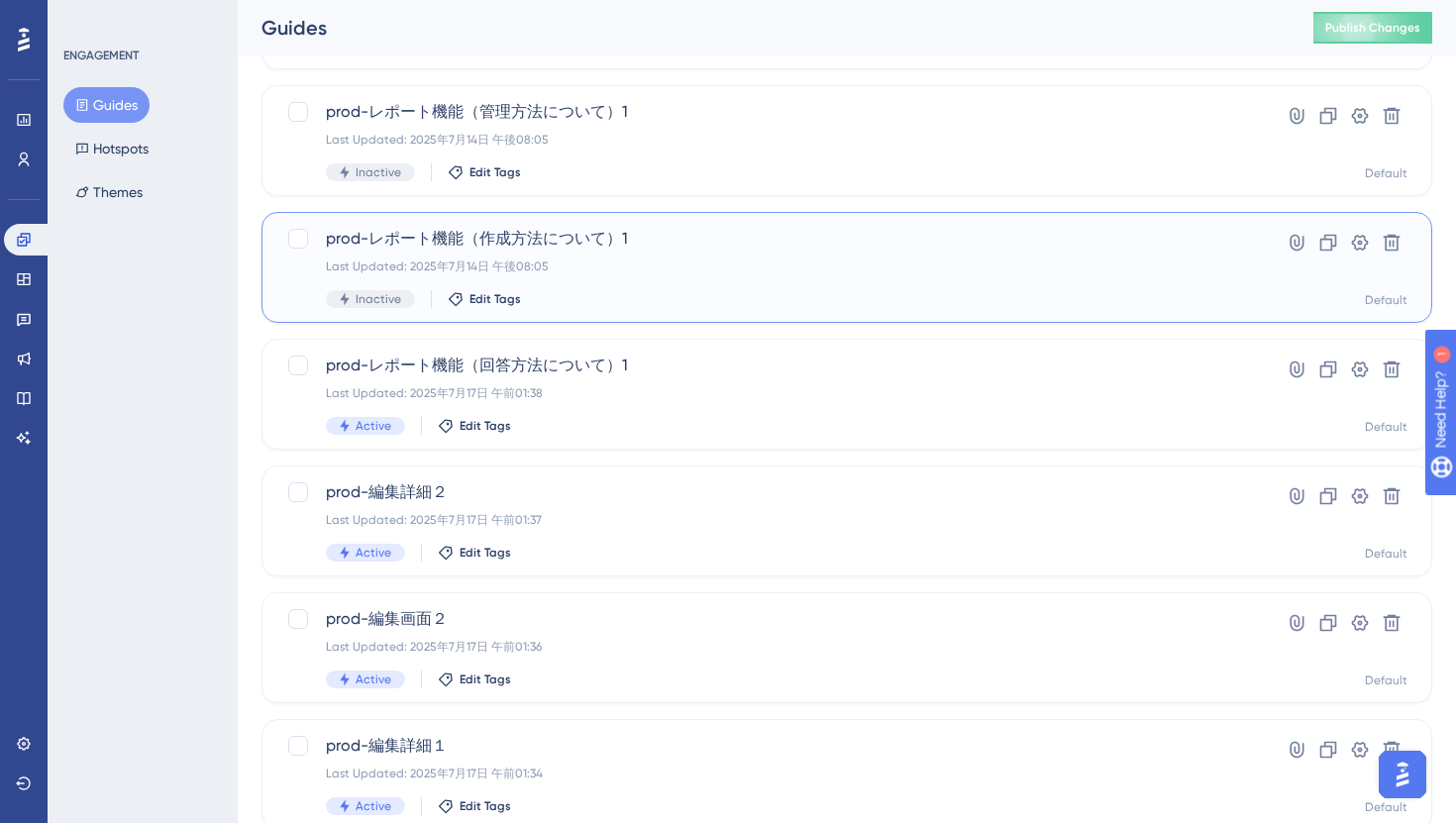 click on "prod-レポート機能（作成方法について）1 Last Updated: 2025年7月14日 午後08:05 Inactive Edit Tags" at bounding box center [768, 267] 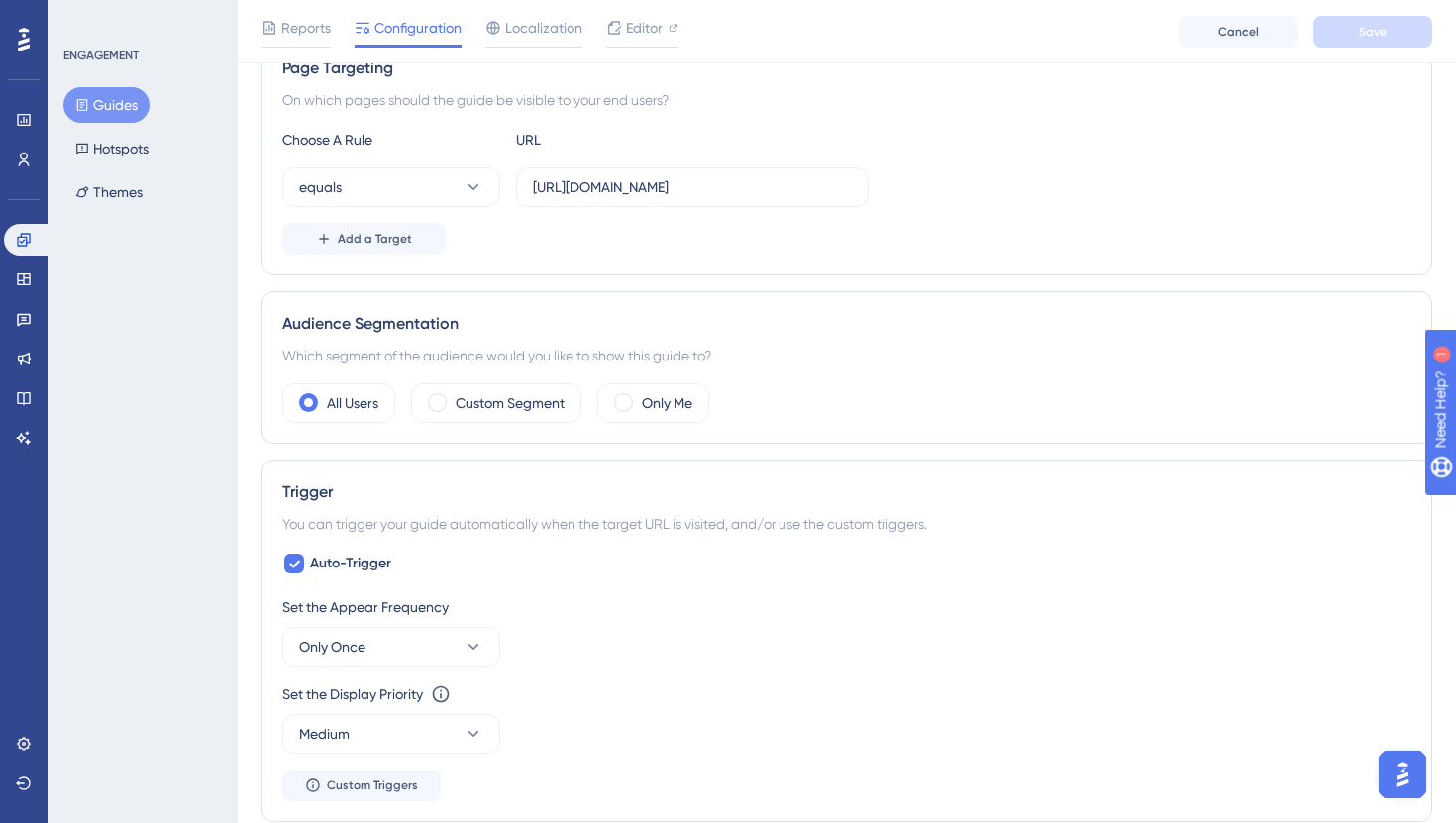 scroll, scrollTop: 0, scrollLeft: 0, axis: both 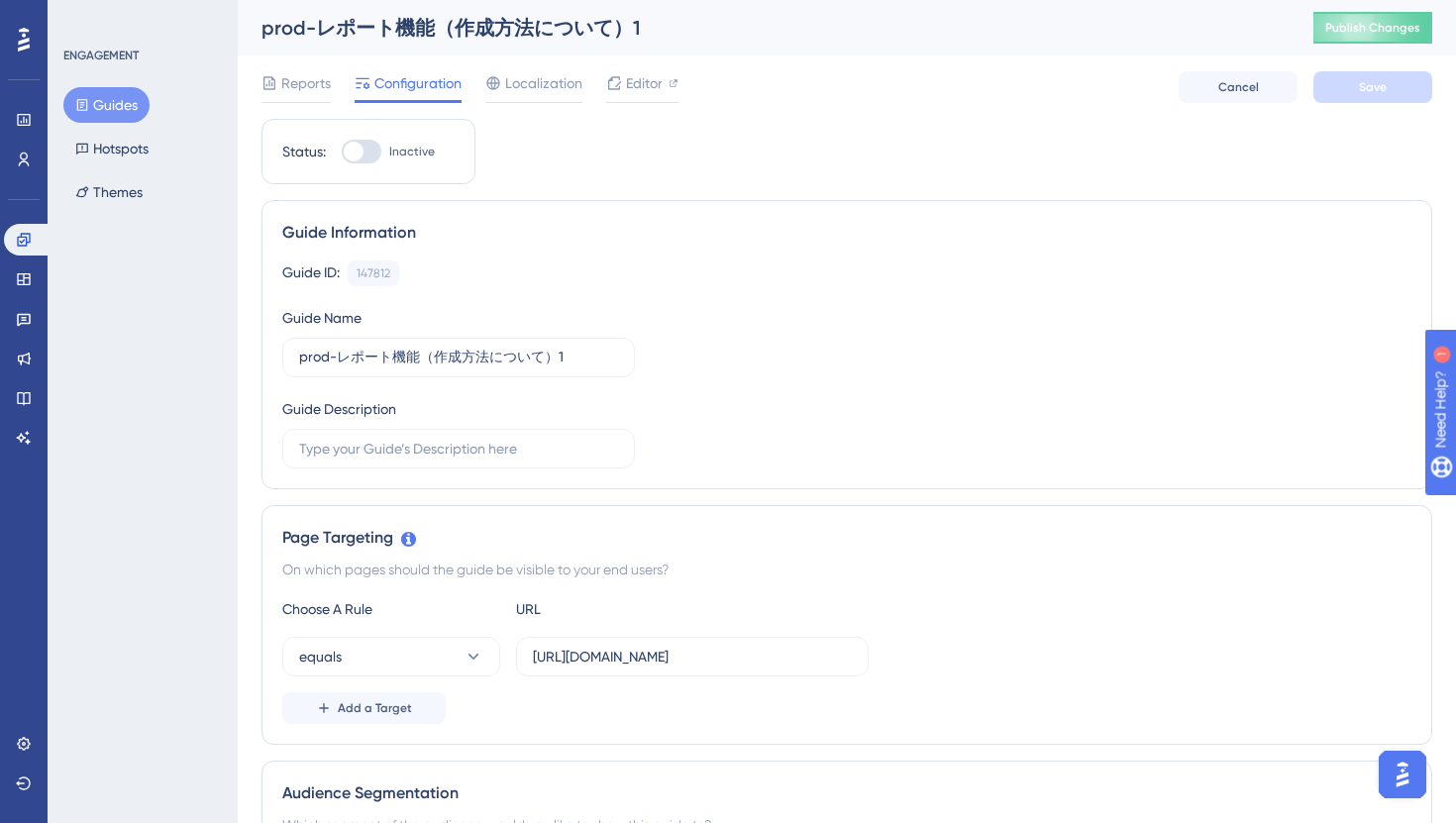 click at bounding box center [354, 152] 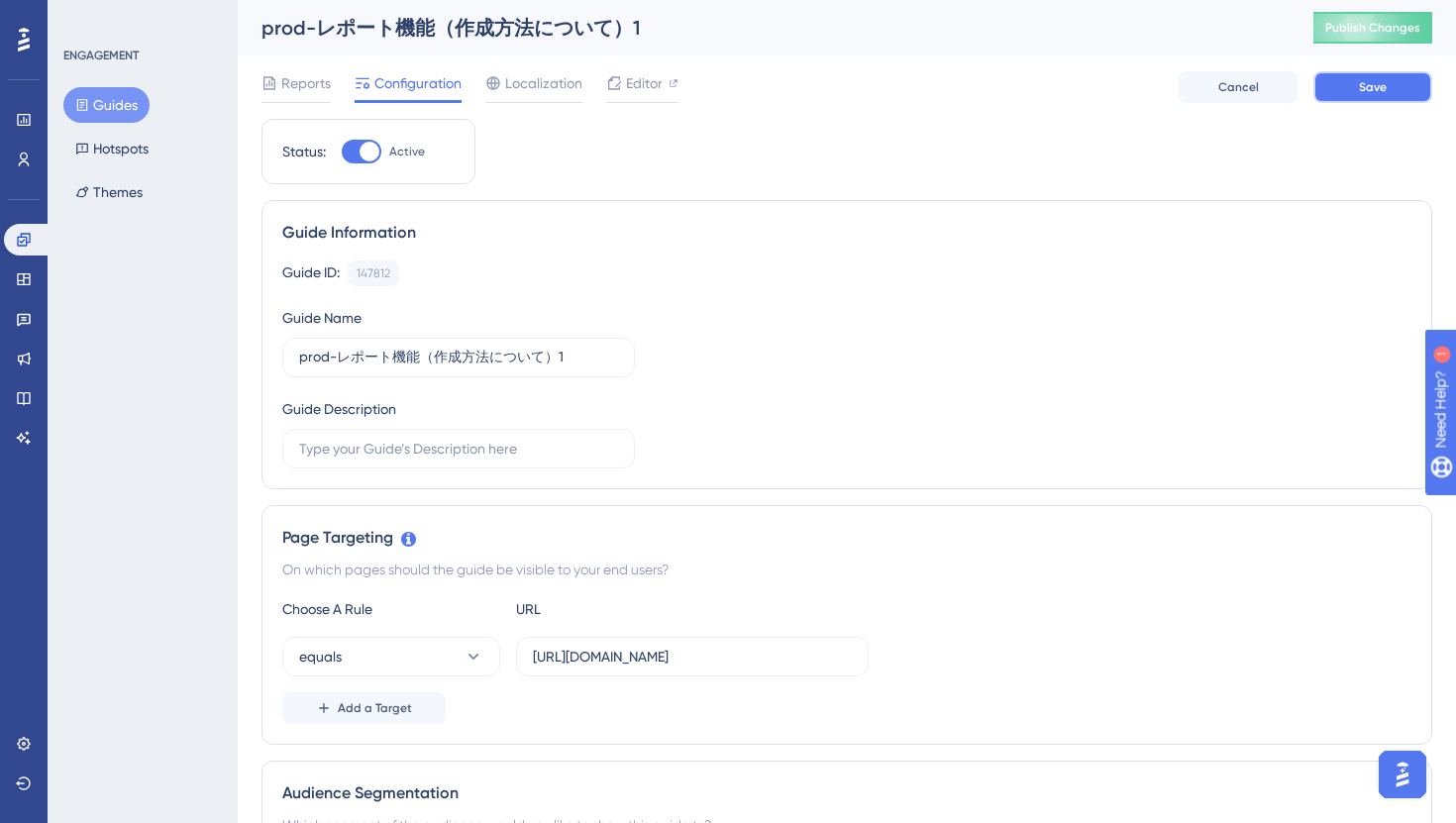 click on "Save" at bounding box center (1373, 87) 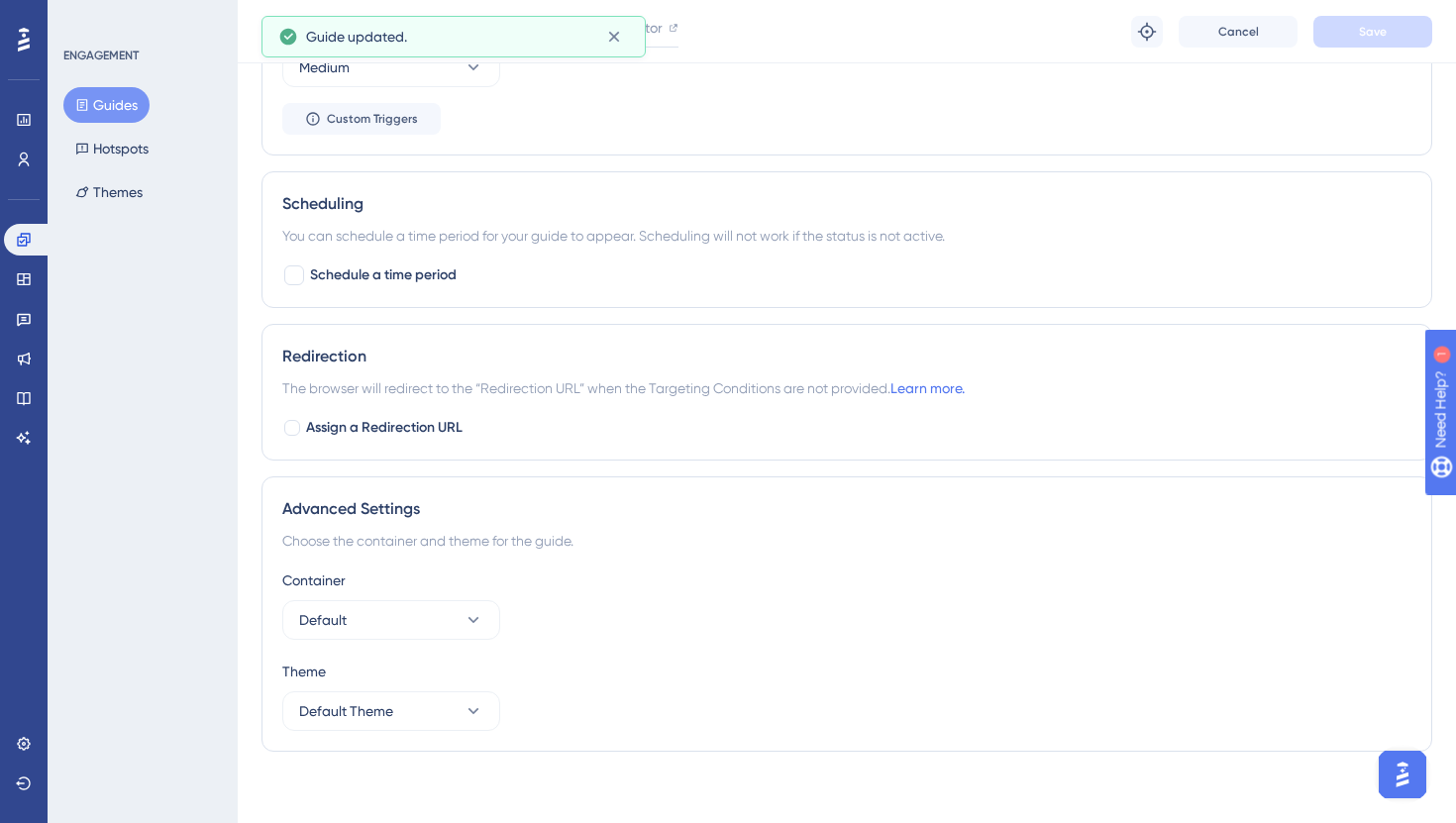 scroll, scrollTop: 1152, scrollLeft: 0, axis: vertical 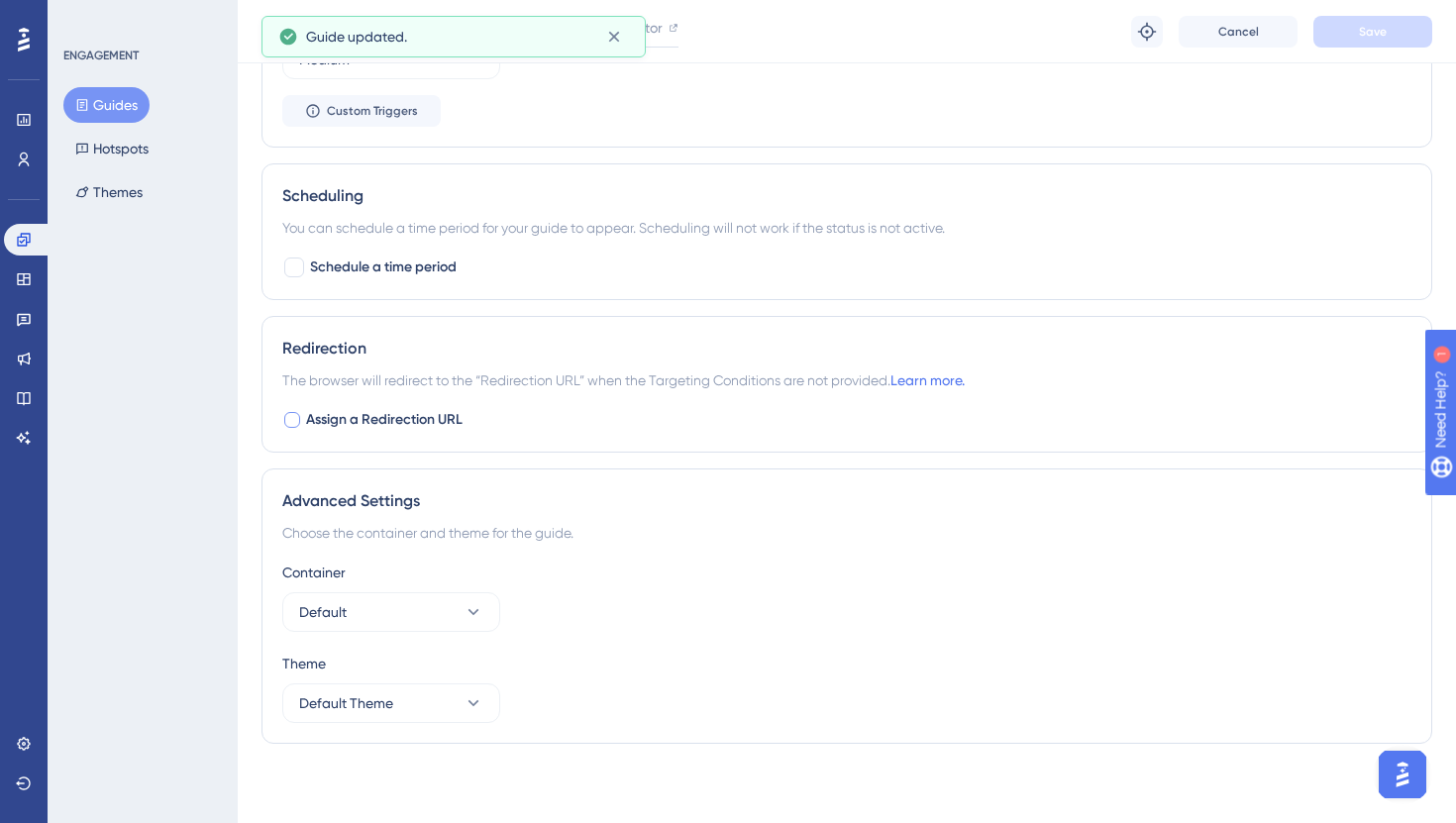 click at bounding box center (292, 420) 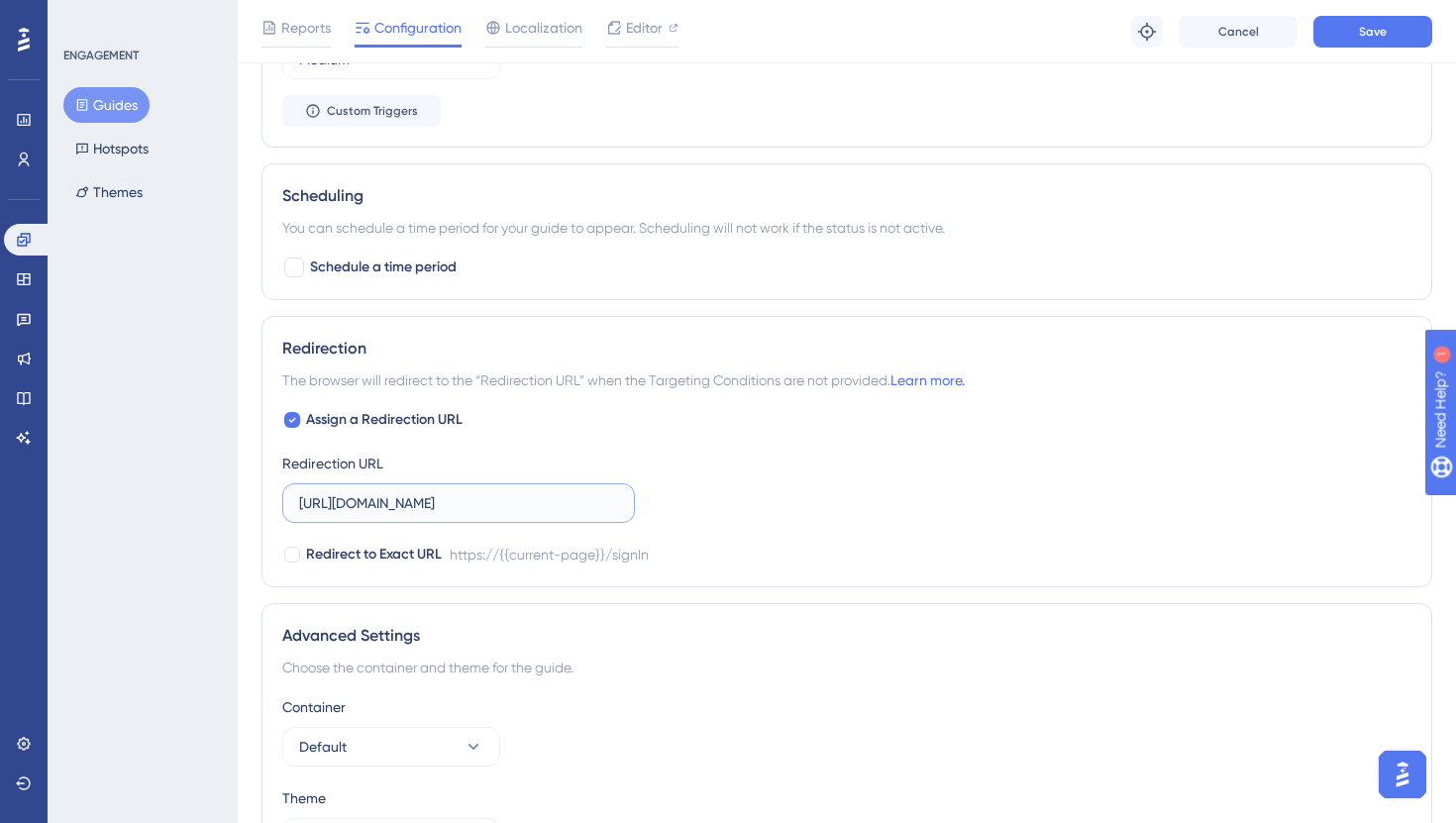drag, startPoint x: 545, startPoint y: 505, endPoint x: 79, endPoint y: 484, distance: 466.4729 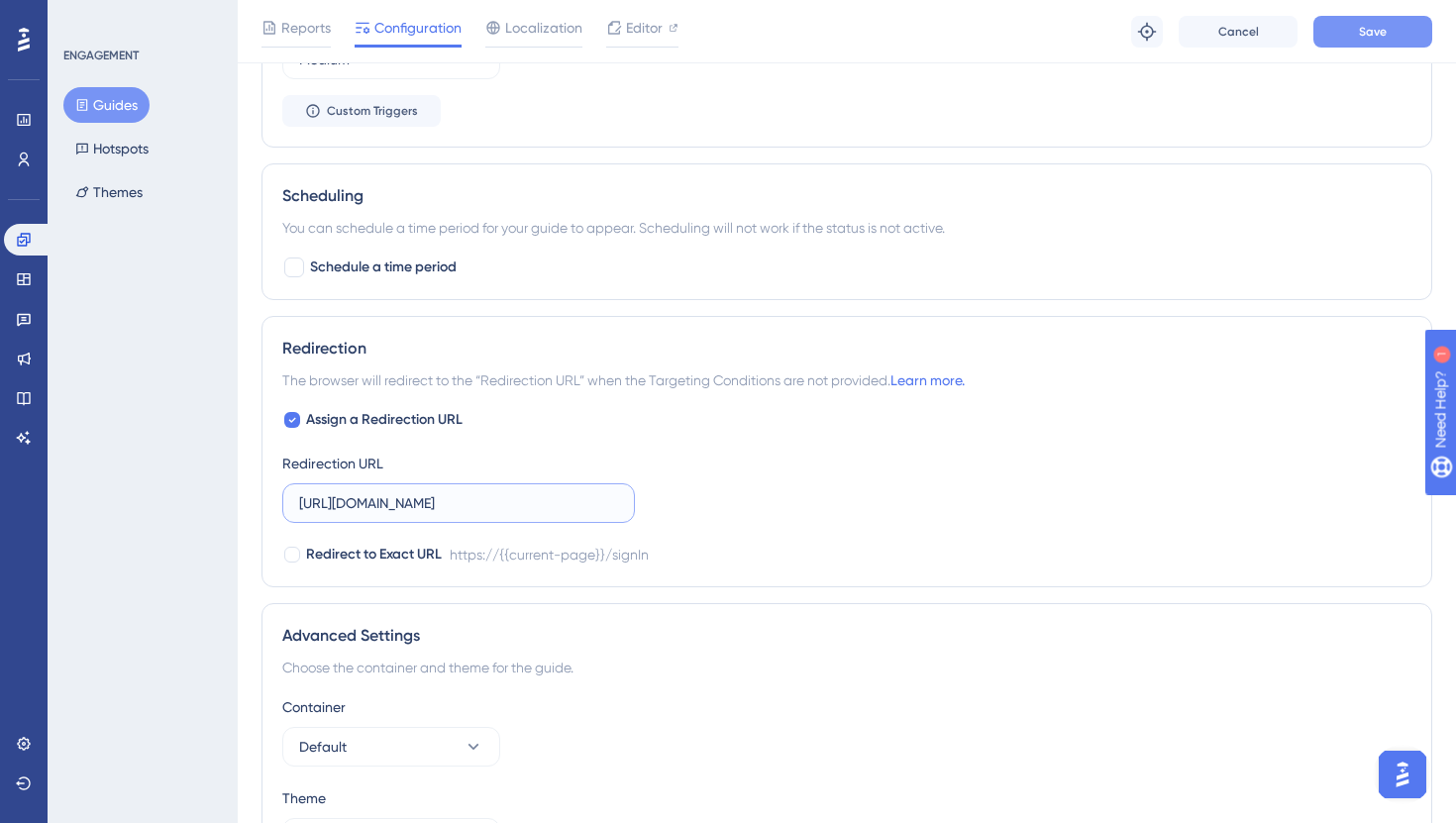 type on "[URL][DOMAIN_NAME]" 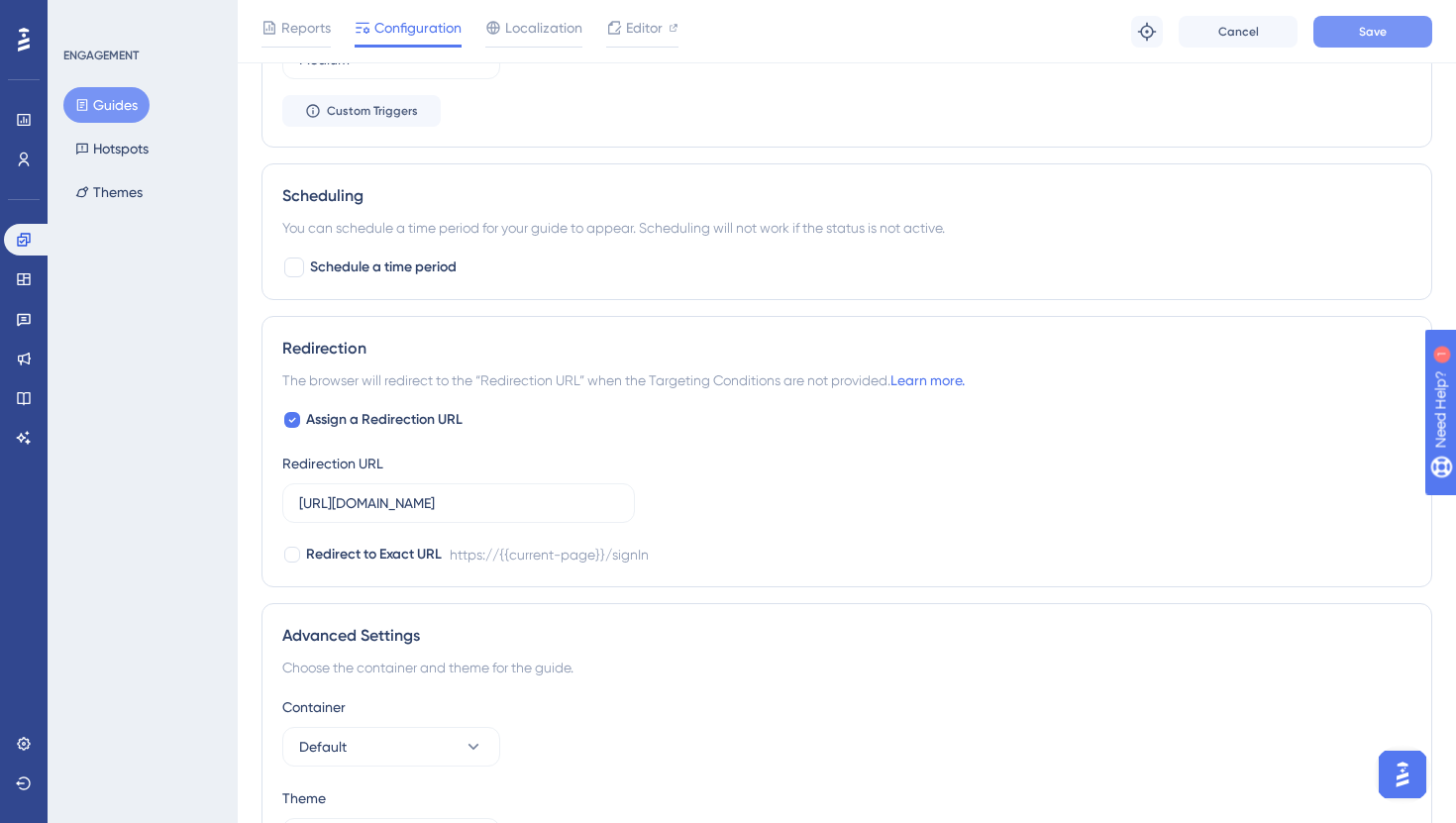 click on "Save" at bounding box center (1373, 32) 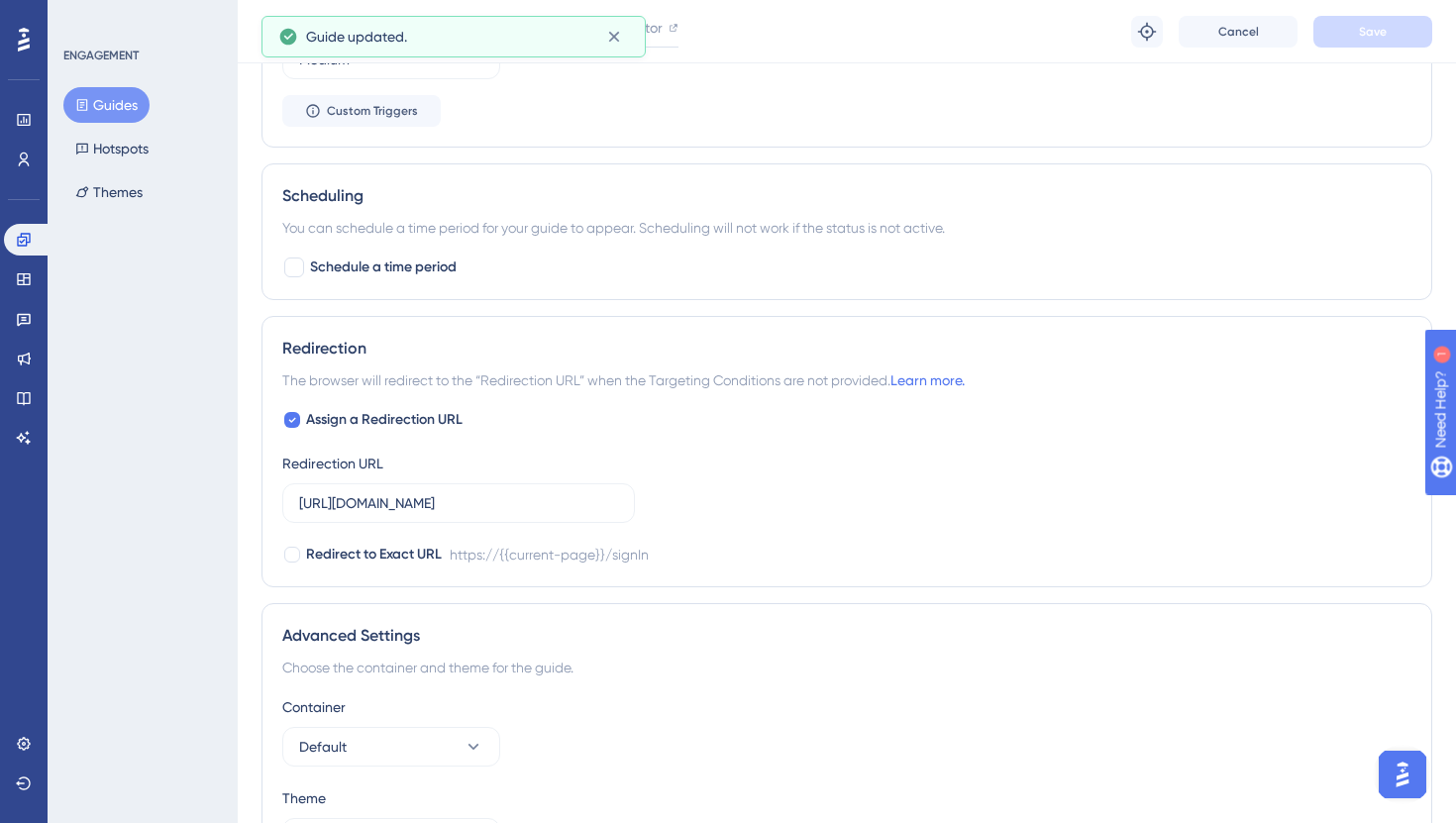 click on "Guides" at bounding box center [106, 105] 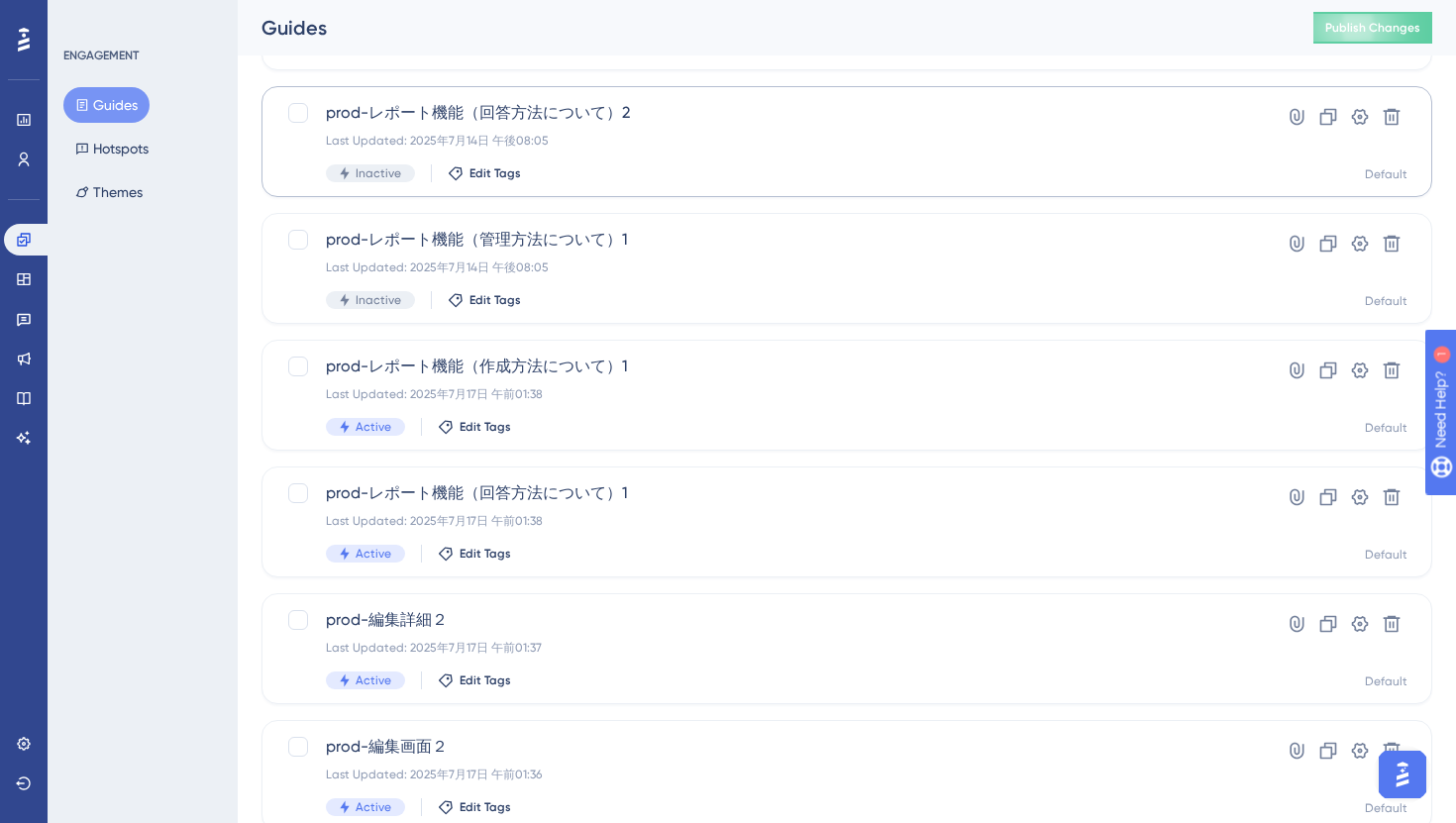 scroll, scrollTop: 363, scrollLeft: 0, axis: vertical 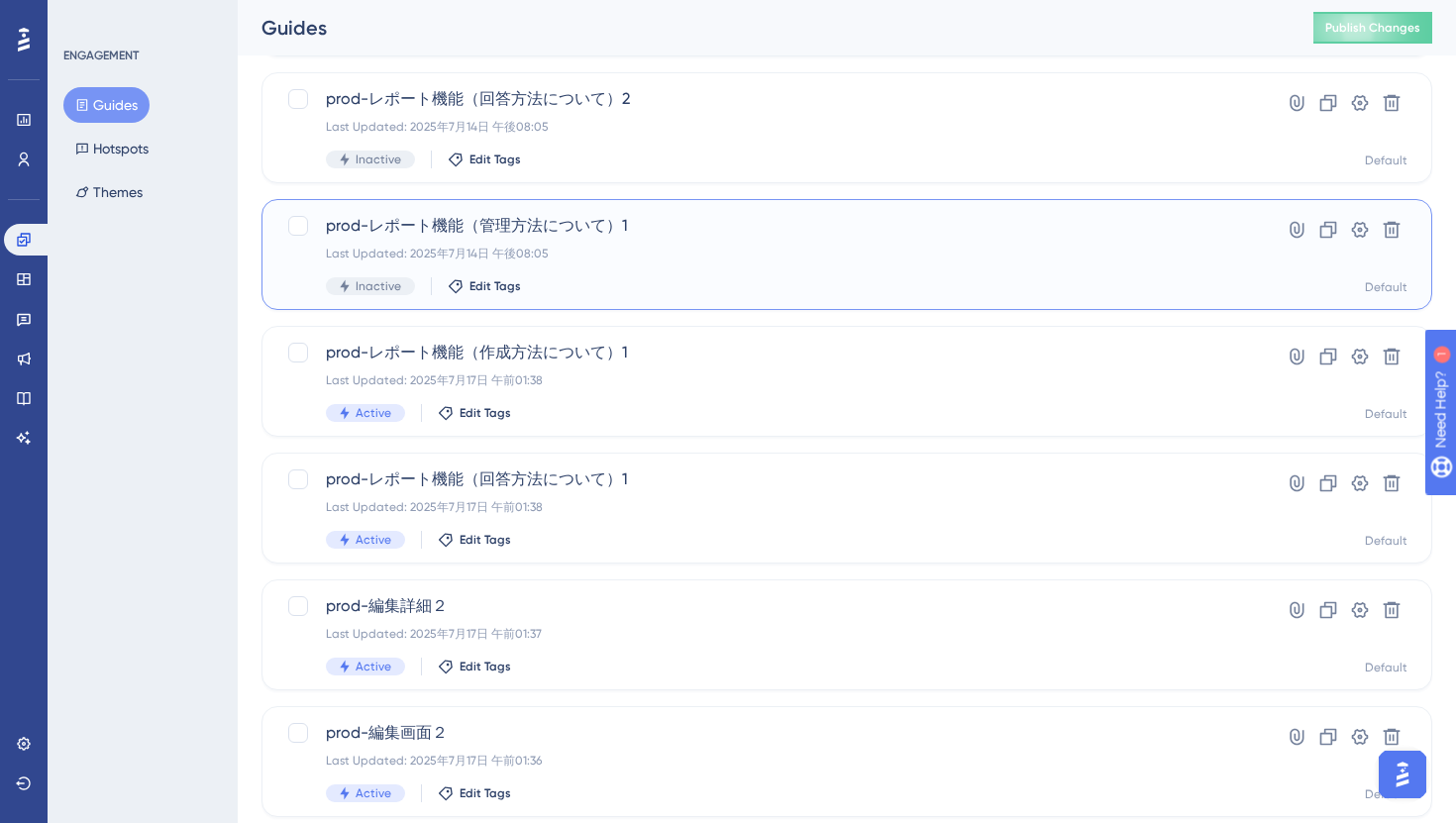 click on "prod-レポート機能（管理方法について）1 Last Updated: 2025年7月14日 午後08:05 Inactive Edit Tags" at bounding box center [768, 255] 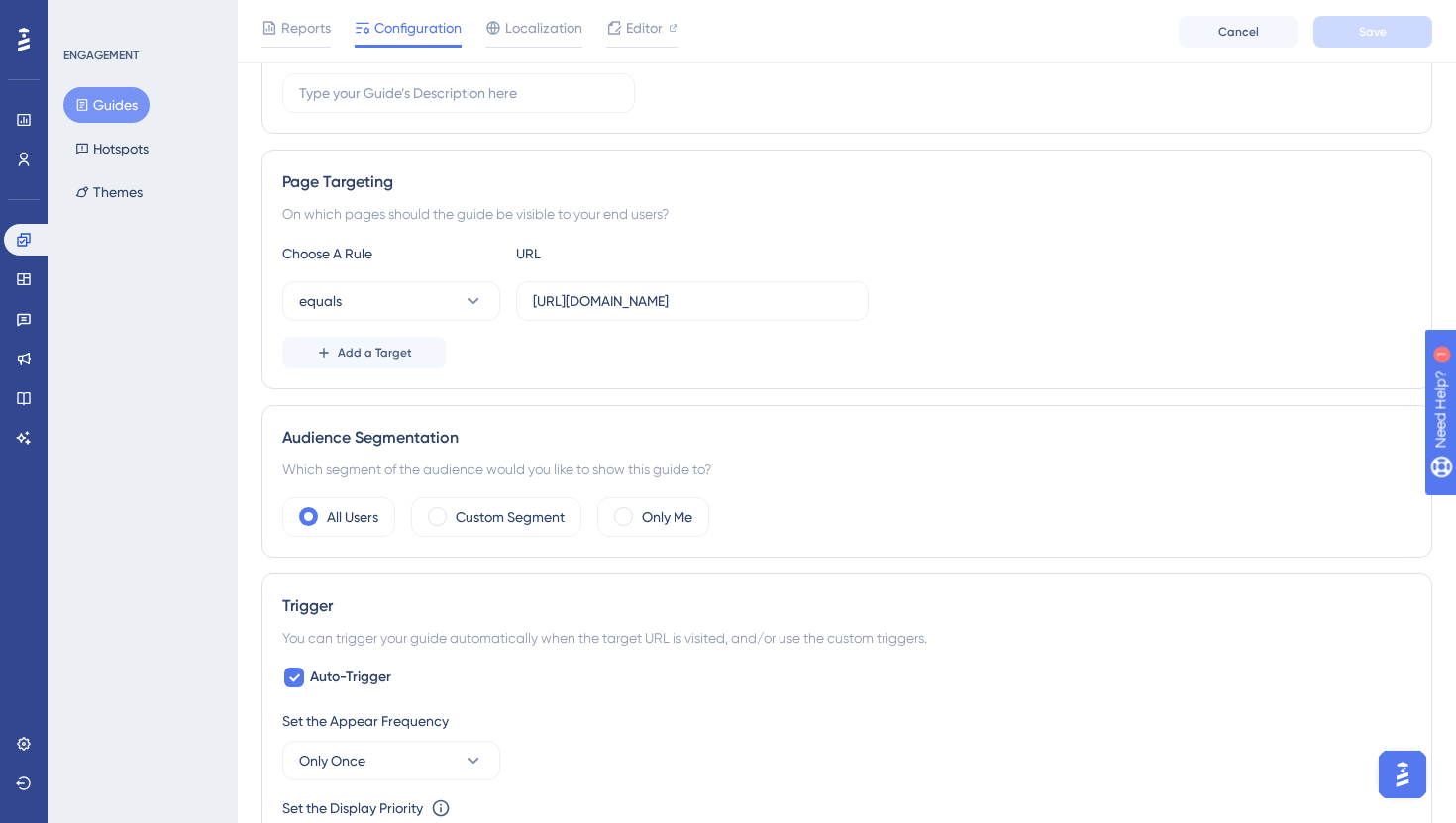 scroll, scrollTop: 0, scrollLeft: 0, axis: both 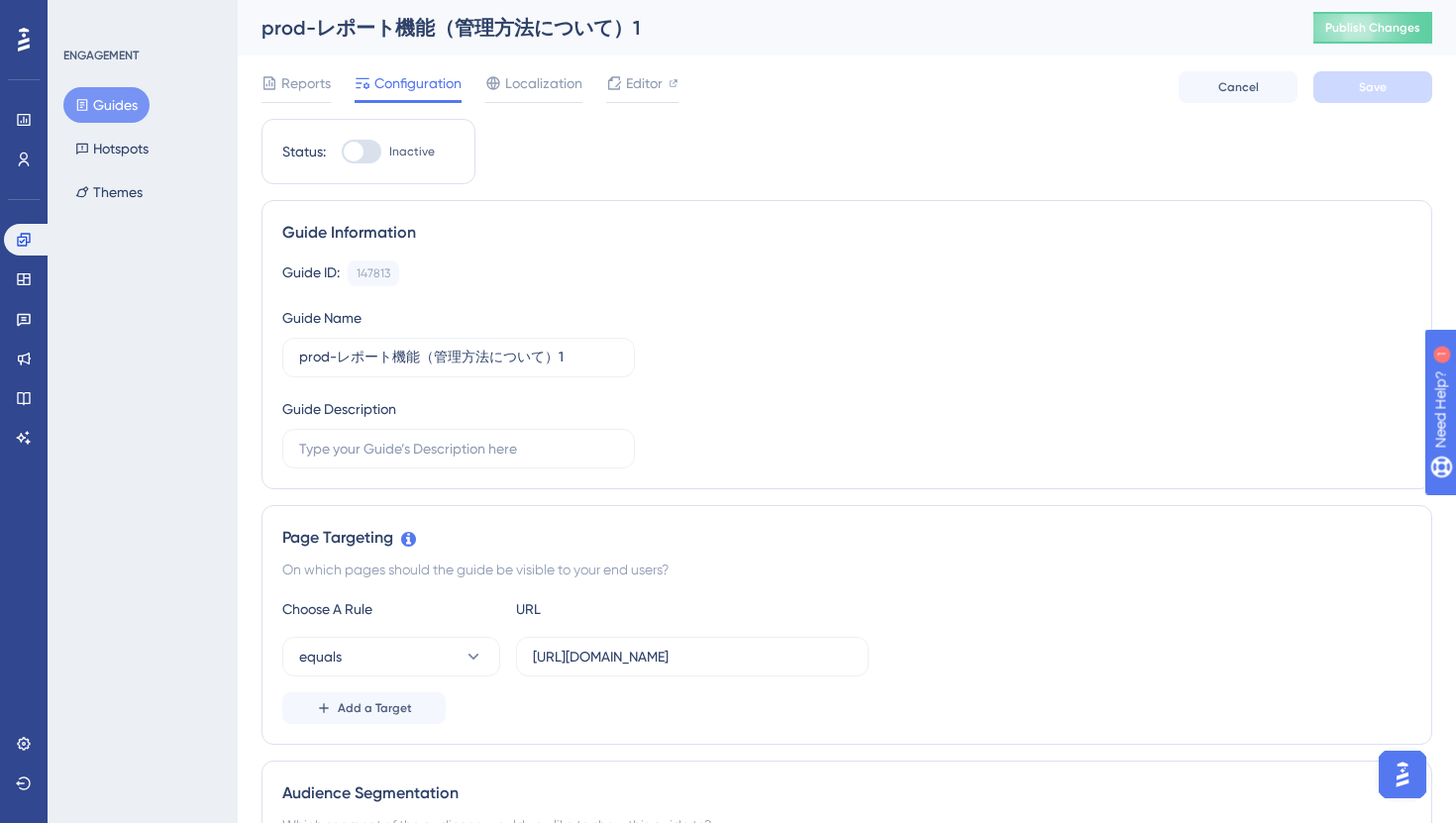 click at bounding box center [362, 152] 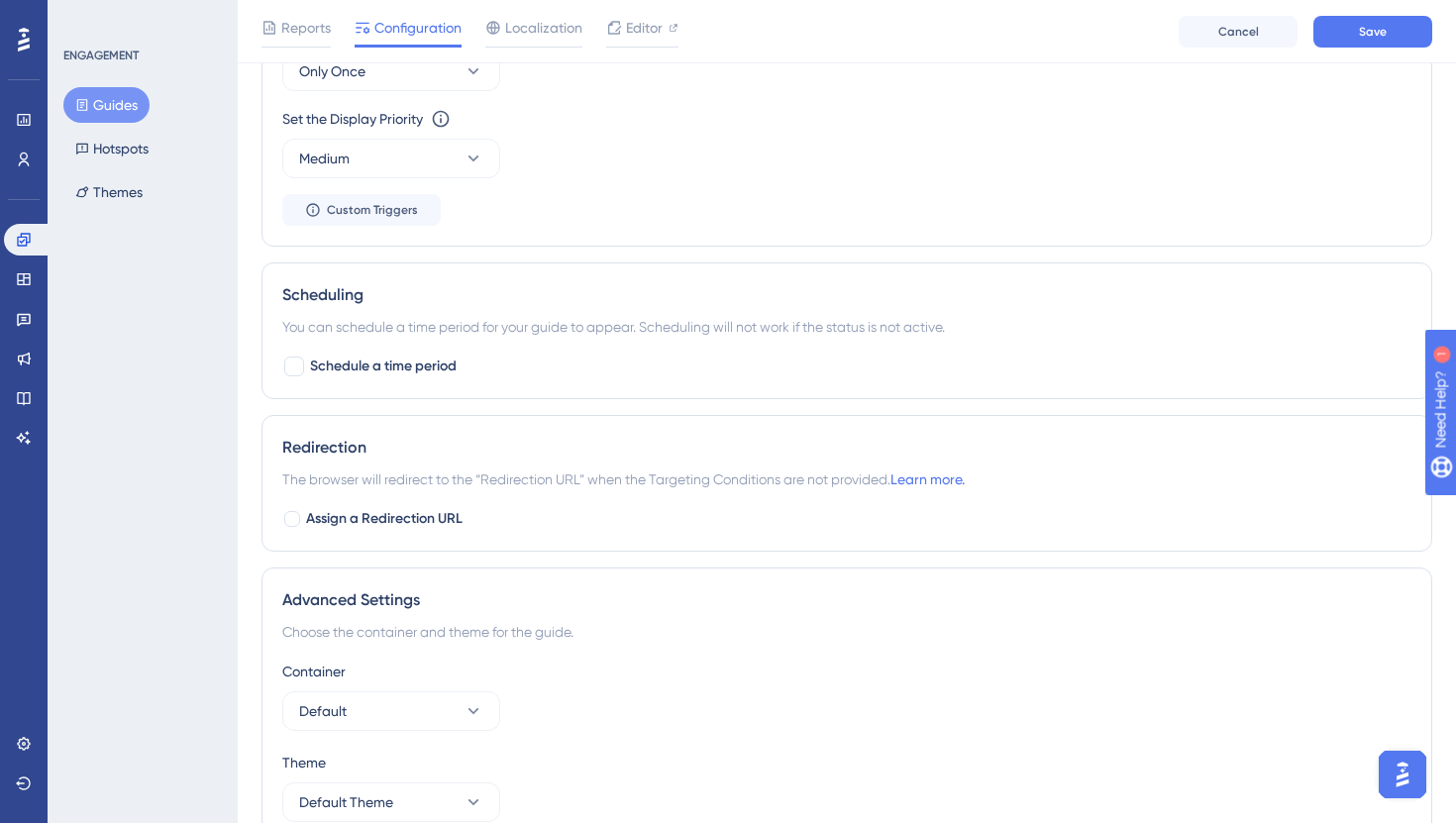 scroll, scrollTop: 1054, scrollLeft: 0, axis: vertical 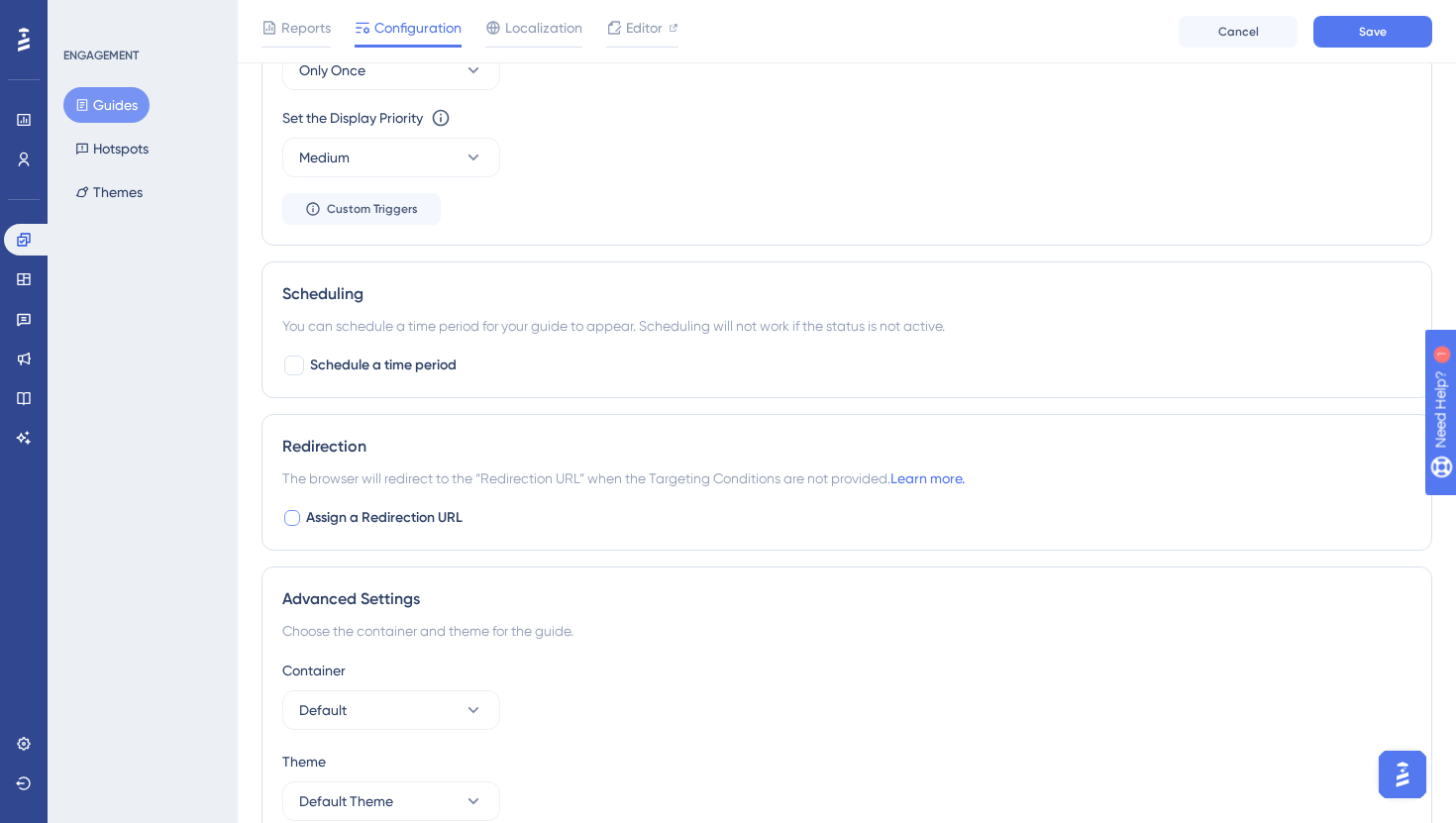 click on "Assign a Redirection URL" at bounding box center (384, 518) 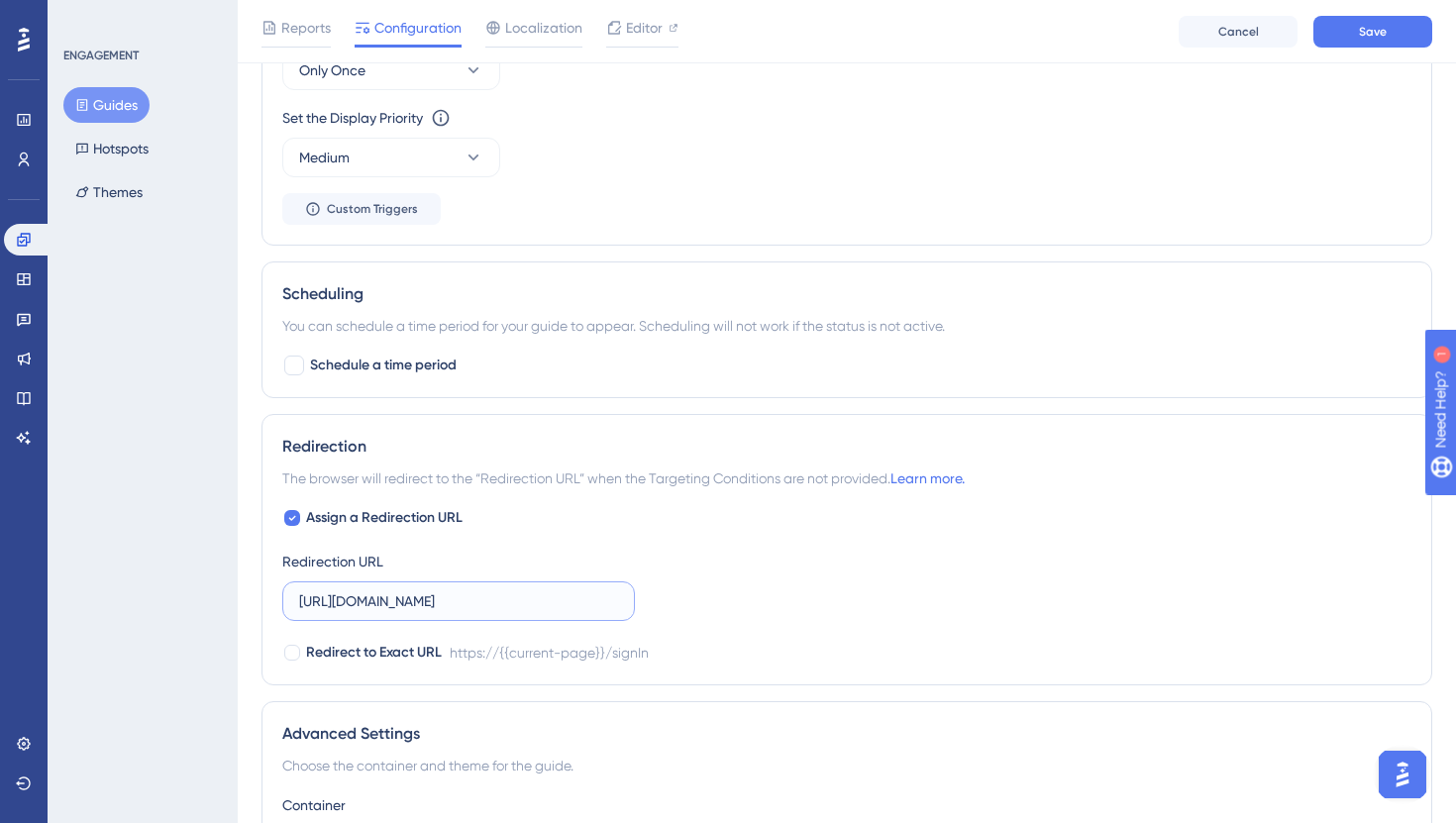 drag, startPoint x: 559, startPoint y: 602, endPoint x: 171, endPoint y: 596, distance: 388.04639 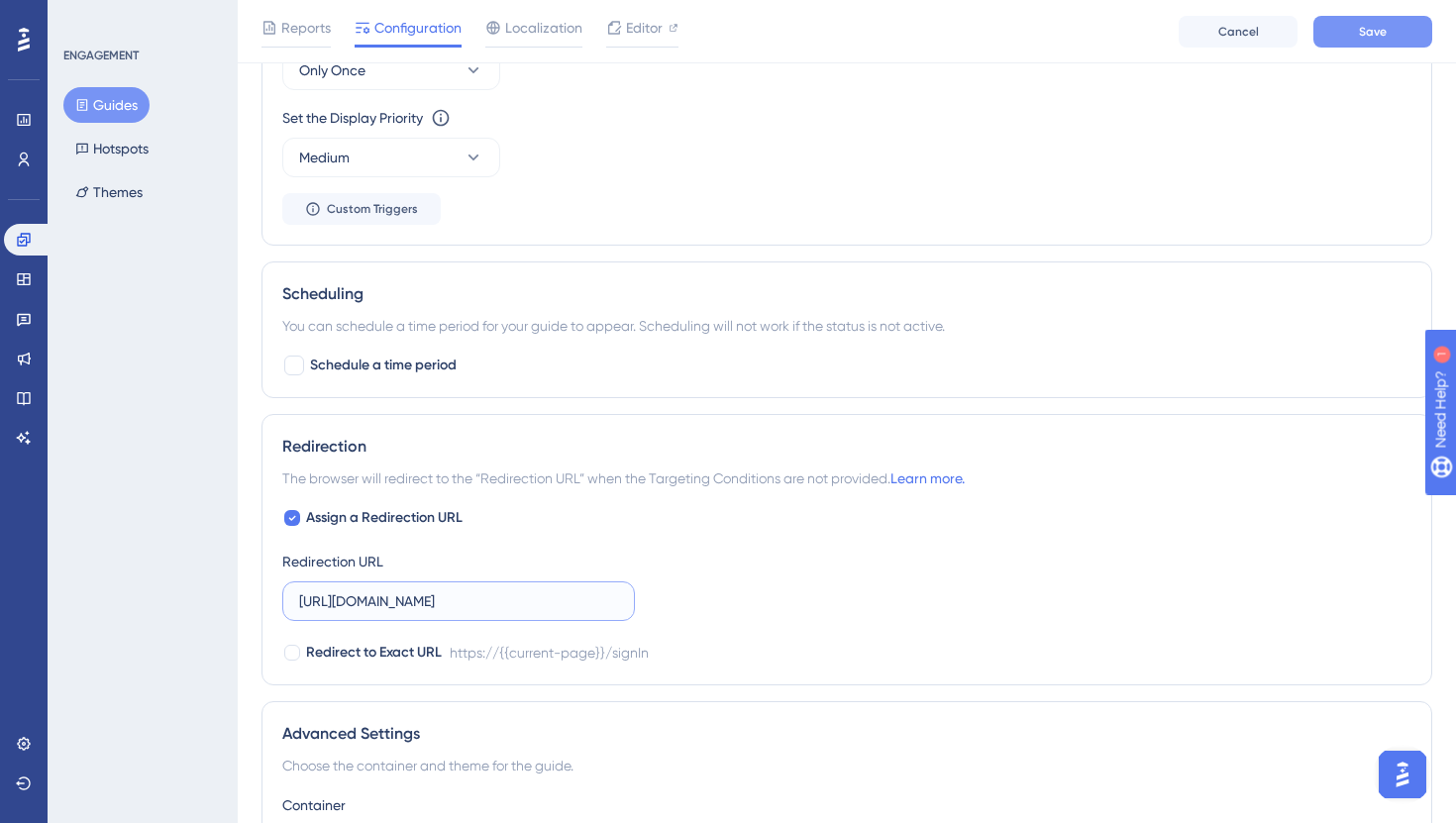type on "[URL][DOMAIN_NAME]" 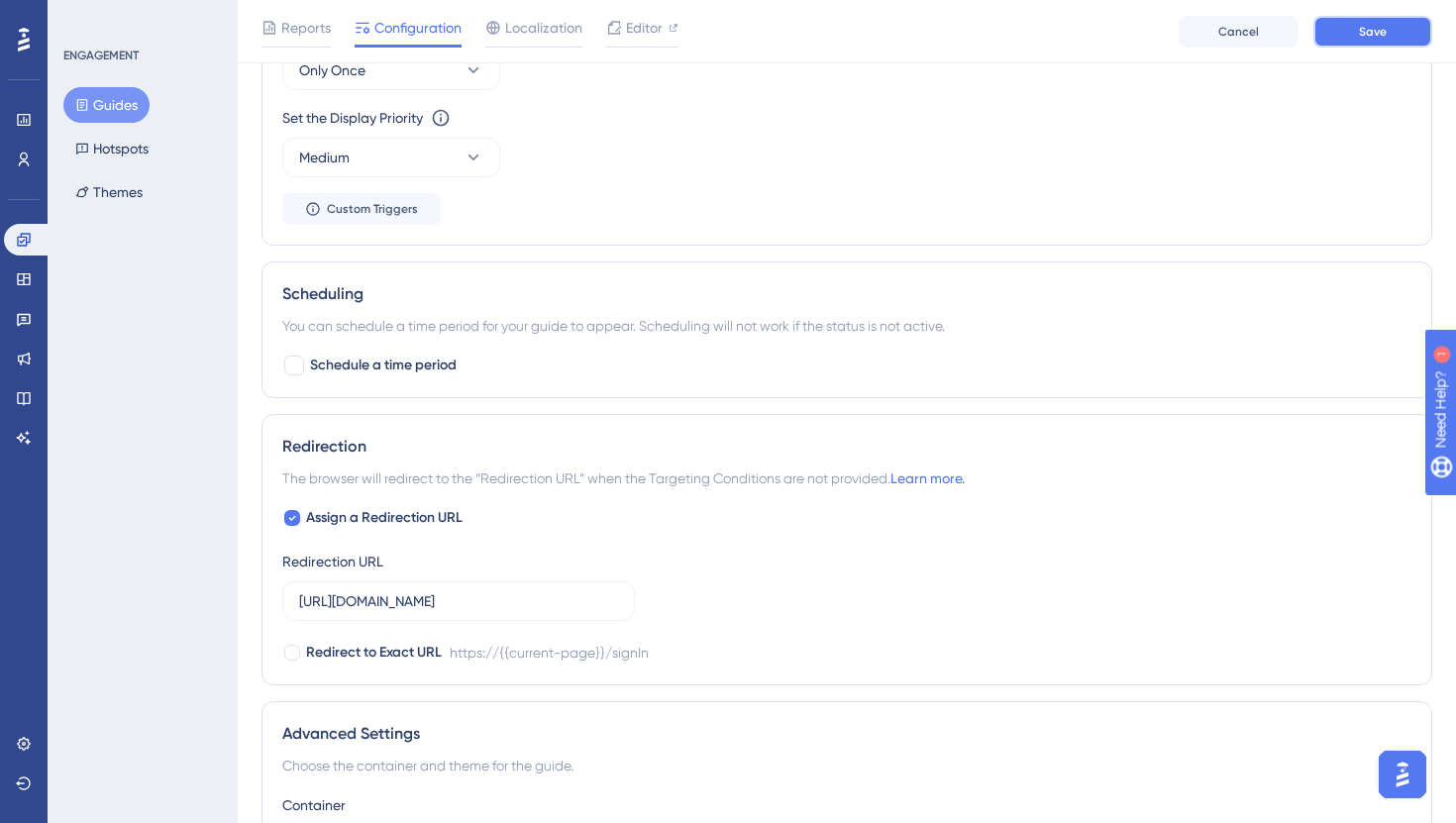 click on "Save" at bounding box center (1373, 32) 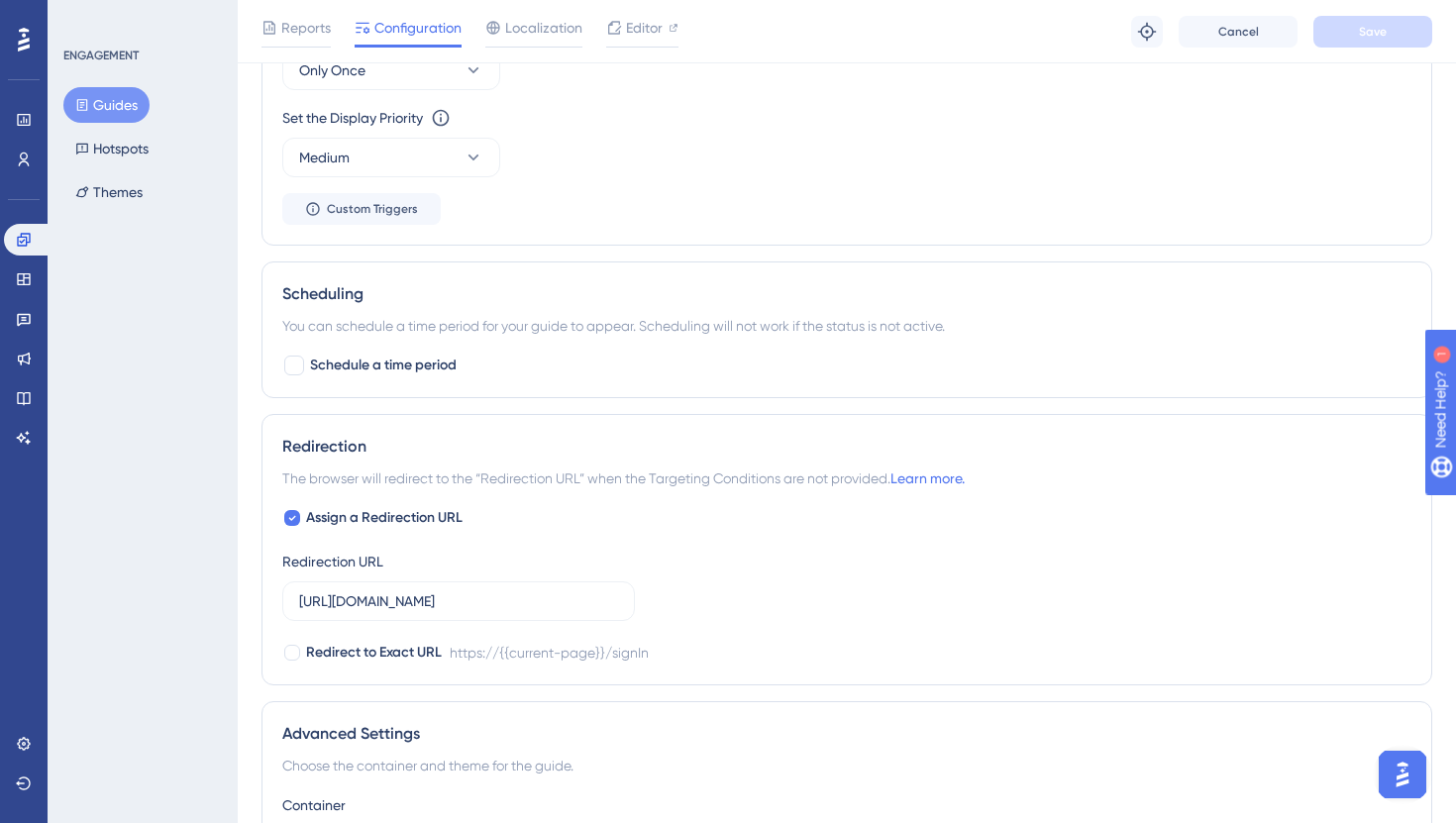 click on "Guides" at bounding box center [106, 105] 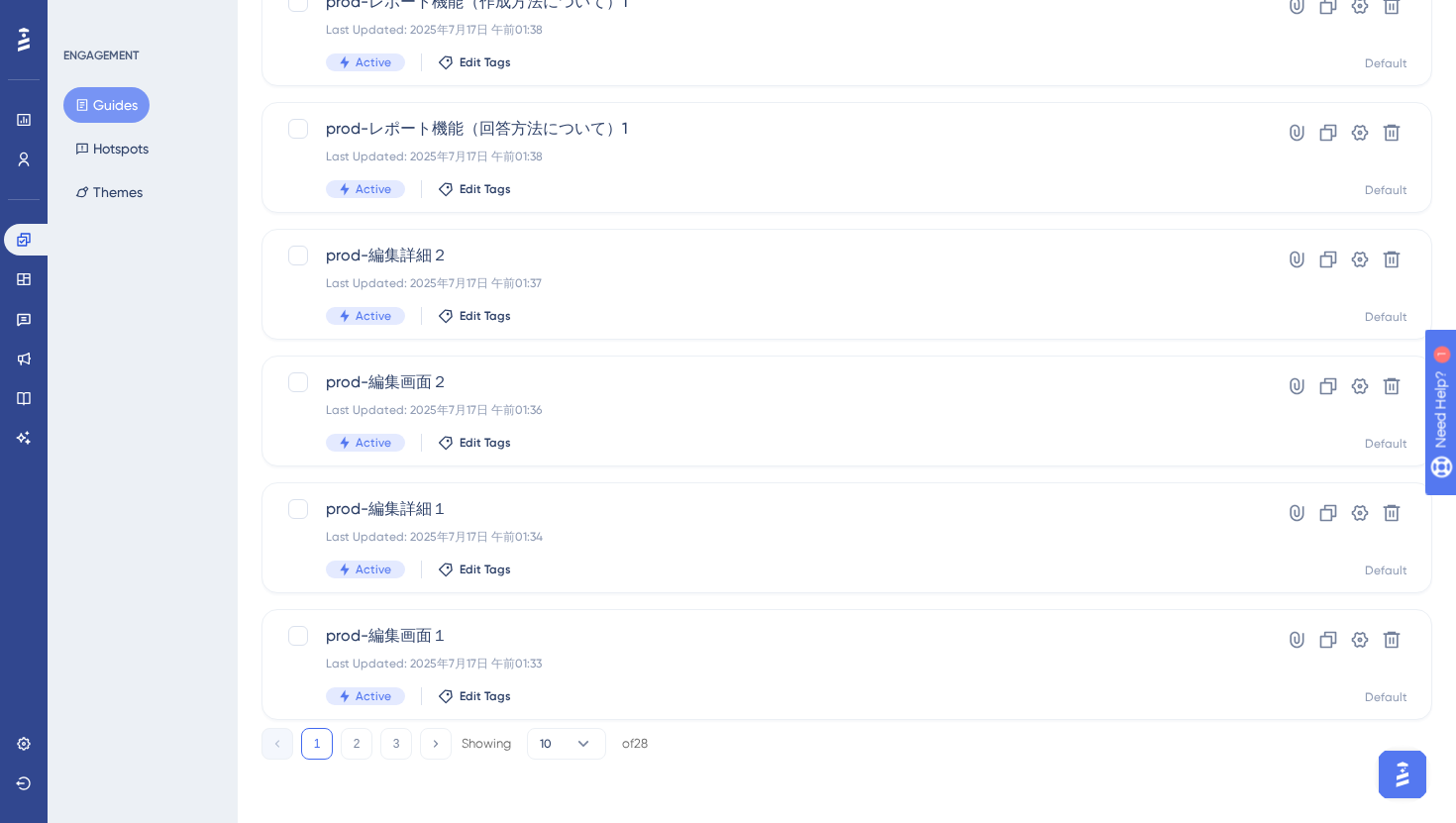 scroll, scrollTop: 0, scrollLeft: 0, axis: both 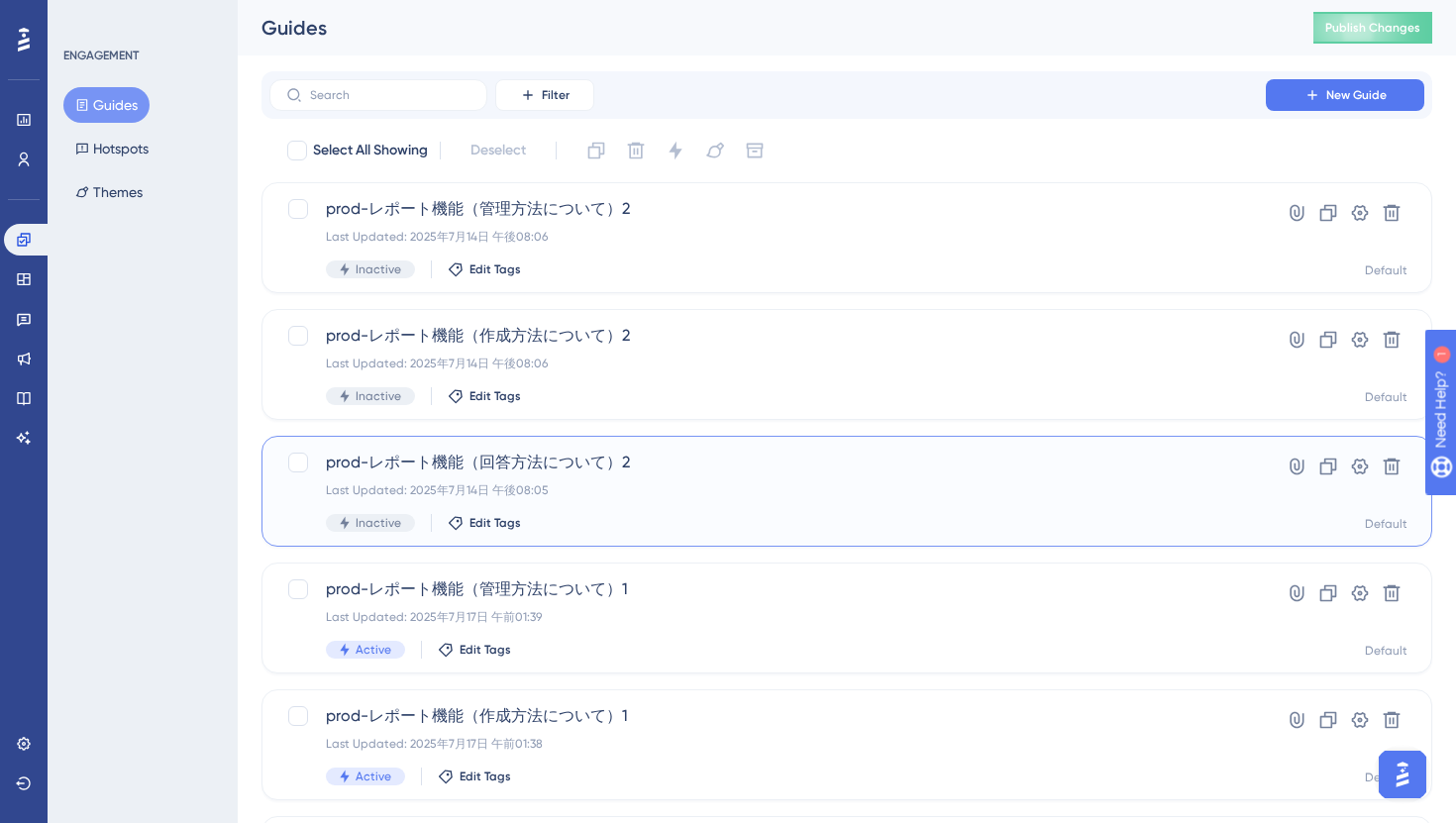 click on "prod-レポート機能（回答方法について）2 Last Updated: 2025年7月14日 午後08:05 Inactive Edit Tags" at bounding box center [768, 491] 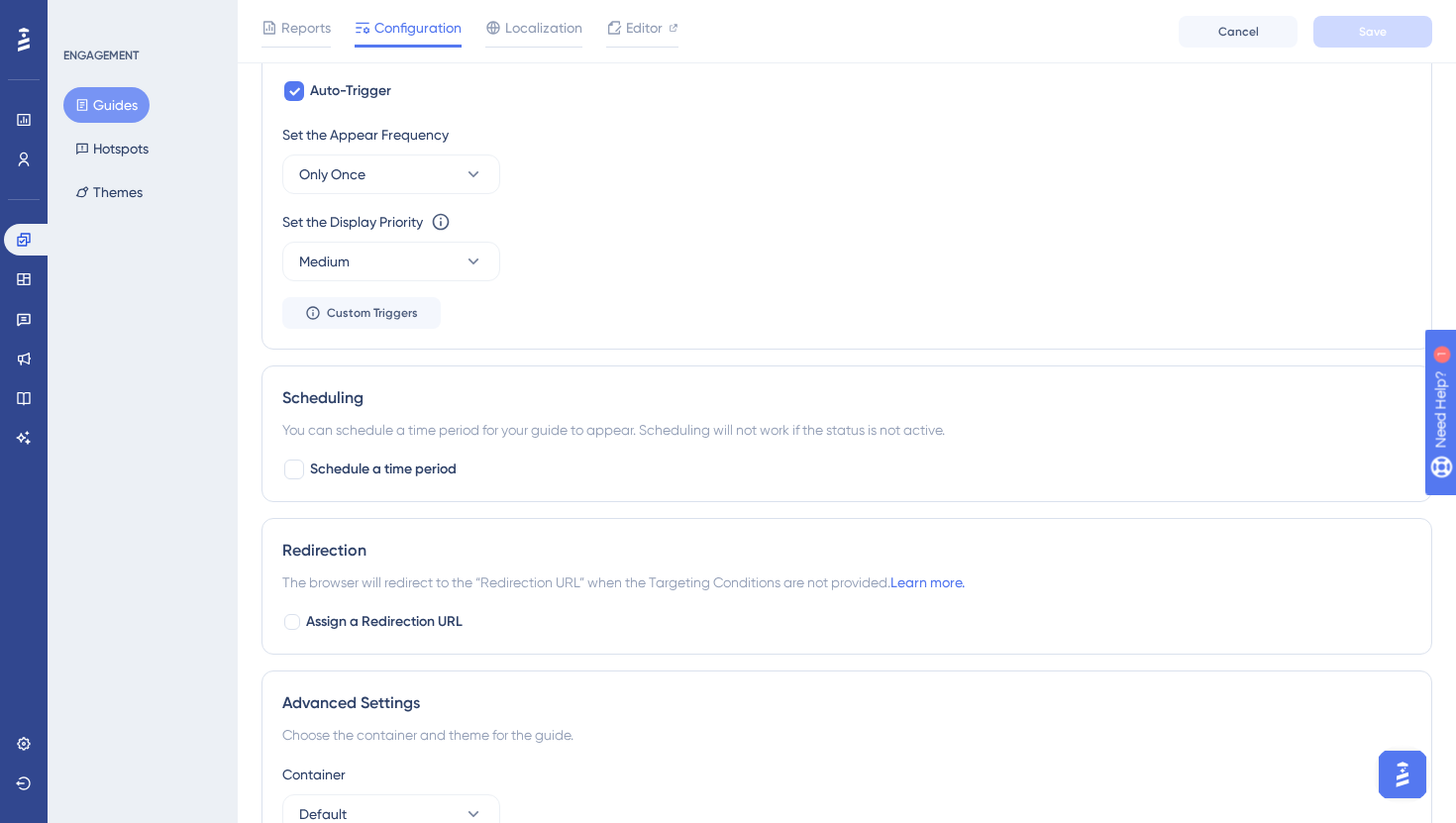 scroll, scrollTop: 1063, scrollLeft: 0, axis: vertical 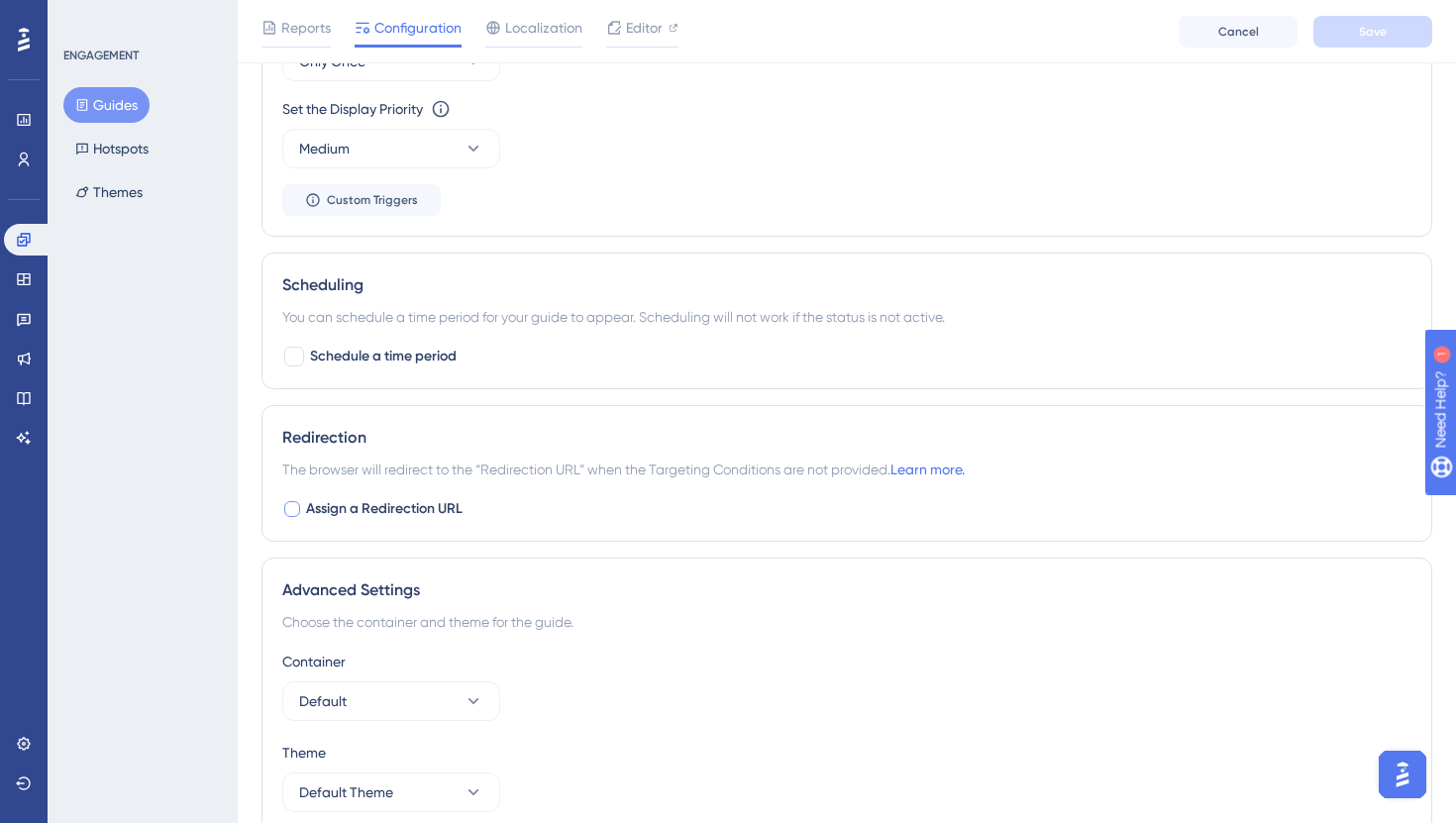 click at bounding box center (292, 509) 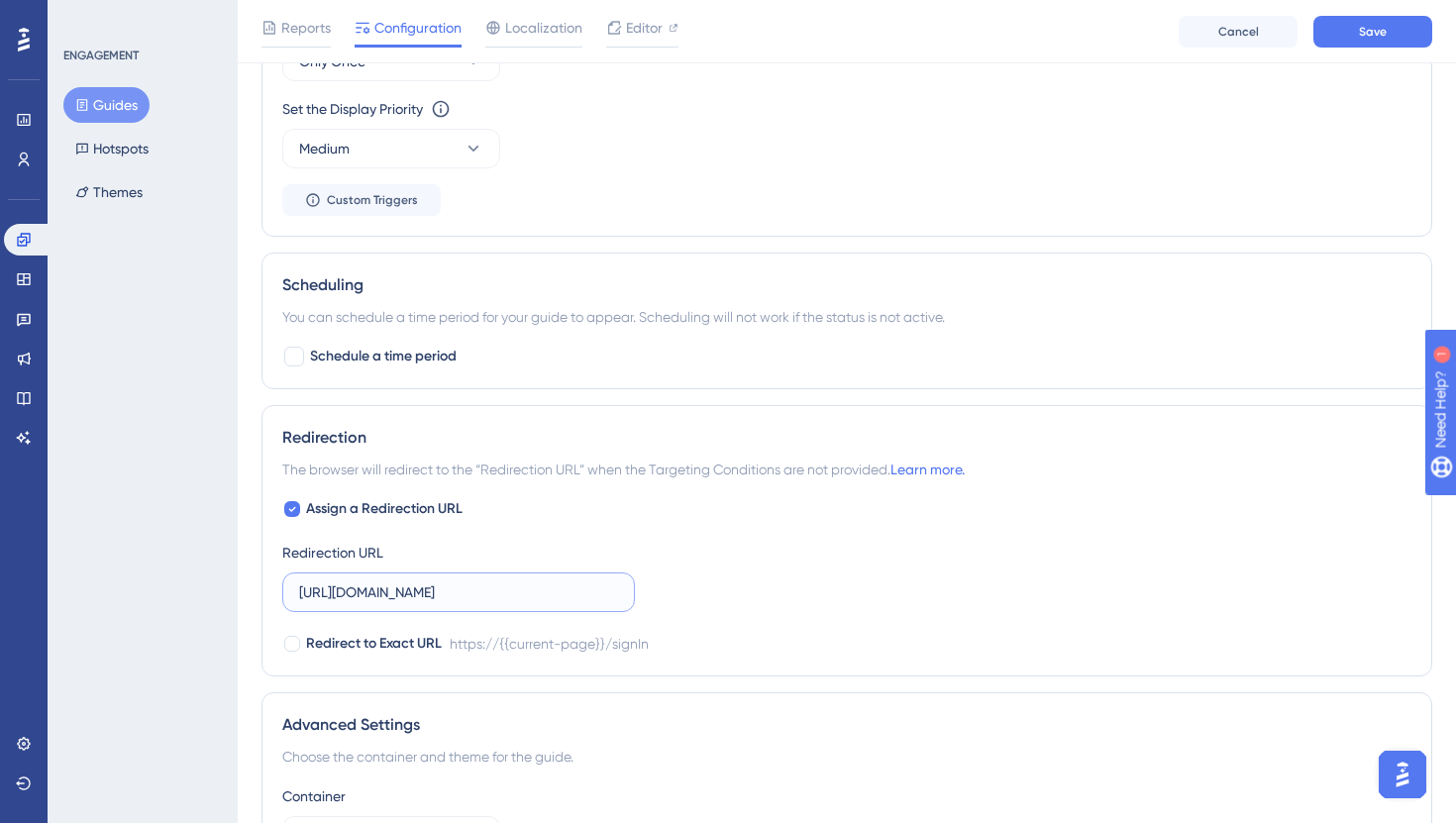 drag, startPoint x: 552, startPoint y: 592, endPoint x: 151, endPoint y: 584, distance: 401.08 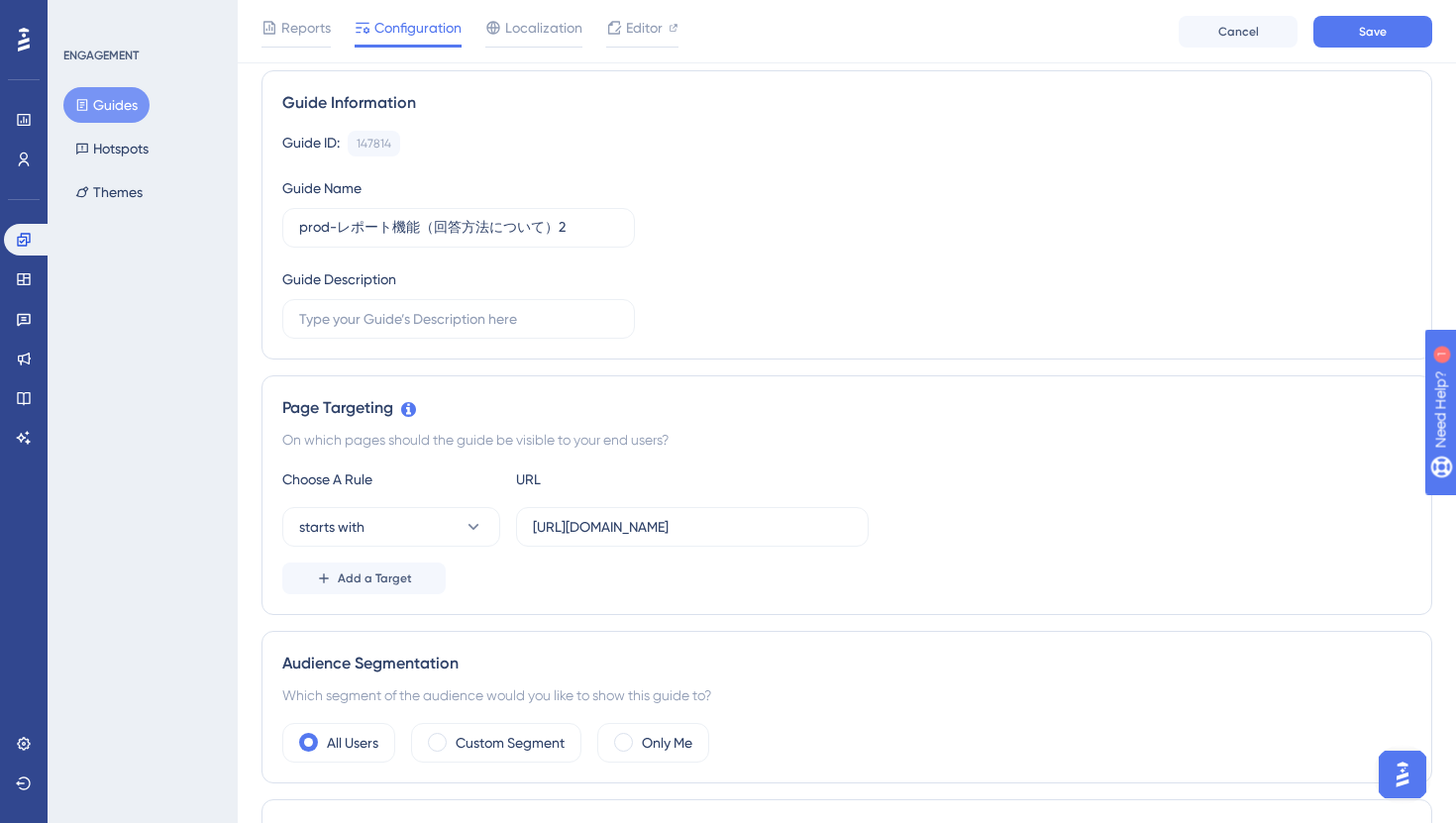 scroll, scrollTop: 0, scrollLeft: 0, axis: both 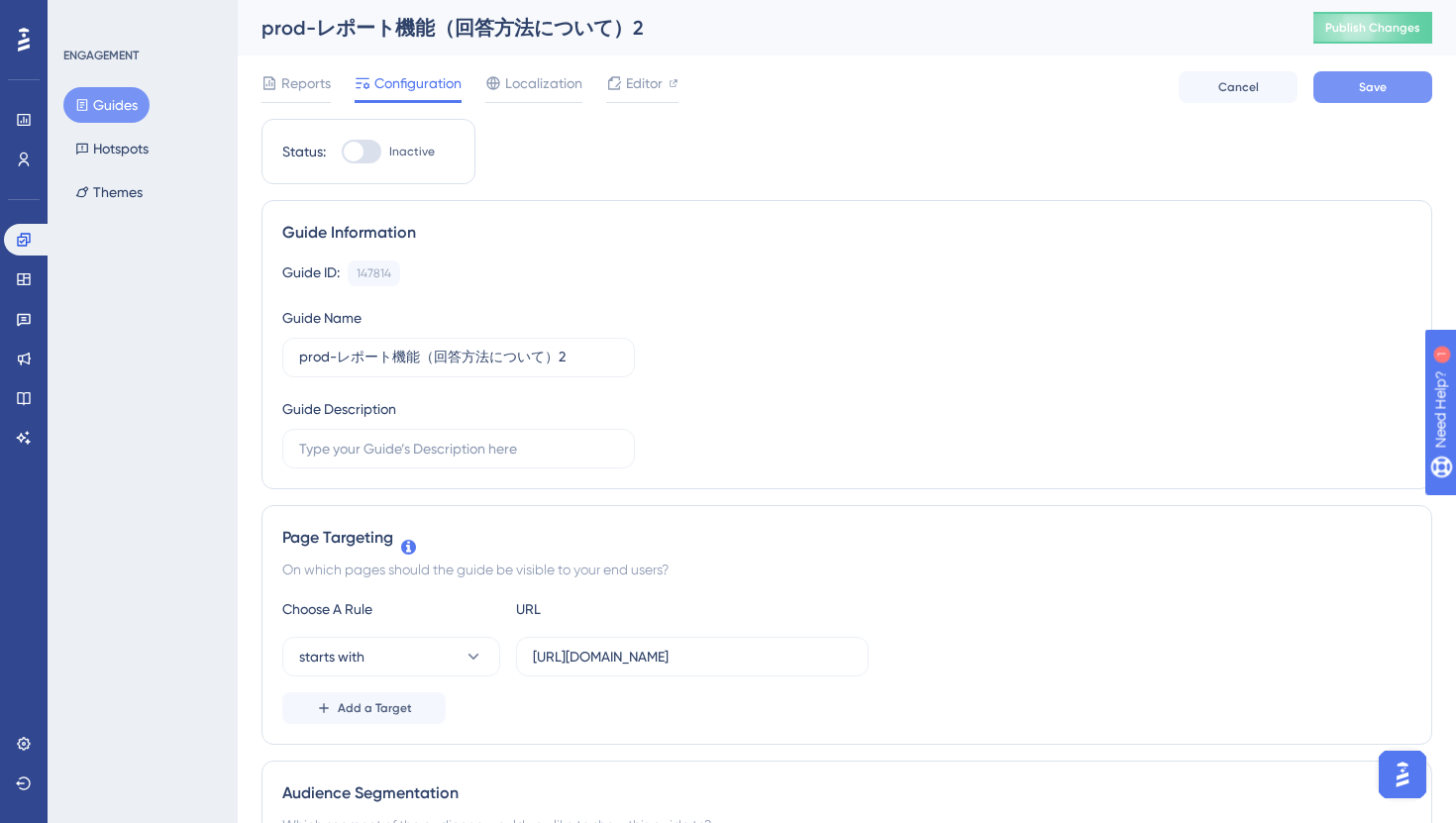 type on "[URL][DOMAIN_NAME]" 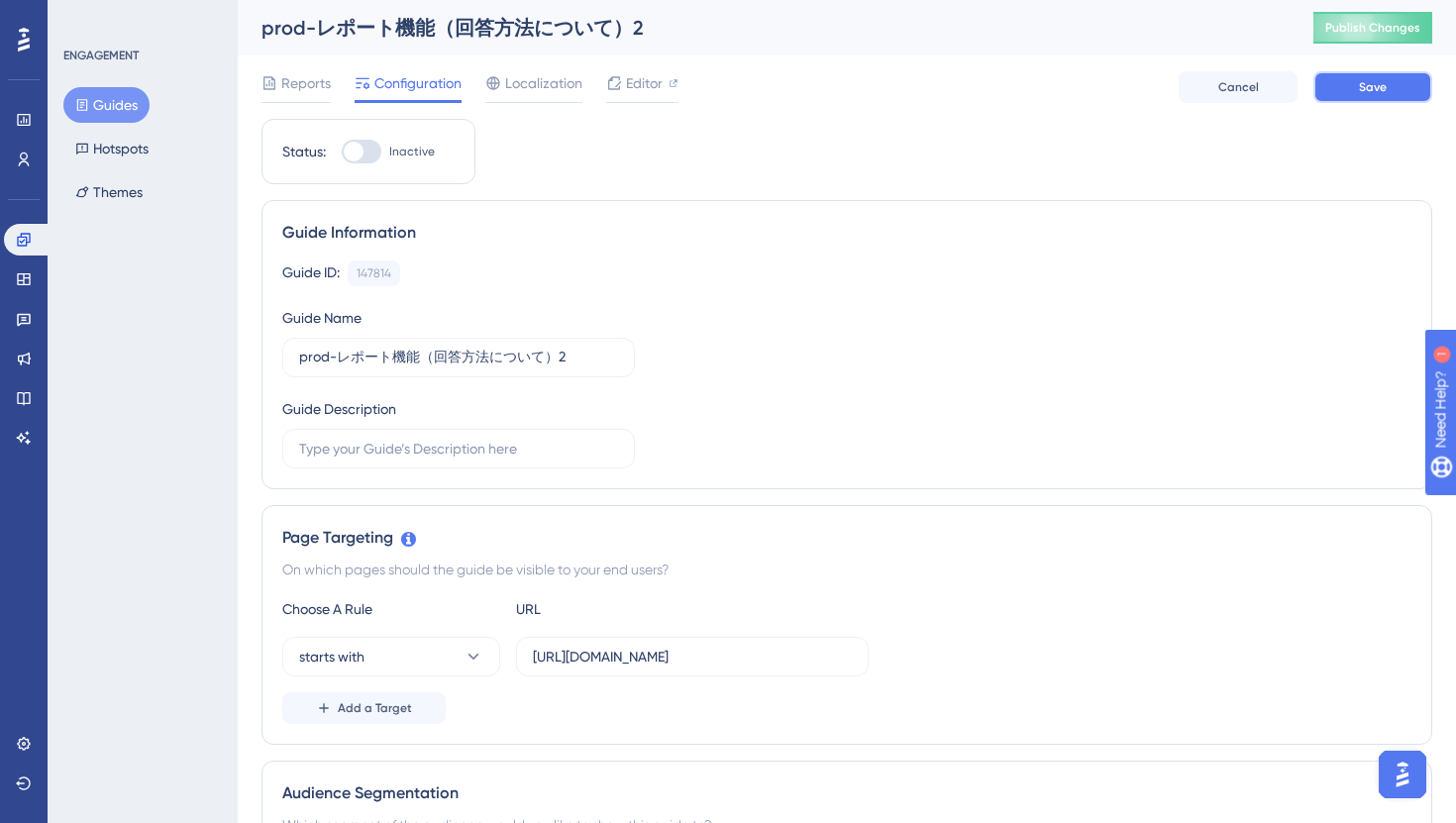 click on "Save" at bounding box center (1373, 87) 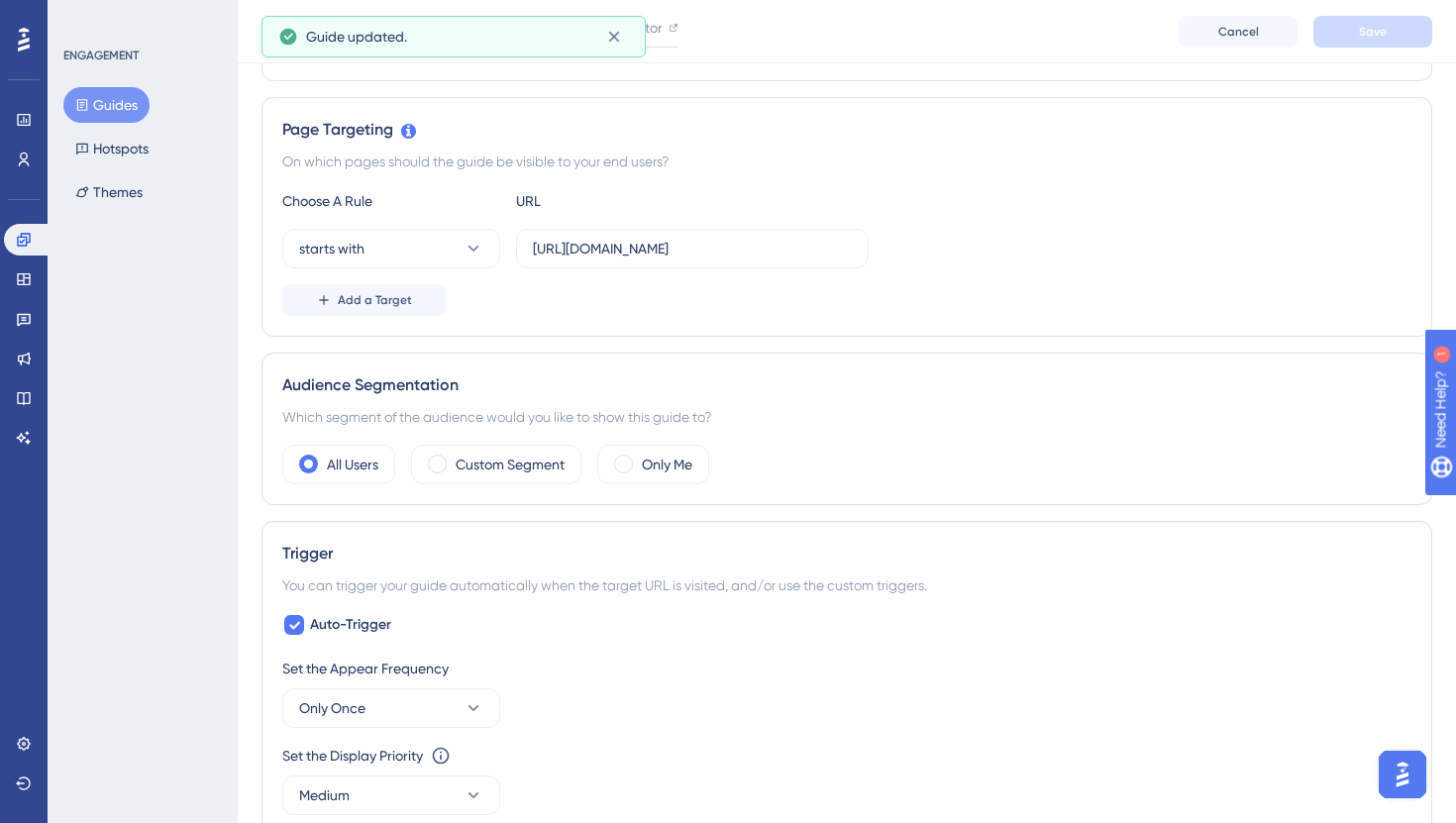 scroll, scrollTop: 0, scrollLeft: 0, axis: both 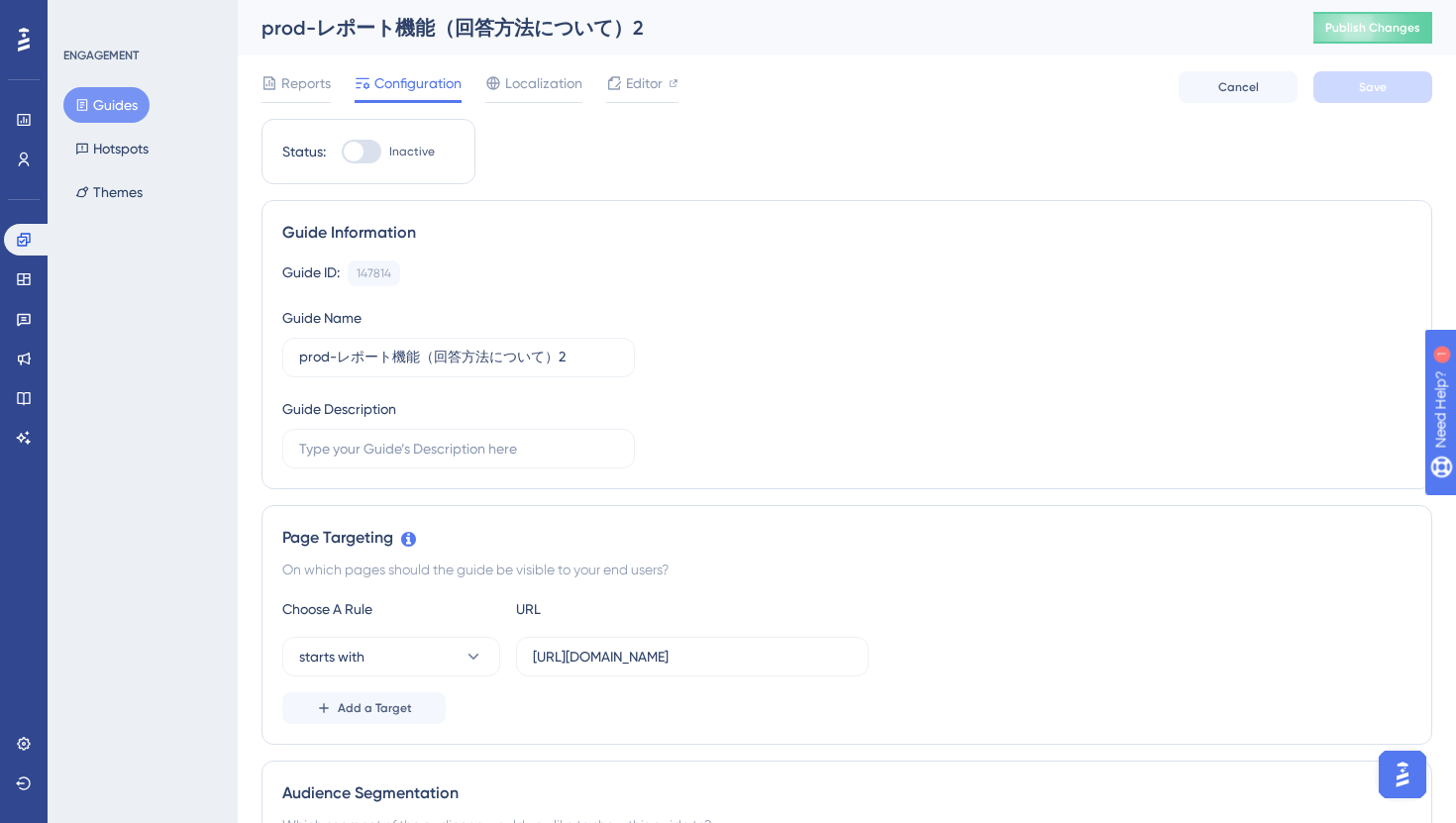 click on "Guides" at bounding box center (106, 105) 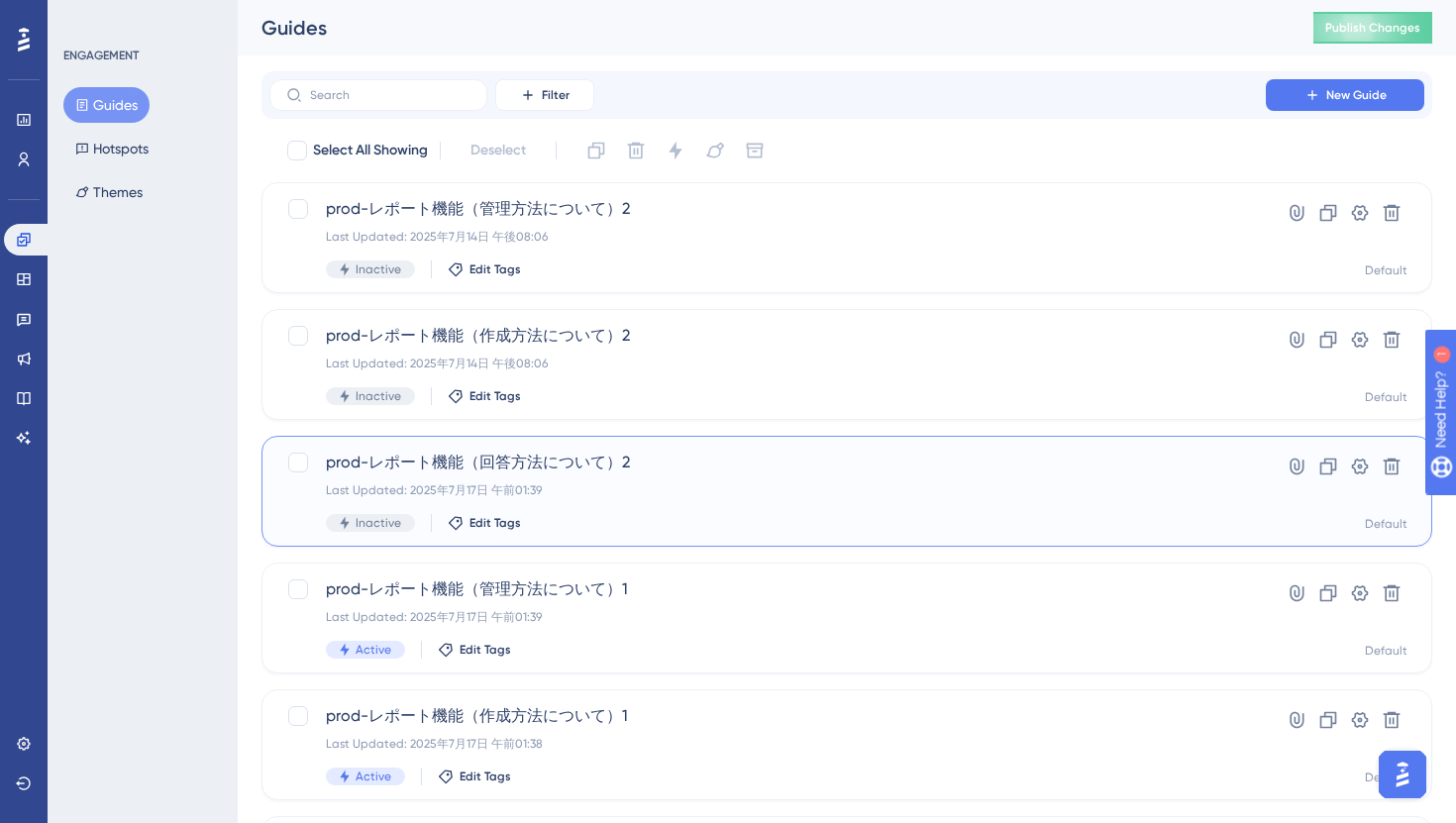 click on "Last Updated: 2025年7月17日 午前01:39" at bounding box center (768, 490) 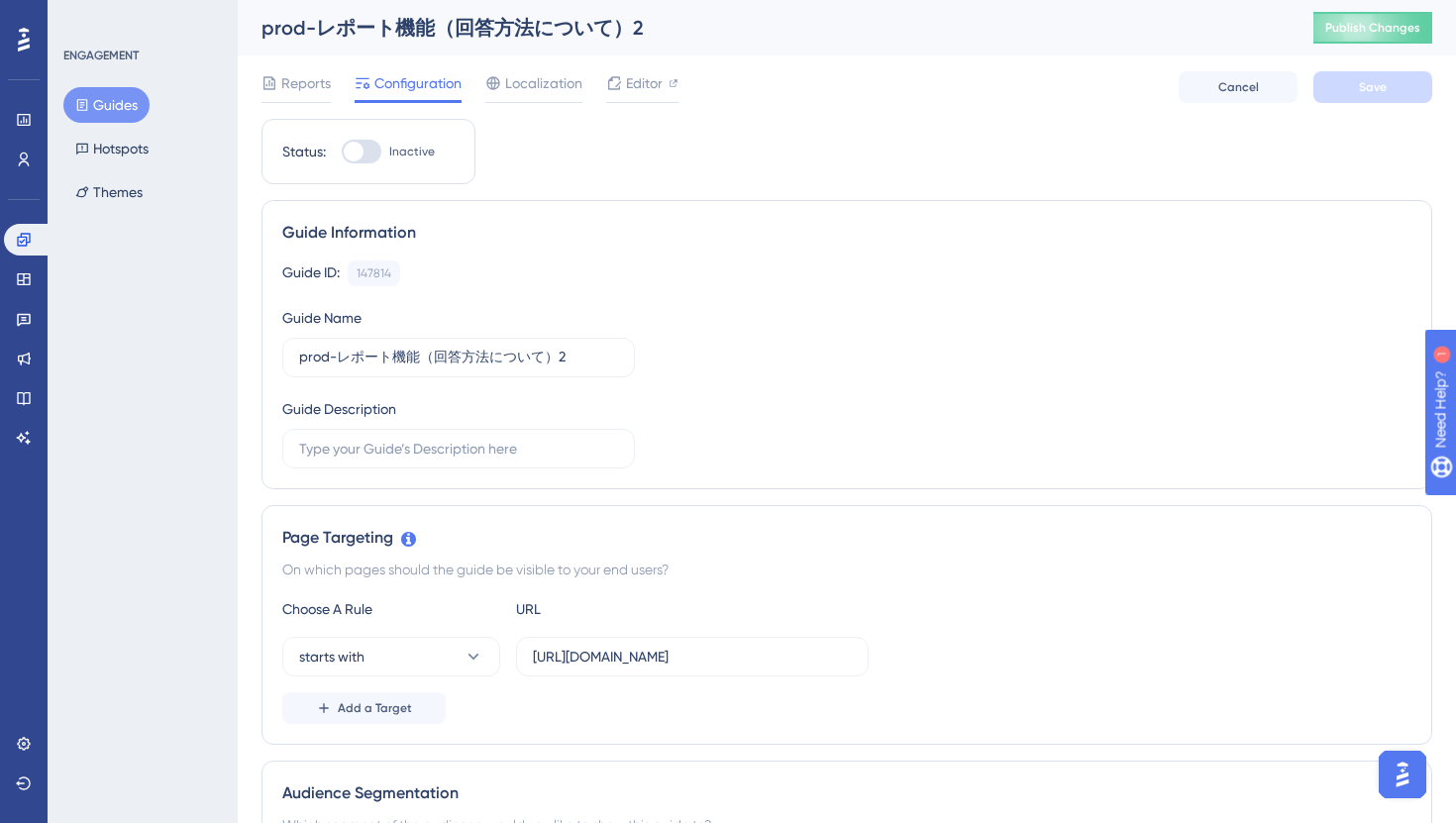 click at bounding box center [362, 152] 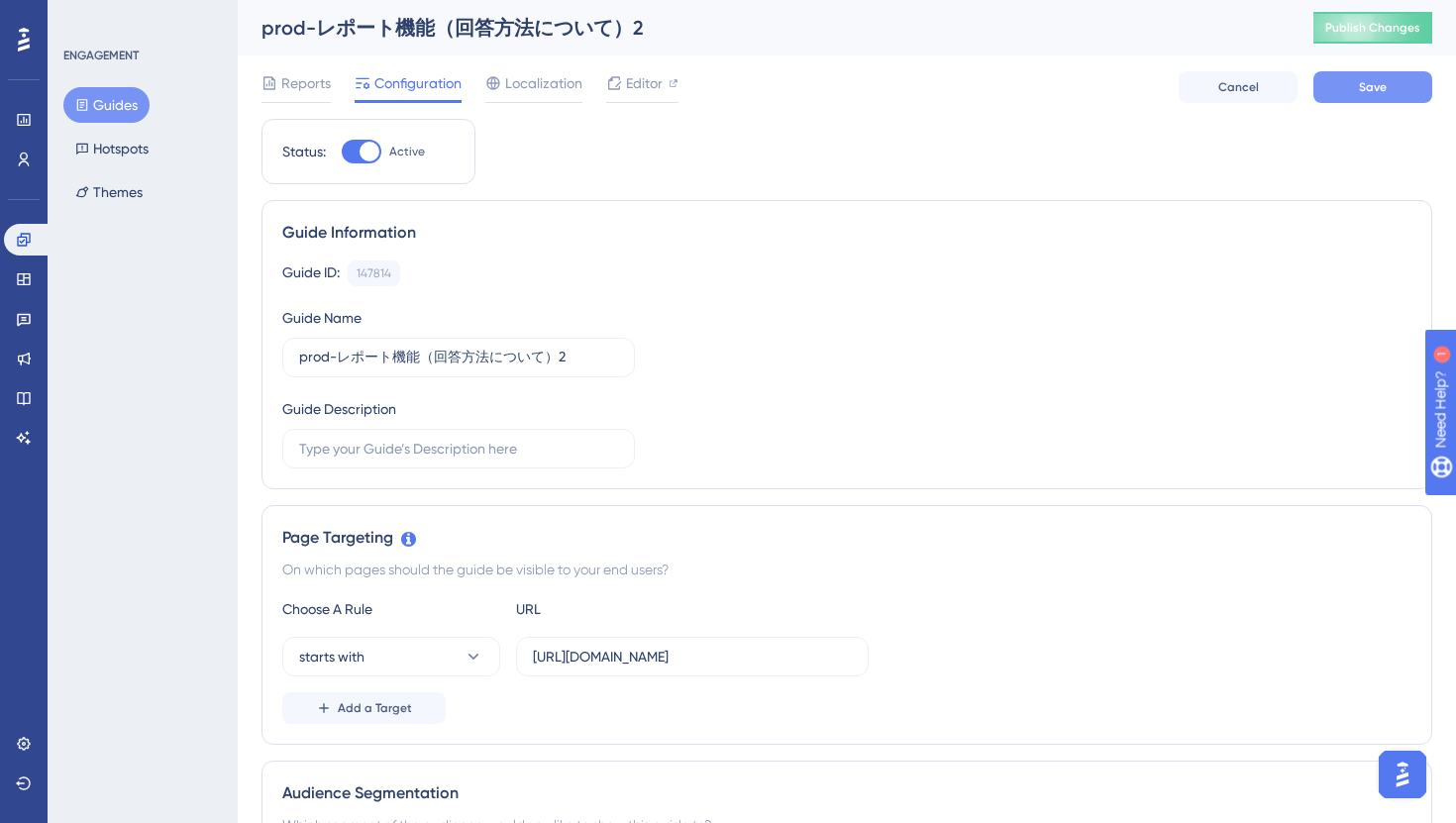 click on "Save" at bounding box center [1373, 87] 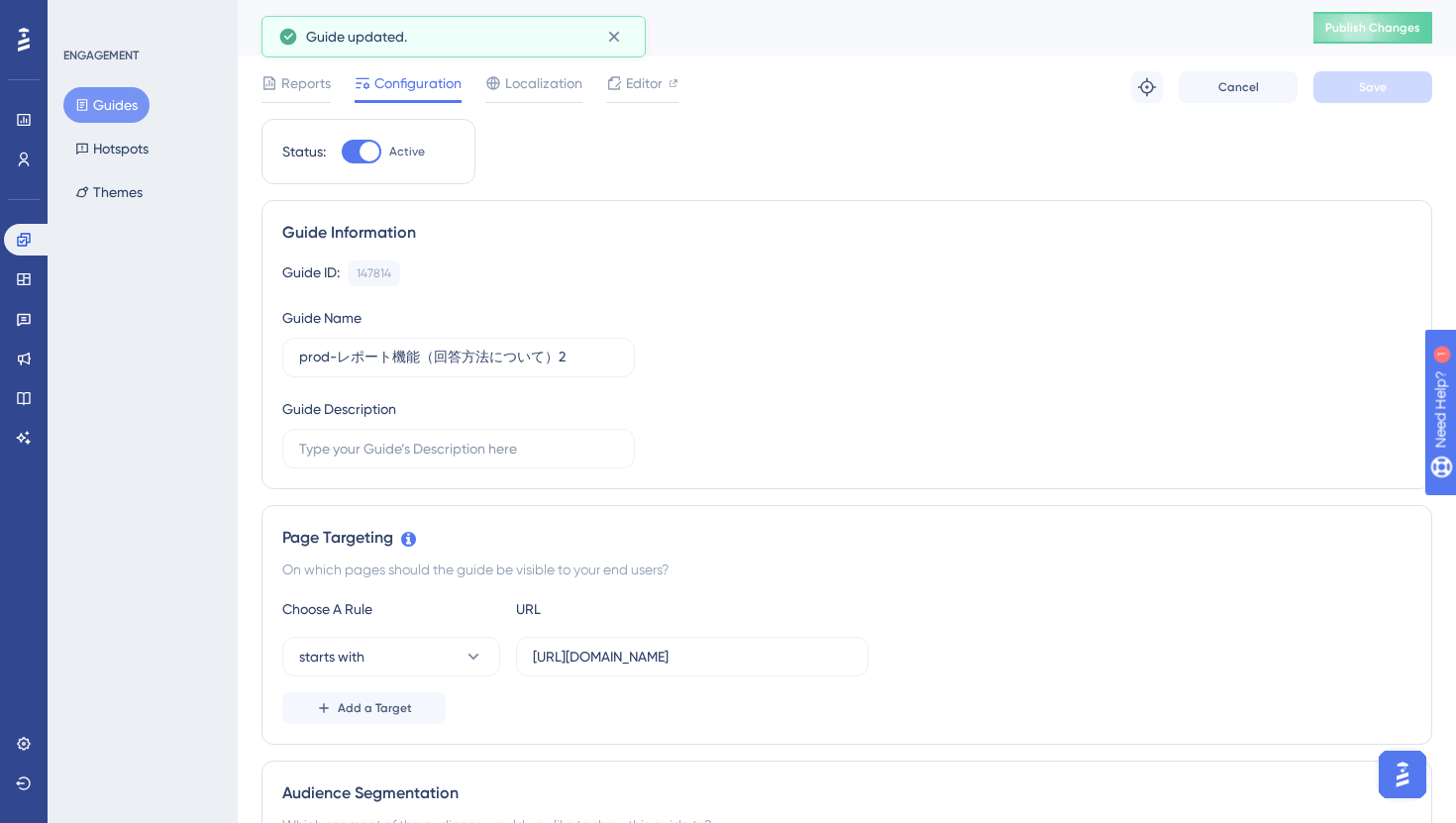 click on "Guides" at bounding box center [106, 105] 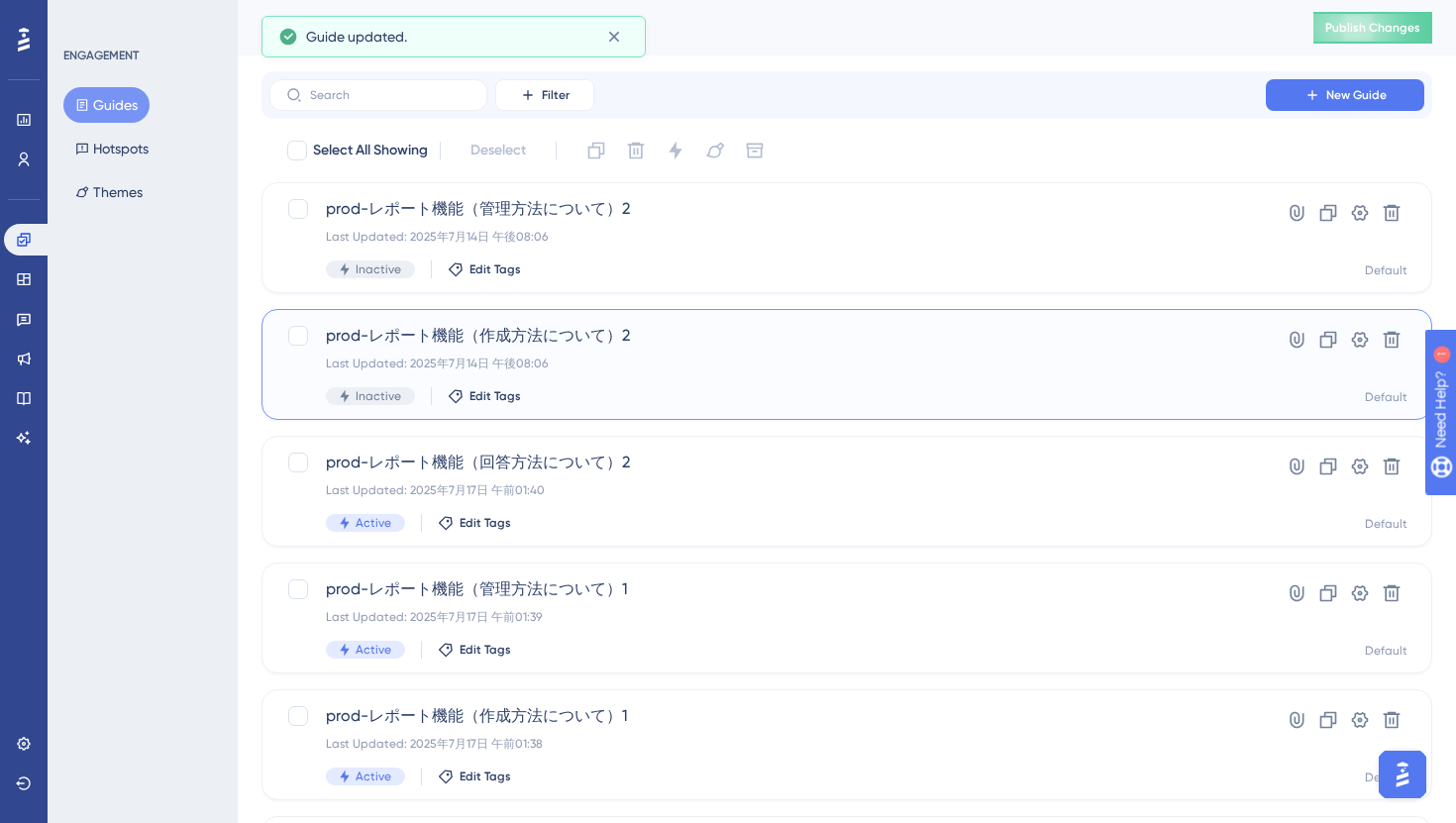 click on "prod-レポート機能（作成方法について）2 Last Updated: 2025年7月14日 午後08:06 Inactive Edit Tags" at bounding box center (768, 364) 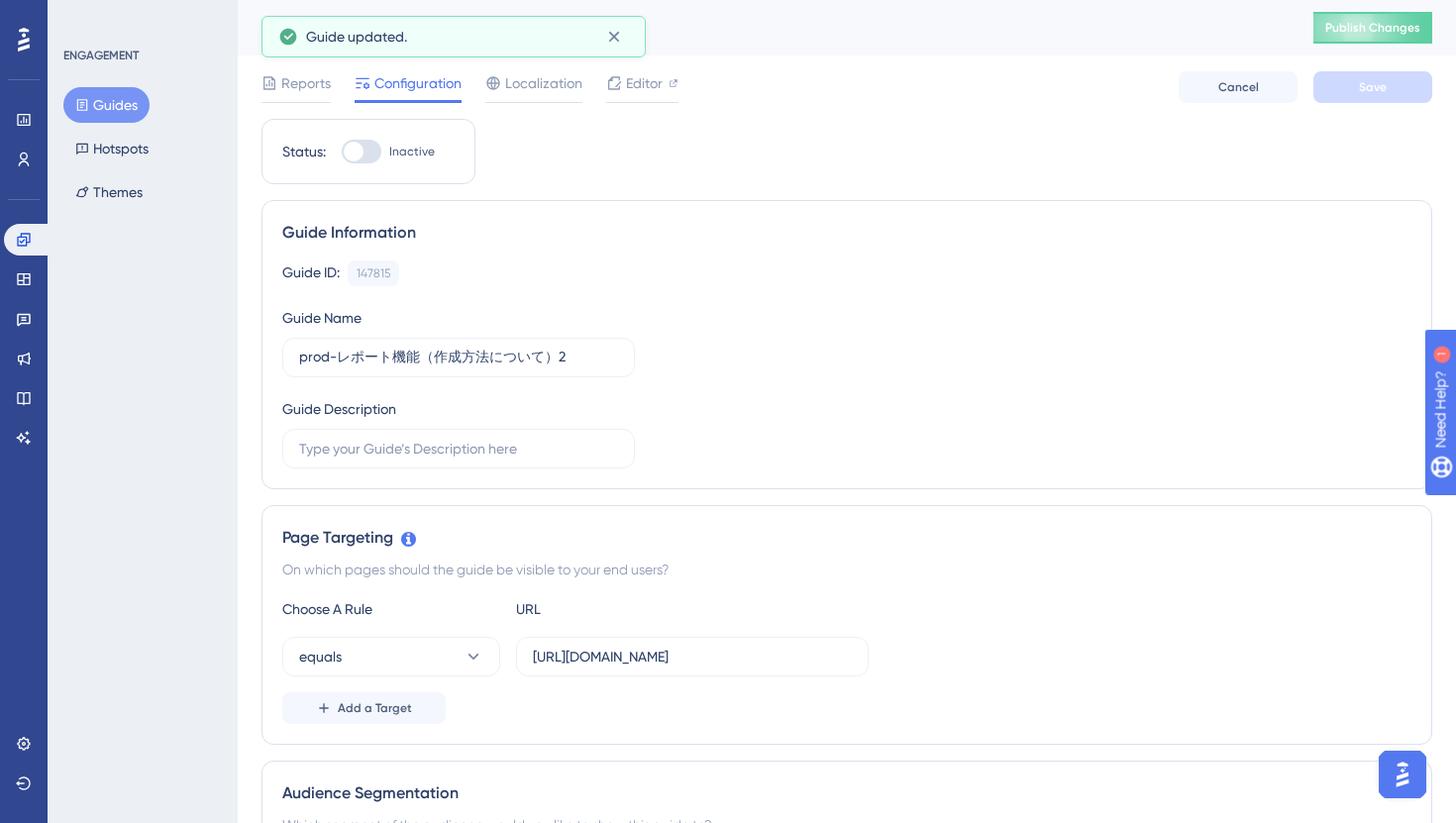 click at bounding box center [362, 152] 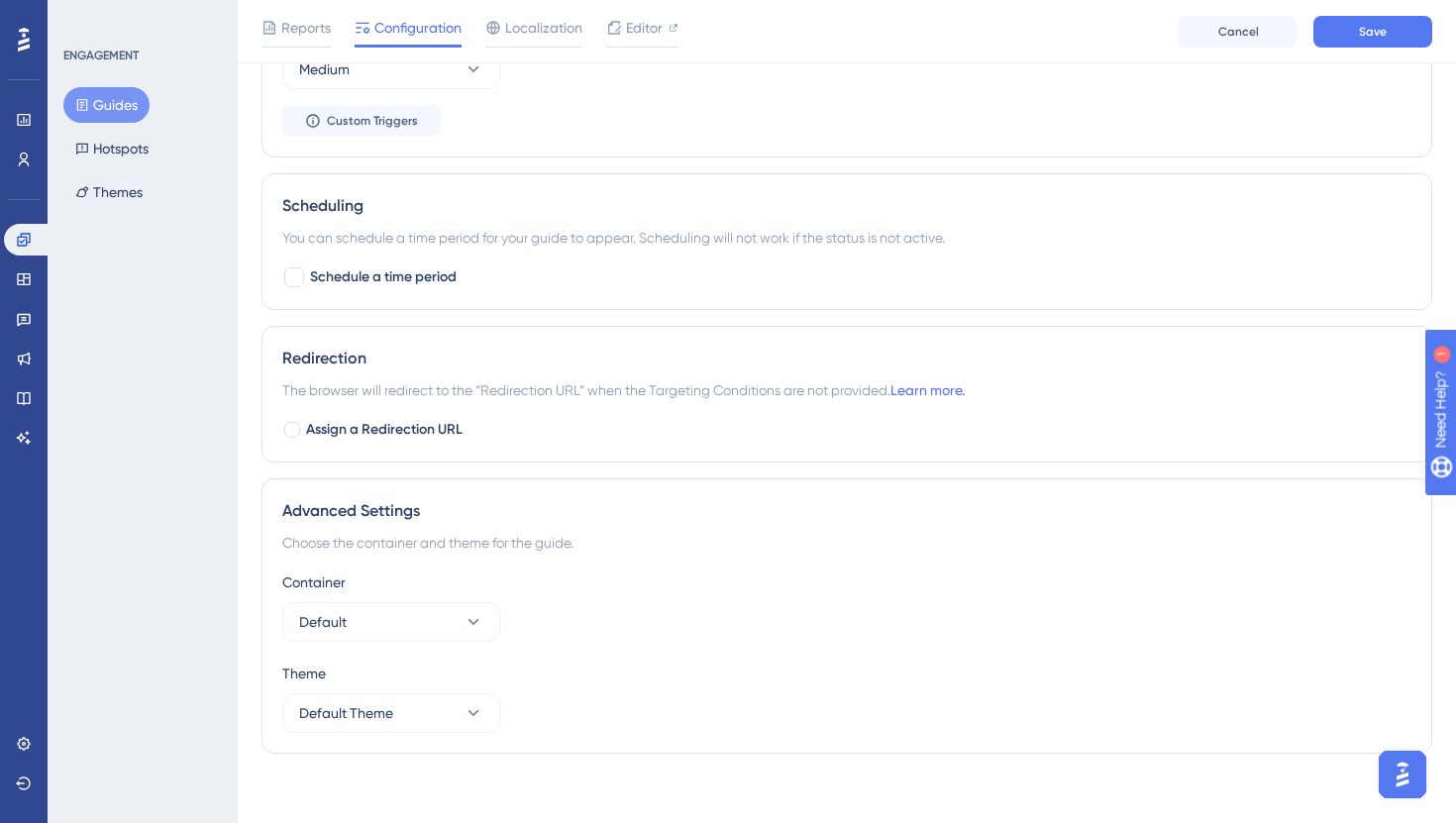 scroll, scrollTop: 1150, scrollLeft: 0, axis: vertical 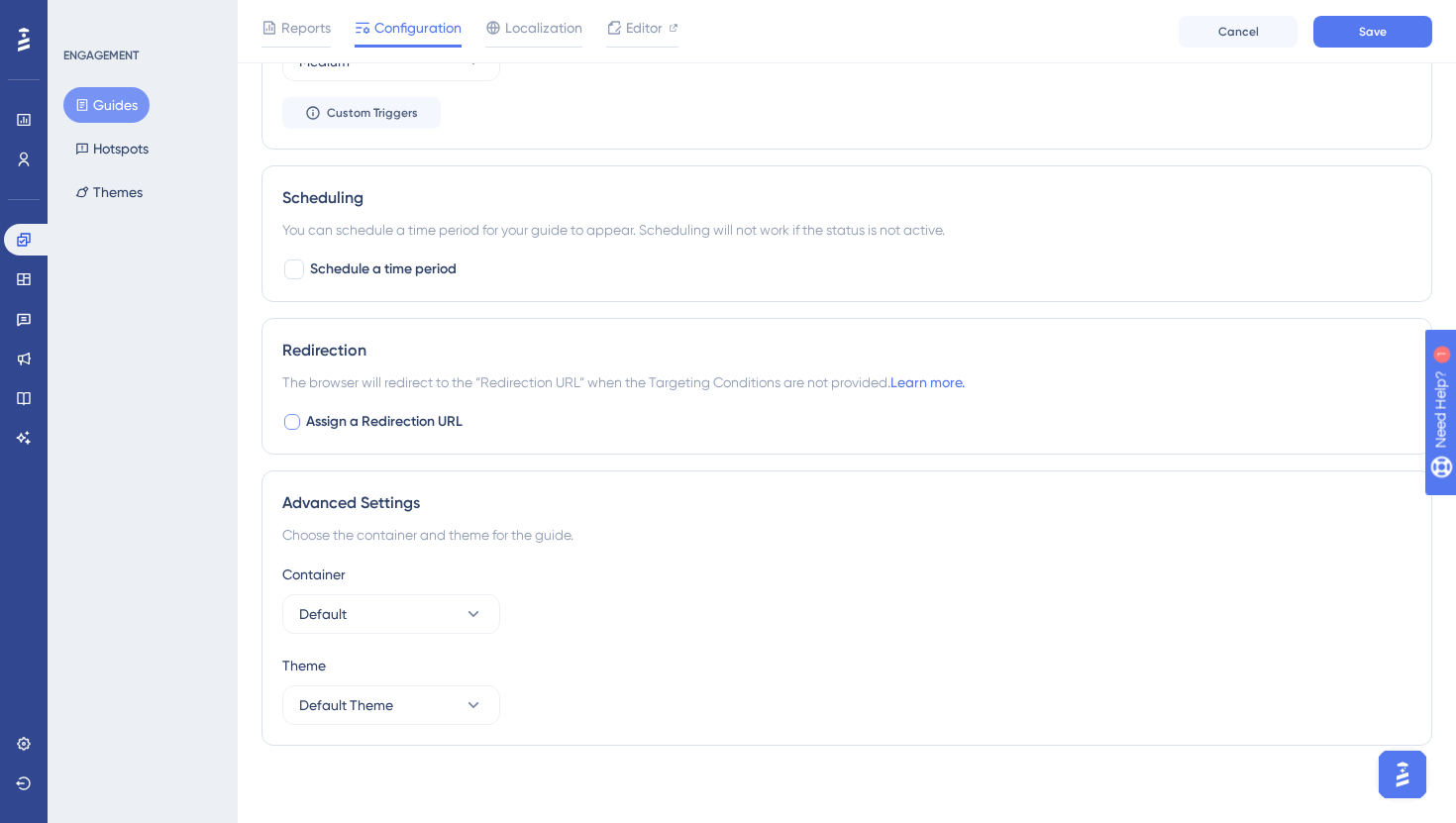 click at bounding box center [292, 422] 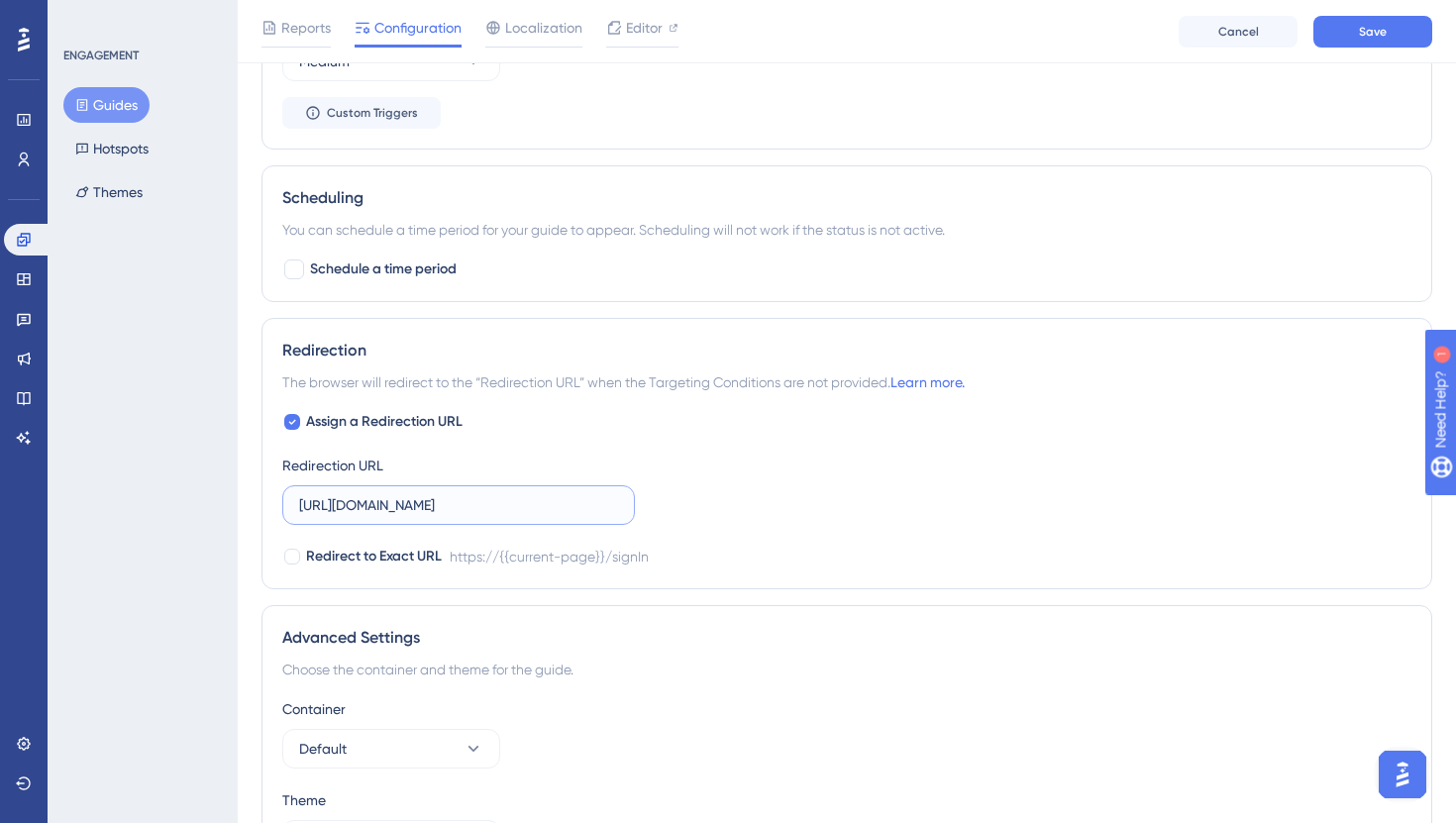 drag, startPoint x: 572, startPoint y: 504, endPoint x: 135, endPoint y: 489, distance: 437.25736 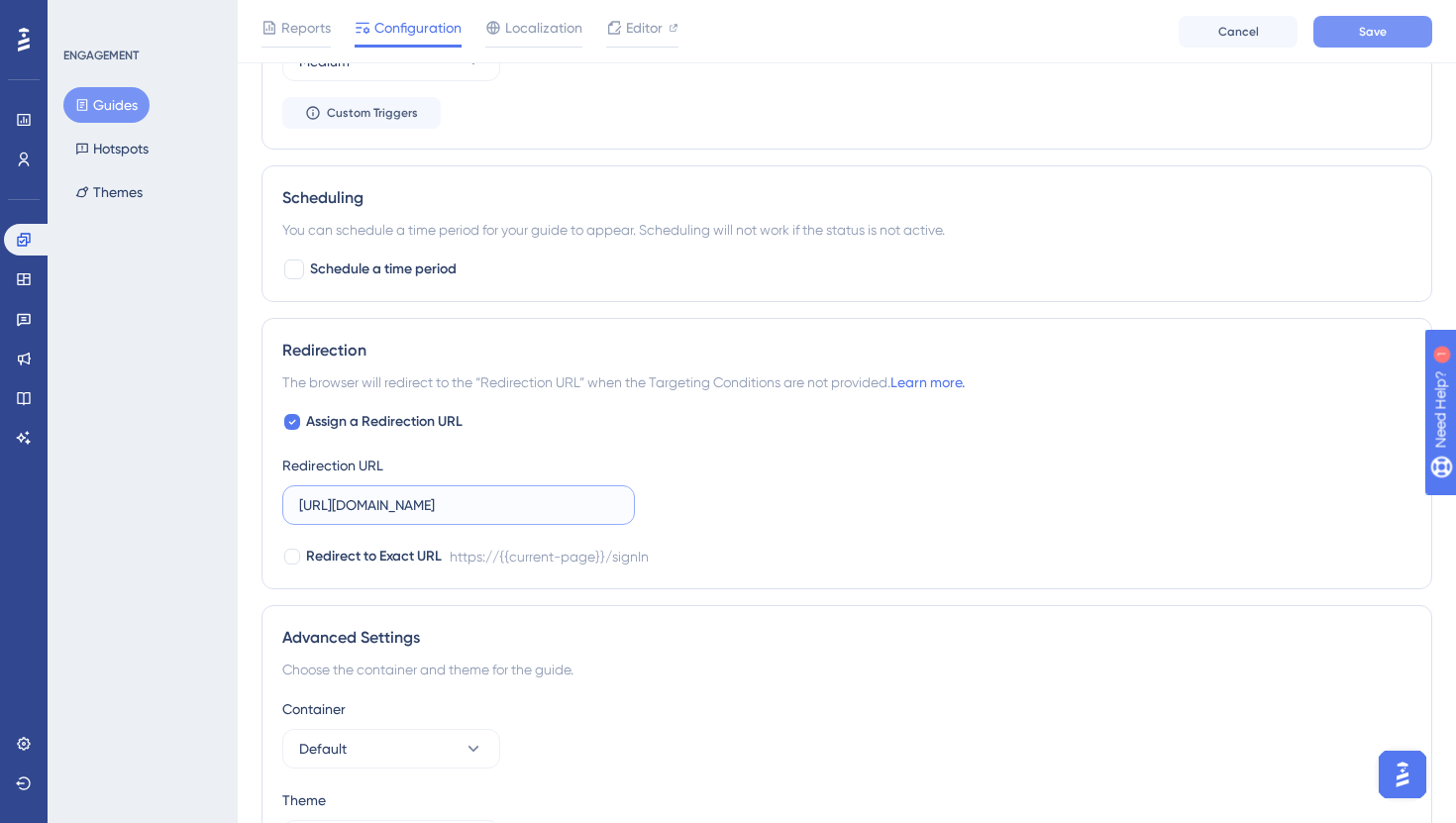type on "[URL][DOMAIN_NAME]" 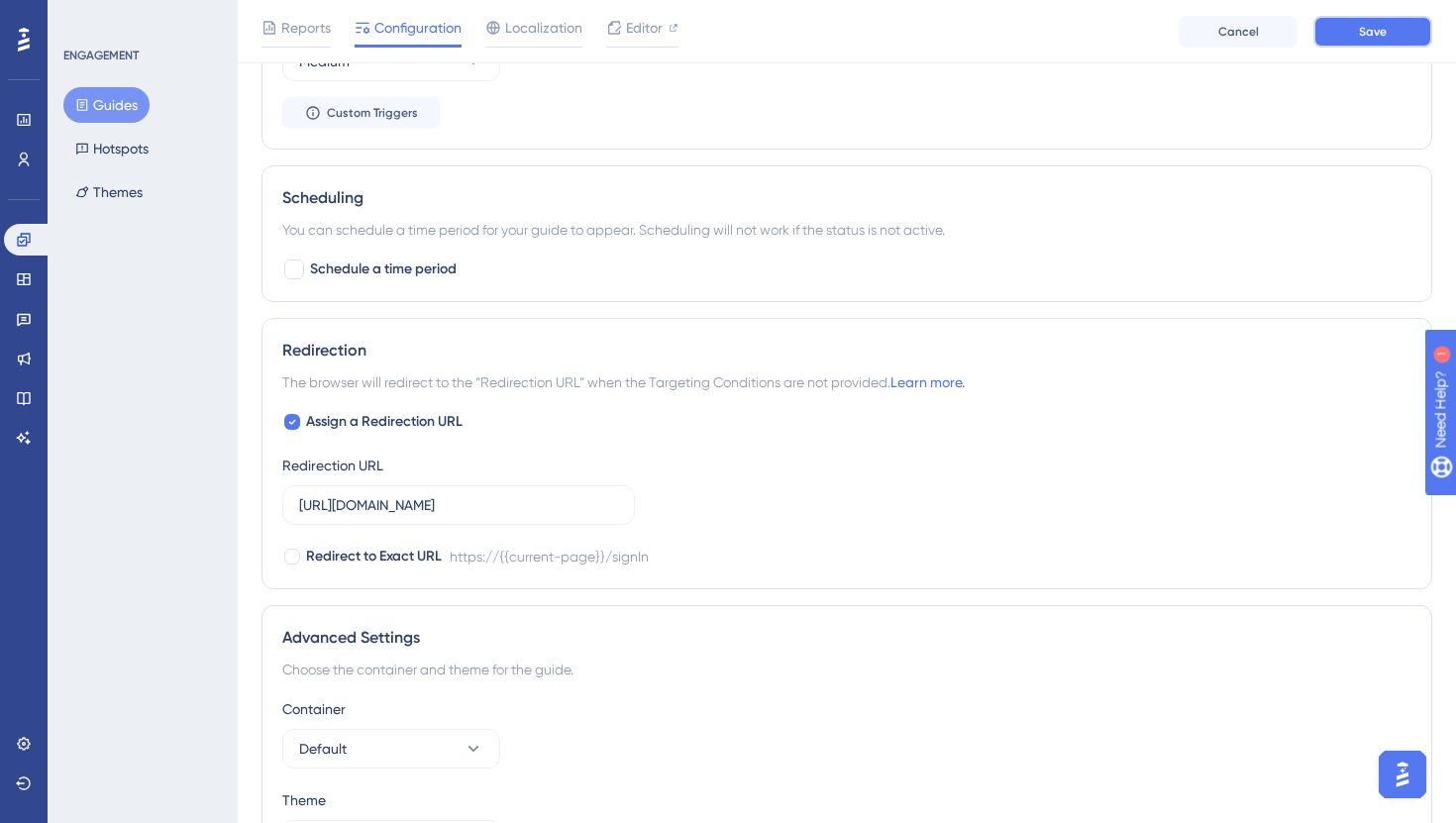 click on "Save" at bounding box center [1373, 32] 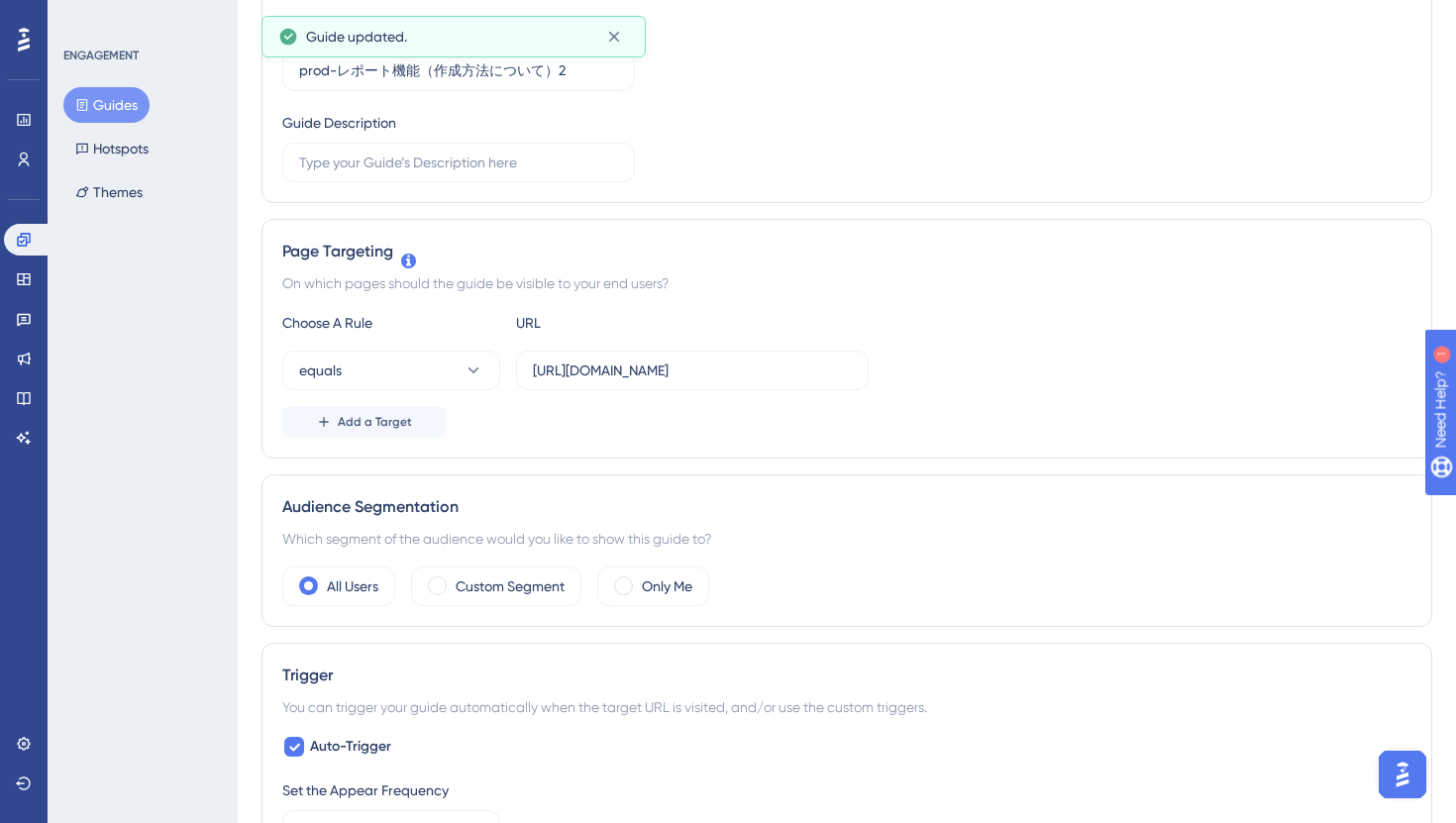 scroll, scrollTop: 0, scrollLeft: 0, axis: both 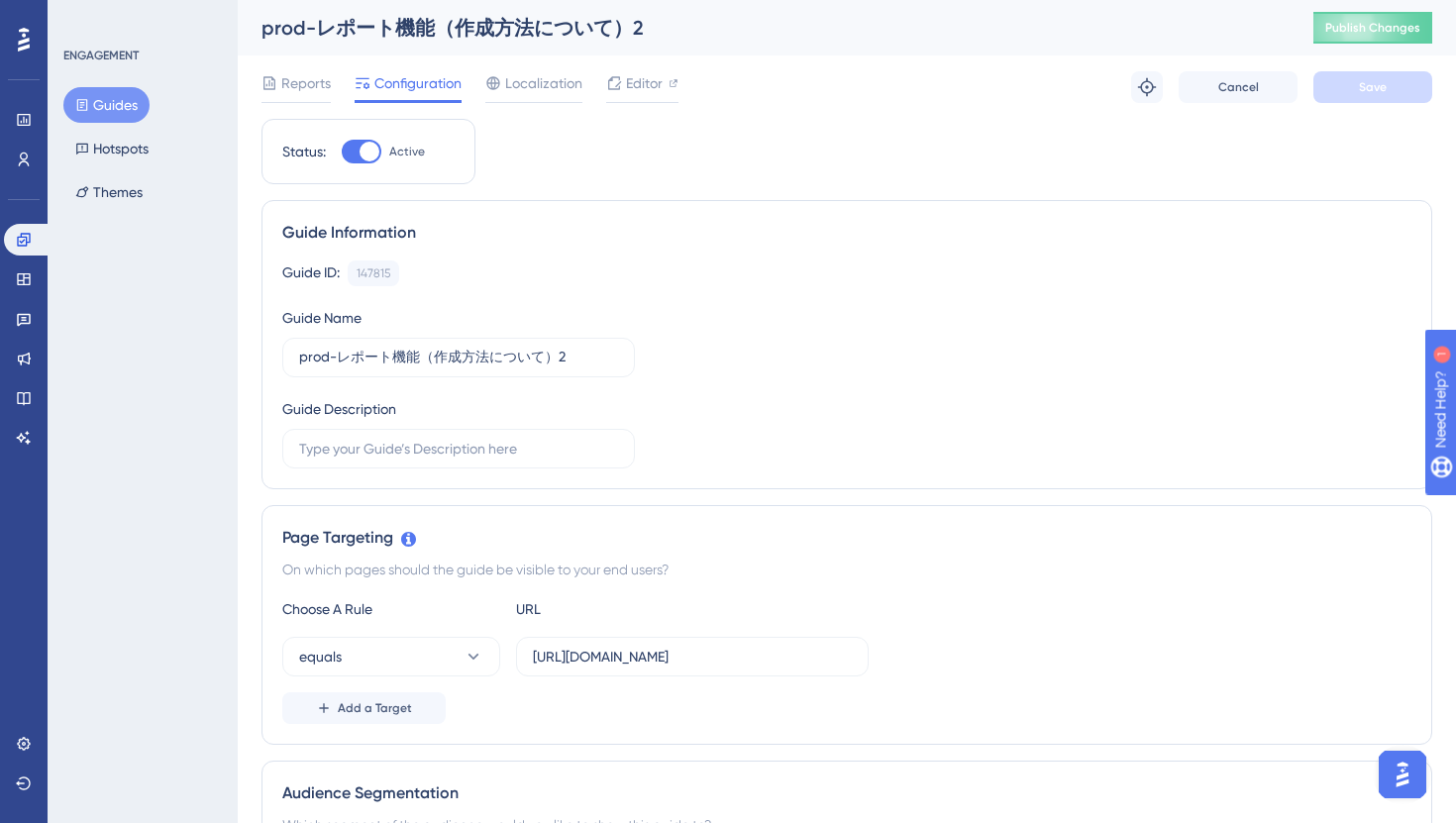 click on "Guides" at bounding box center [106, 105] 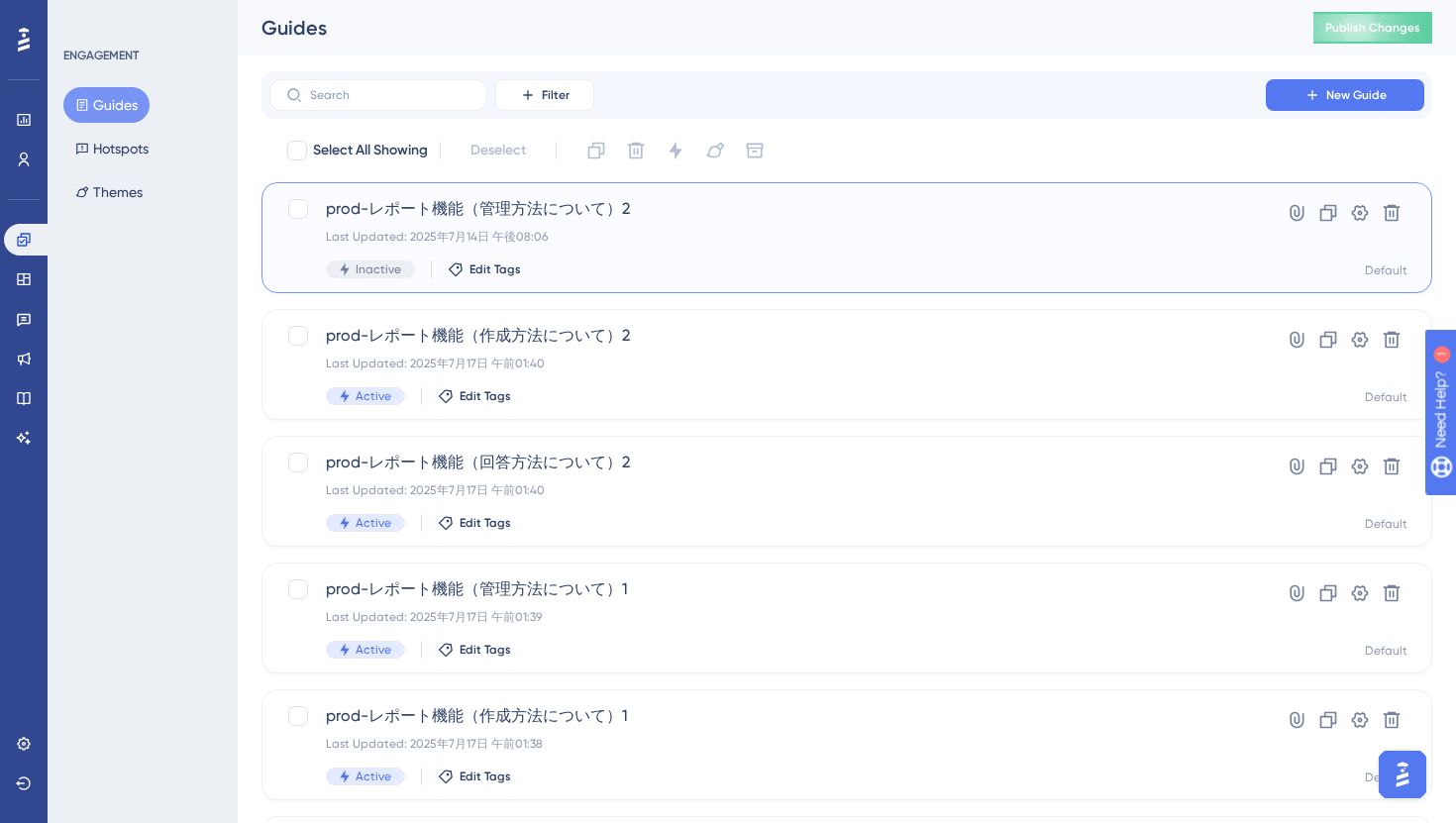 click on "prod-レポート機能（管理方法について）2 Last Updated: 2025年7月14日 午後08:06 Inactive Edit Tags" at bounding box center (768, 238) 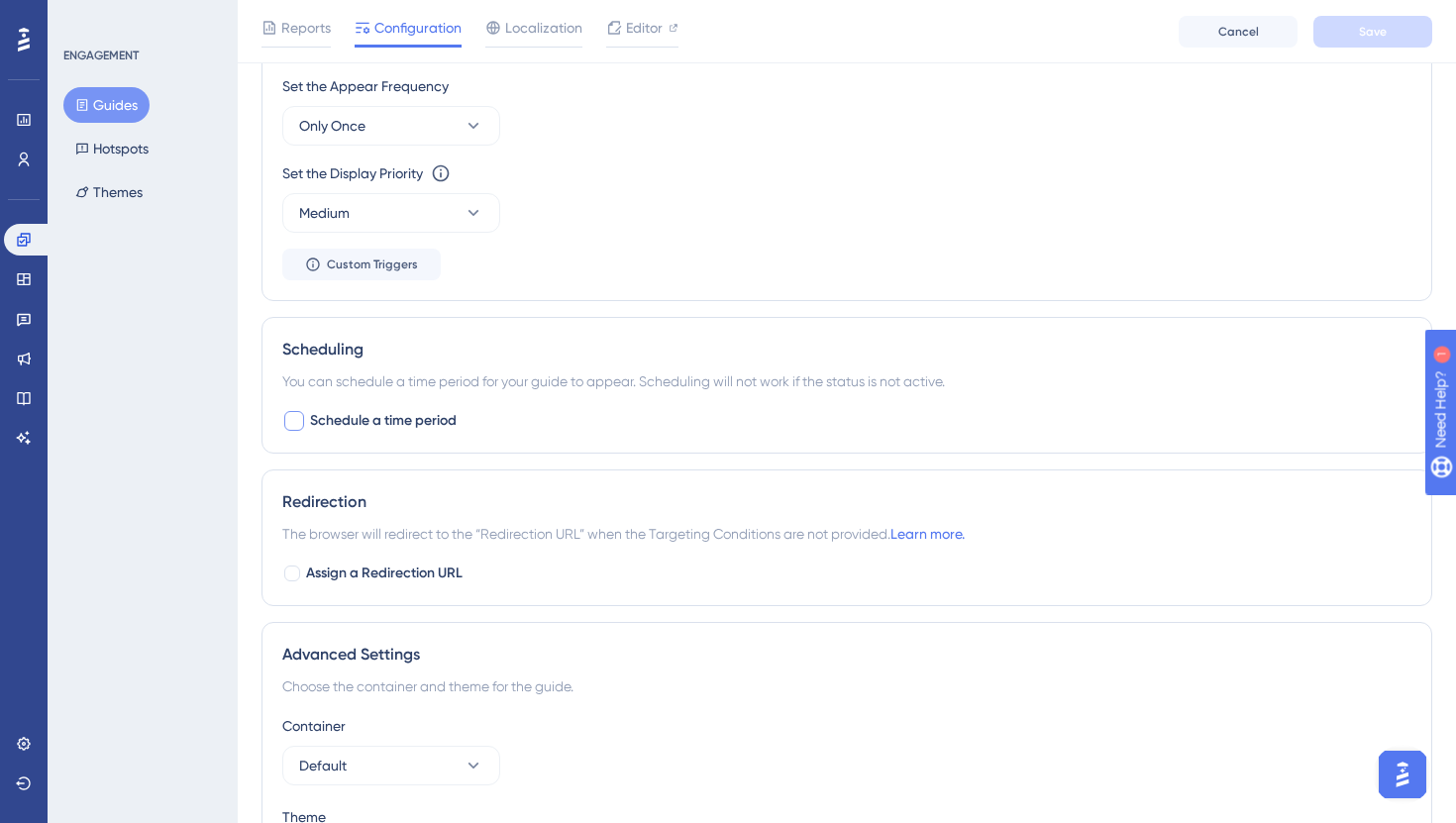scroll, scrollTop: 1015, scrollLeft: 0, axis: vertical 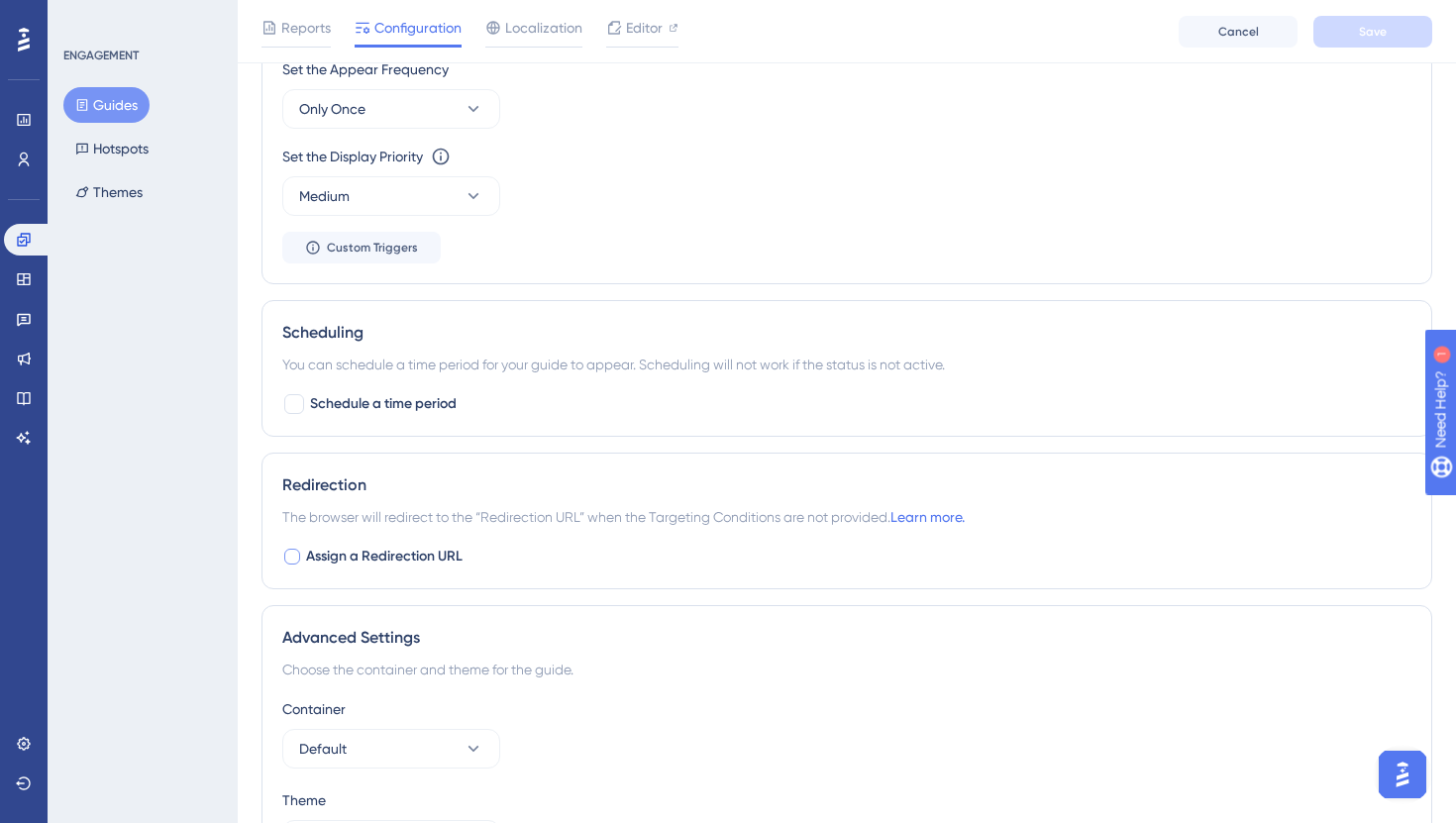 click at bounding box center [292, 557] 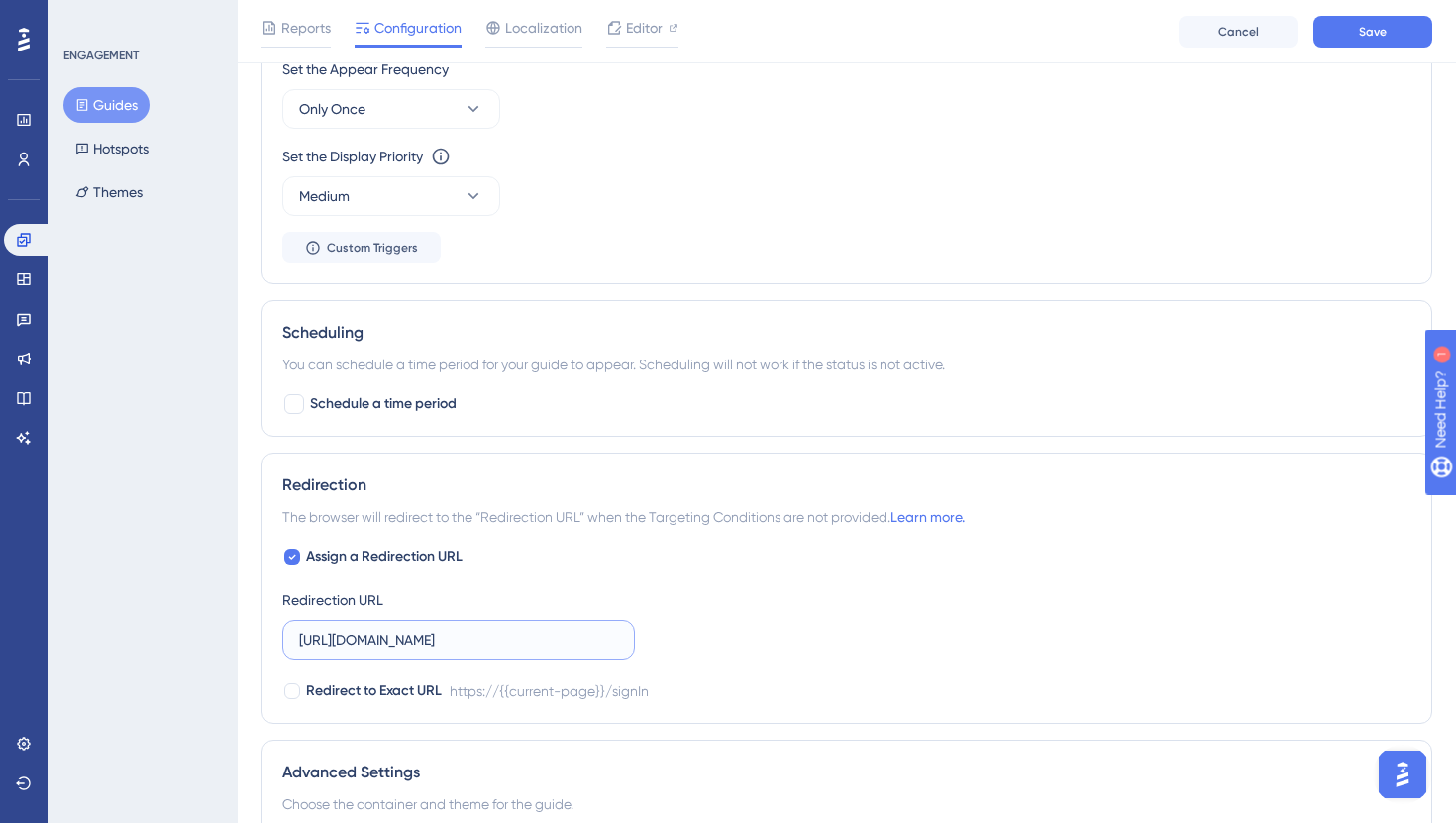 drag, startPoint x: 547, startPoint y: 637, endPoint x: 118, endPoint y: 620, distance: 429.3367 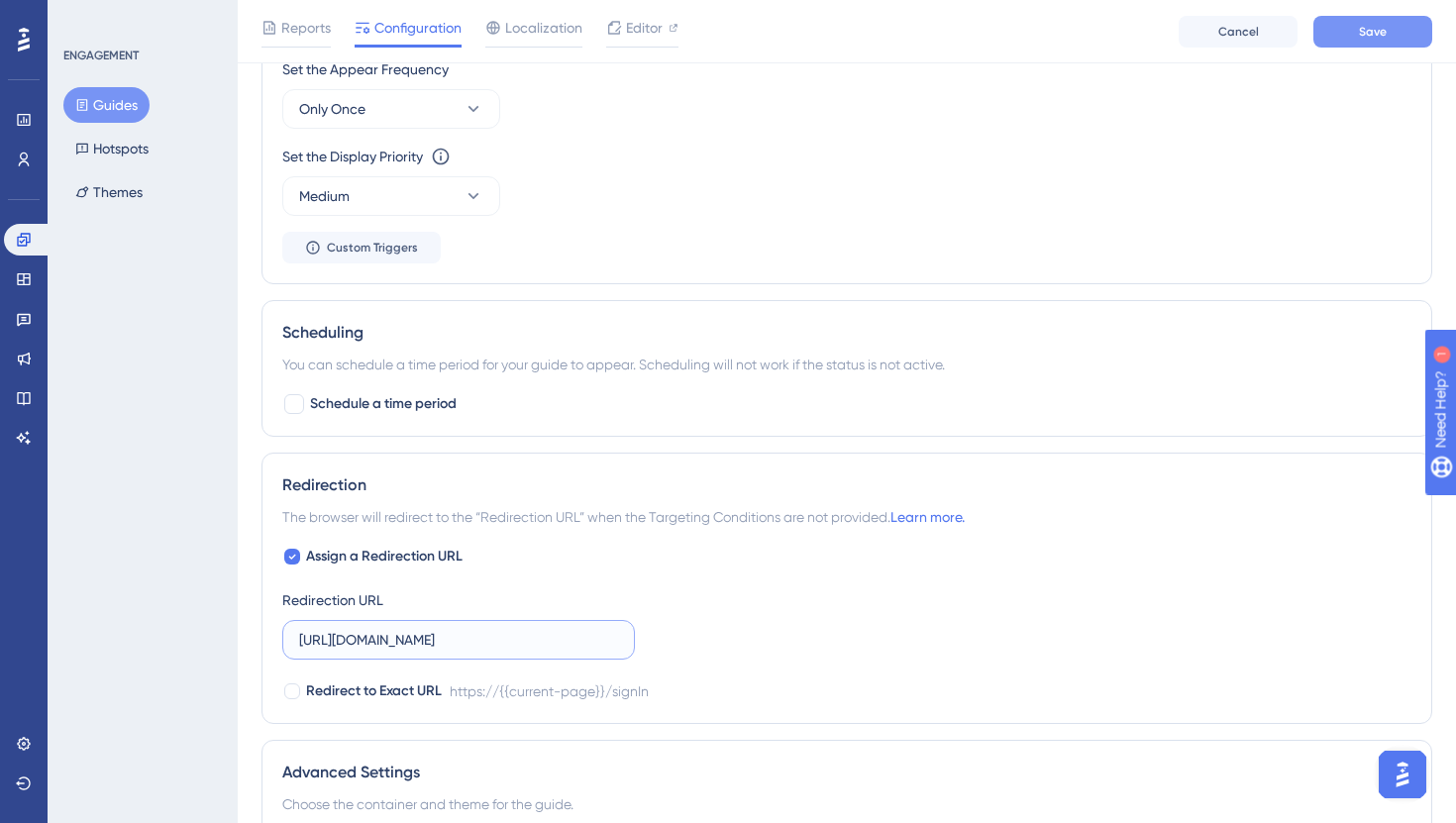 type on "[URL][DOMAIN_NAME]" 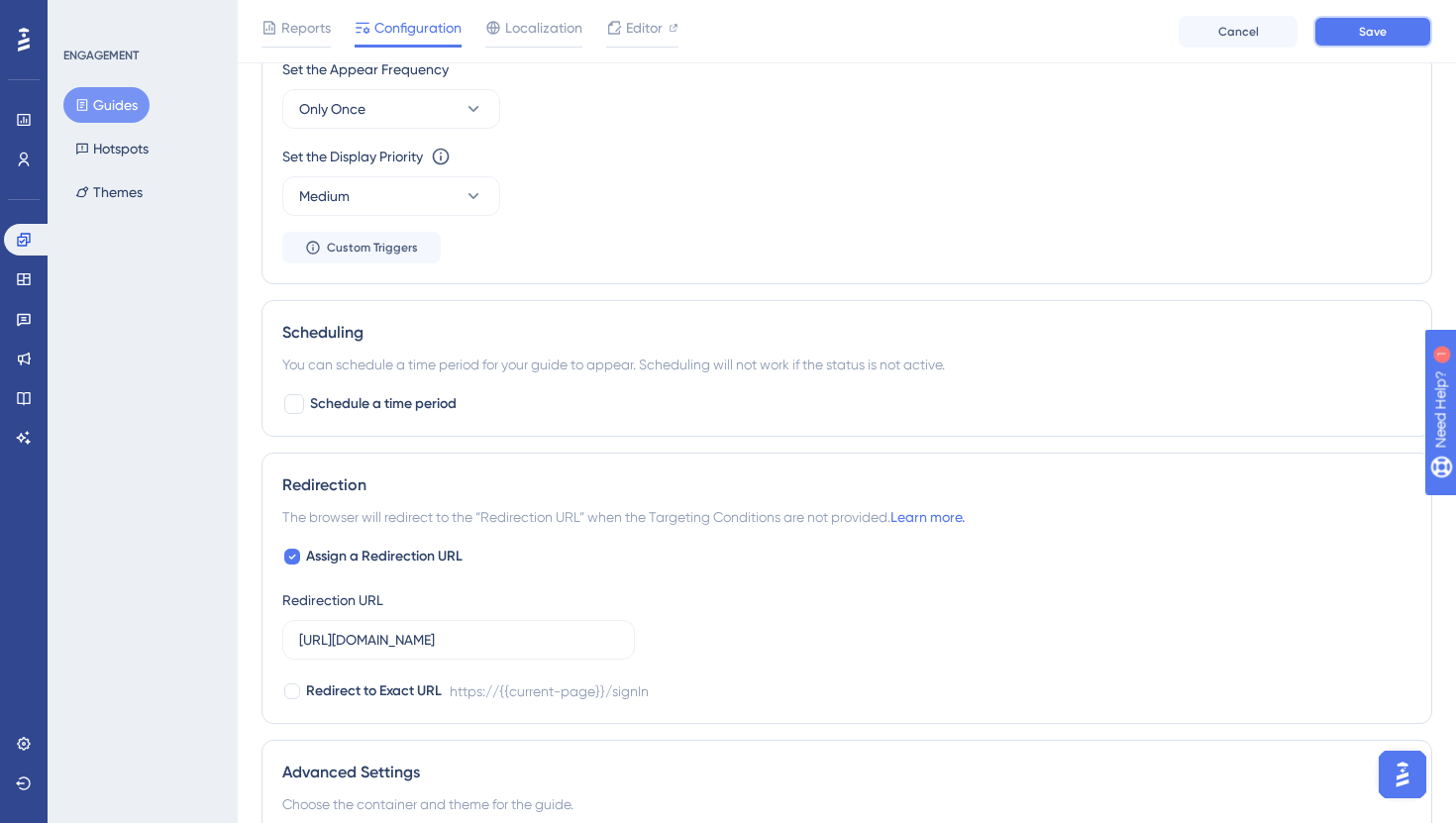 click on "Save" at bounding box center (1373, 32) 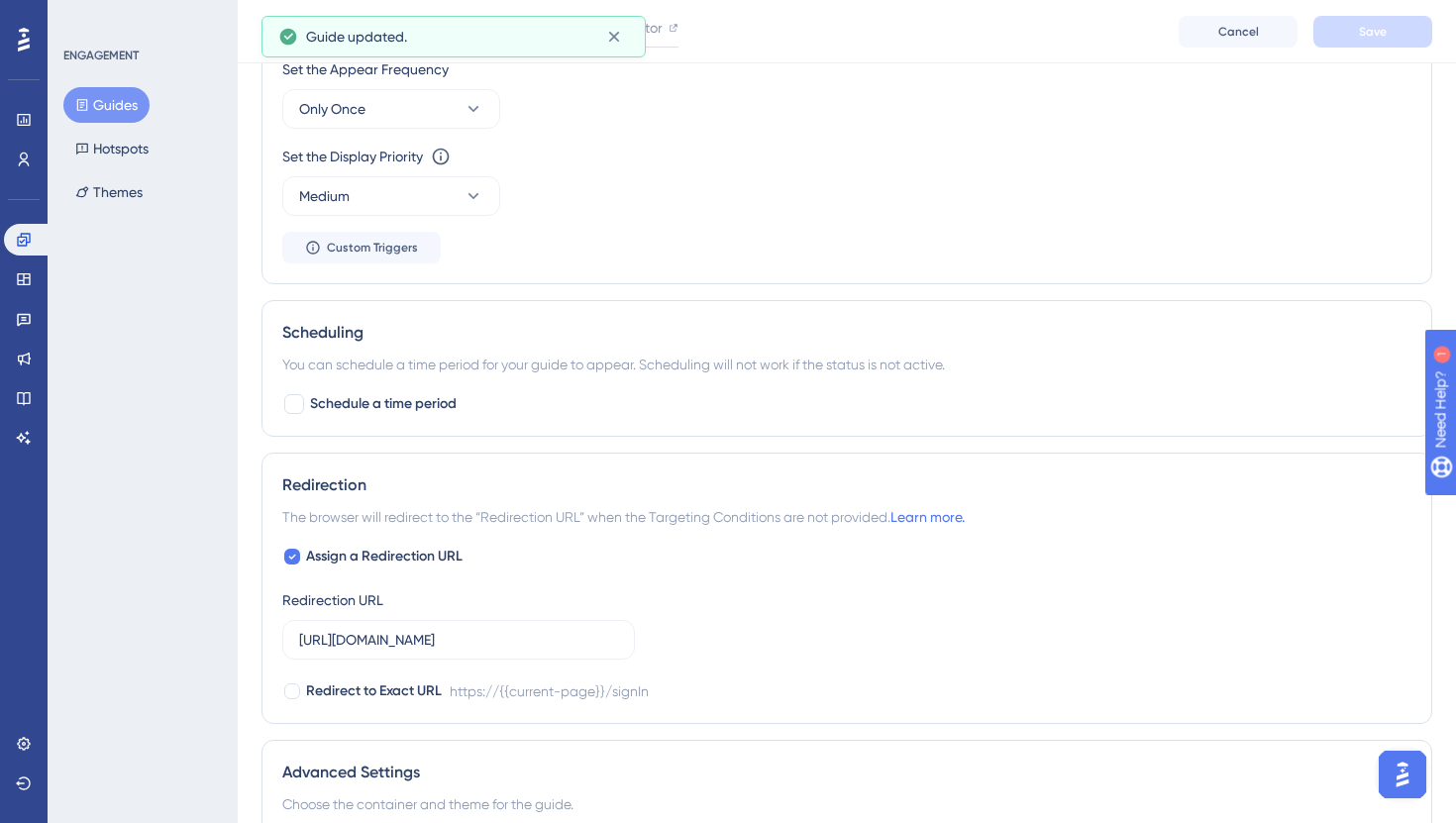 click on "Guides" at bounding box center [106, 105] 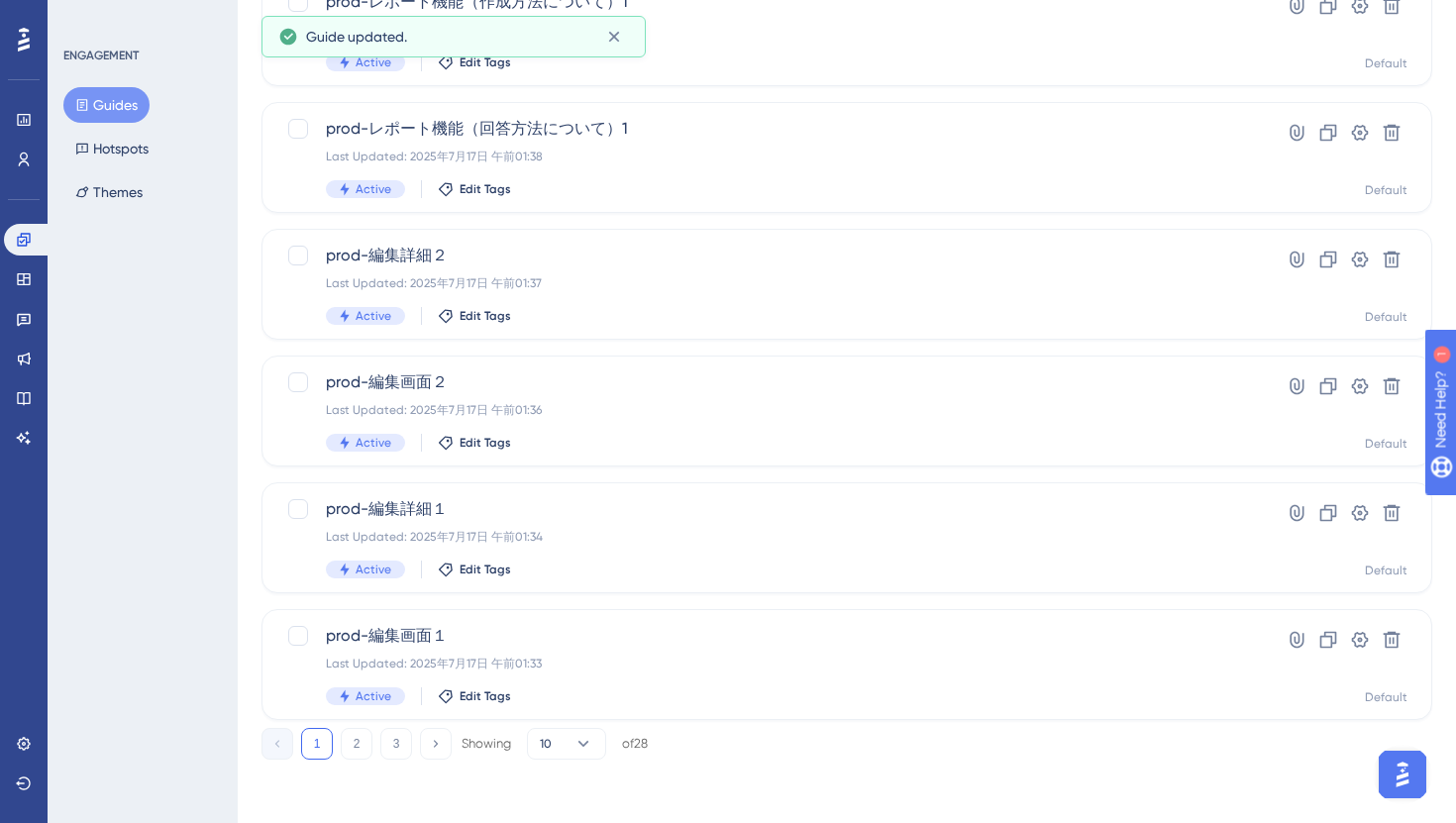 scroll, scrollTop: 0, scrollLeft: 0, axis: both 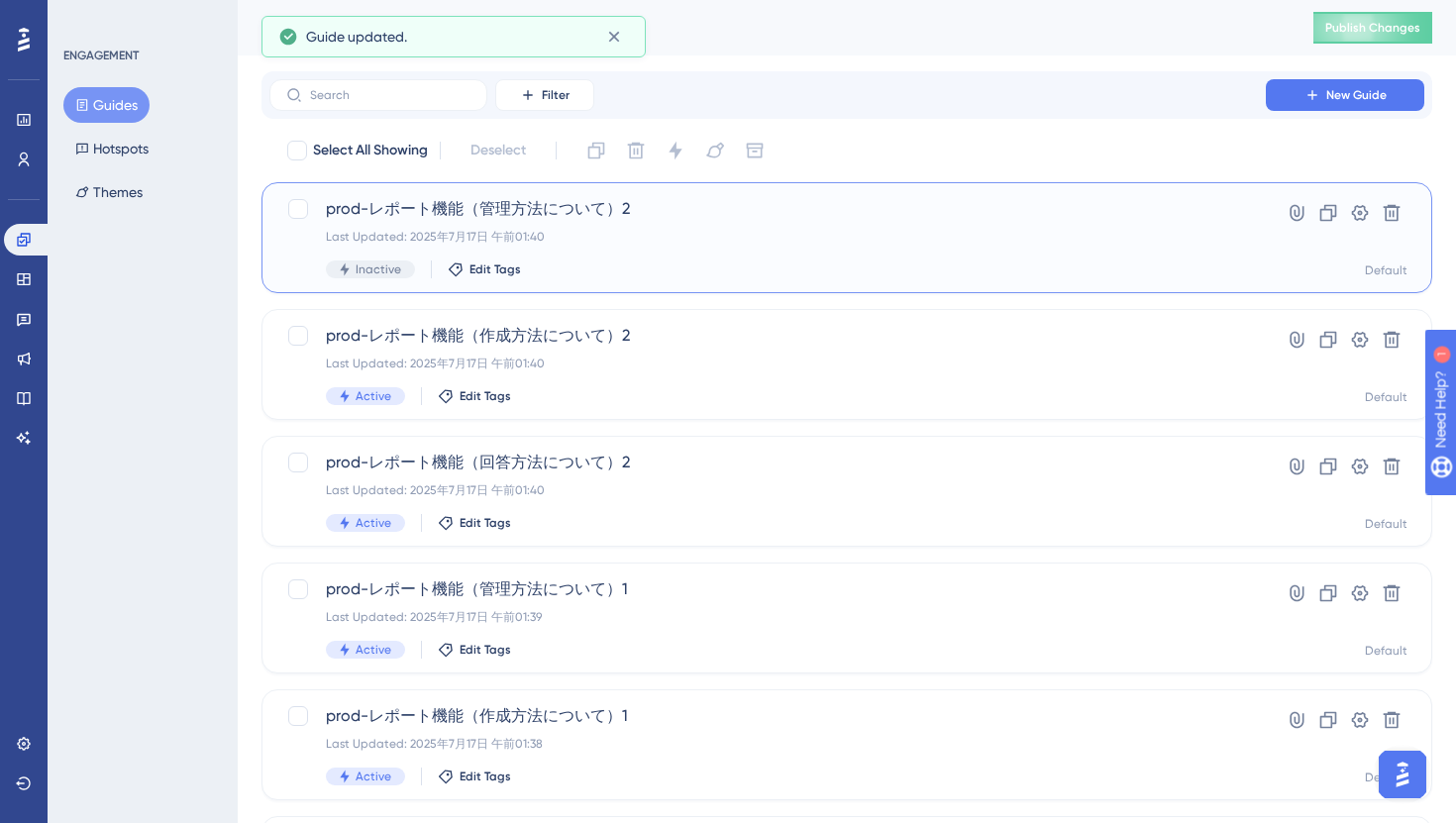 click on "prod-レポート機能（管理方法について）2" at bounding box center (768, 209) 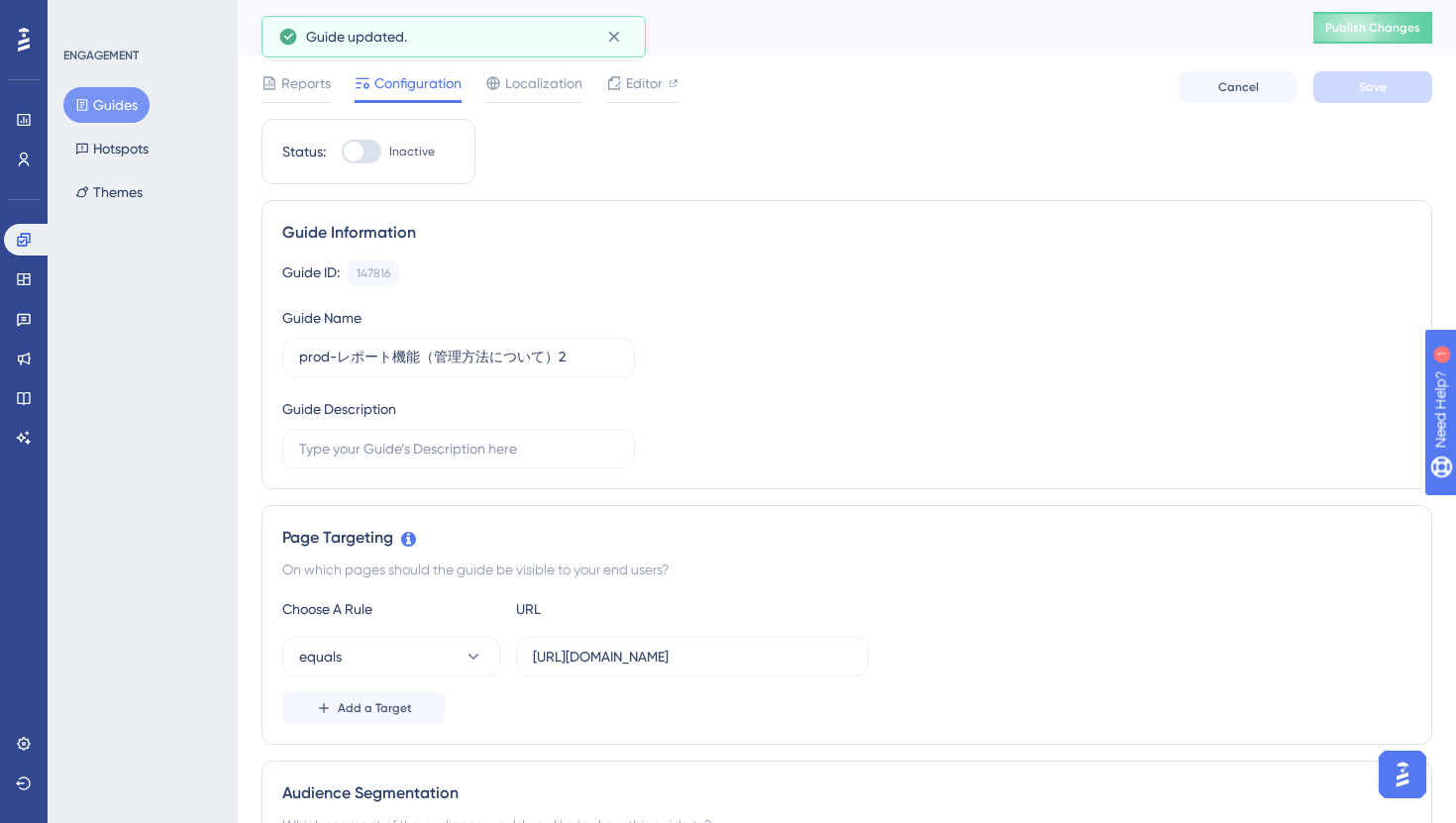 click at bounding box center [354, 152] 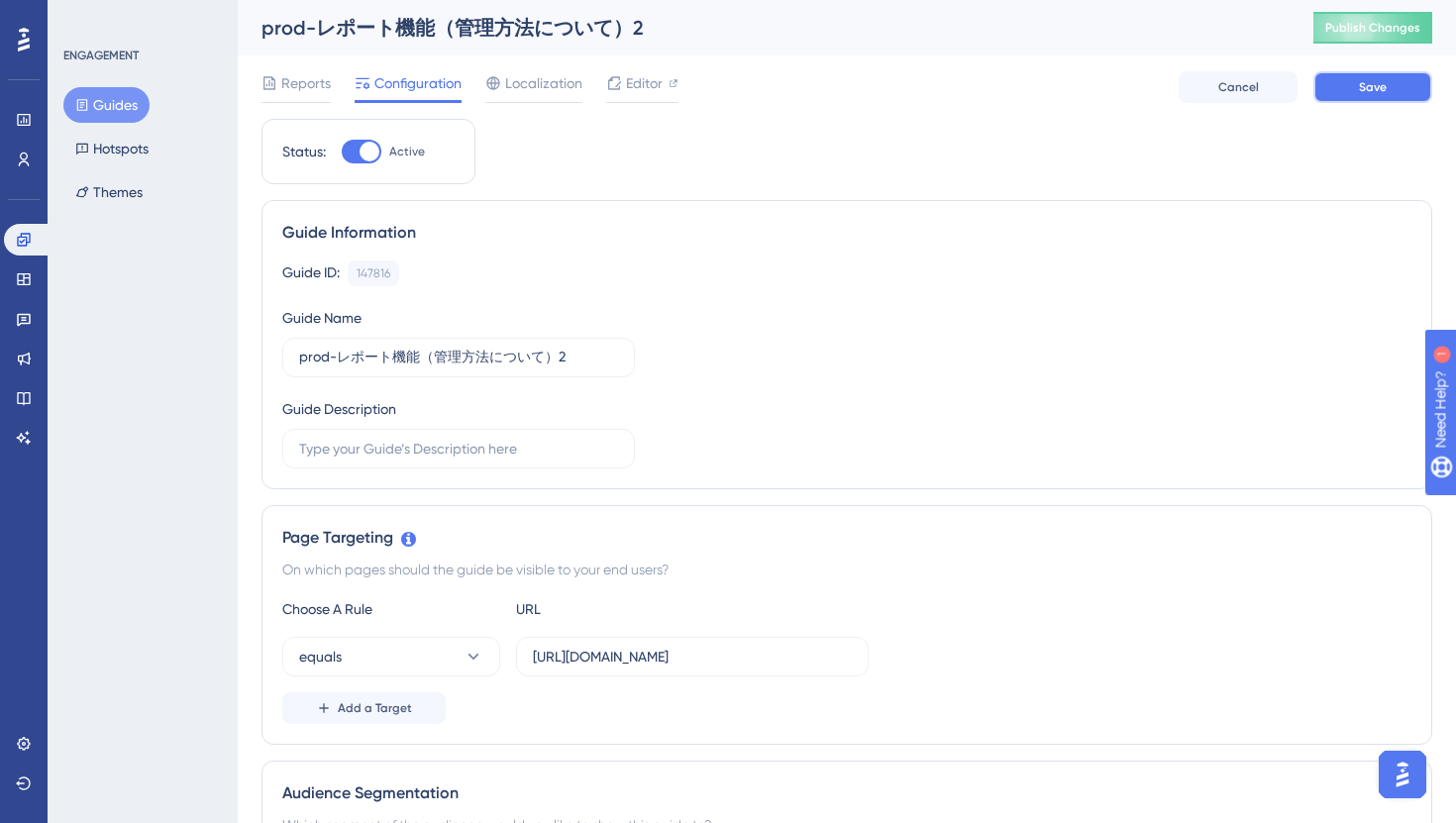 click on "Save" at bounding box center [1373, 87] 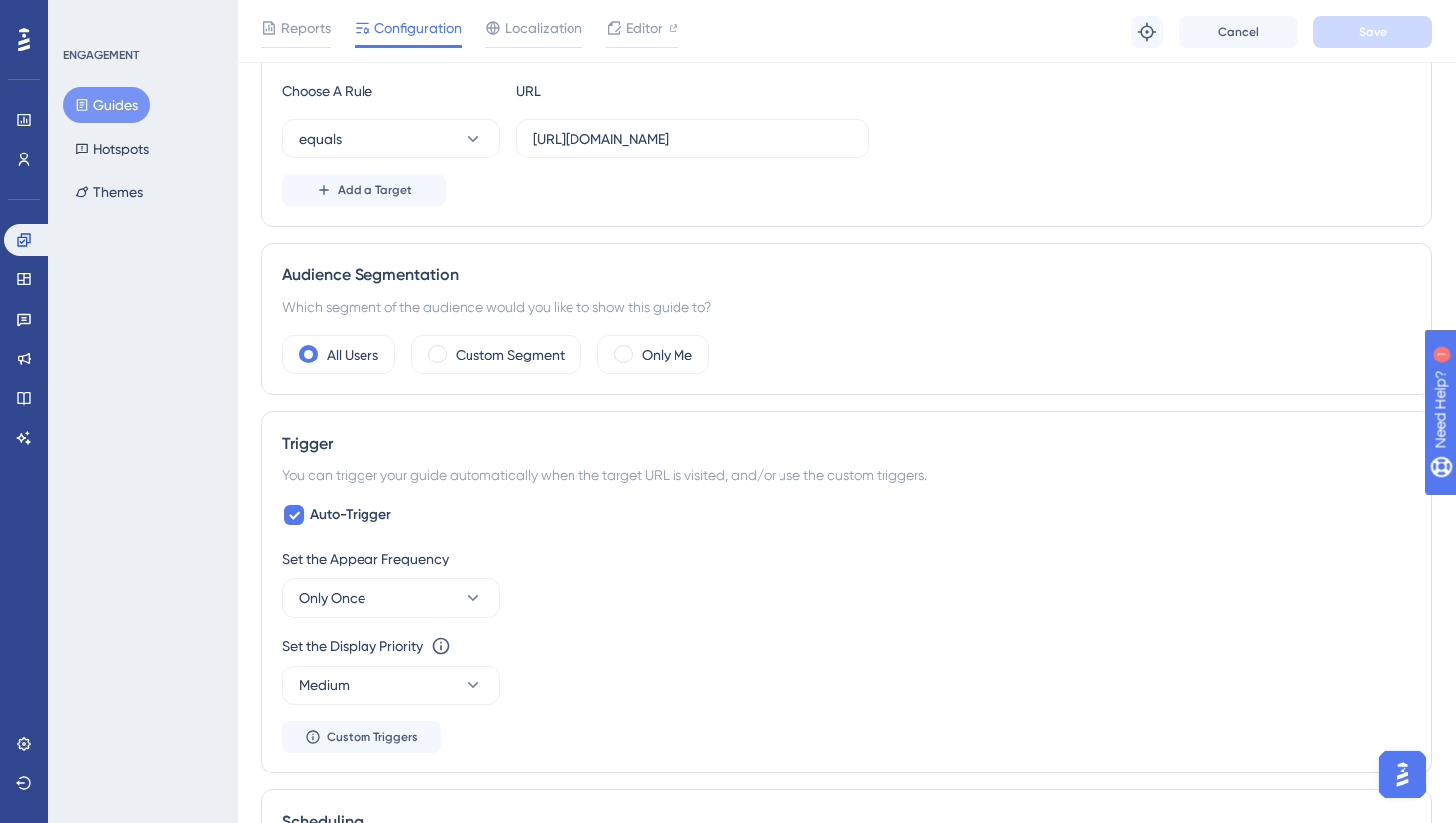 scroll, scrollTop: 830, scrollLeft: 0, axis: vertical 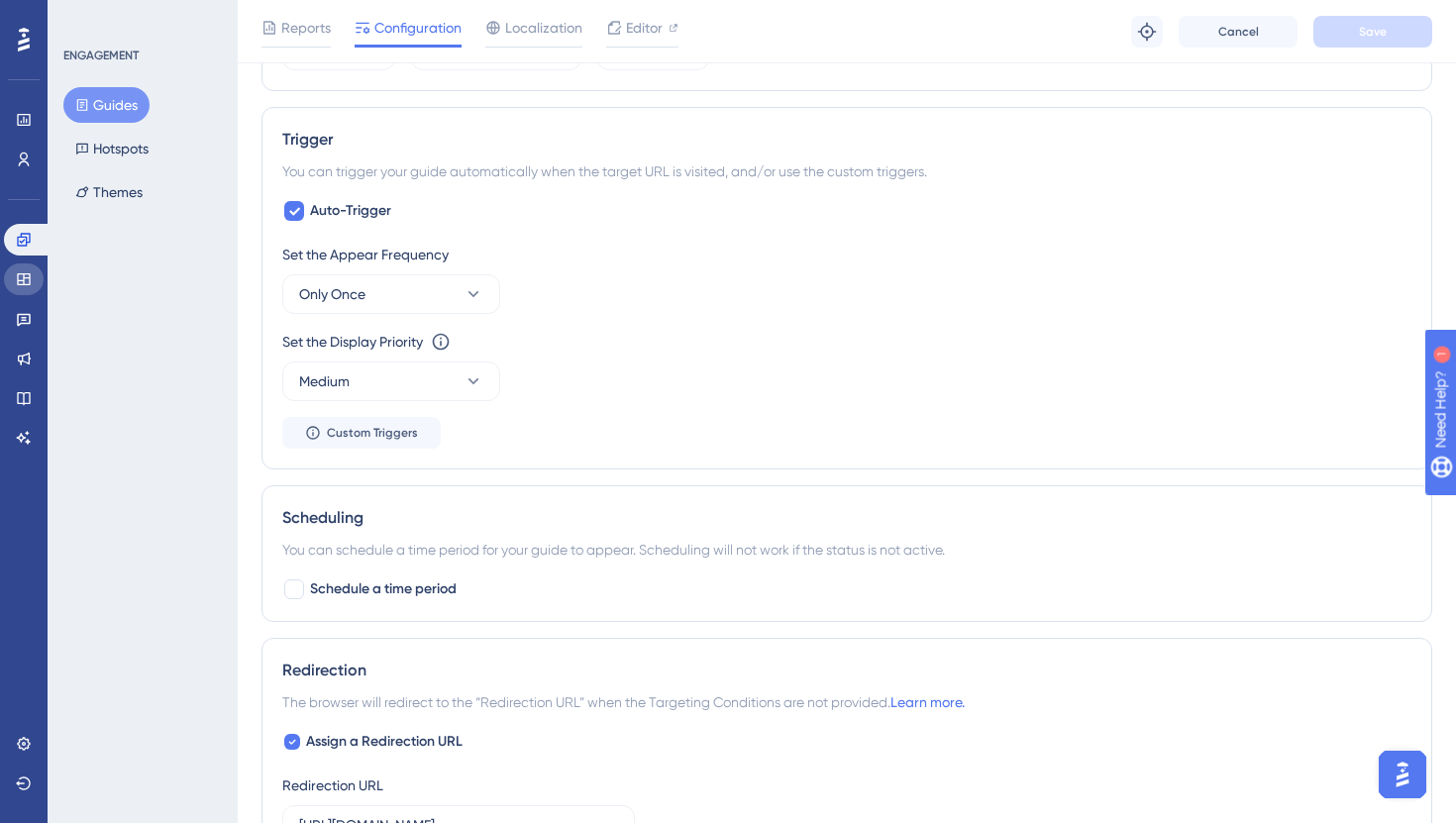 click at bounding box center (24, 279) 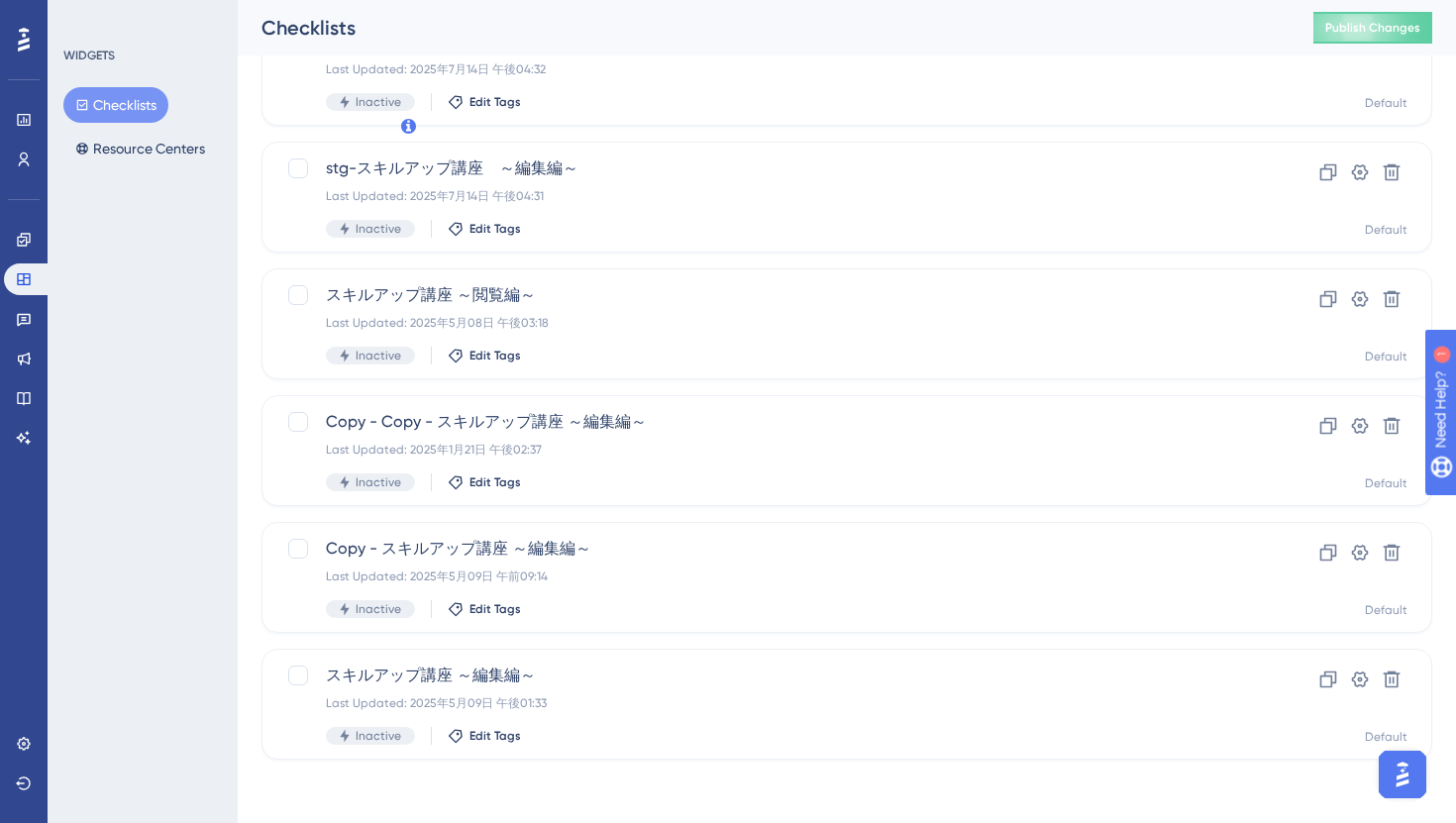 scroll, scrollTop: 0, scrollLeft: 0, axis: both 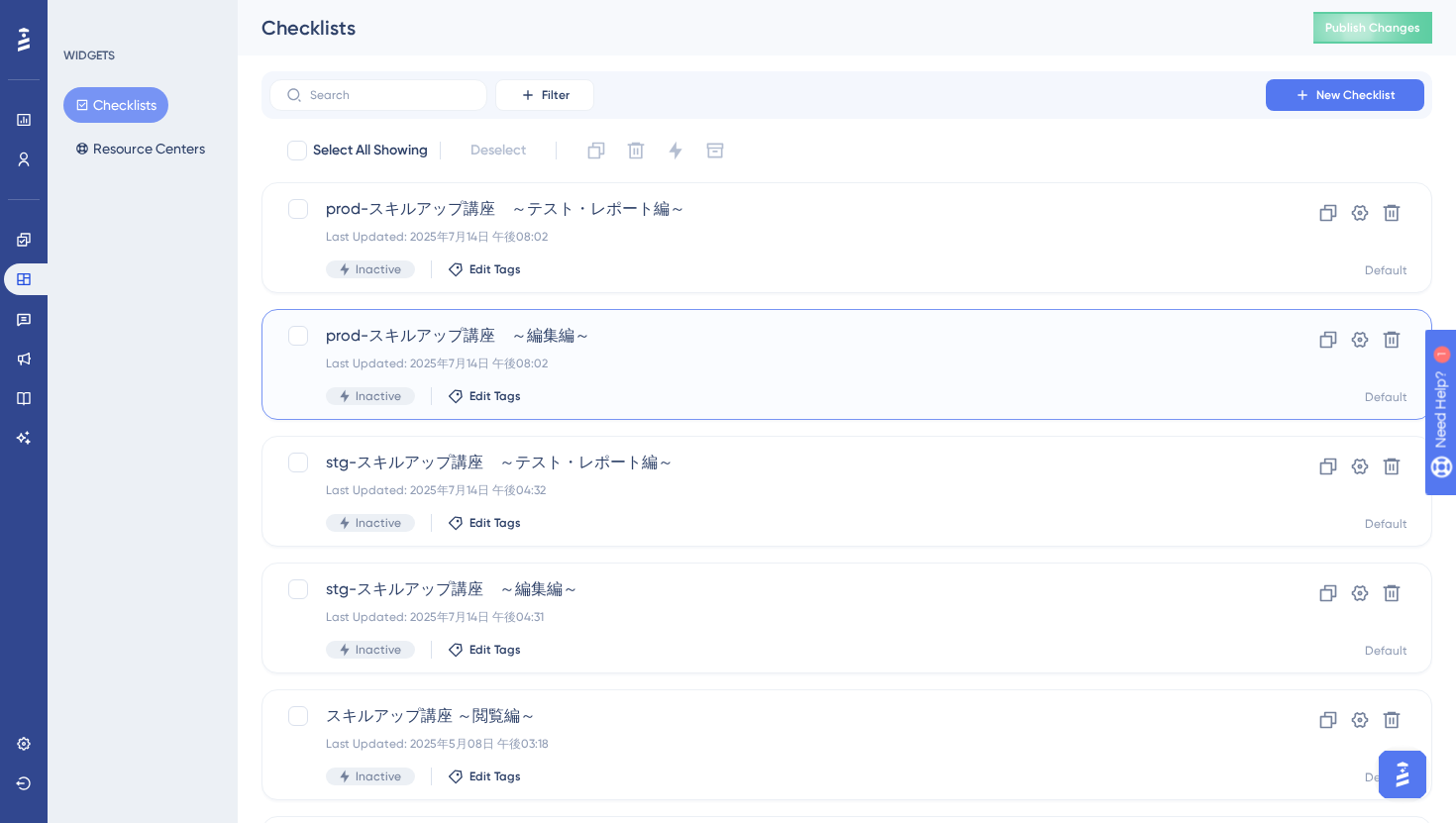 click on "Last Updated: 2025年7月14日 午後08:02" at bounding box center (768, 363) 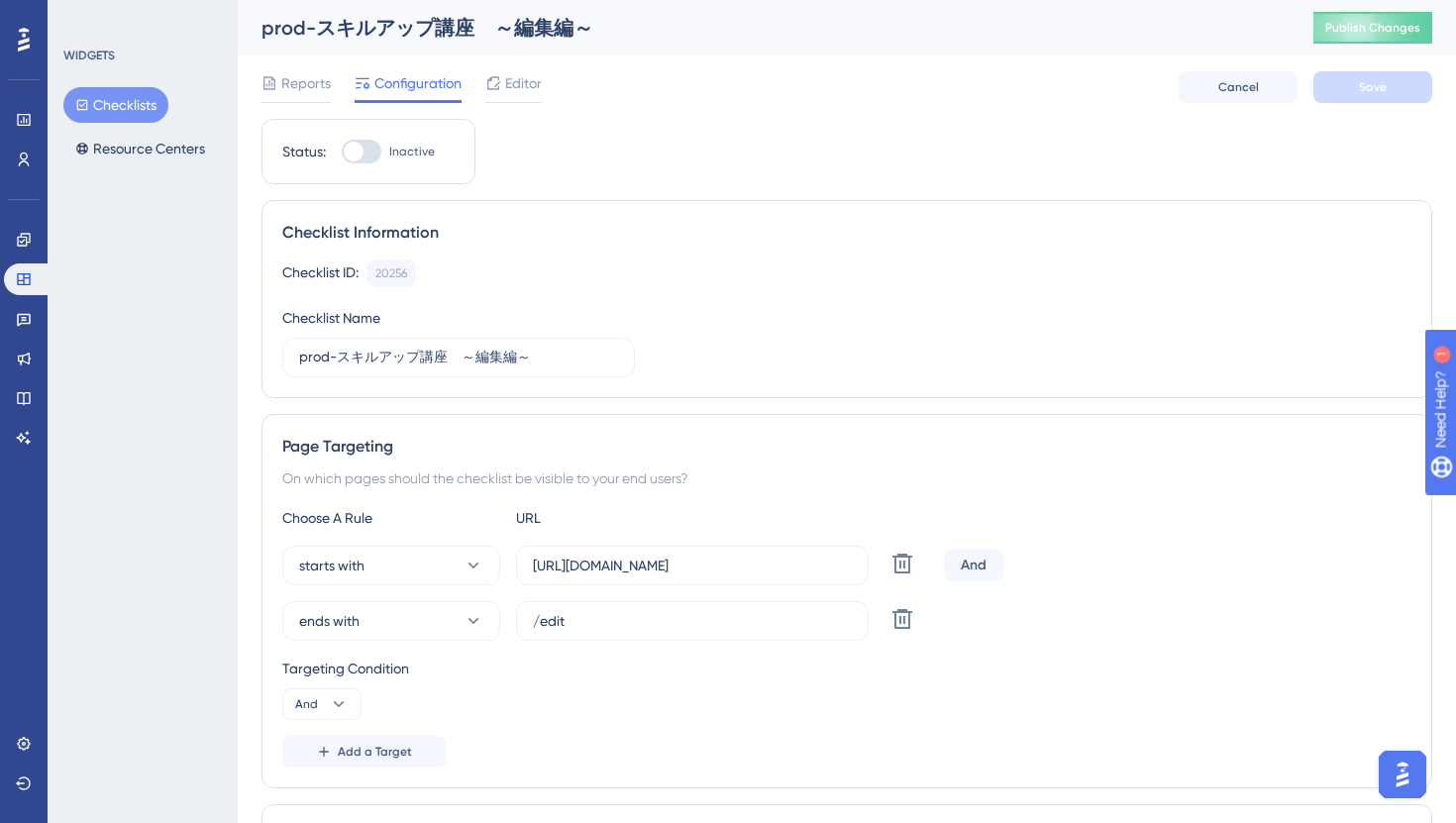 click at bounding box center (354, 152) 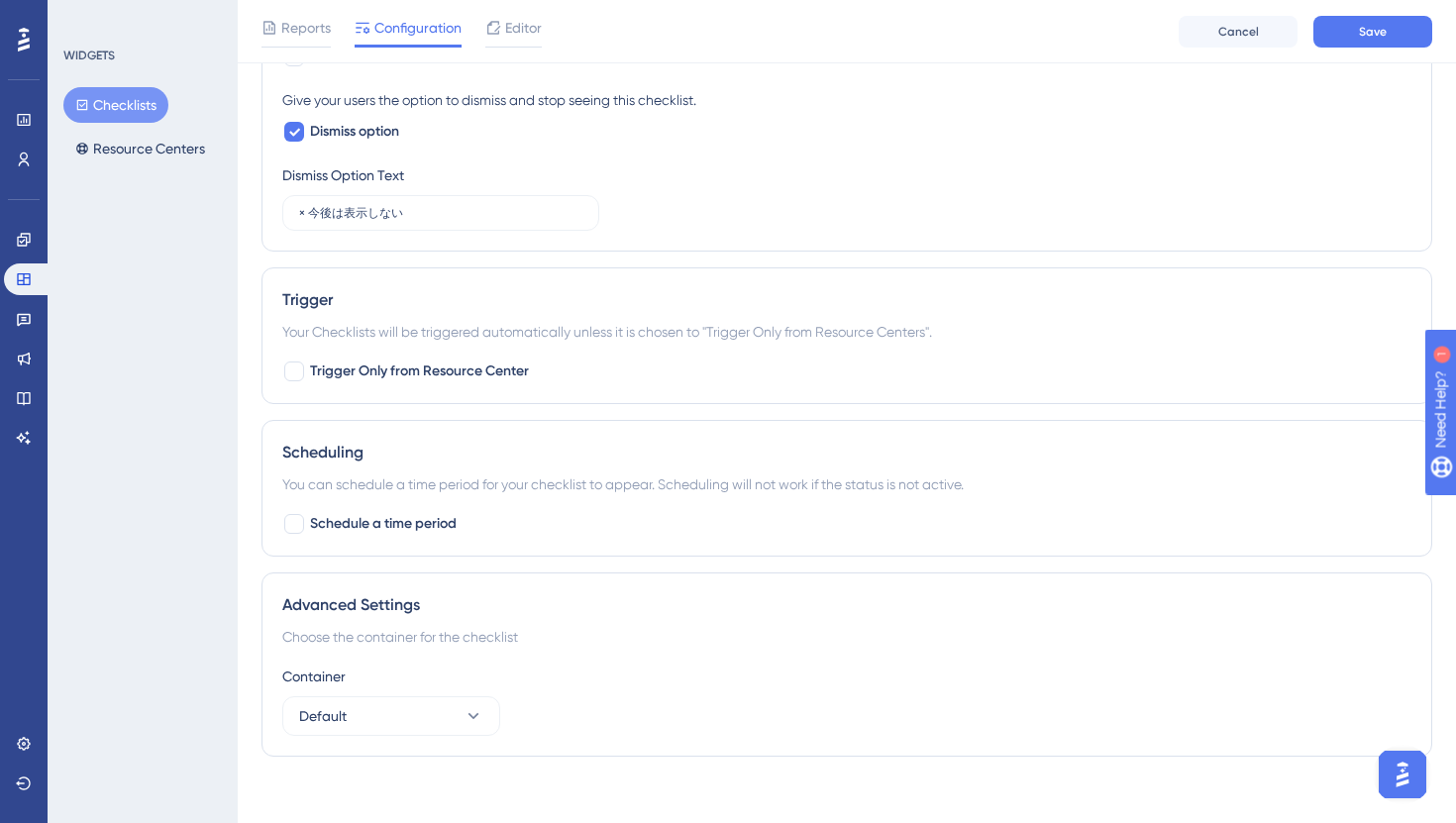 scroll, scrollTop: 1116, scrollLeft: 0, axis: vertical 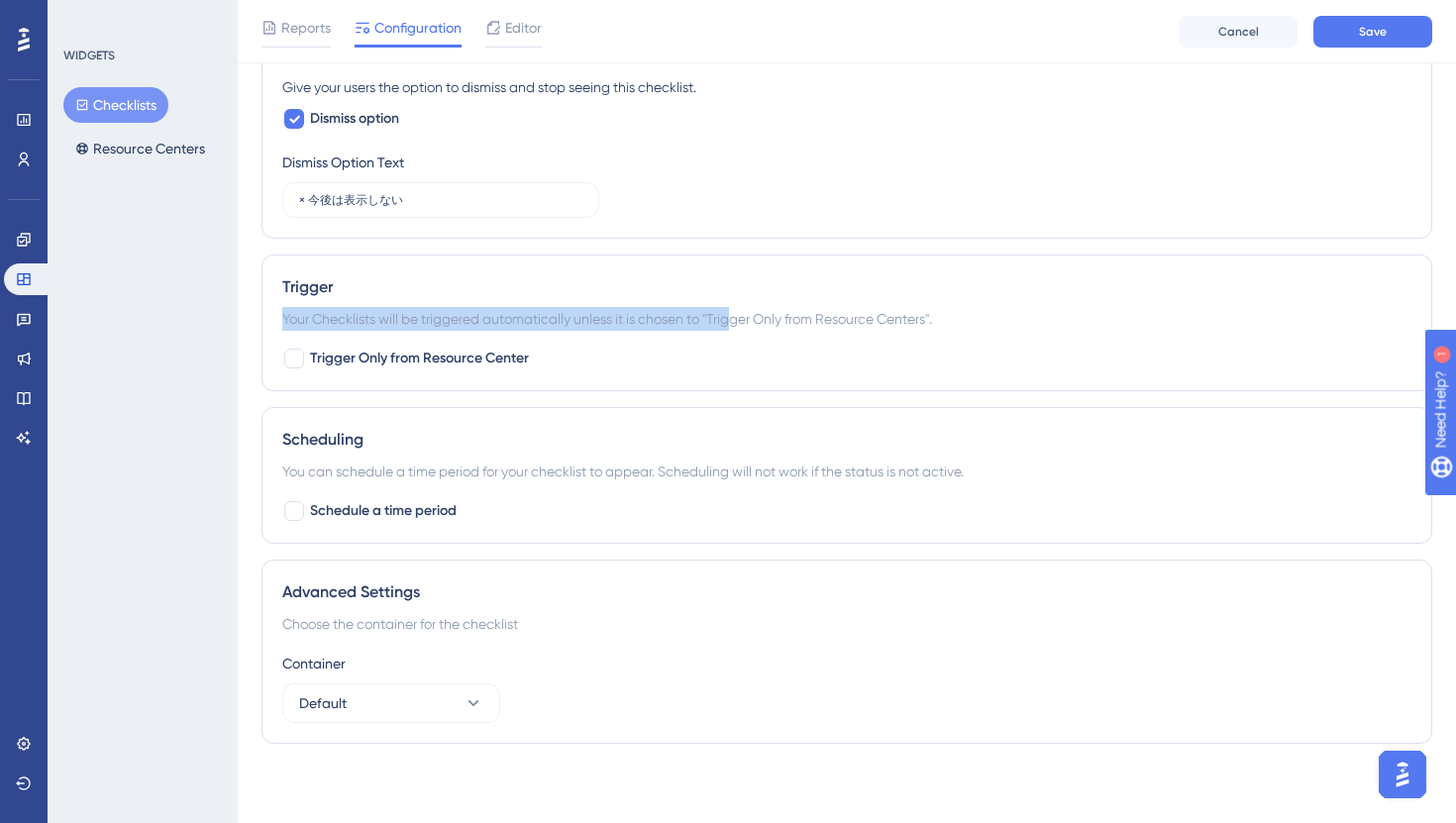 drag, startPoint x: 269, startPoint y: 324, endPoint x: 730, endPoint y: 331, distance: 461.05314 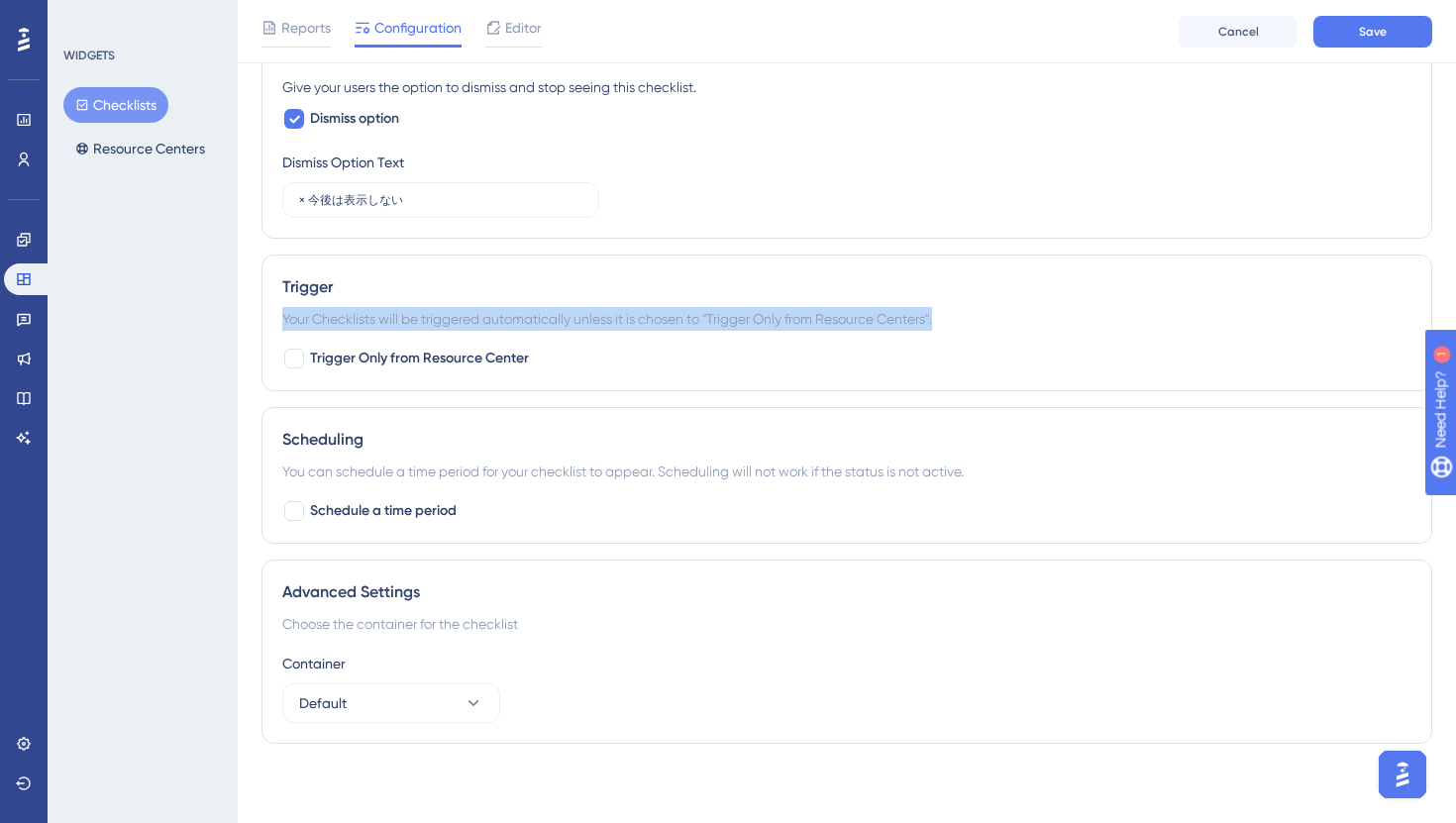 copy on "Your Checklists will be triggered automatically unless it
is chosen to "Trigger Only from Resource Centers"." 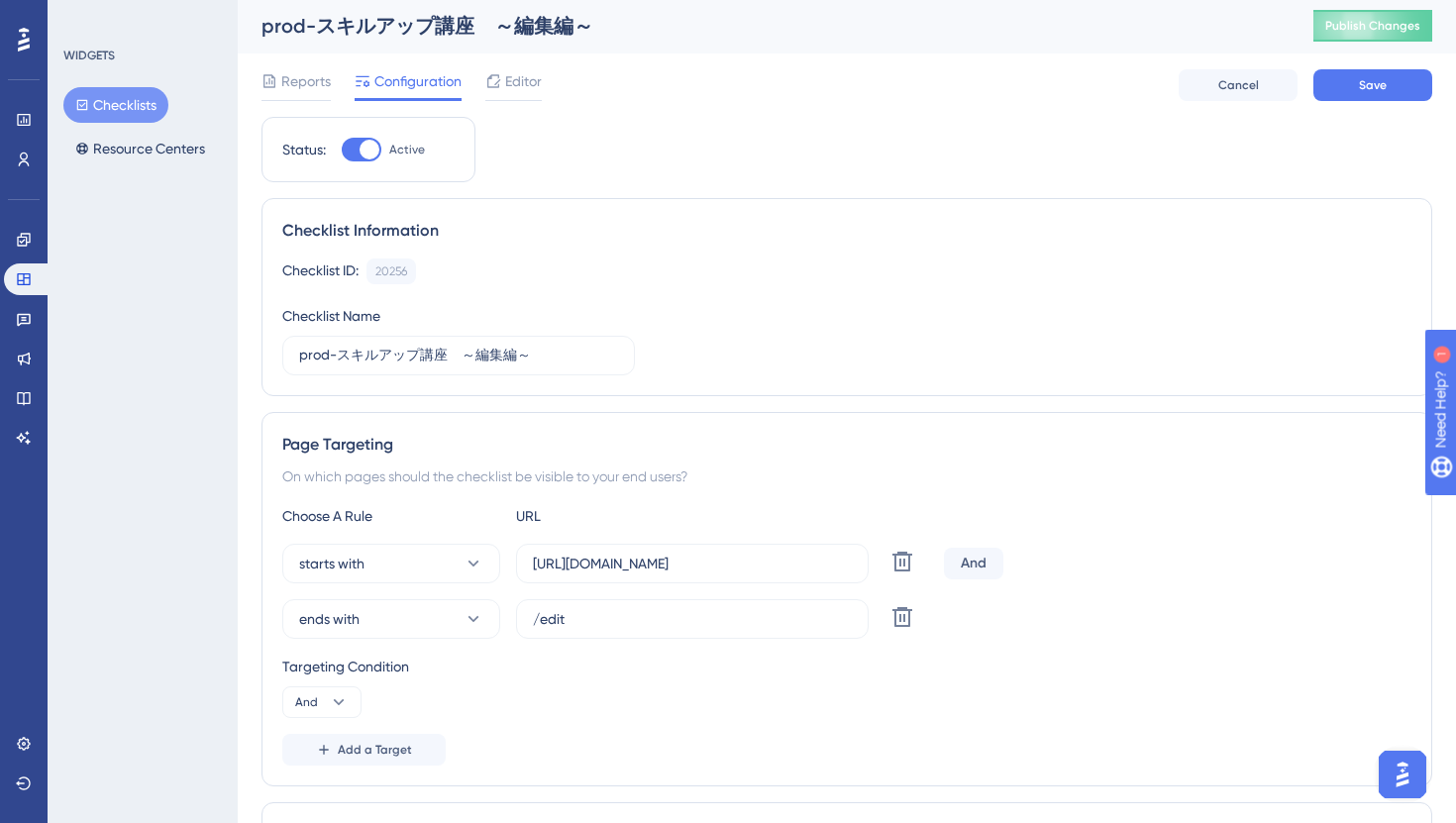 scroll, scrollTop: 0, scrollLeft: 0, axis: both 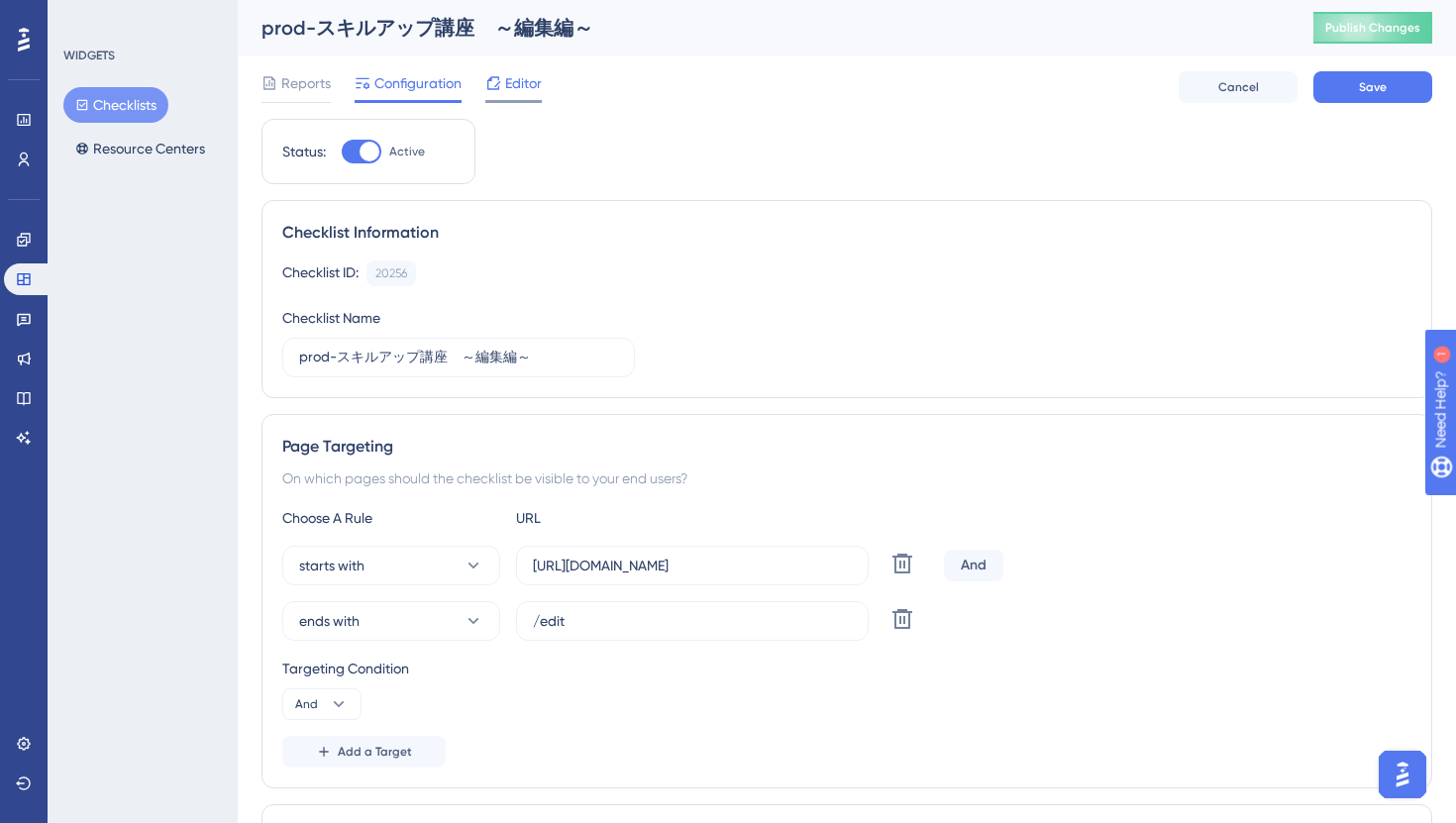 click on "Editor" at bounding box center [523, 83] 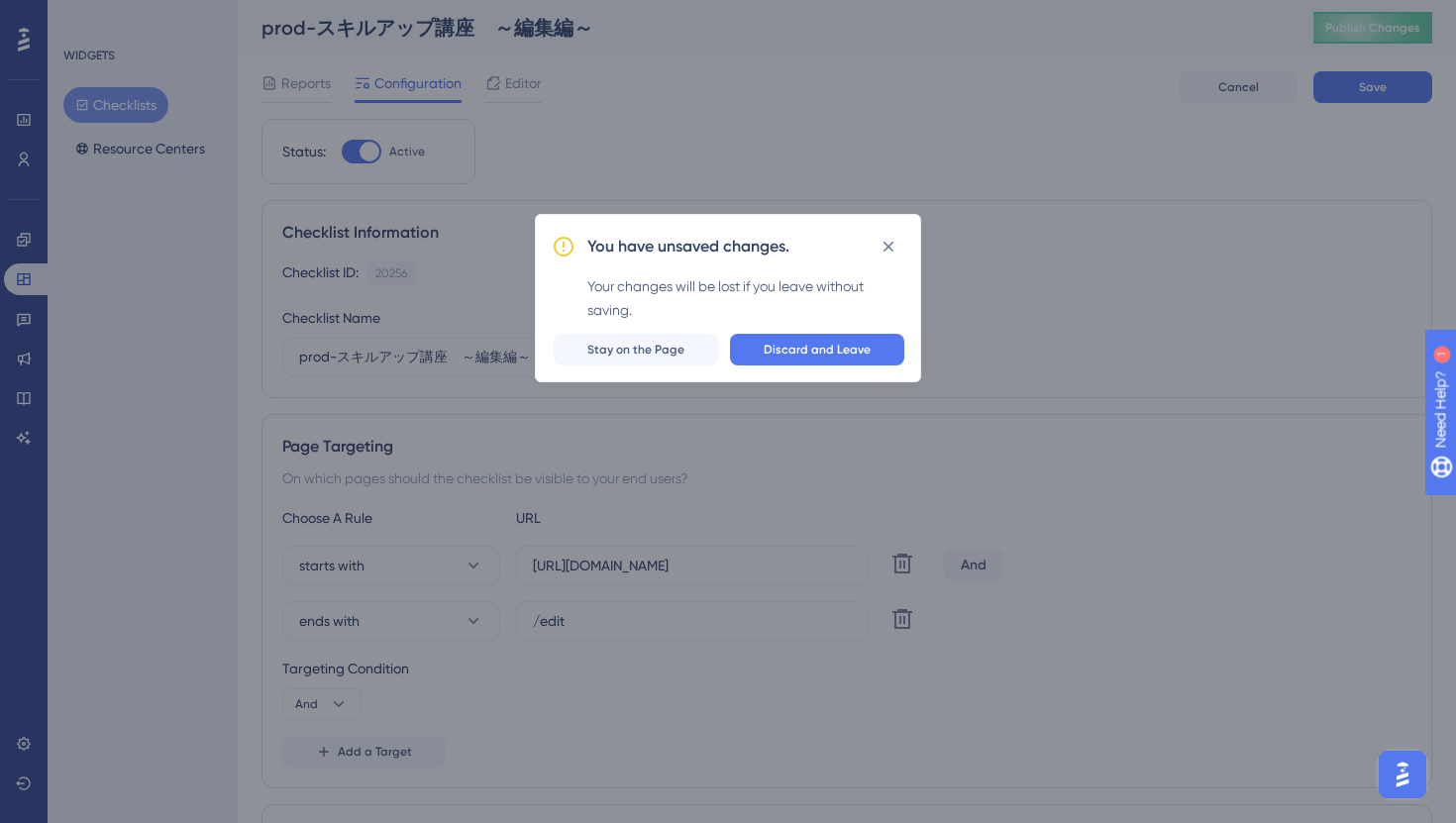 click on "You have unsaved changes. Your changes will be lost if you leave without saving. Discard and Leave Stay on the Page" at bounding box center (728, 411) 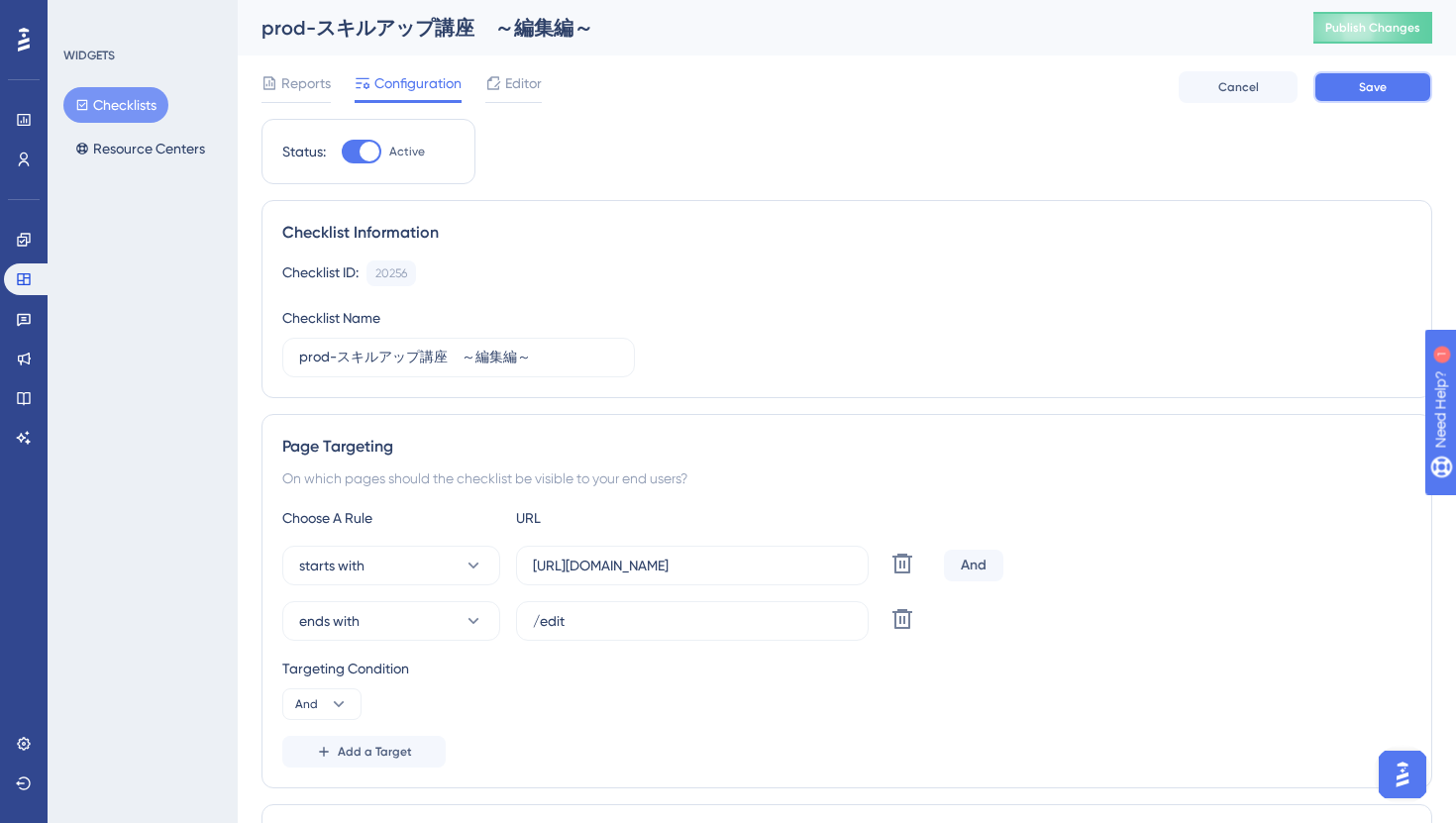 click on "Save" at bounding box center [1373, 87] 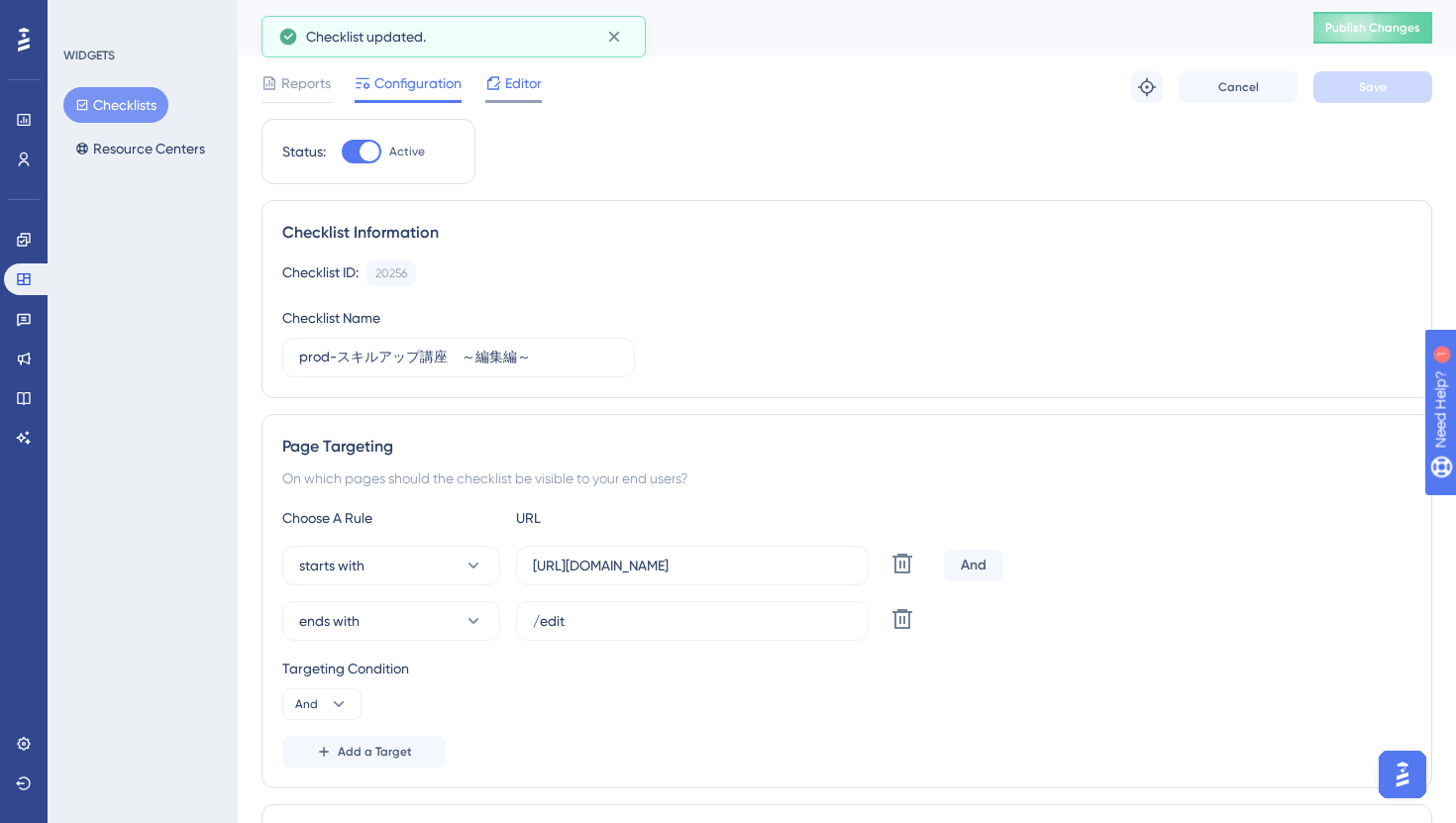 click on "Editor" at bounding box center (523, 83) 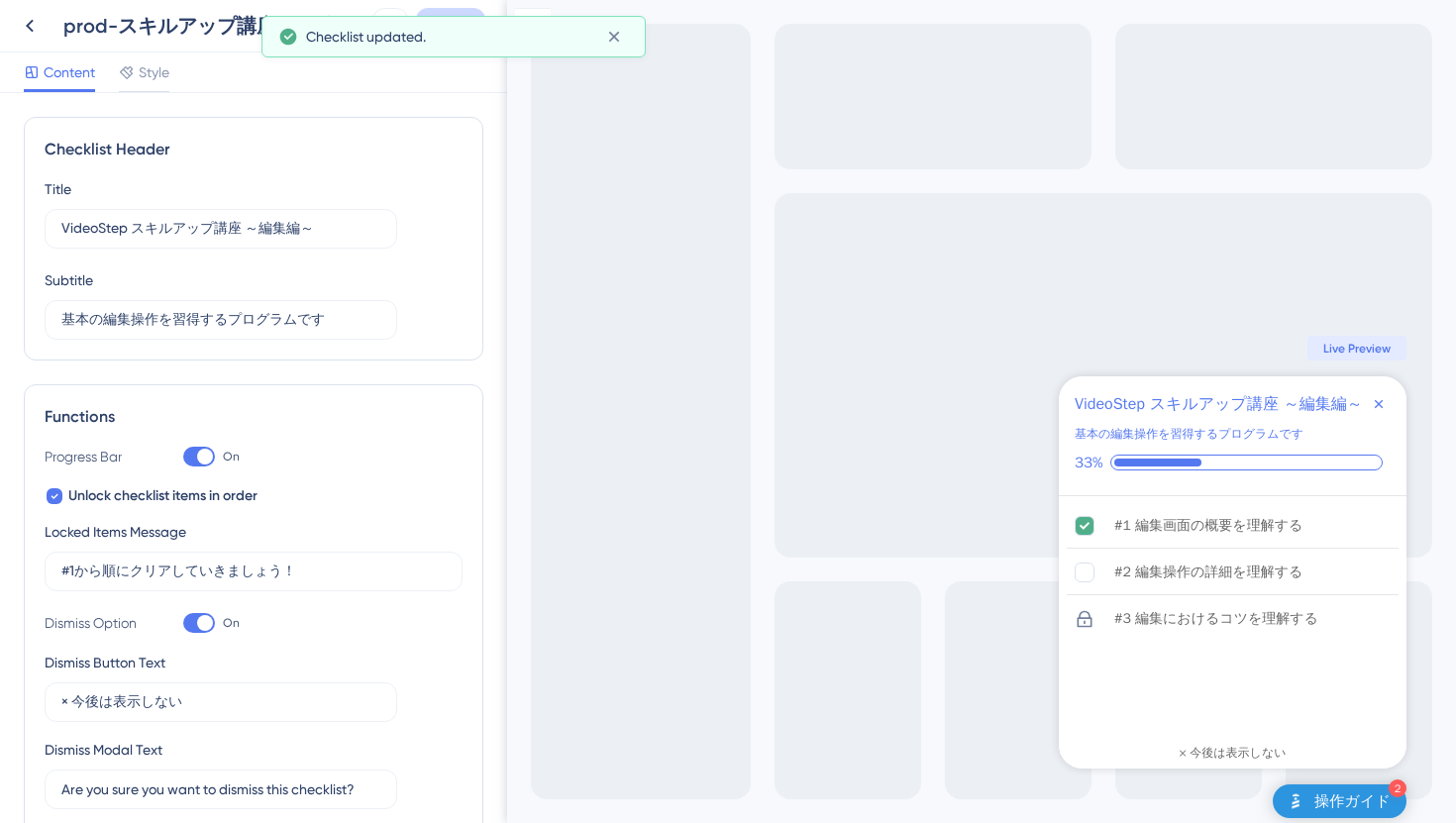 scroll, scrollTop: 0, scrollLeft: 0, axis: both 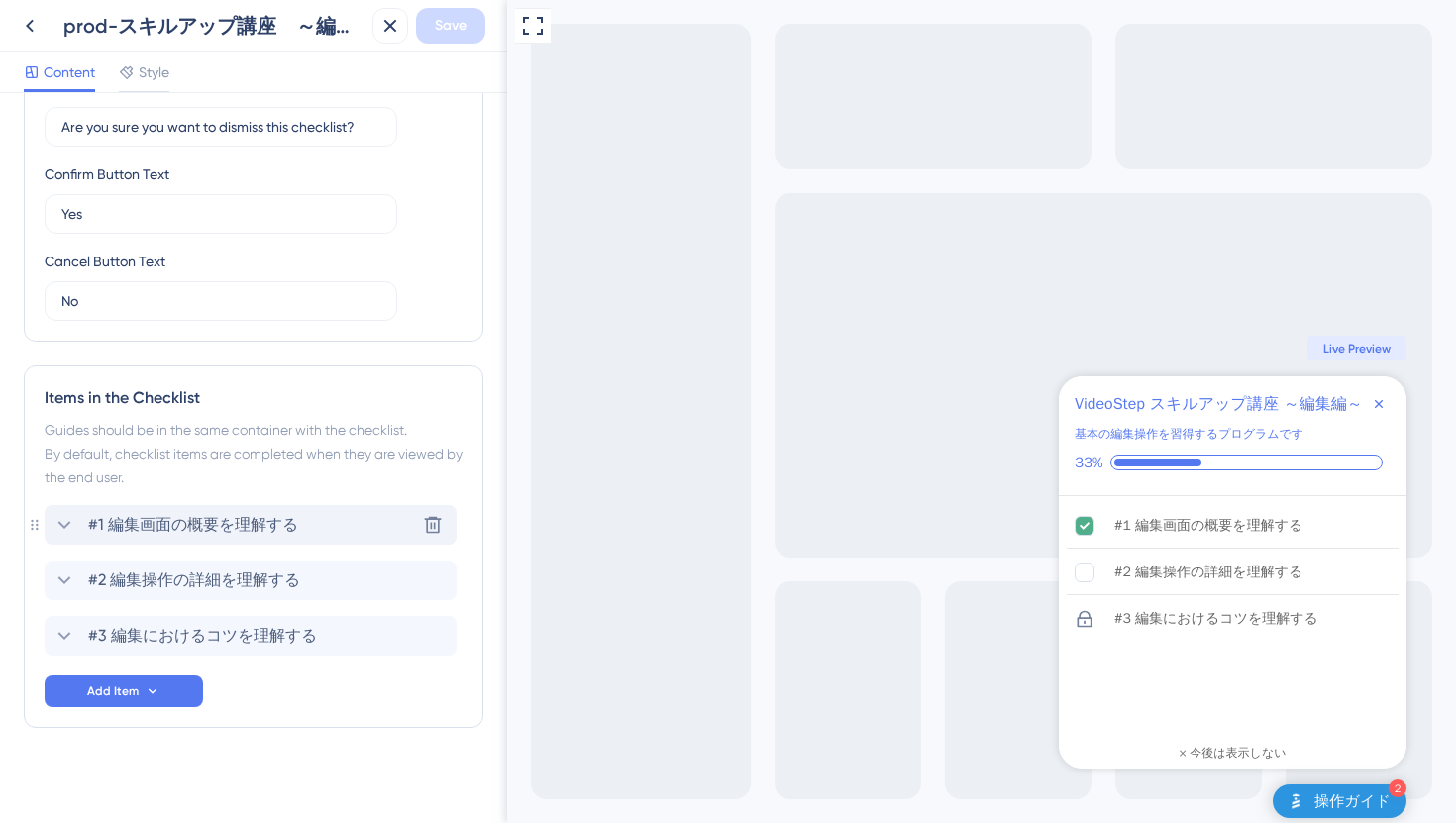 click on "#1 編集画面の概要を理解する Delete" at bounding box center (251, 525) 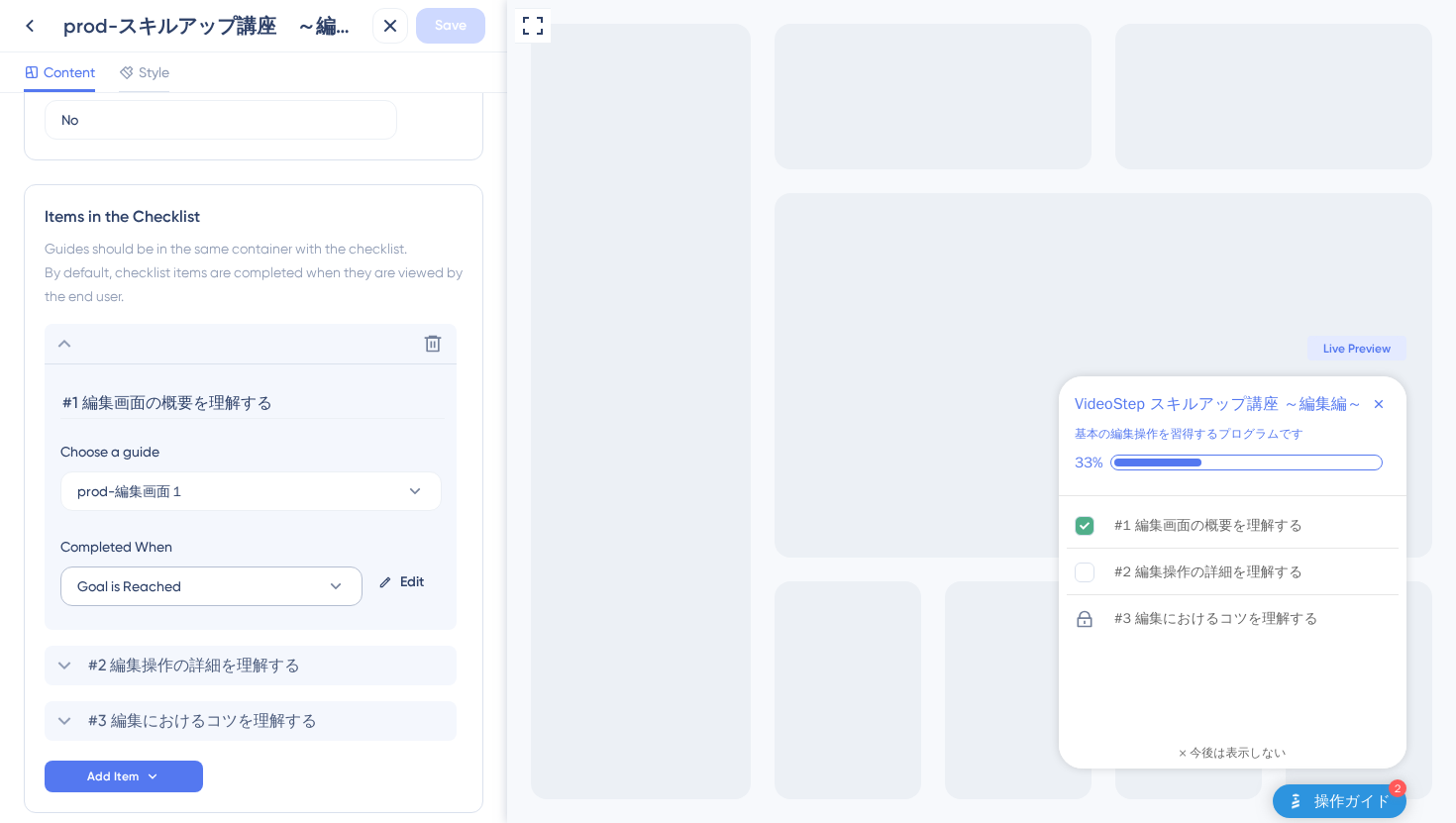scroll, scrollTop: 937, scrollLeft: 0, axis: vertical 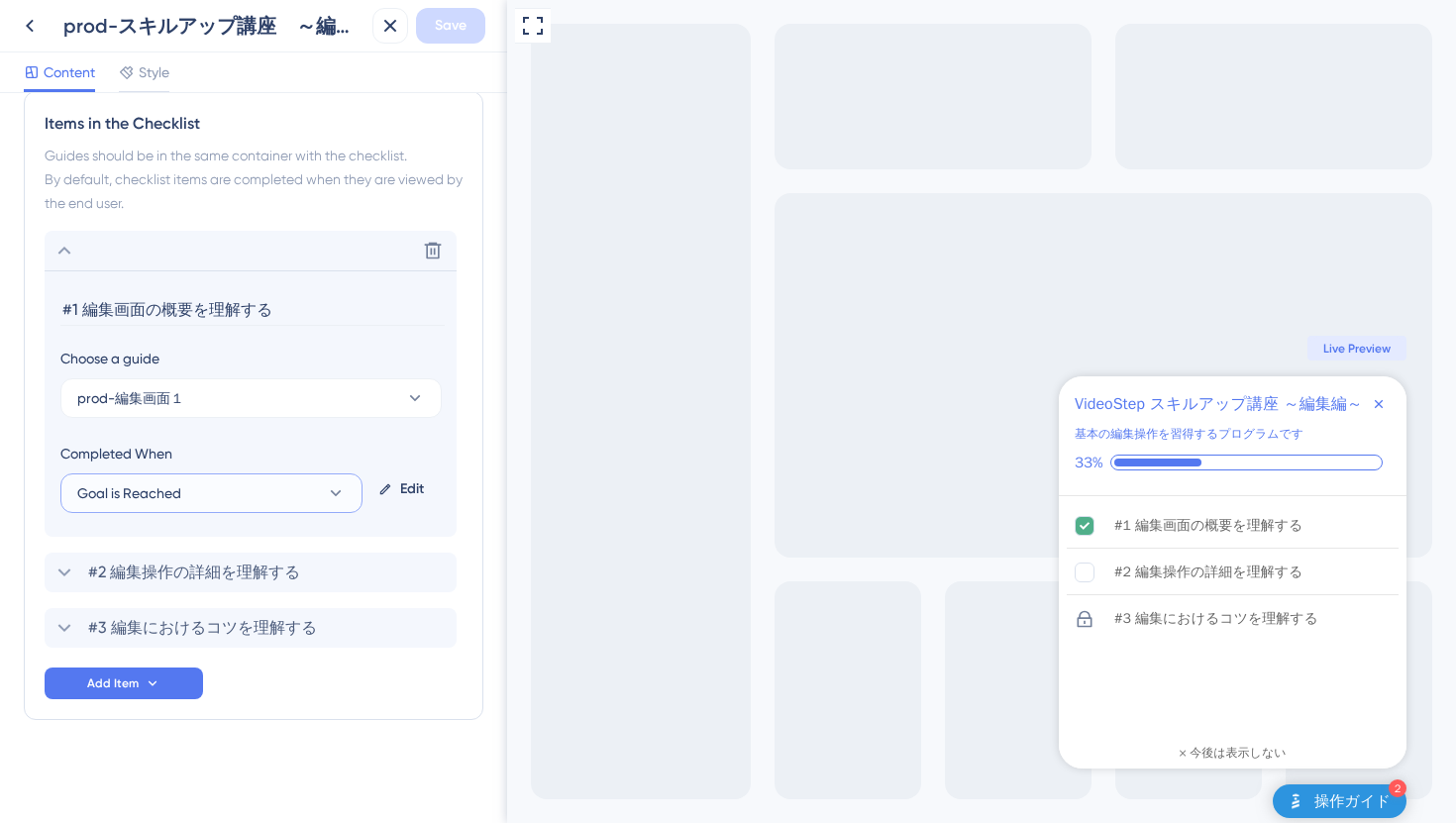 click on "Goal is Reached" at bounding box center [211, 493] 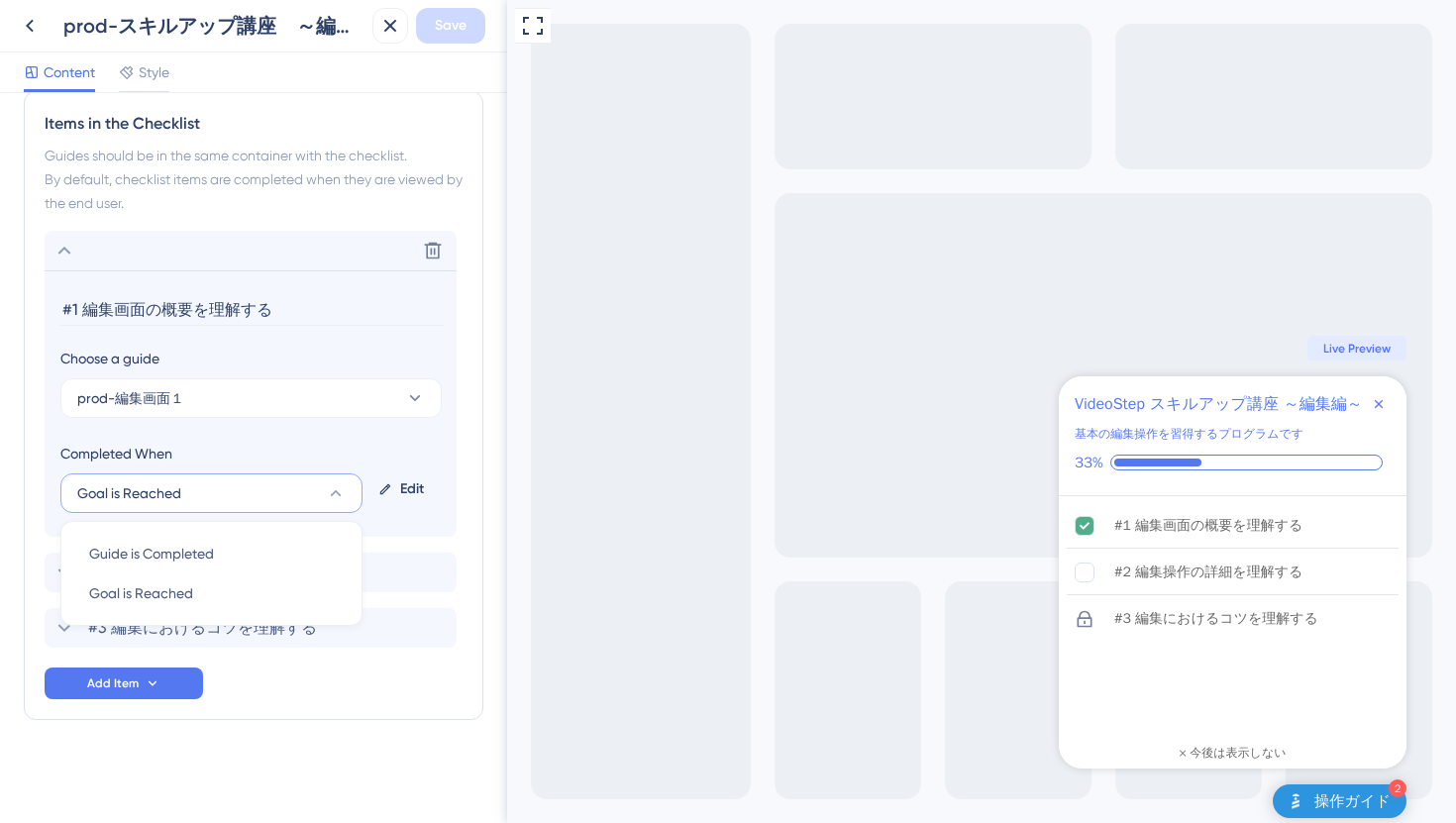 click on "Edit" at bounding box center (405, 489) 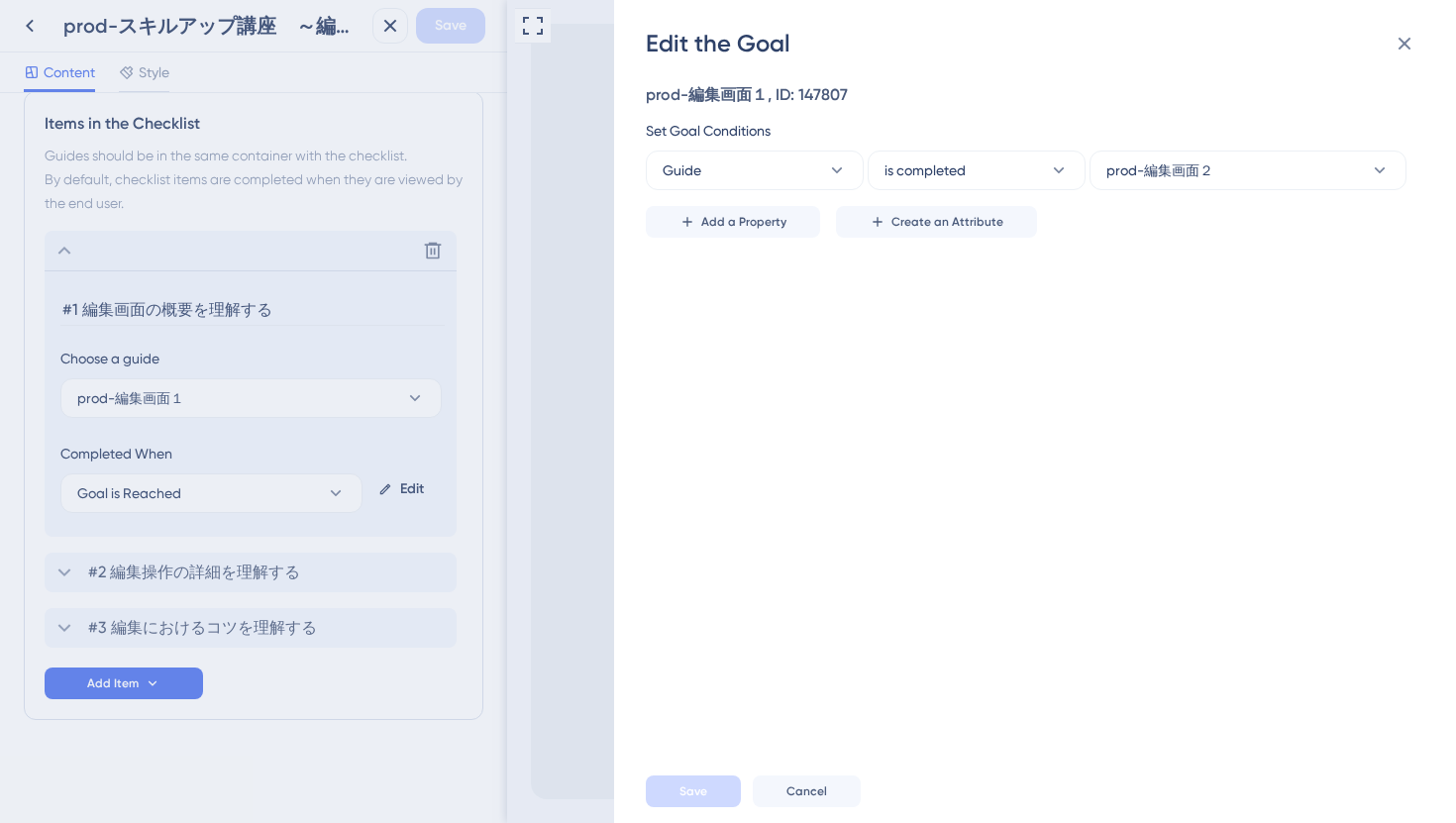 click on "Edit the Goal prod-編集画面１, ID: 147807 Set Goal Conditions Guide is completed prod-編集画面２ Add a Property Create an Attribute Save Cancel" at bounding box center (728, 411) 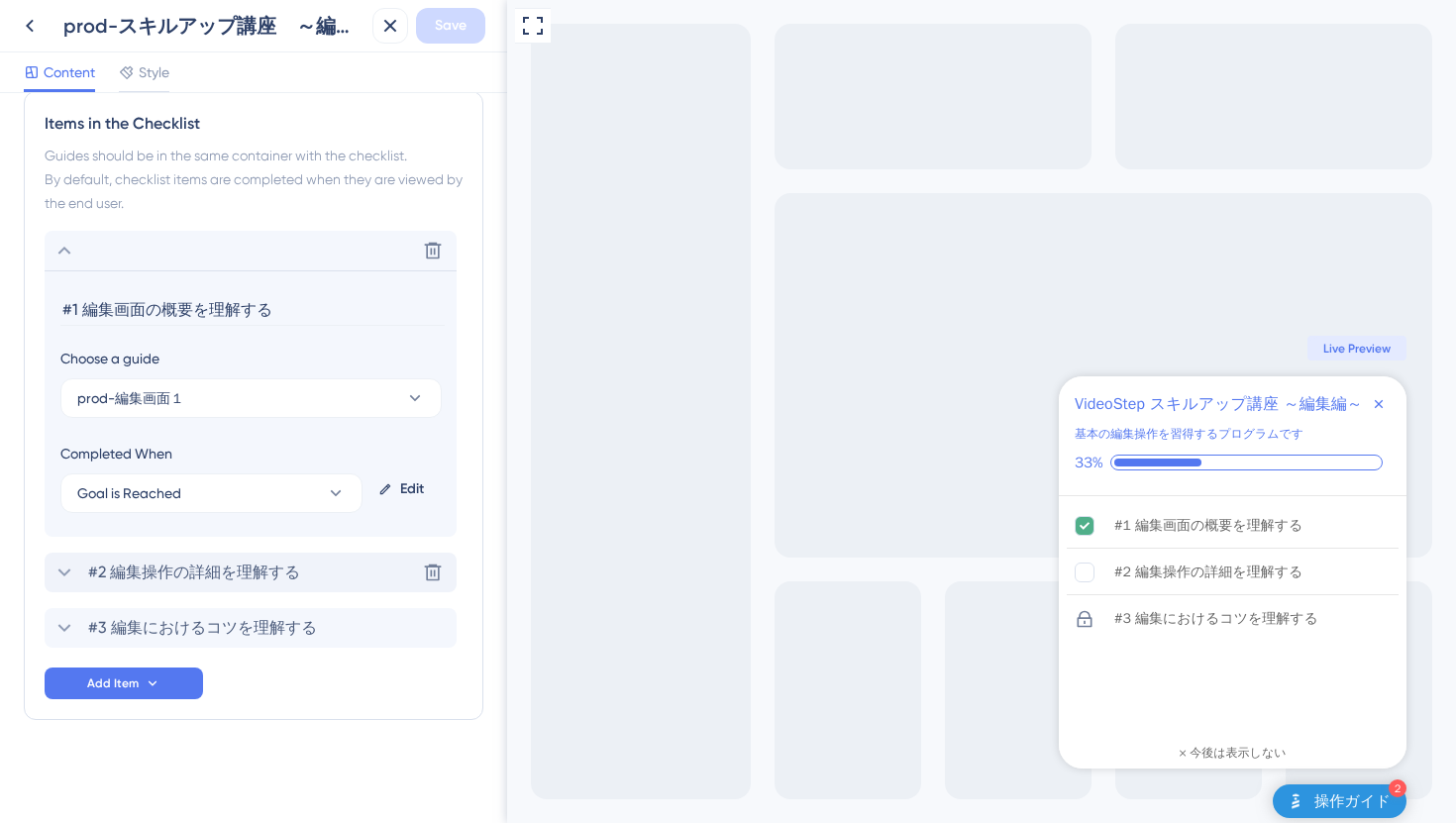 click on "#2 編集操作の詳細を理解する Delete" at bounding box center (251, 572) 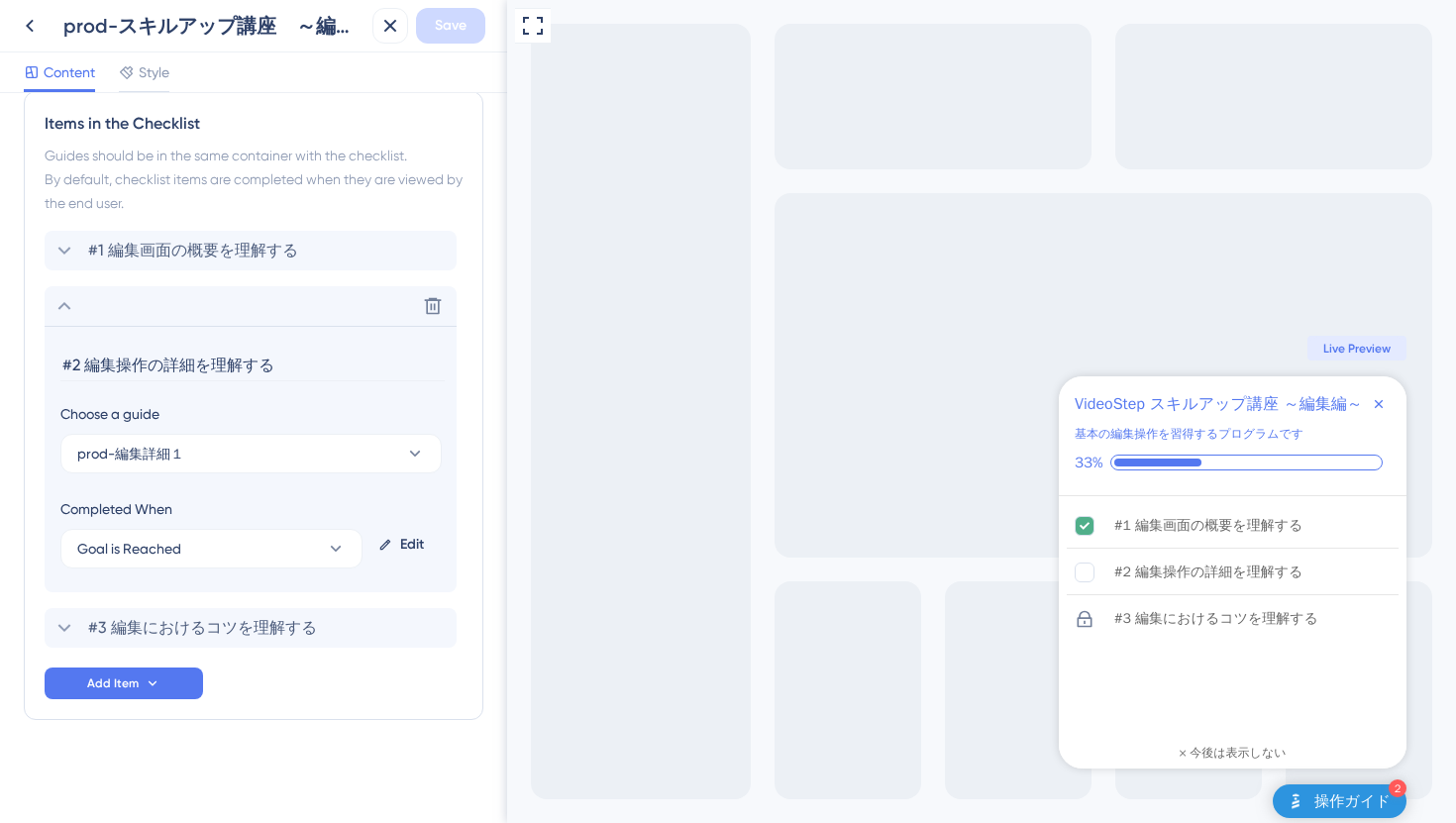 click on "Edit" at bounding box center [405, 545] 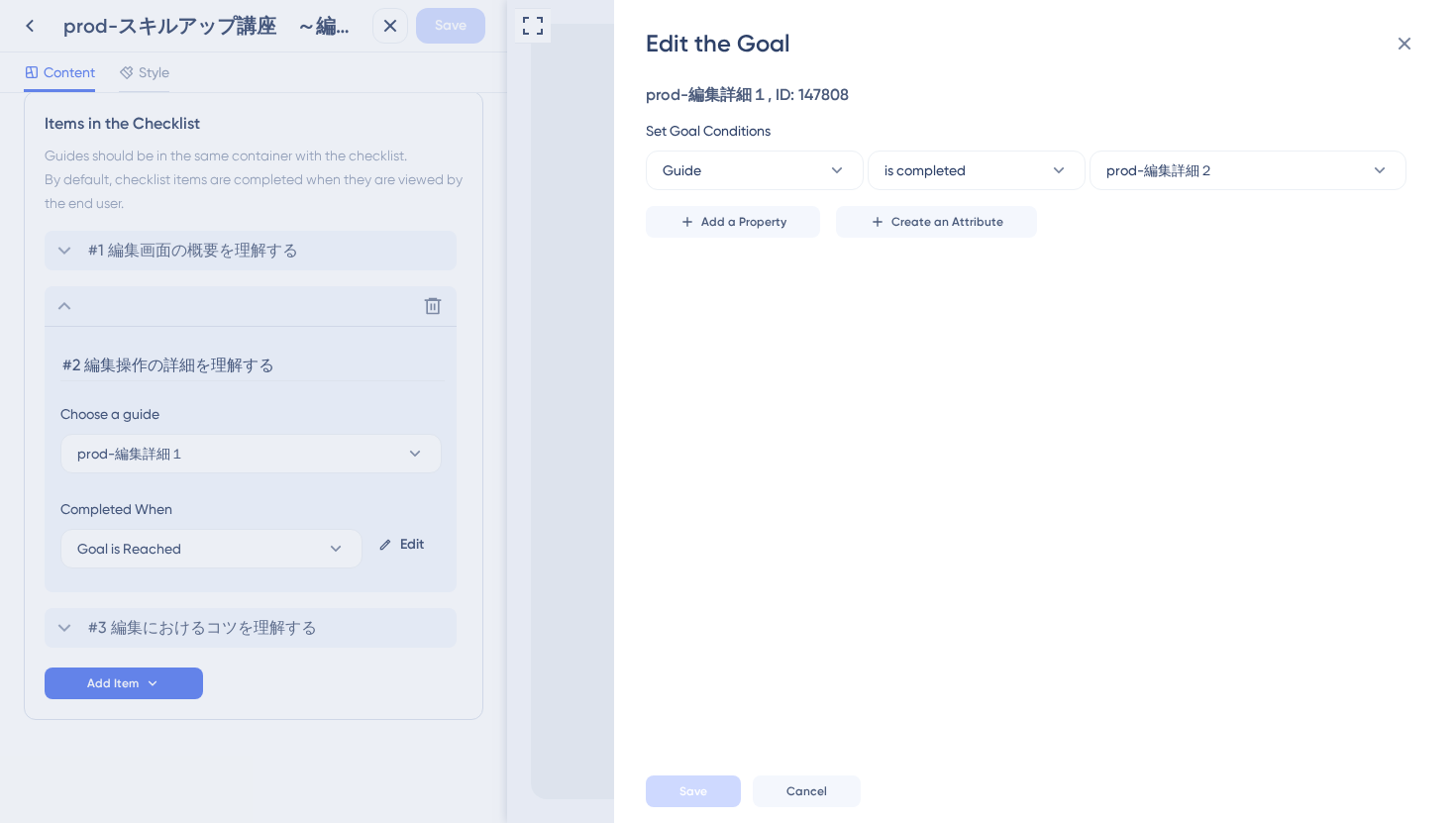 click on "Edit the Goal prod-編集詳細１, ID: 147808 Set Goal Conditions Guide is completed prod-編集詳細２ Add a Property Create an Attribute Save Cancel" at bounding box center [728, 411] 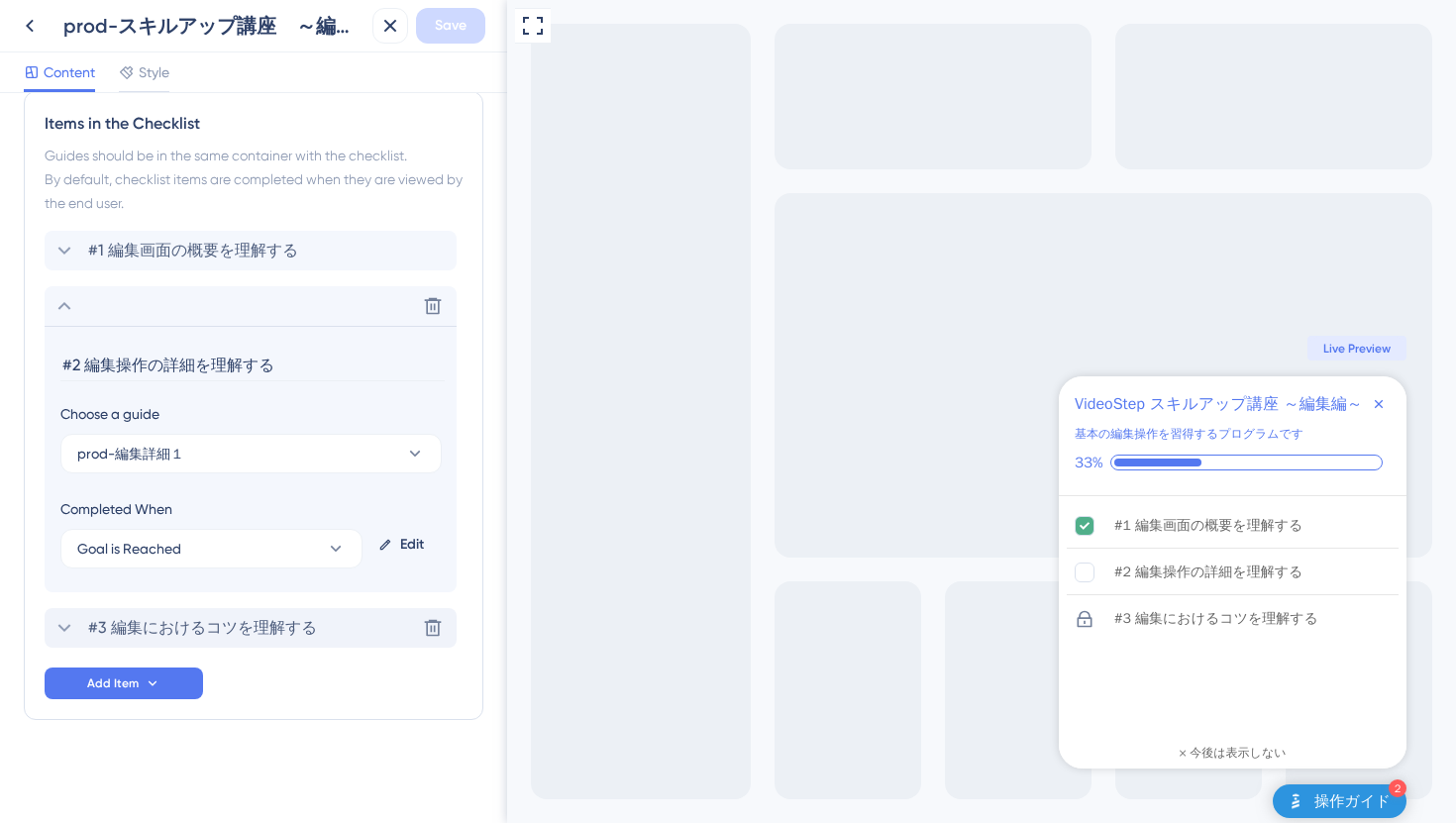 click on "#3 編集におけるコツを理解する" at bounding box center [202, 628] 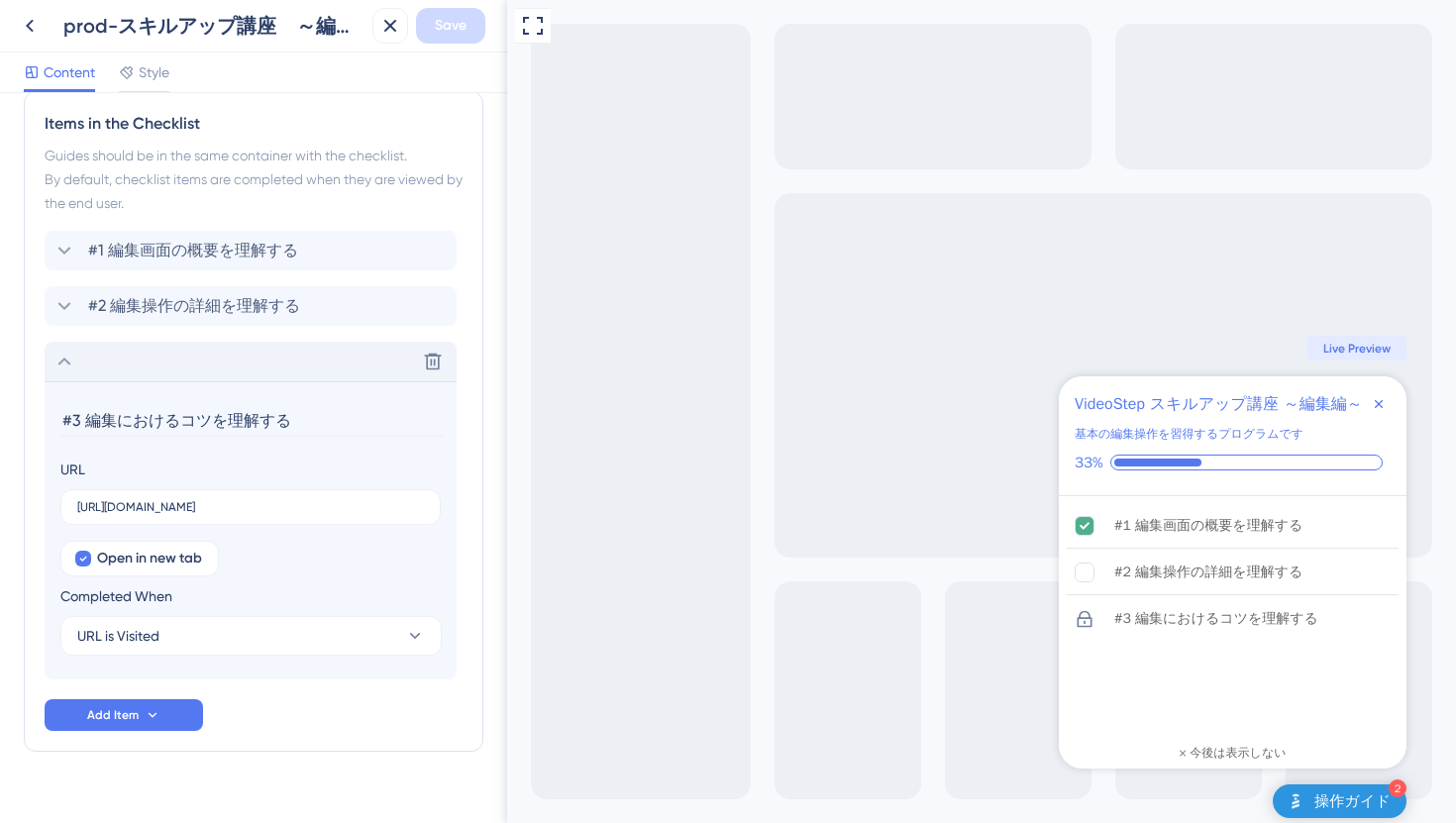 scroll, scrollTop: 969, scrollLeft: 0, axis: vertical 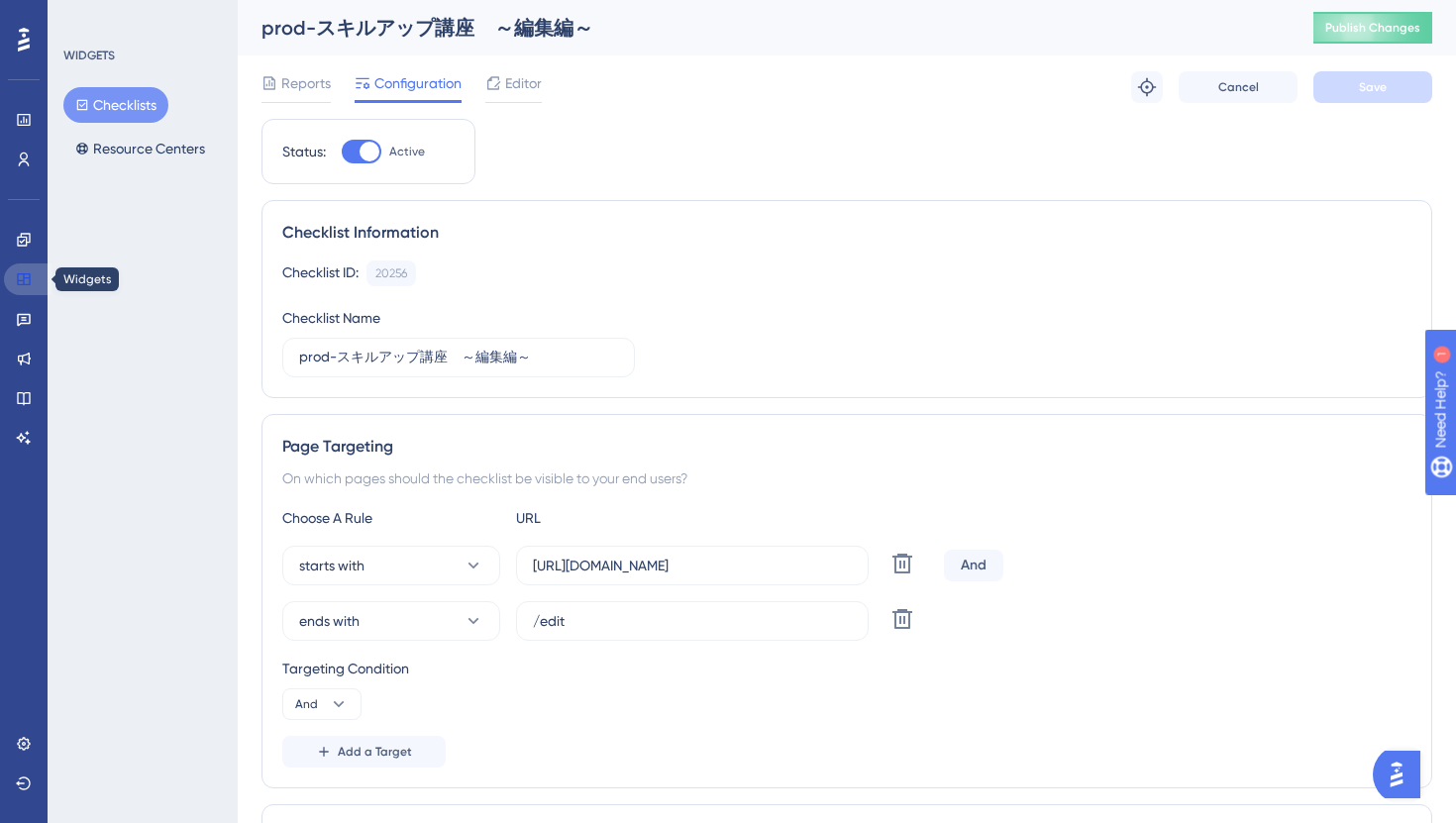 click at bounding box center (28, 279) 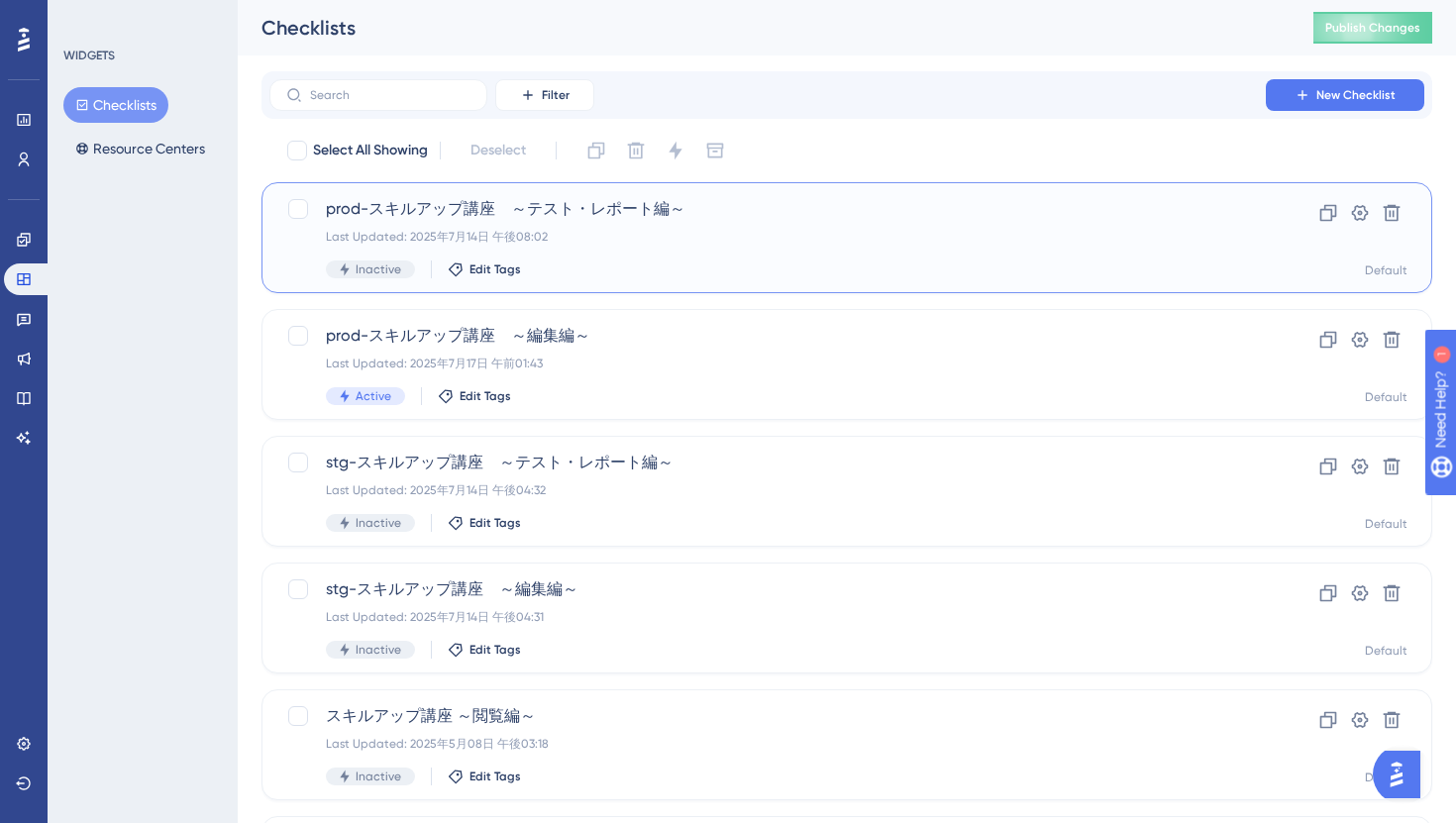 click on "prod-スキルアップ講座　～テスト・レポート編～ Last Updated: 2025年7月14日 午後08:02 Inactive Edit Tags" at bounding box center [768, 238] 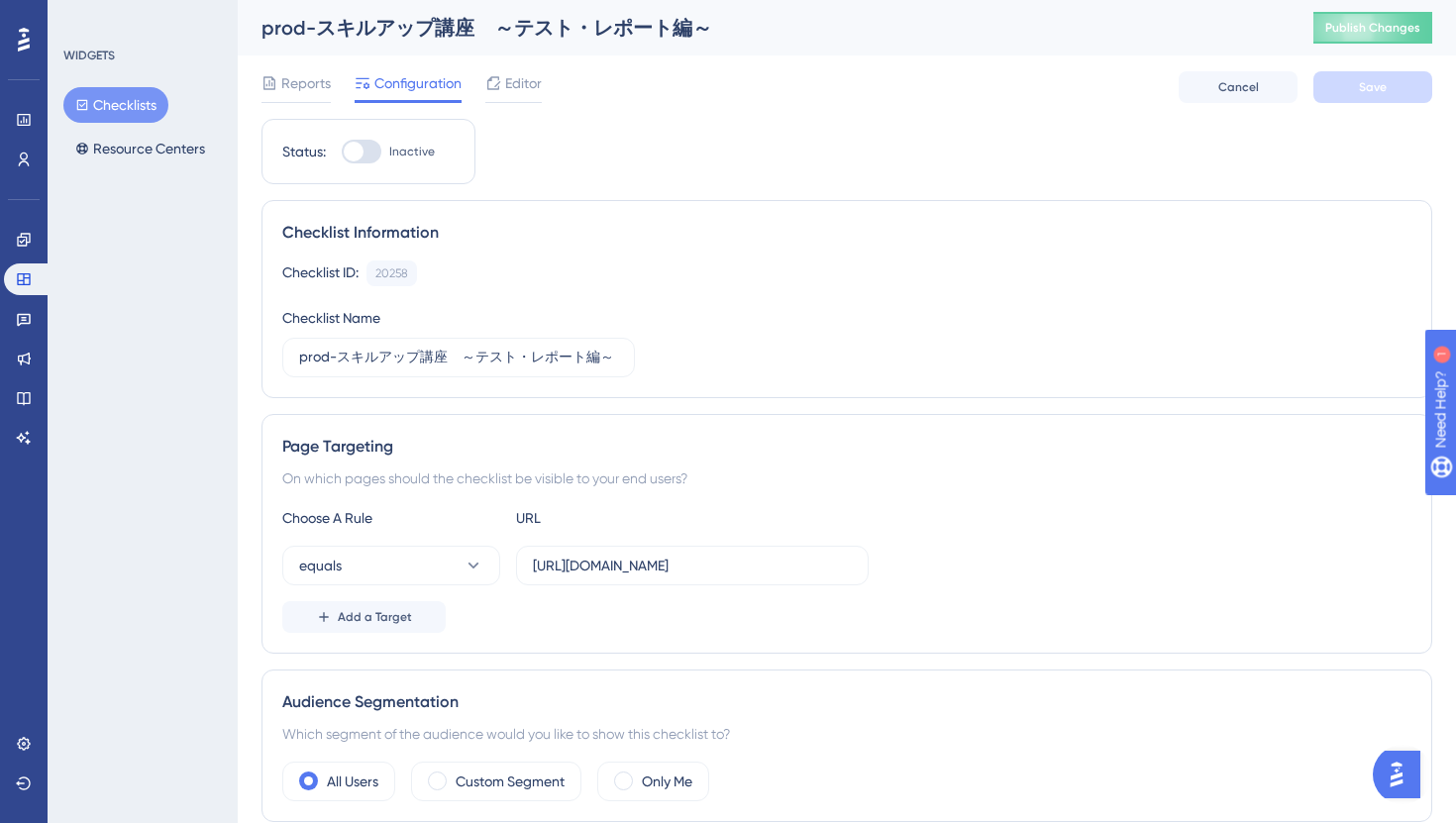 click at bounding box center (354, 152) 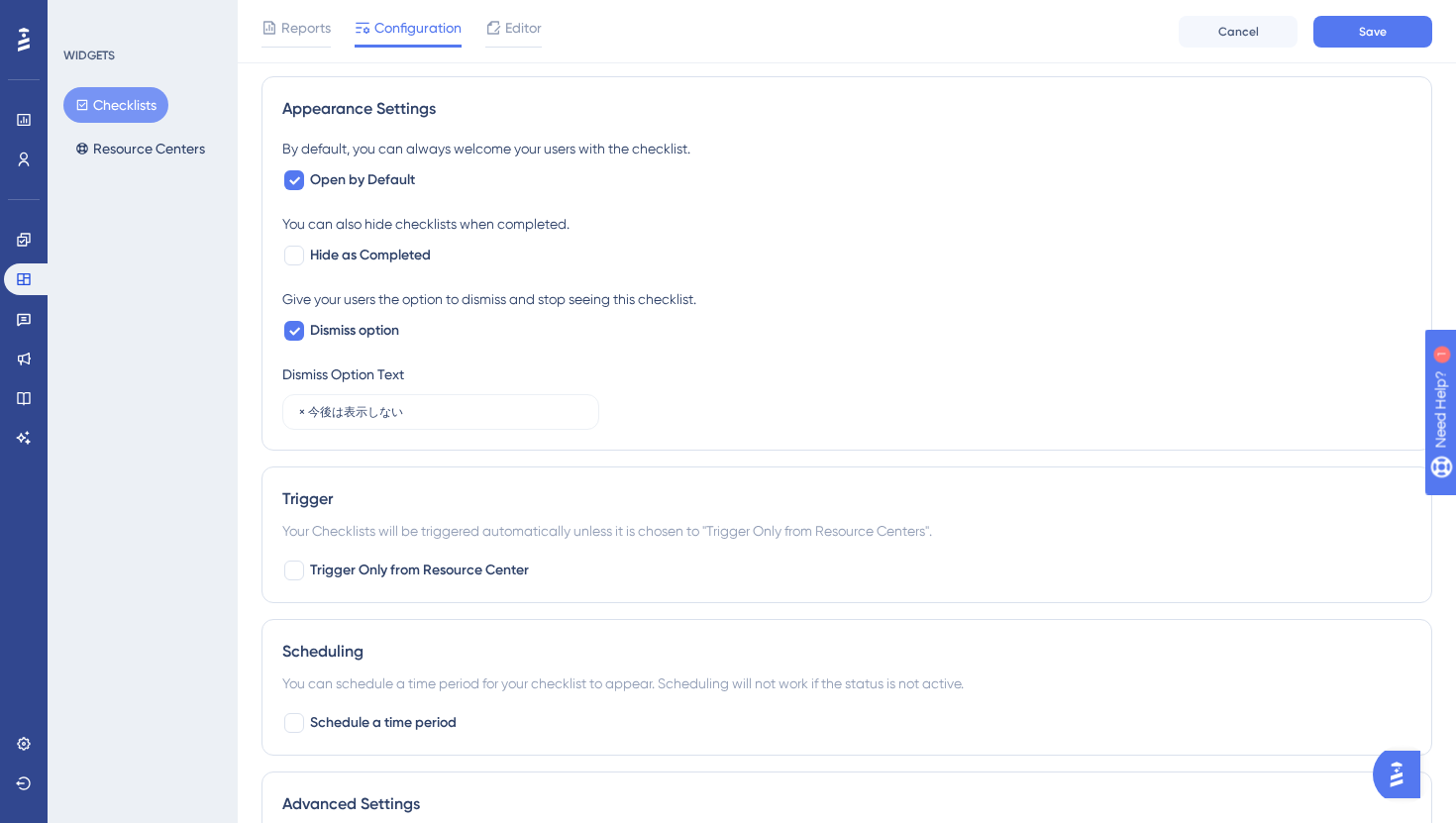 scroll, scrollTop: 981, scrollLeft: 0, axis: vertical 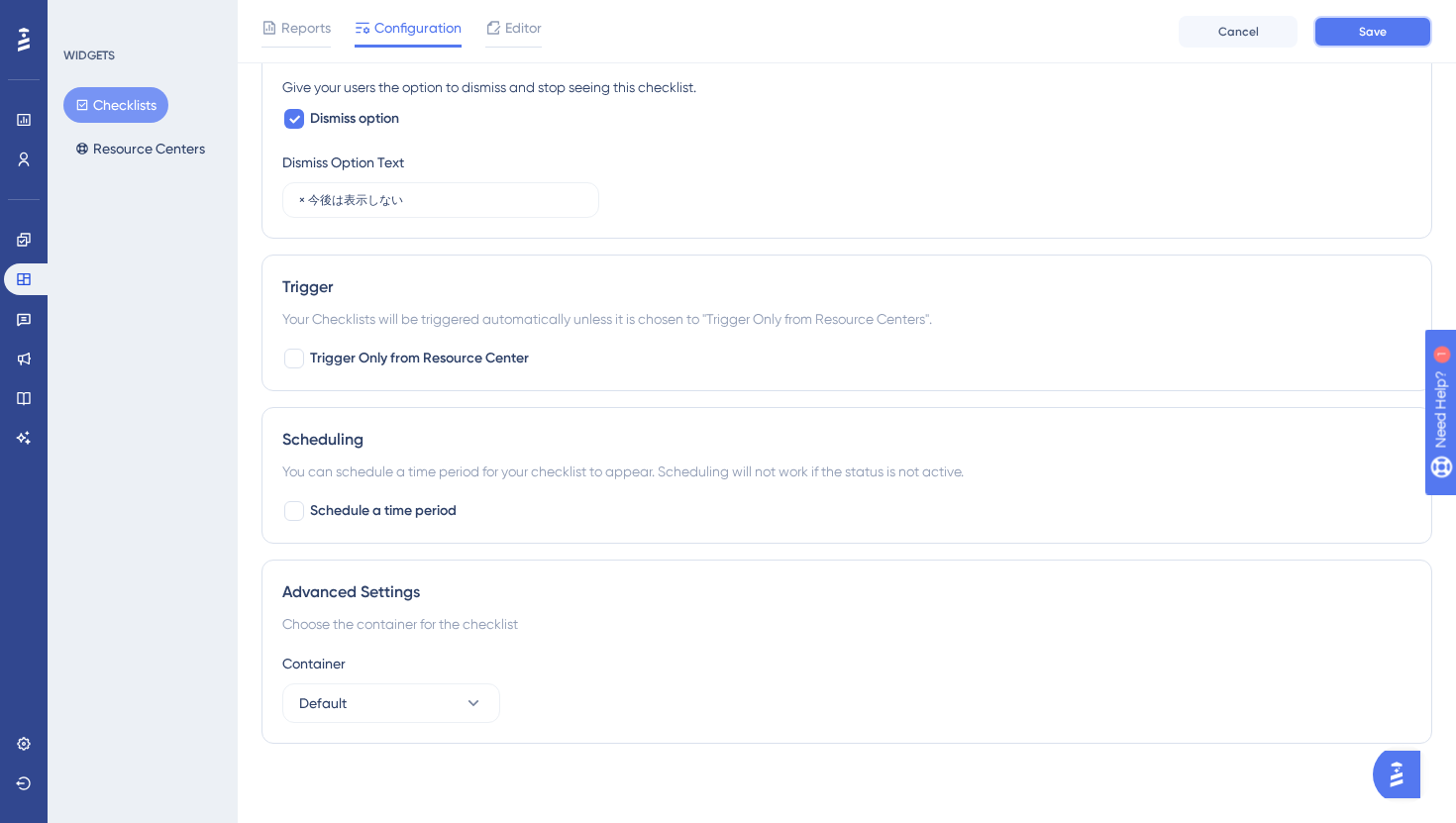 click on "Save" at bounding box center (1373, 32) 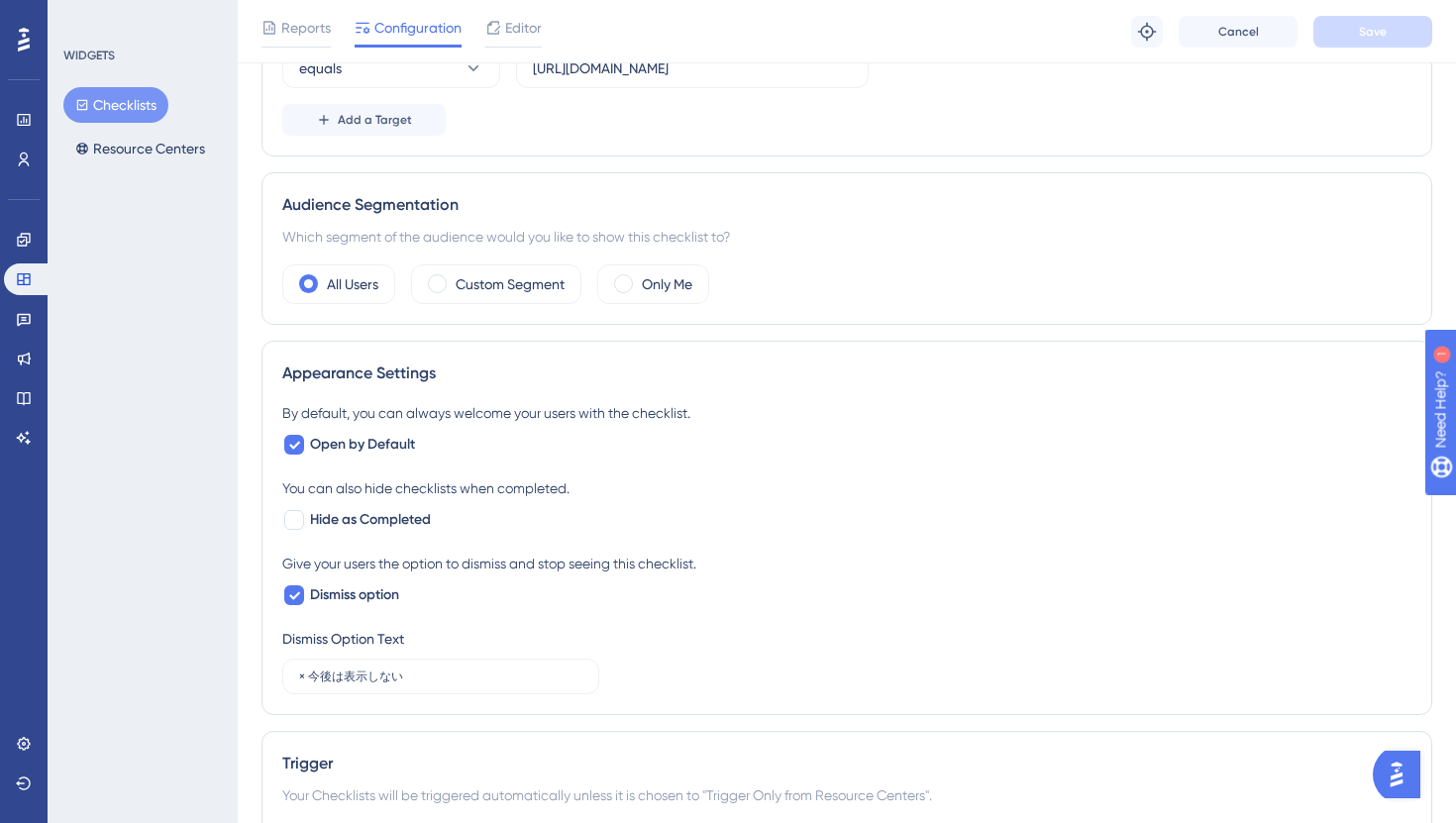 scroll, scrollTop: 7, scrollLeft: 0, axis: vertical 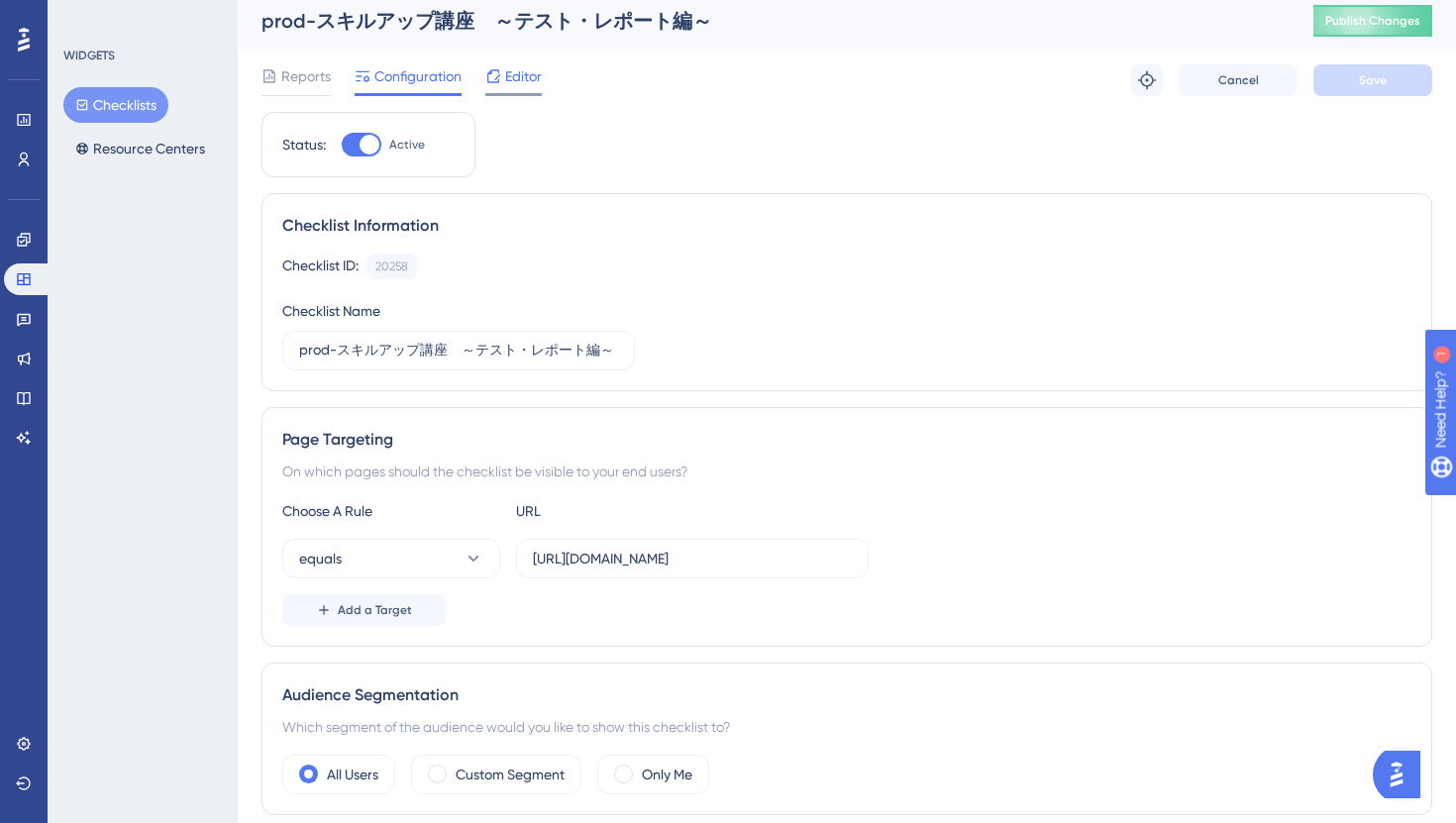 click on "Editor" at bounding box center [513, 76] 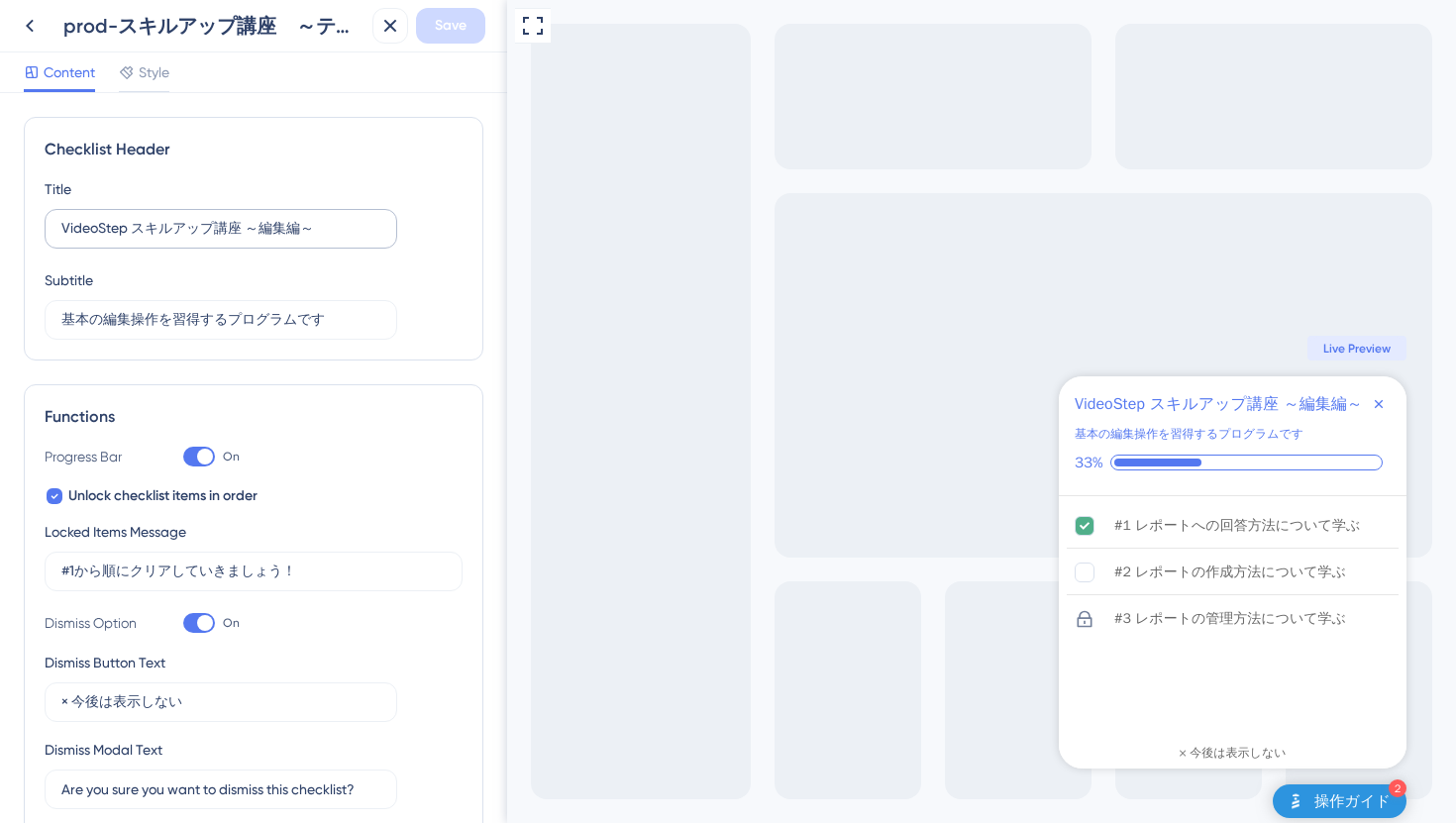 scroll, scrollTop: 0, scrollLeft: 0, axis: both 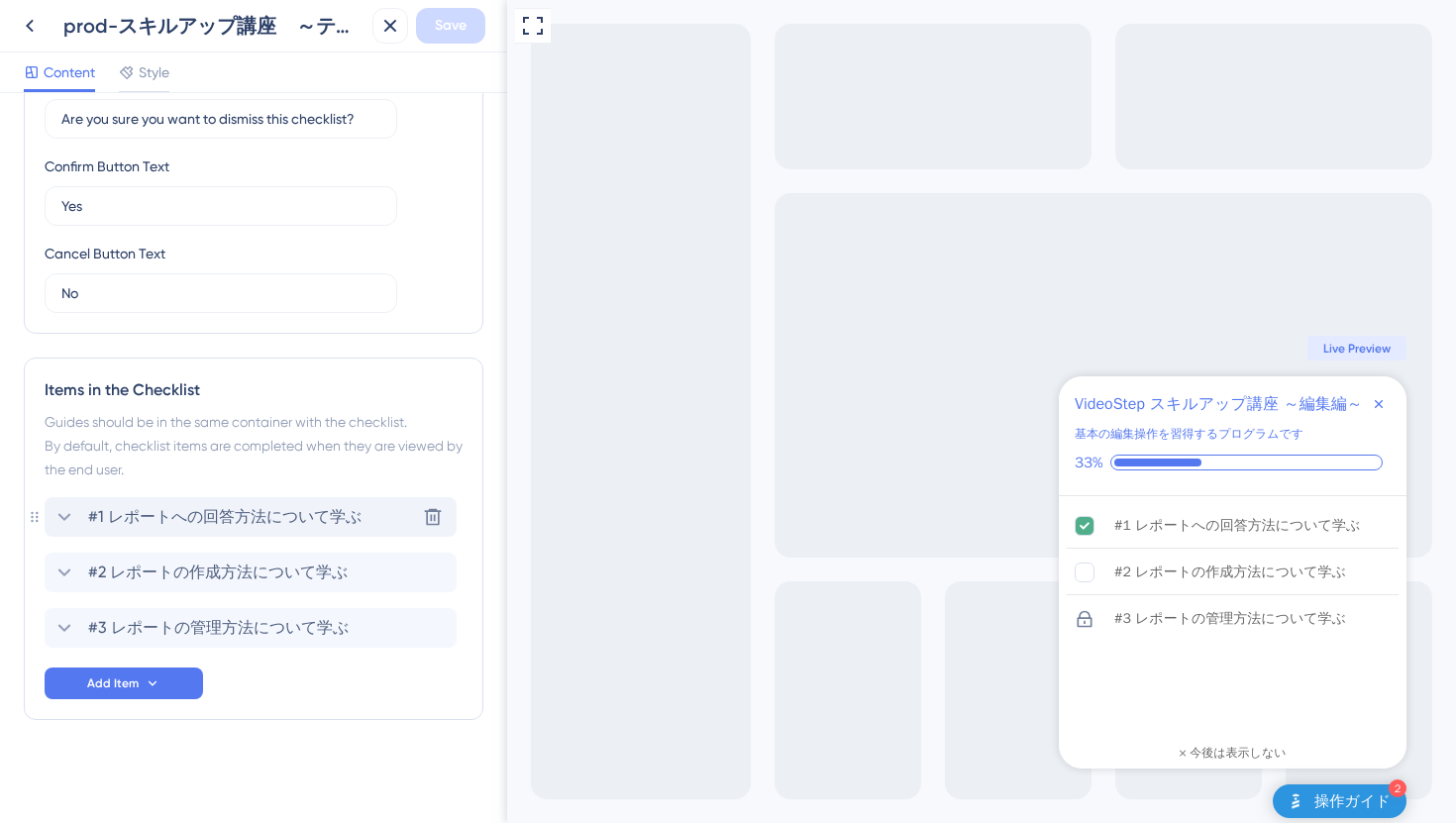 click on "#1 レポートへの回答方法について学ぶ Delete" at bounding box center [251, 517] 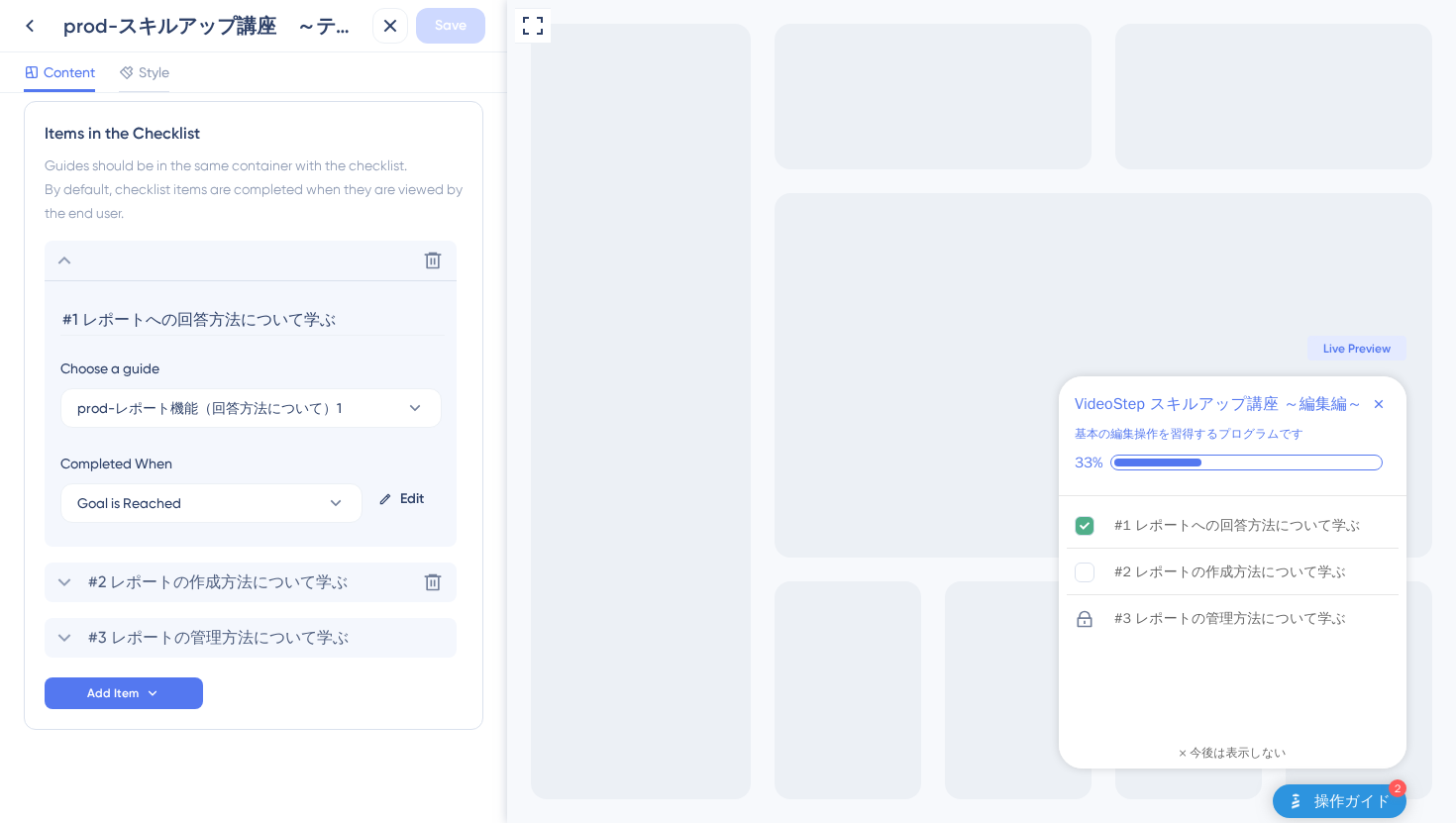 scroll, scrollTop: 937, scrollLeft: 0, axis: vertical 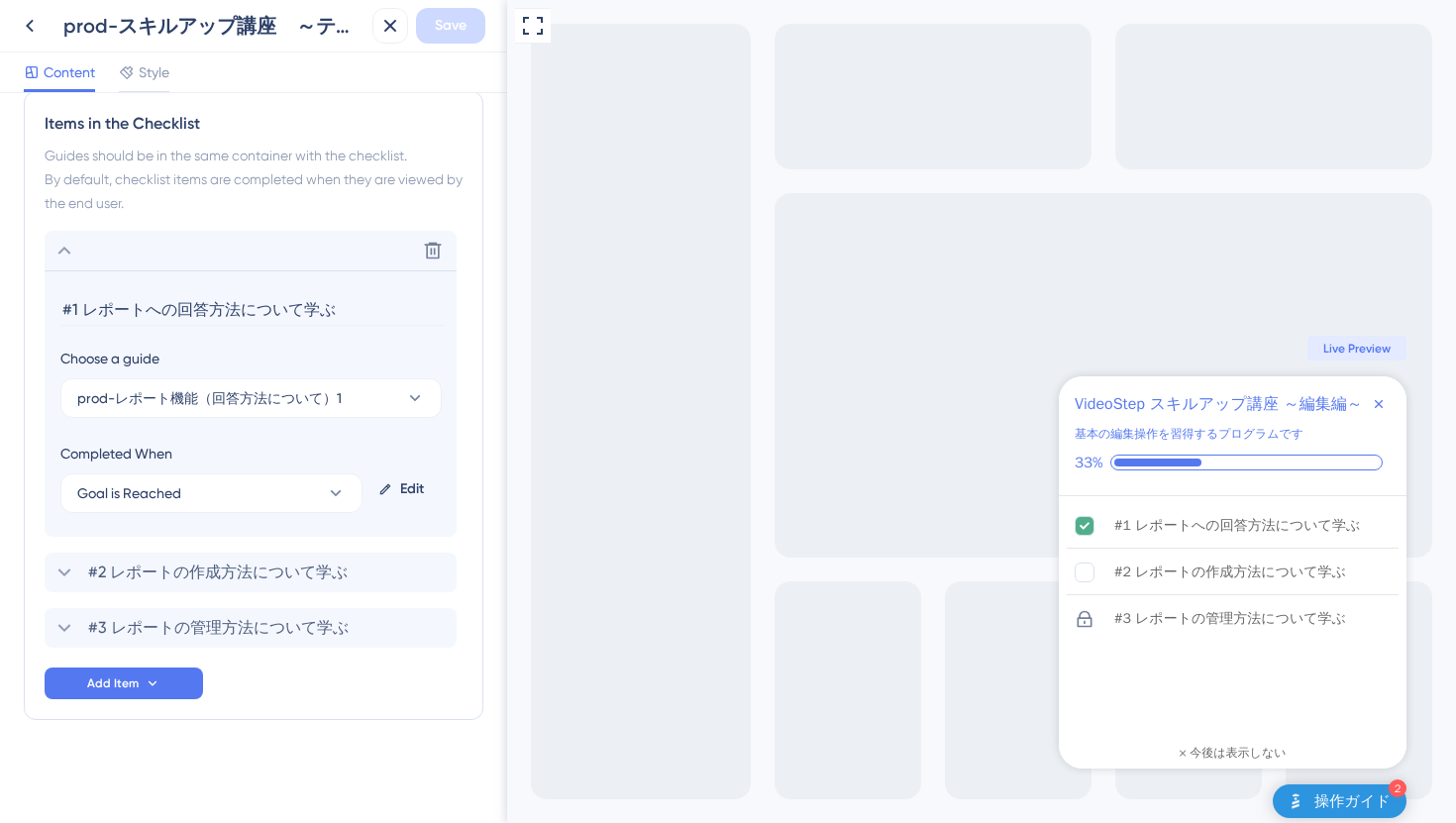 click on "Edit" at bounding box center (405, 489) 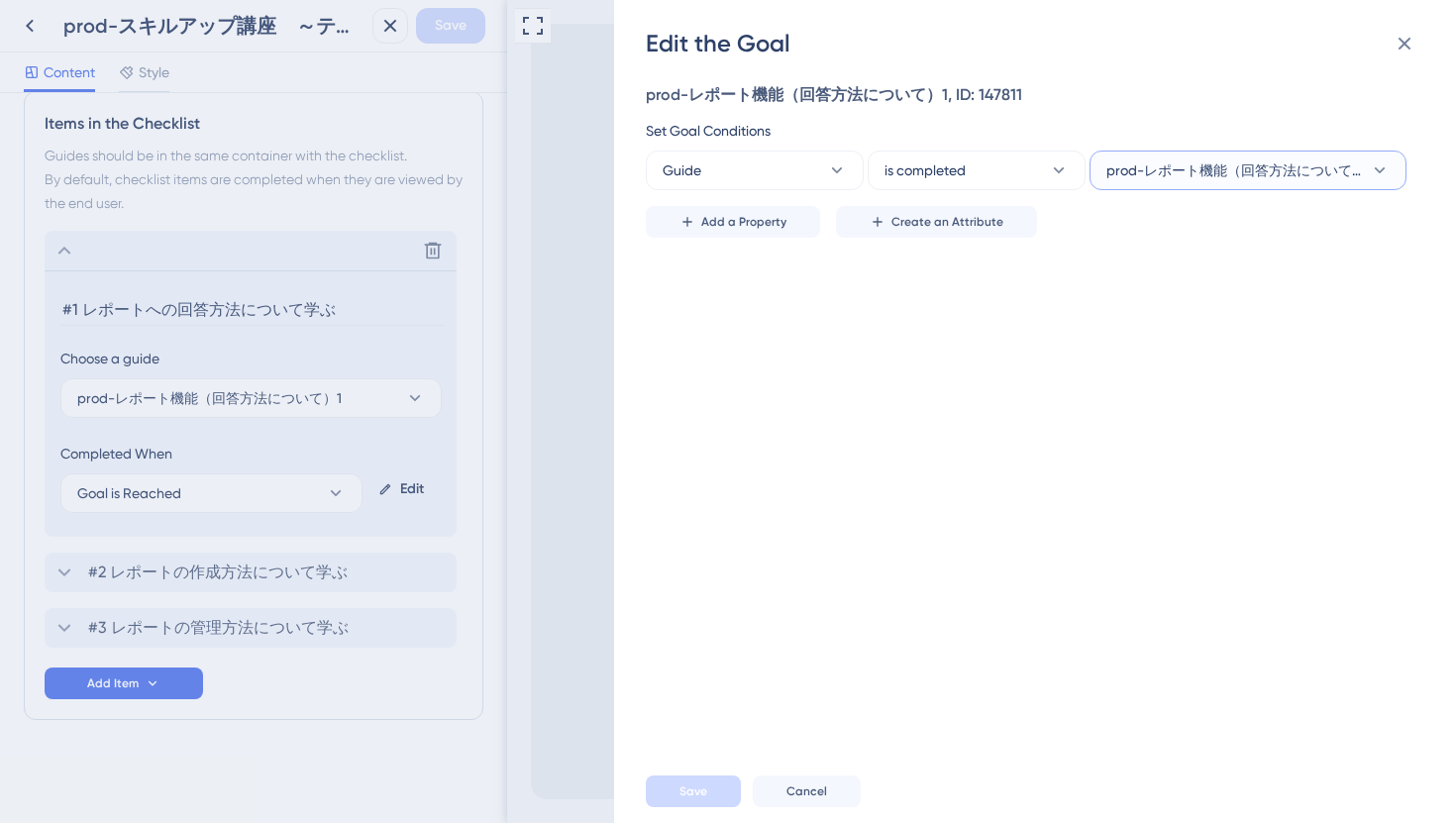 click on "prod-レポート機能（回答方法について）2" at bounding box center [1234, 170] 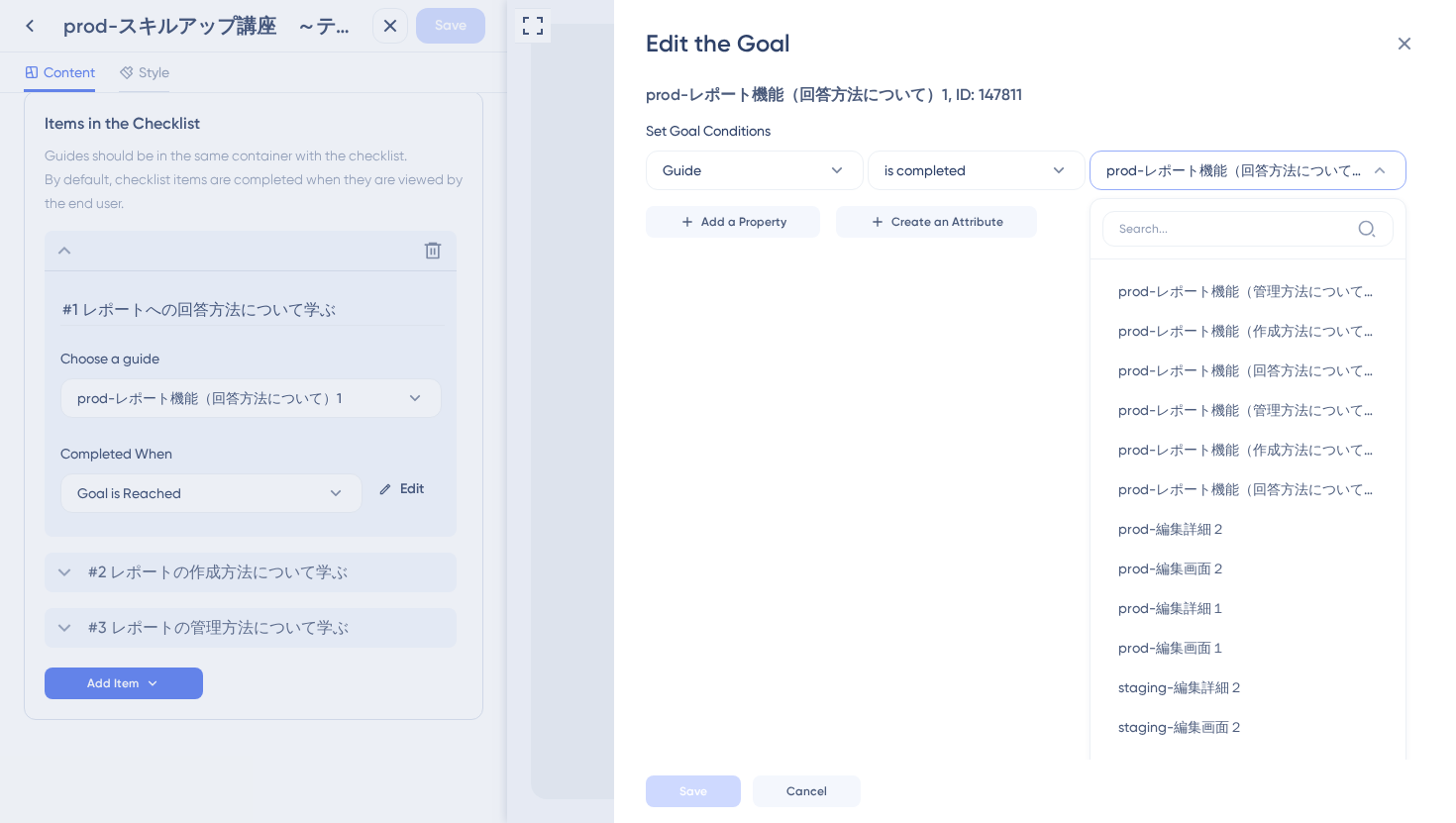 scroll, scrollTop: 94, scrollLeft: 0, axis: vertical 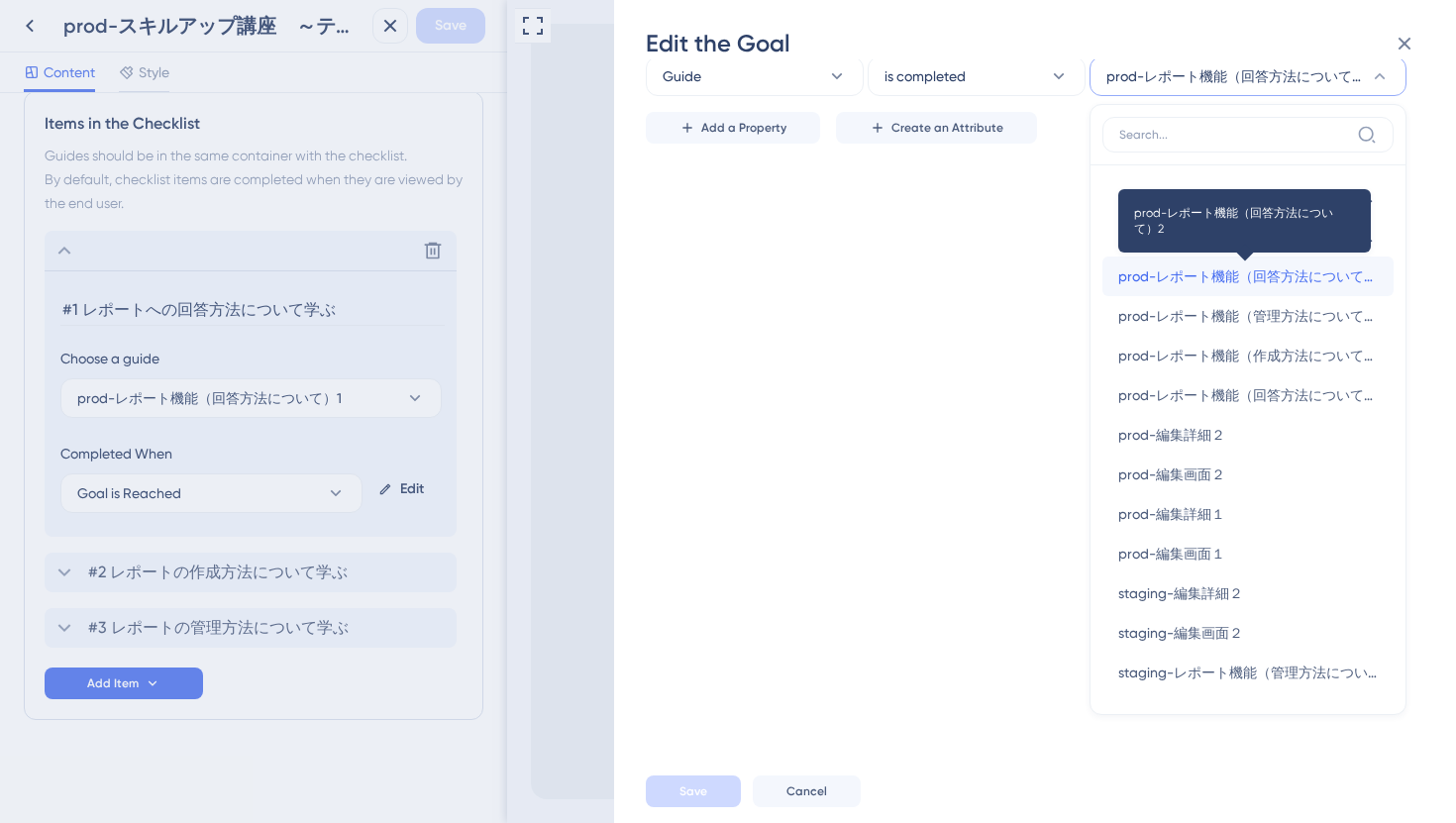 click on "prod-レポート機能（回答方法について）2" at bounding box center (1248, 276) 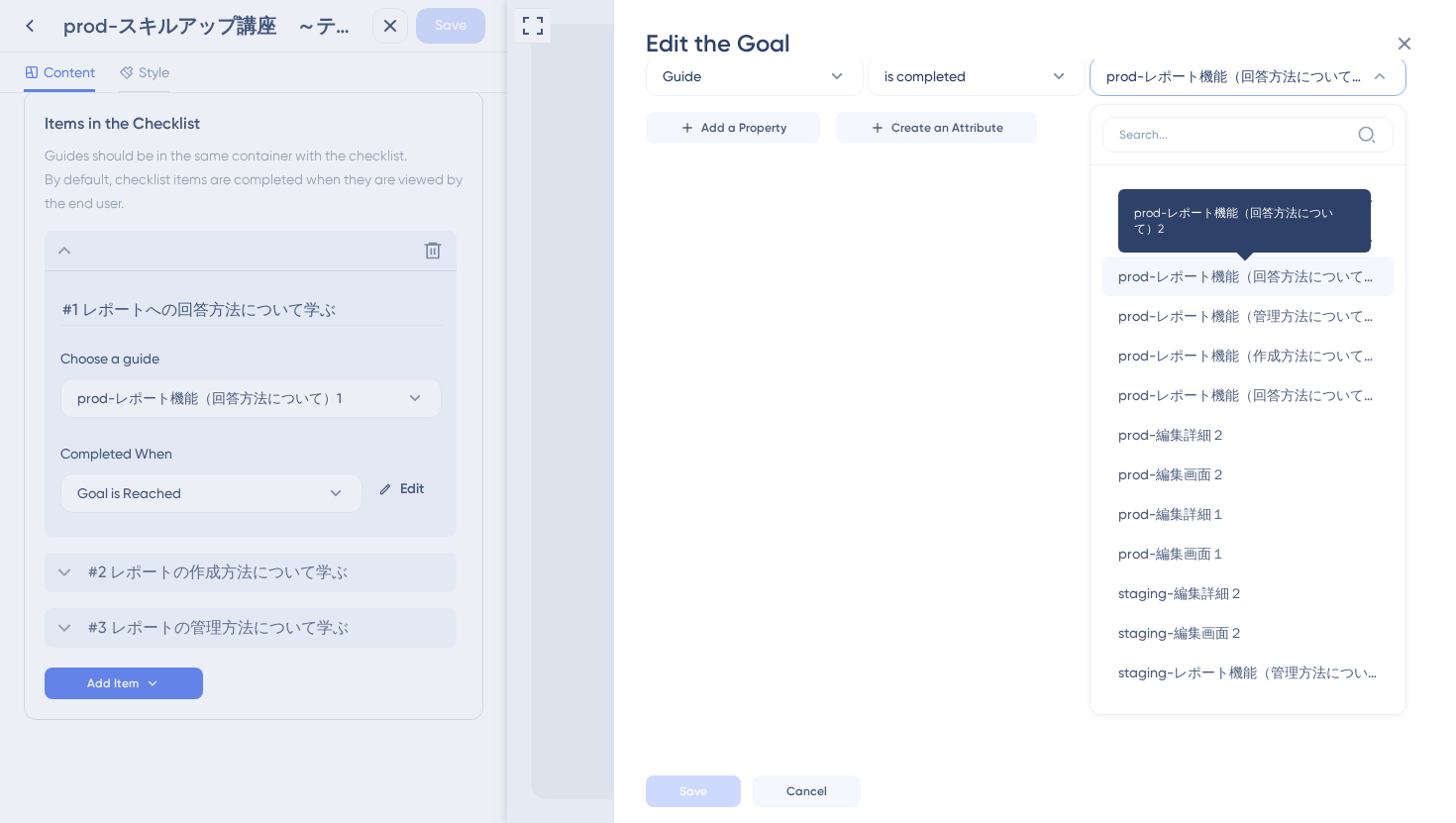scroll, scrollTop: 0, scrollLeft: 0, axis: both 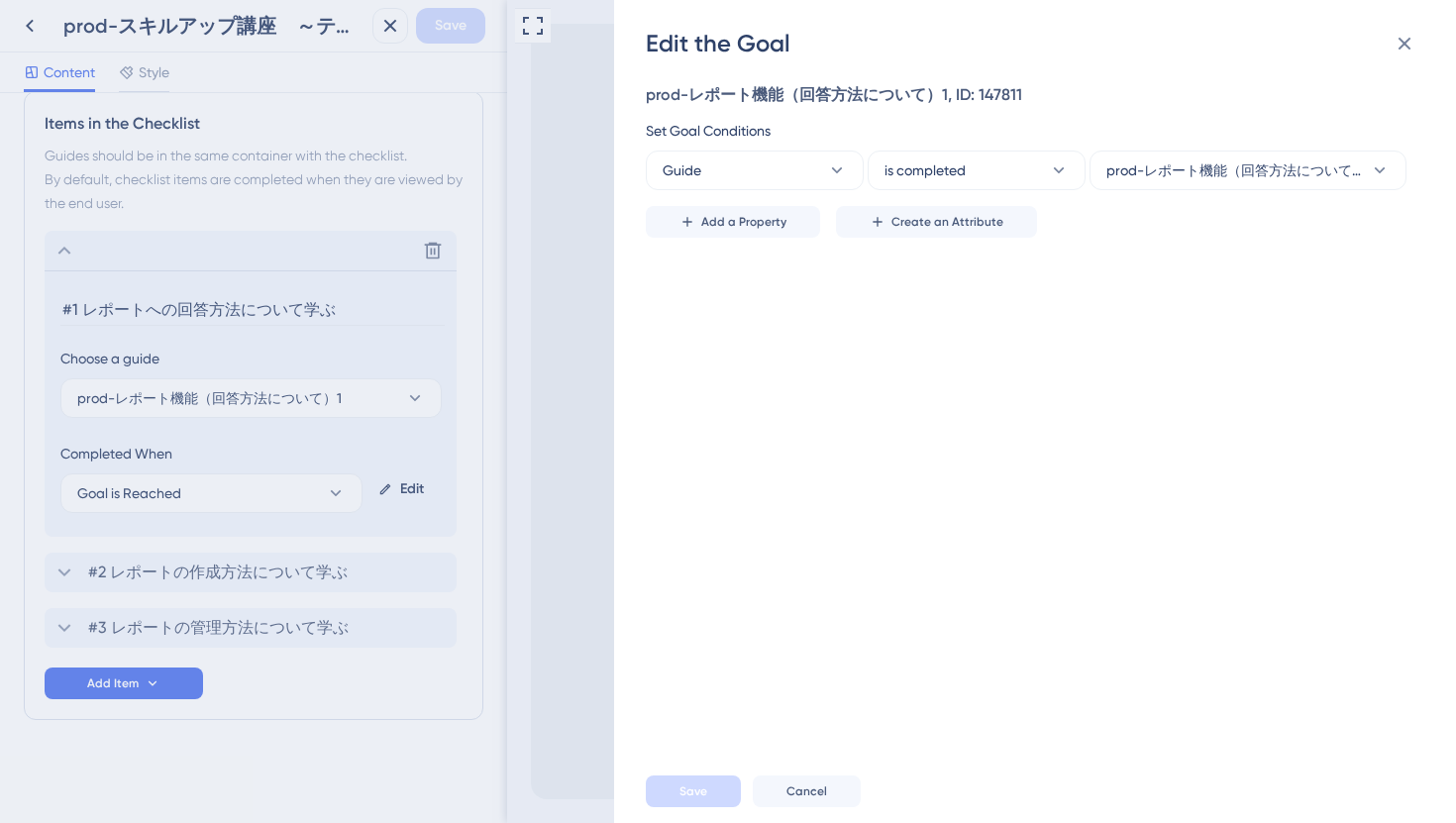 click on "Edit the Goal prod-レポート機能（回答方法について）1, ID: 147811 Set Goal Conditions Guide is completed prod-レポート機能（回答方法について）2 Add a Property Create an Attribute Save Cancel" at bounding box center (728, 411) 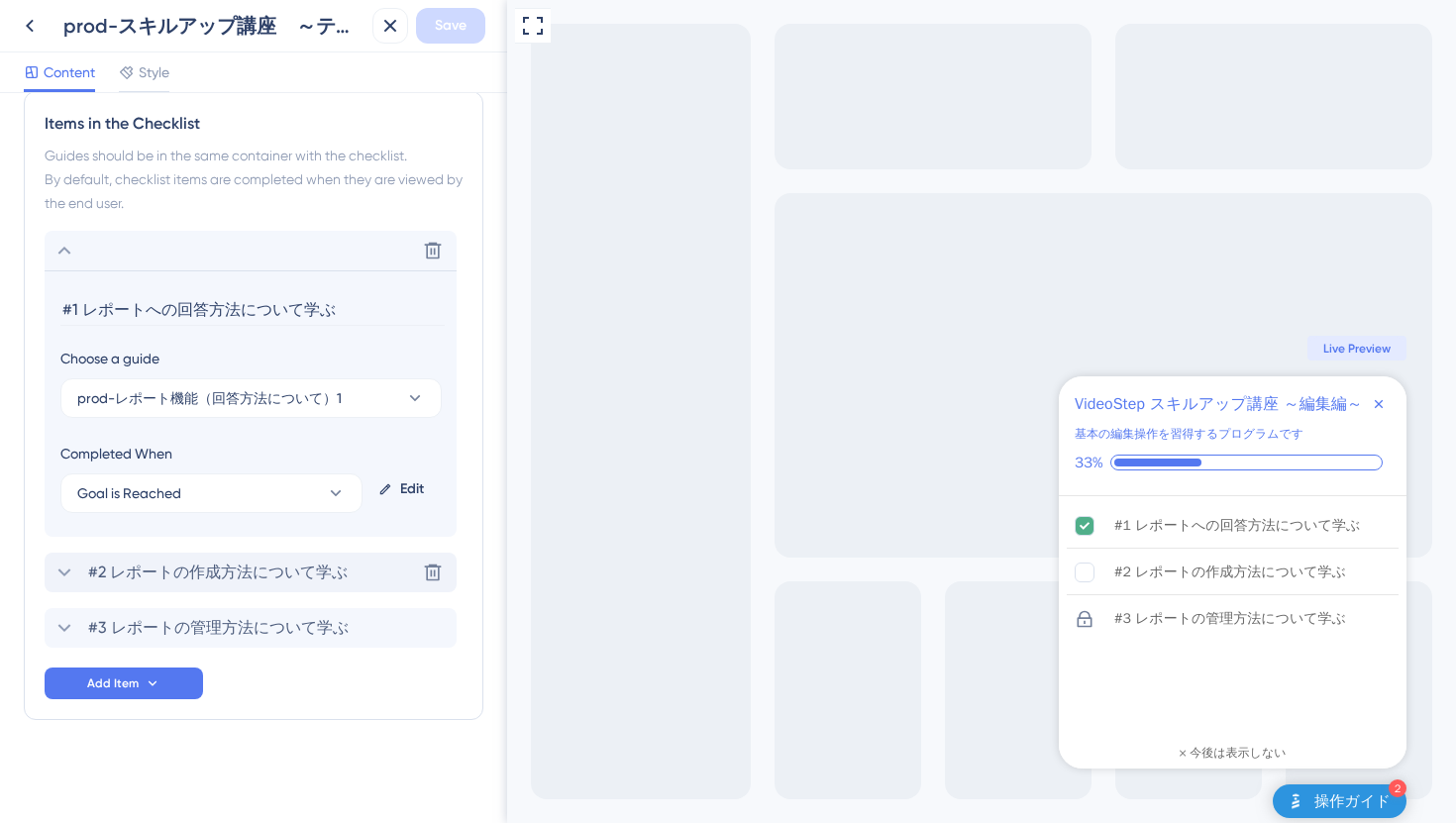 click on "#2 レポートの作成方法について学ぶ Delete" at bounding box center [251, 572] 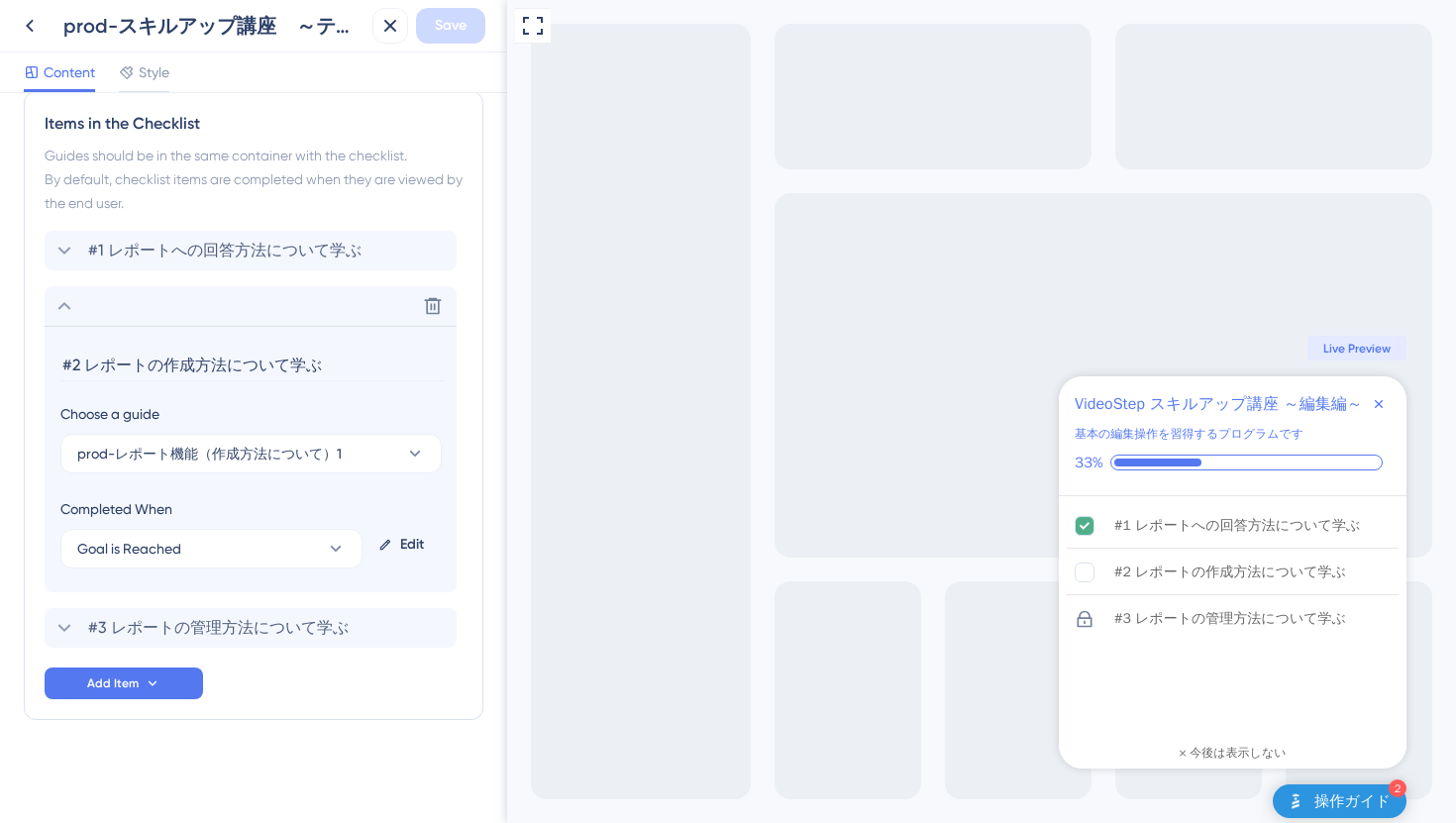 click on "Edit" at bounding box center (405, 545) 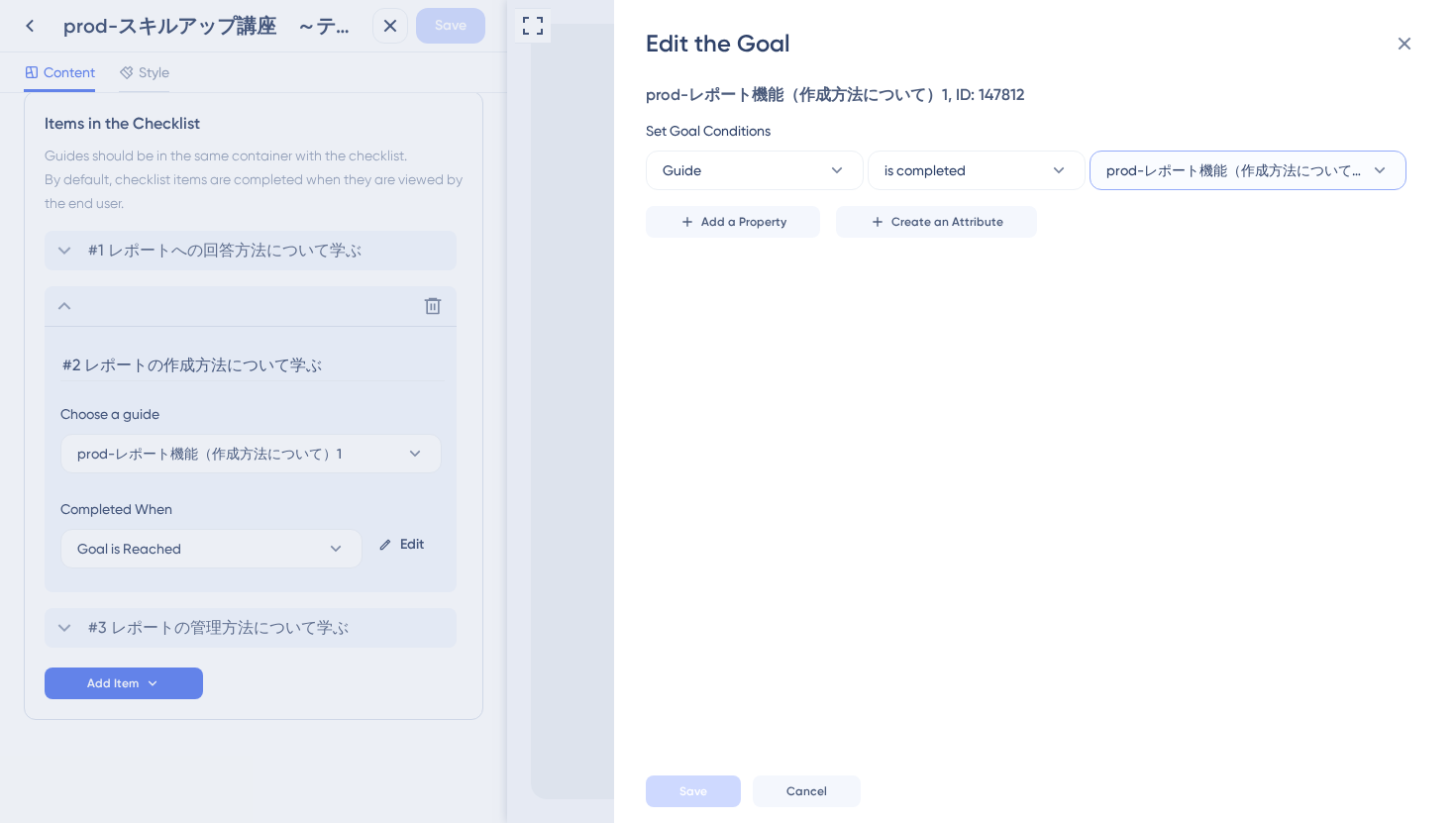 click on "prod-レポート機能（作成方法について）2" at bounding box center (1234, 170) 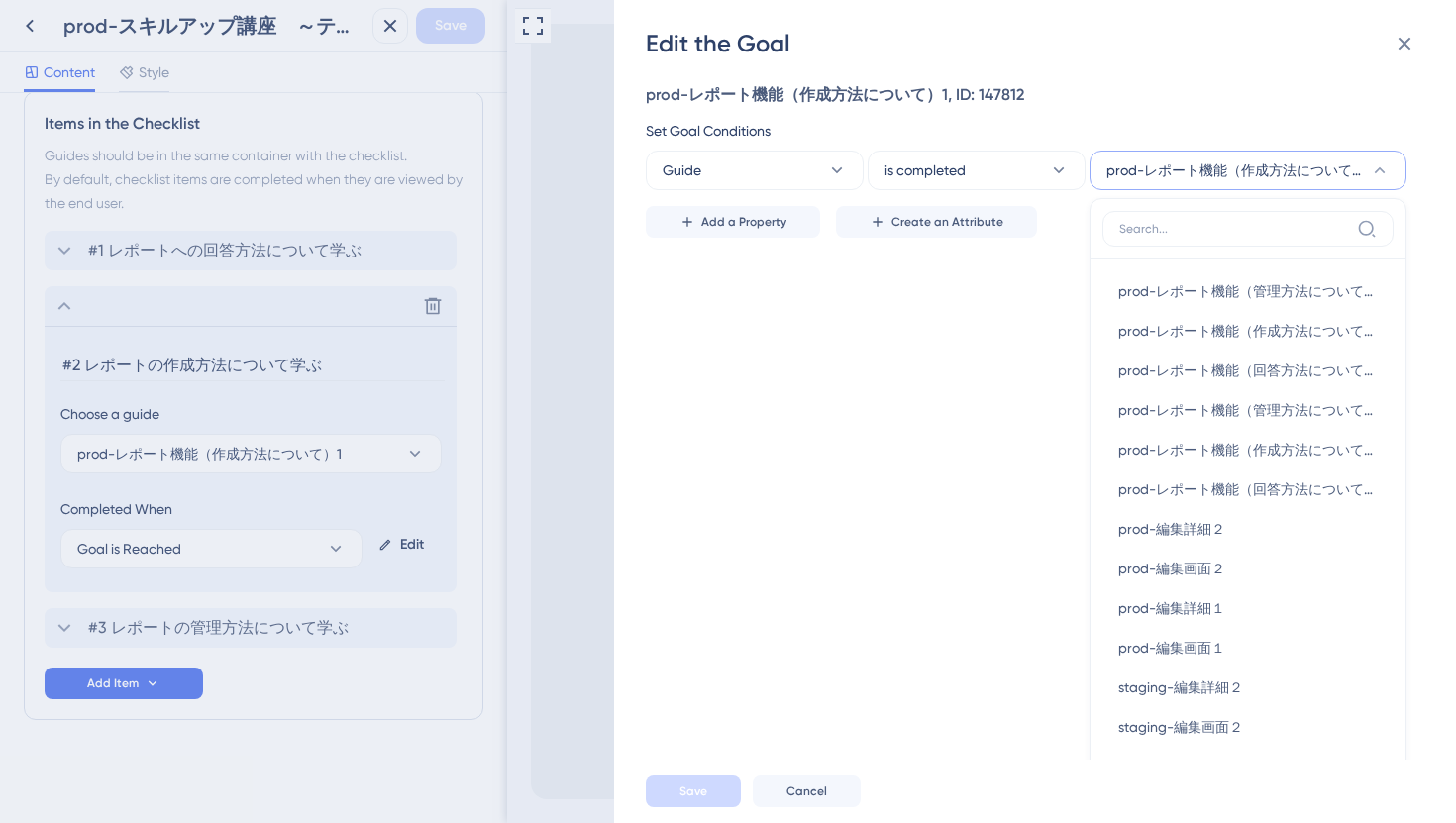 scroll, scrollTop: 89, scrollLeft: 0, axis: vertical 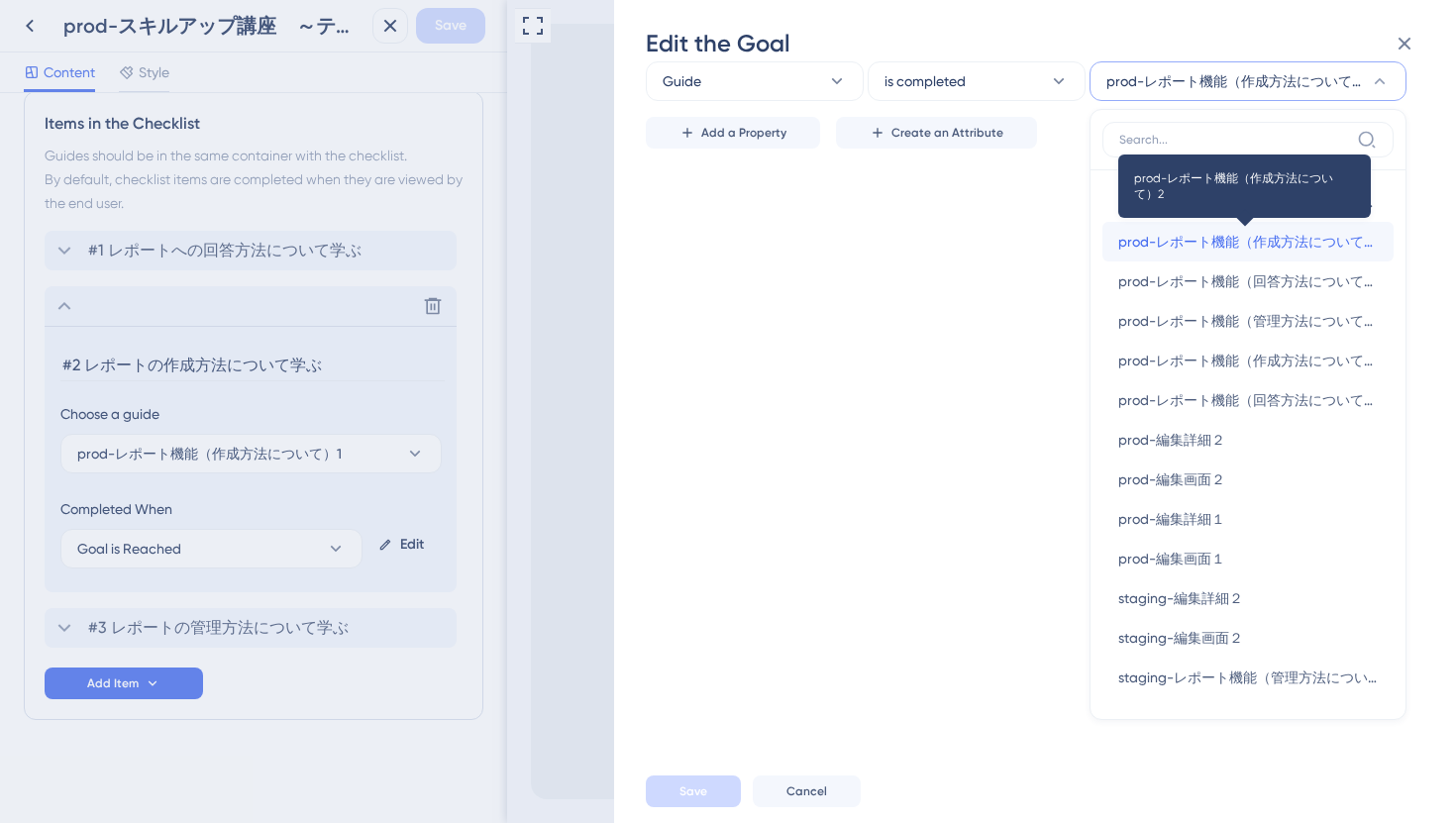 click on "prod-レポート機能（作成方法について）2" at bounding box center [1248, 242] 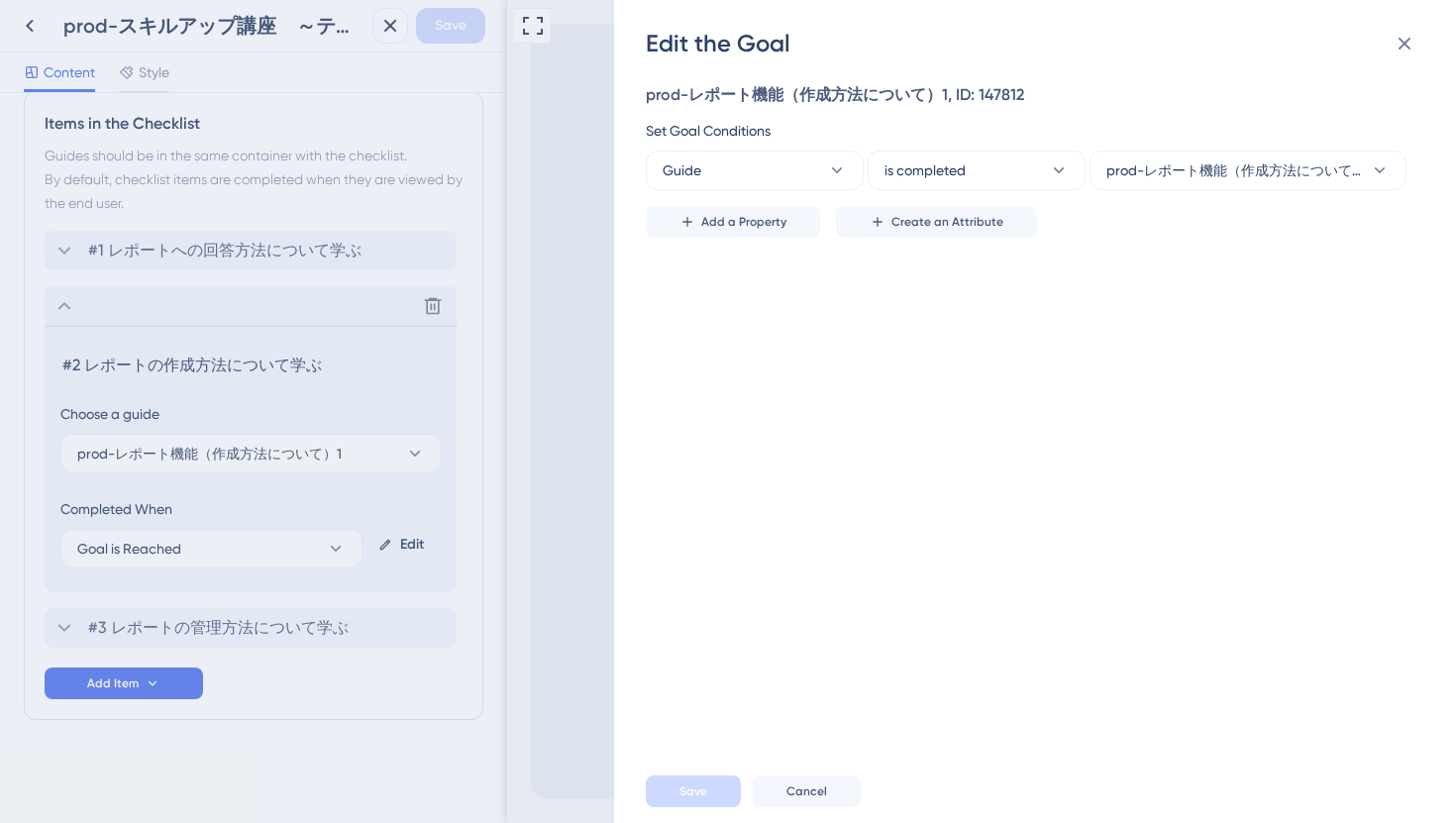 scroll, scrollTop: 0, scrollLeft: 0, axis: both 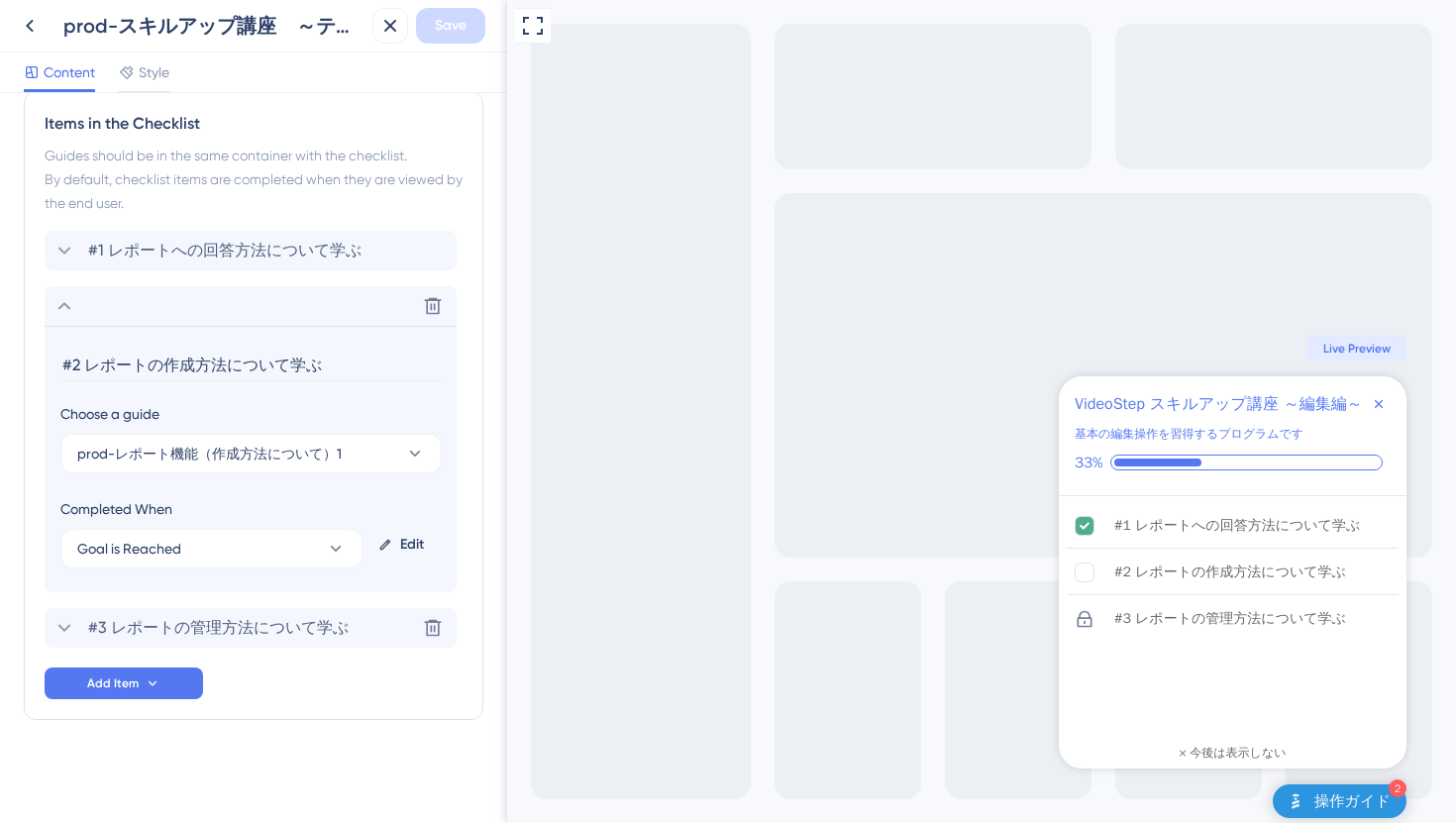 click on "#3 レポートの管理方法について学ぶ Delete" at bounding box center (251, 628) 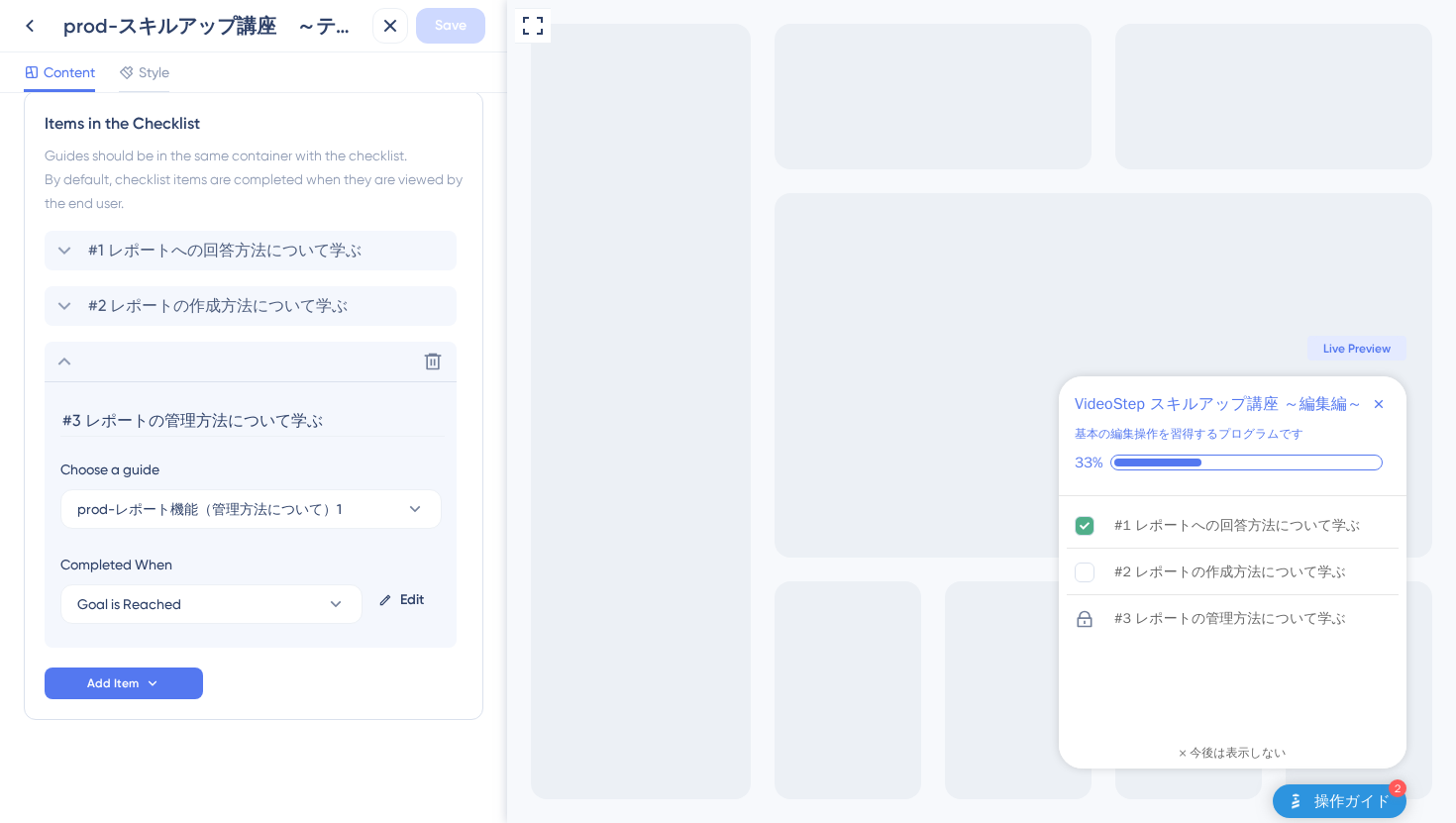 click on "Edit" at bounding box center [405, 600] 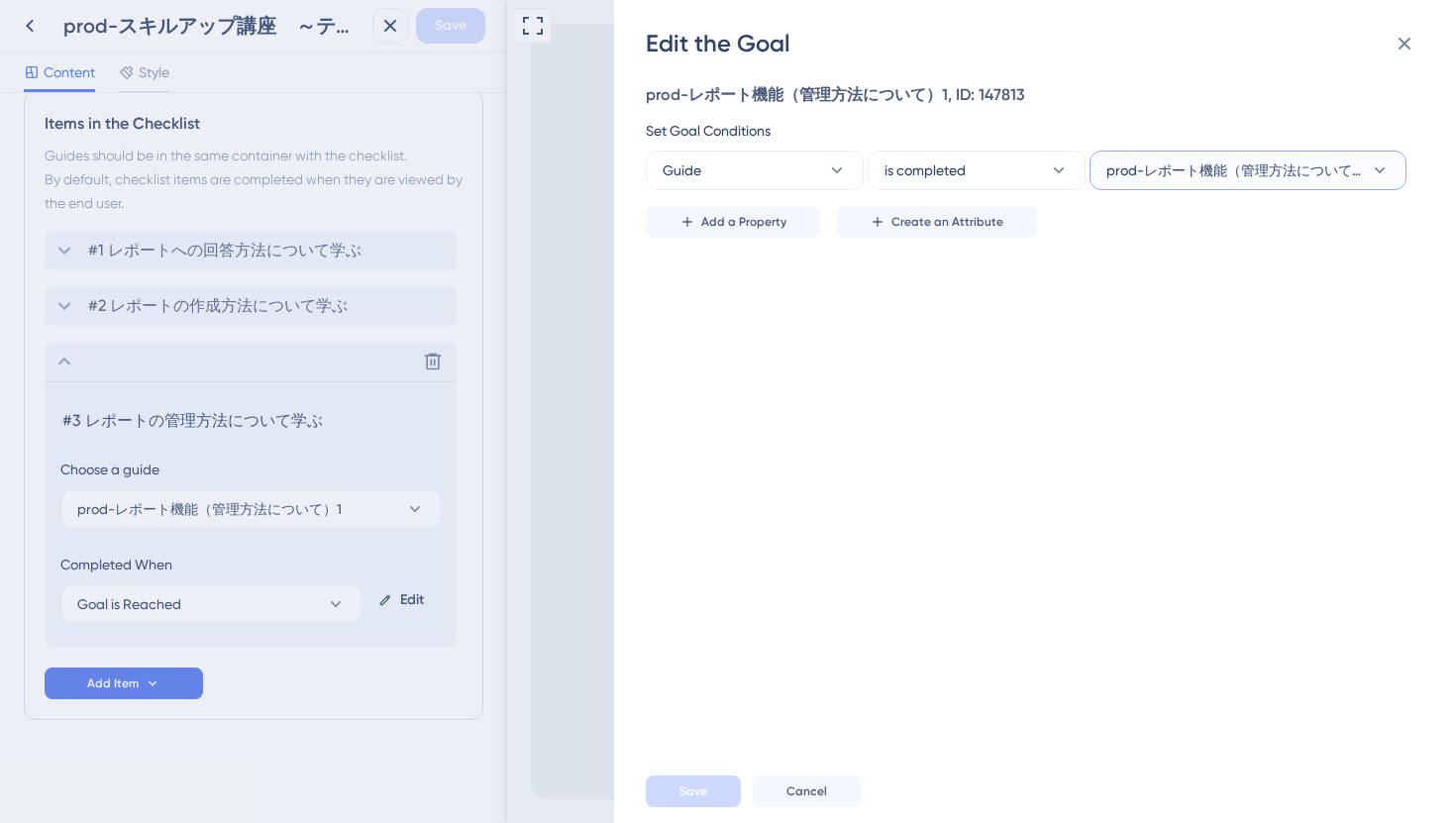 click on "prod-レポート機能（管理方法について）2" at bounding box center [1234, 170] 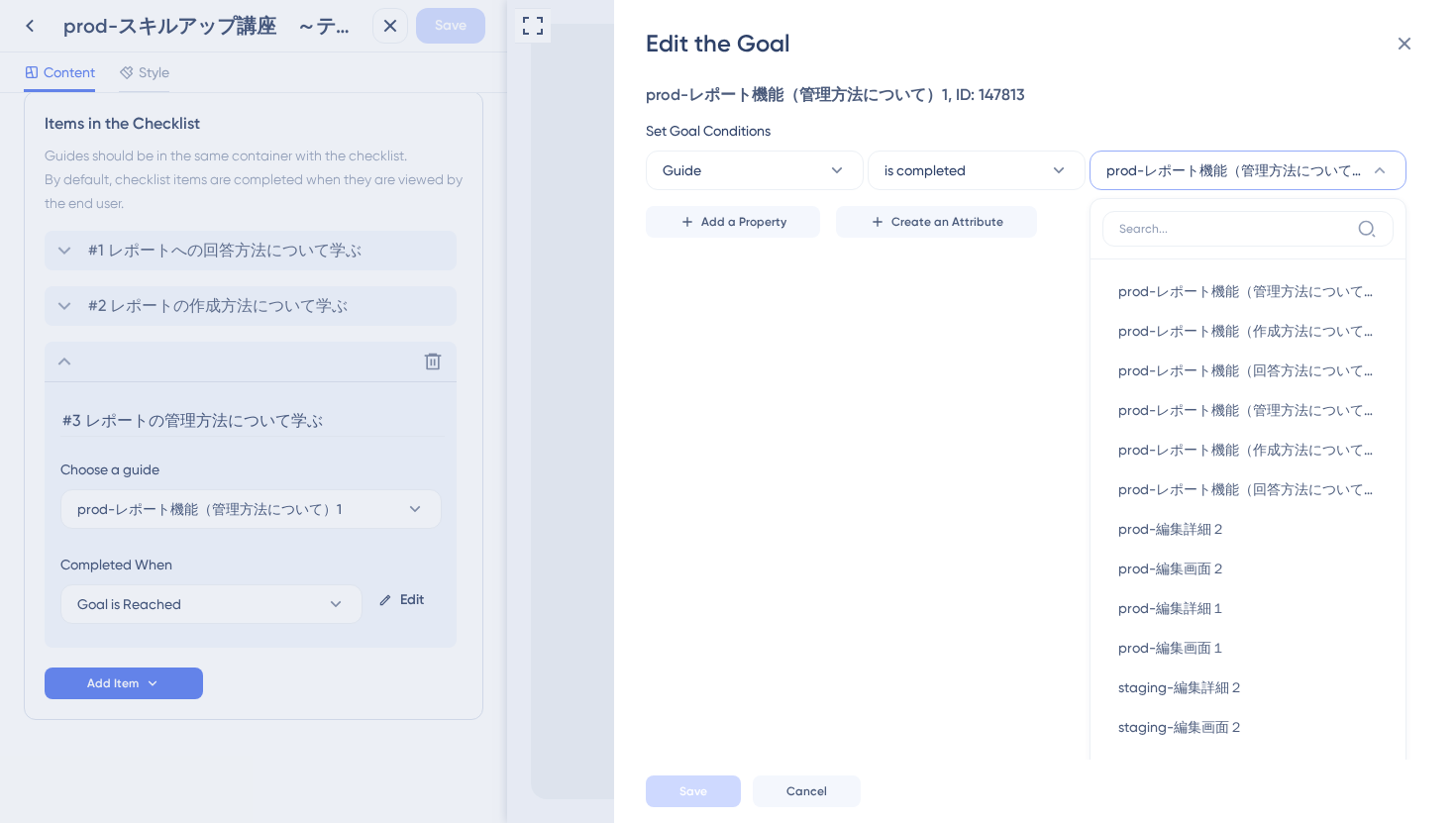 scroll, scrollTop: 89, scrollLeft: 0, axis: vertical 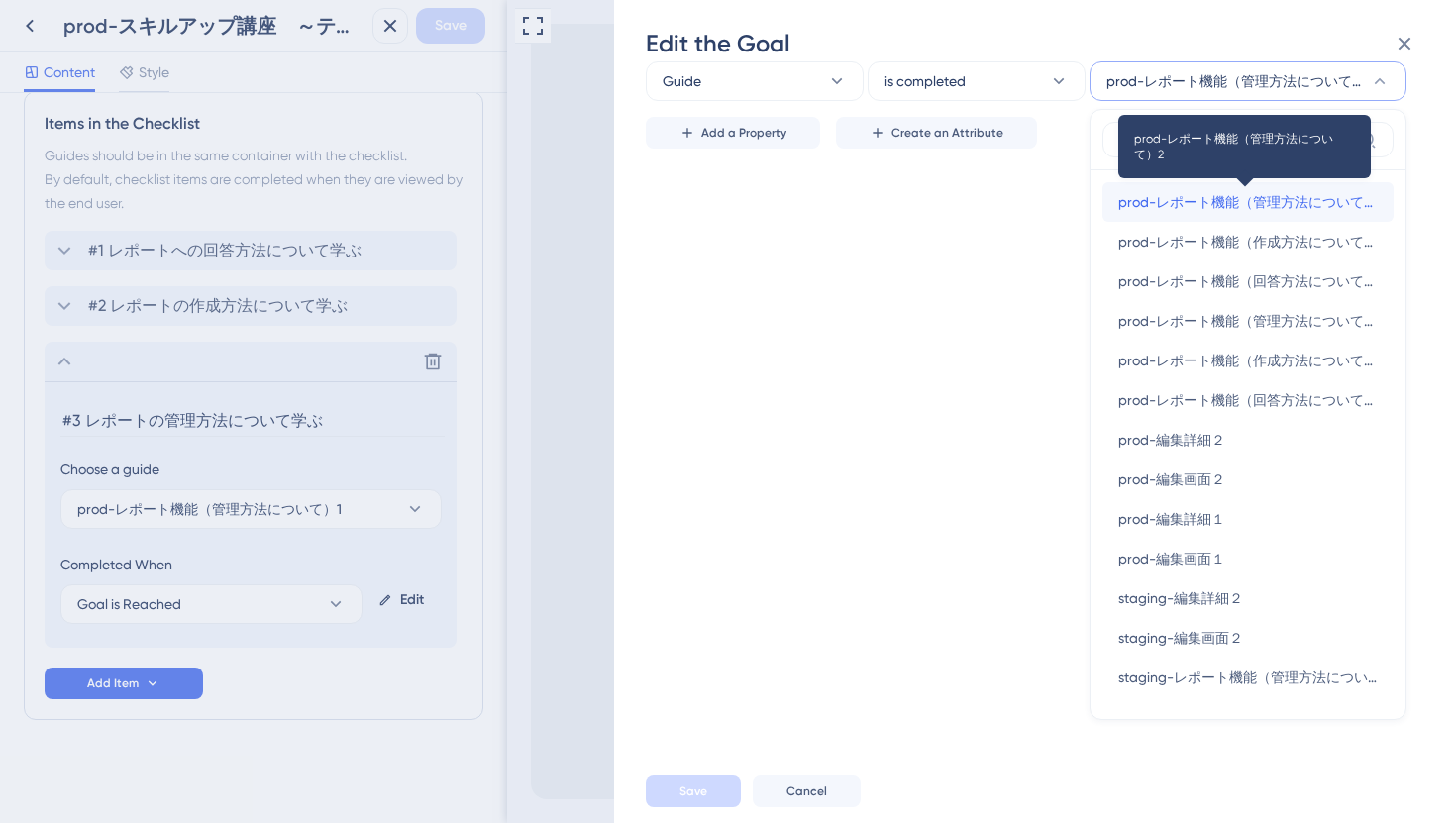 click on "prod-レポート機能（管理方法について）2" at bounding box center (1248, 202) 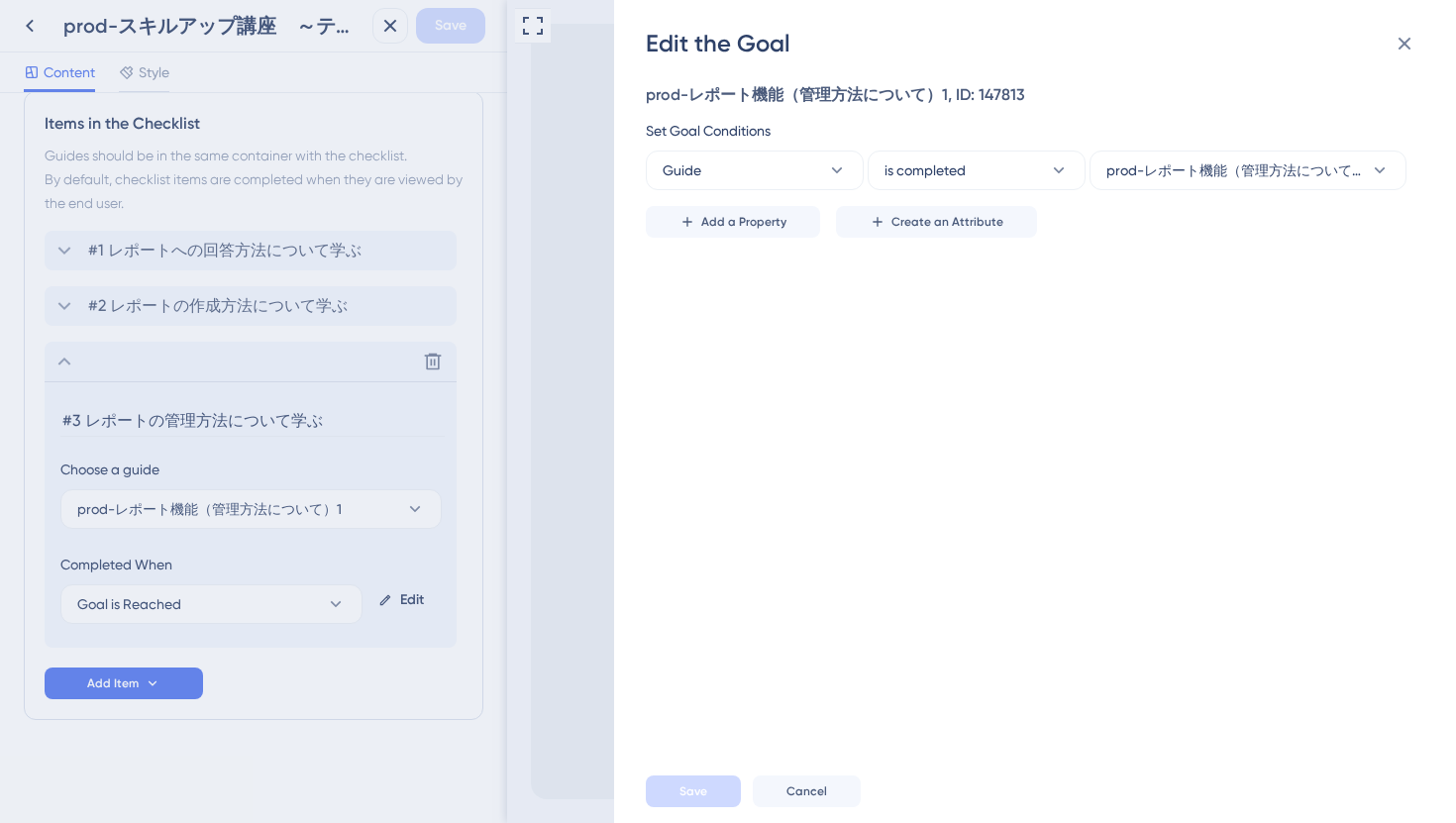 scroll, scrollTop: 0, scrollLeft: 0, axis: both 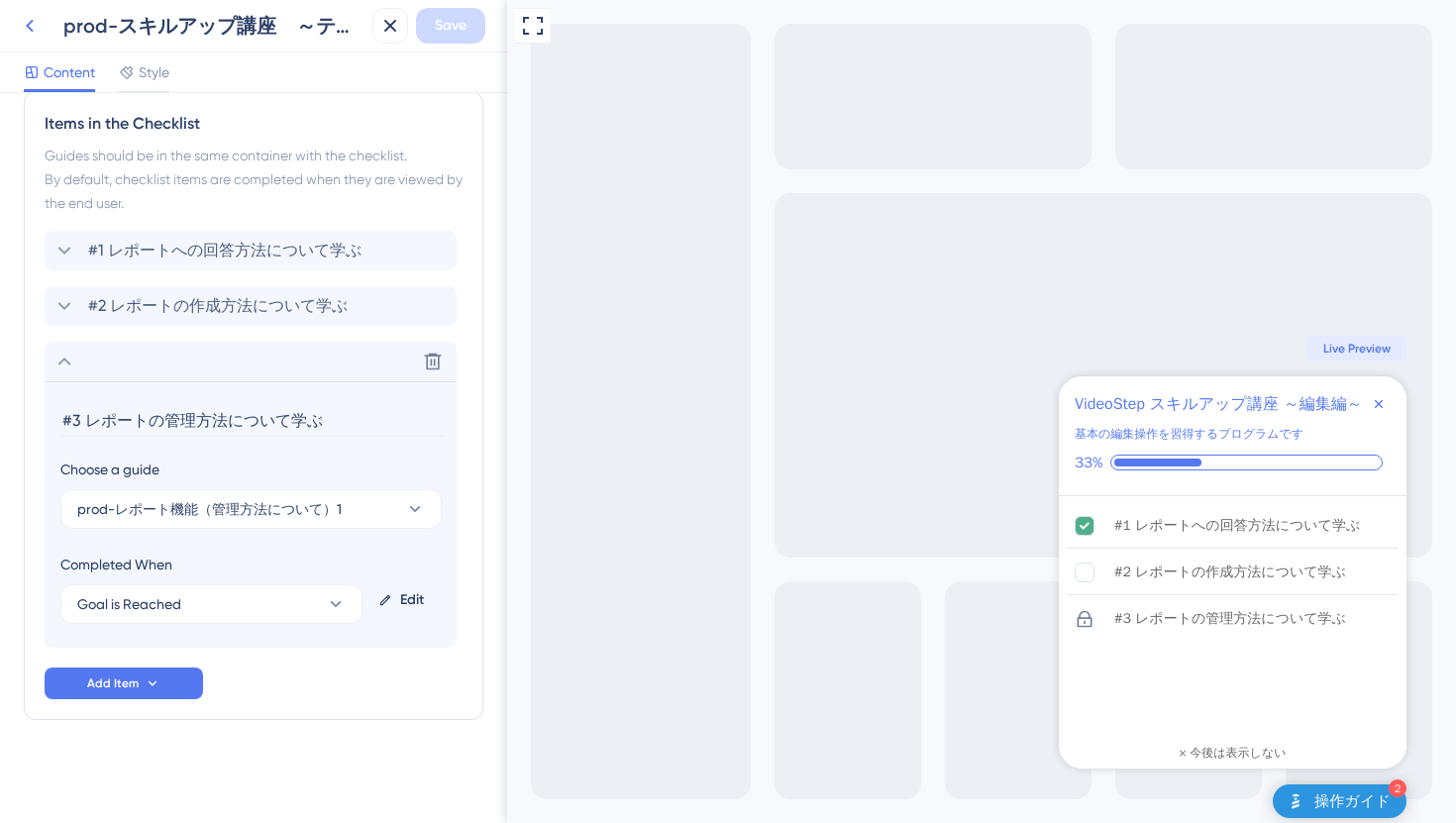 click 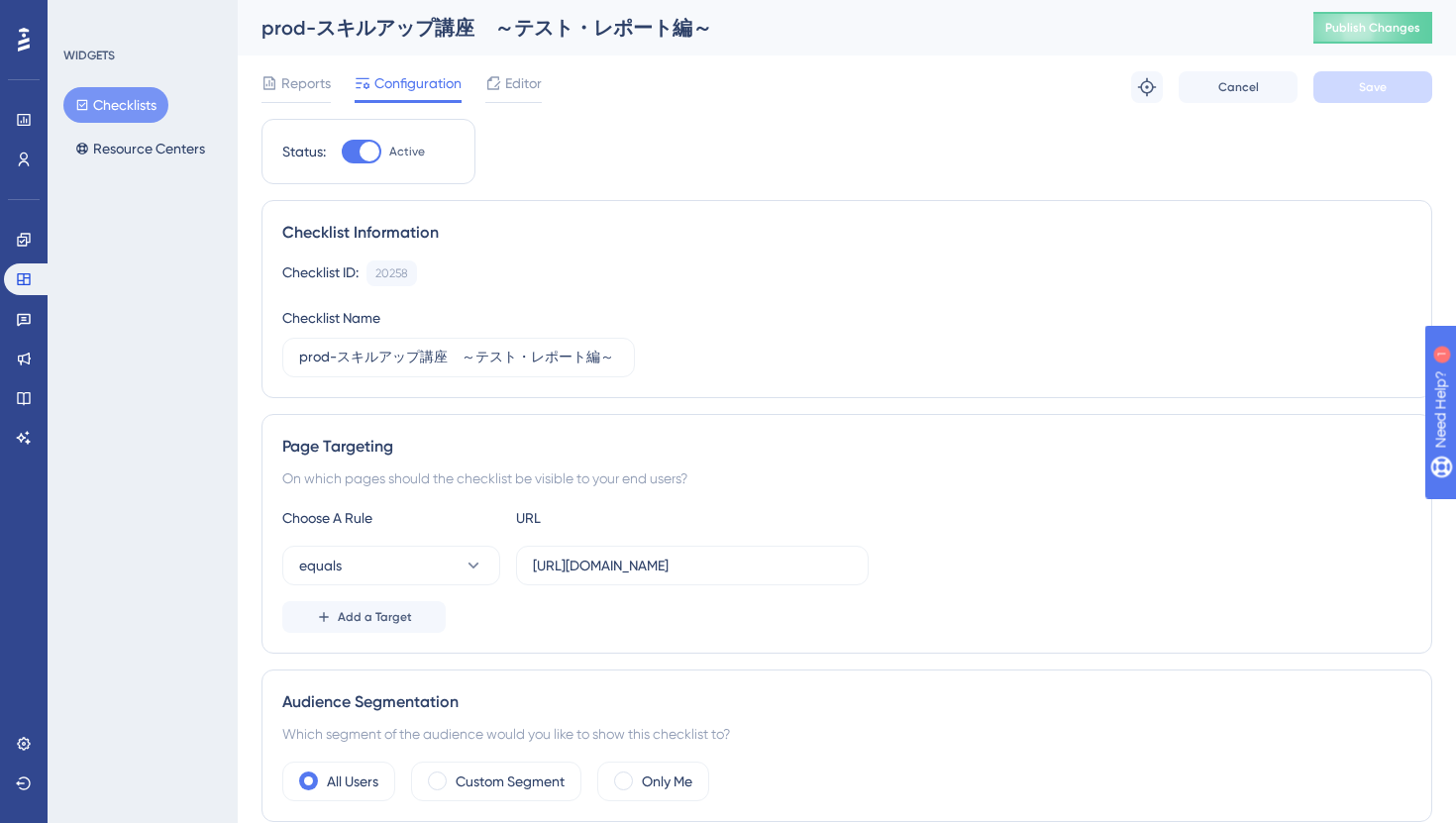 scroll, scrollTop: 0, scrollLeft: 0, axis: both 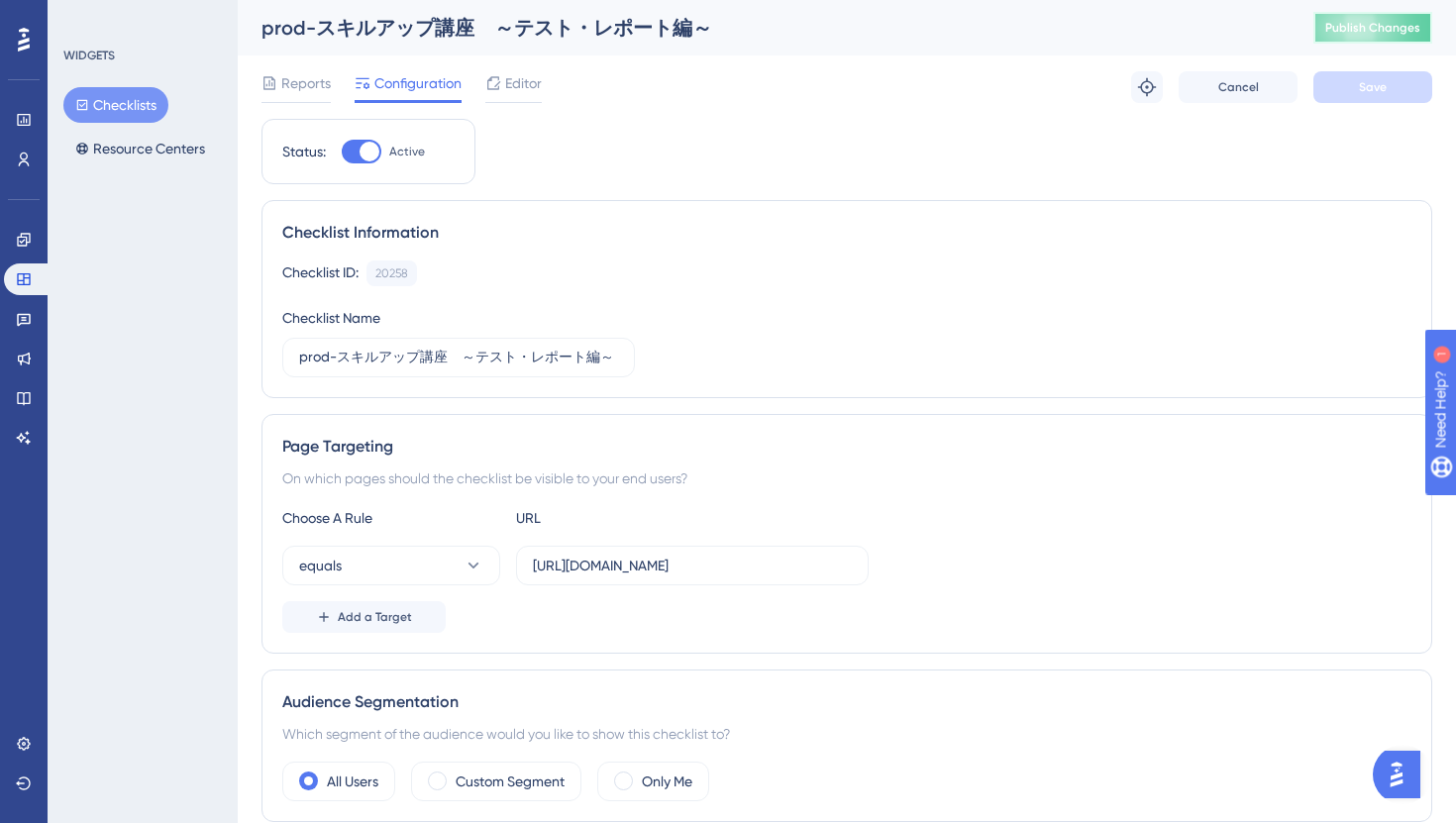 click on "Publish Changes" at bounding box center [1373, 28] 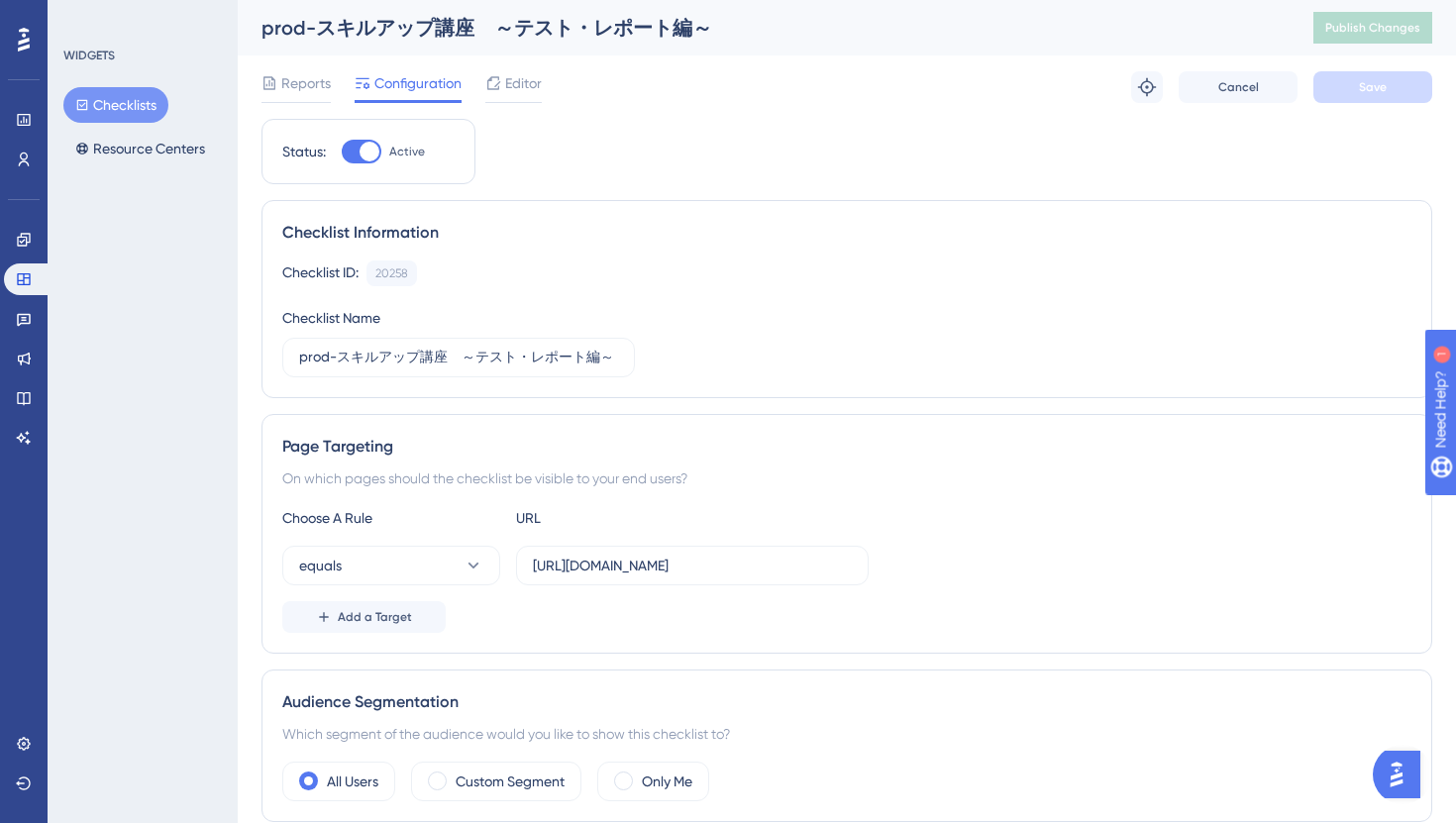 click at bounding box center (1397, 774) 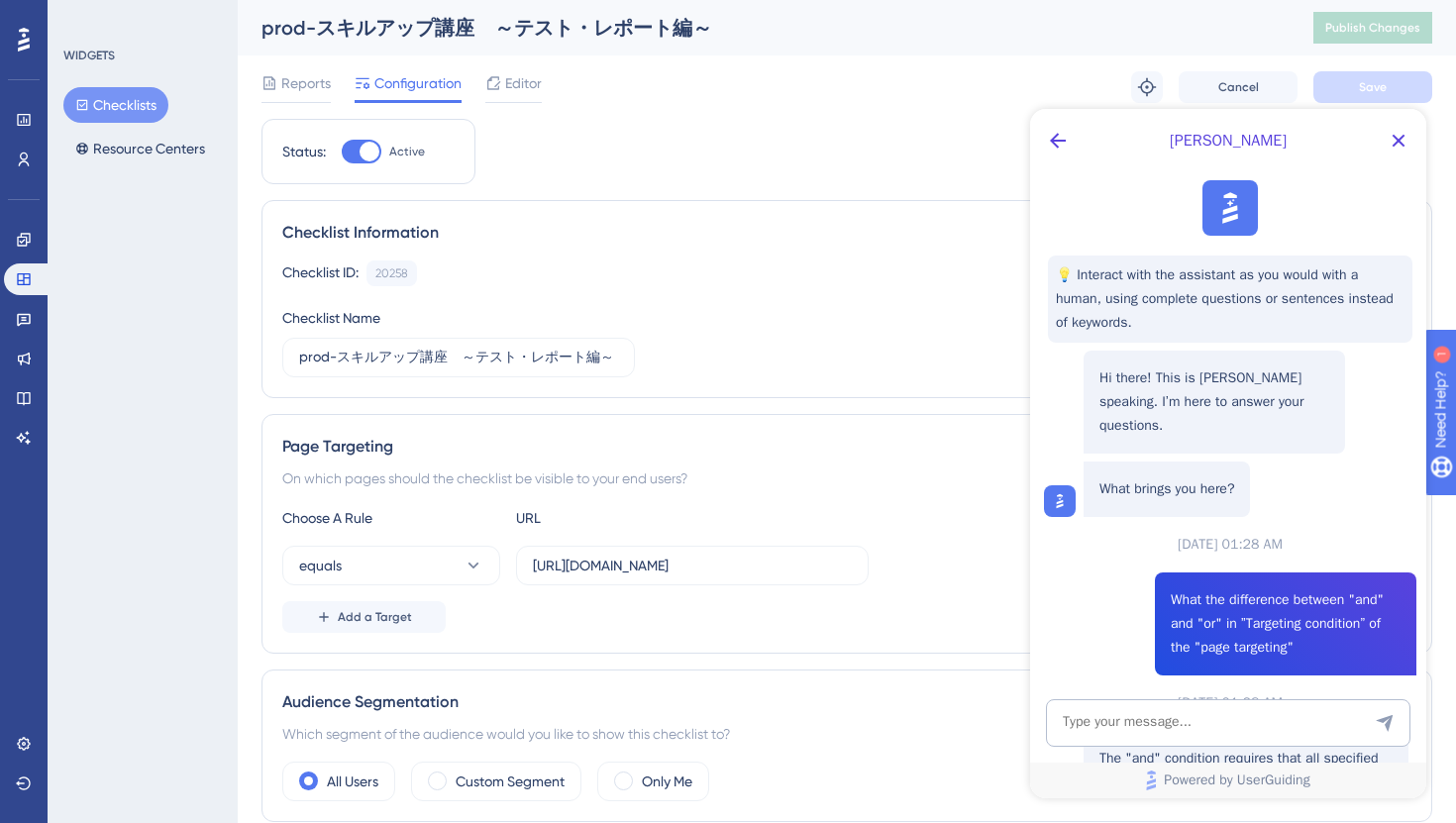 scroll, scrollTop: 0, scrollLeft: 0, axis: both 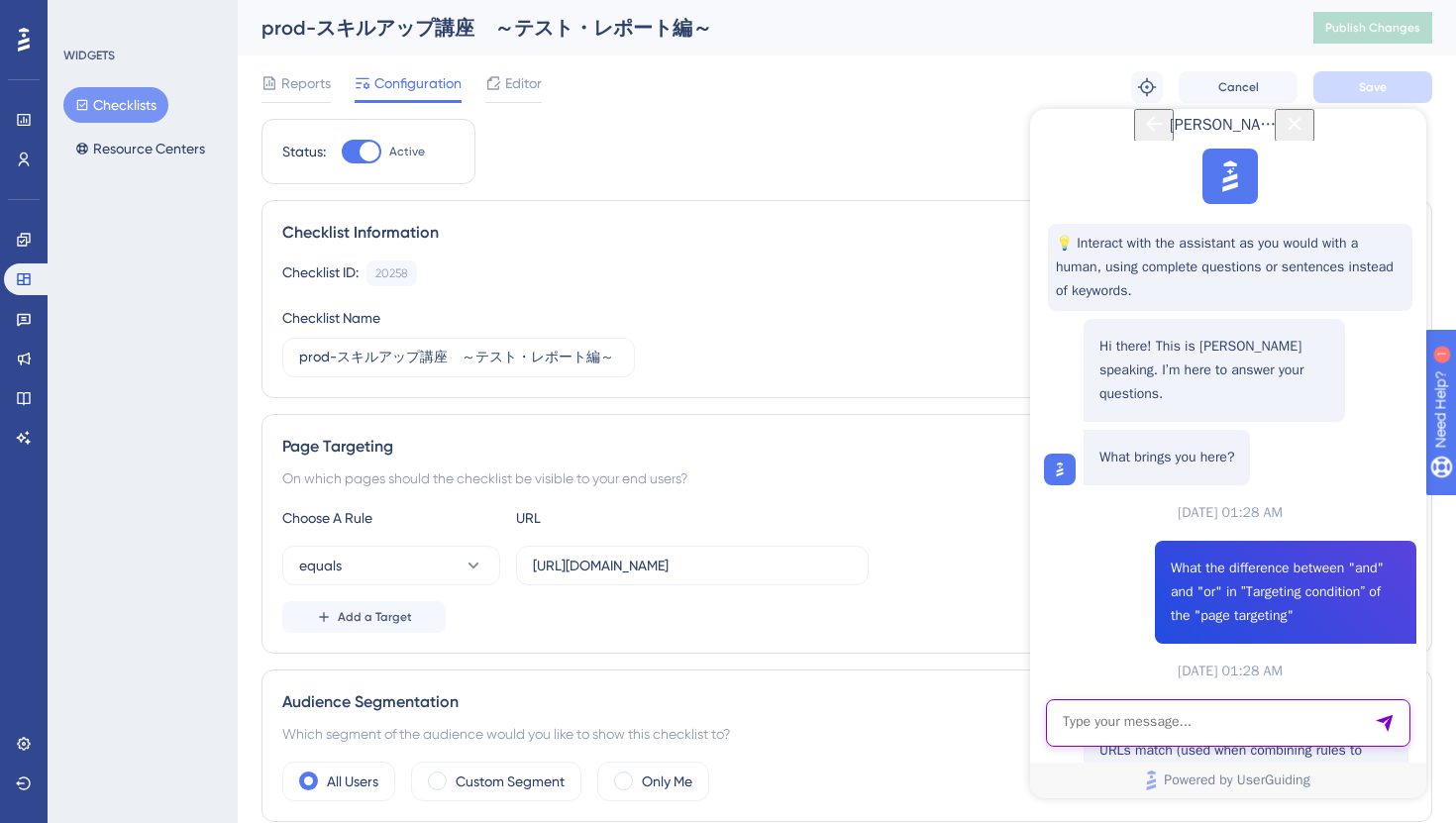 click at bounding box center [1228, 723] 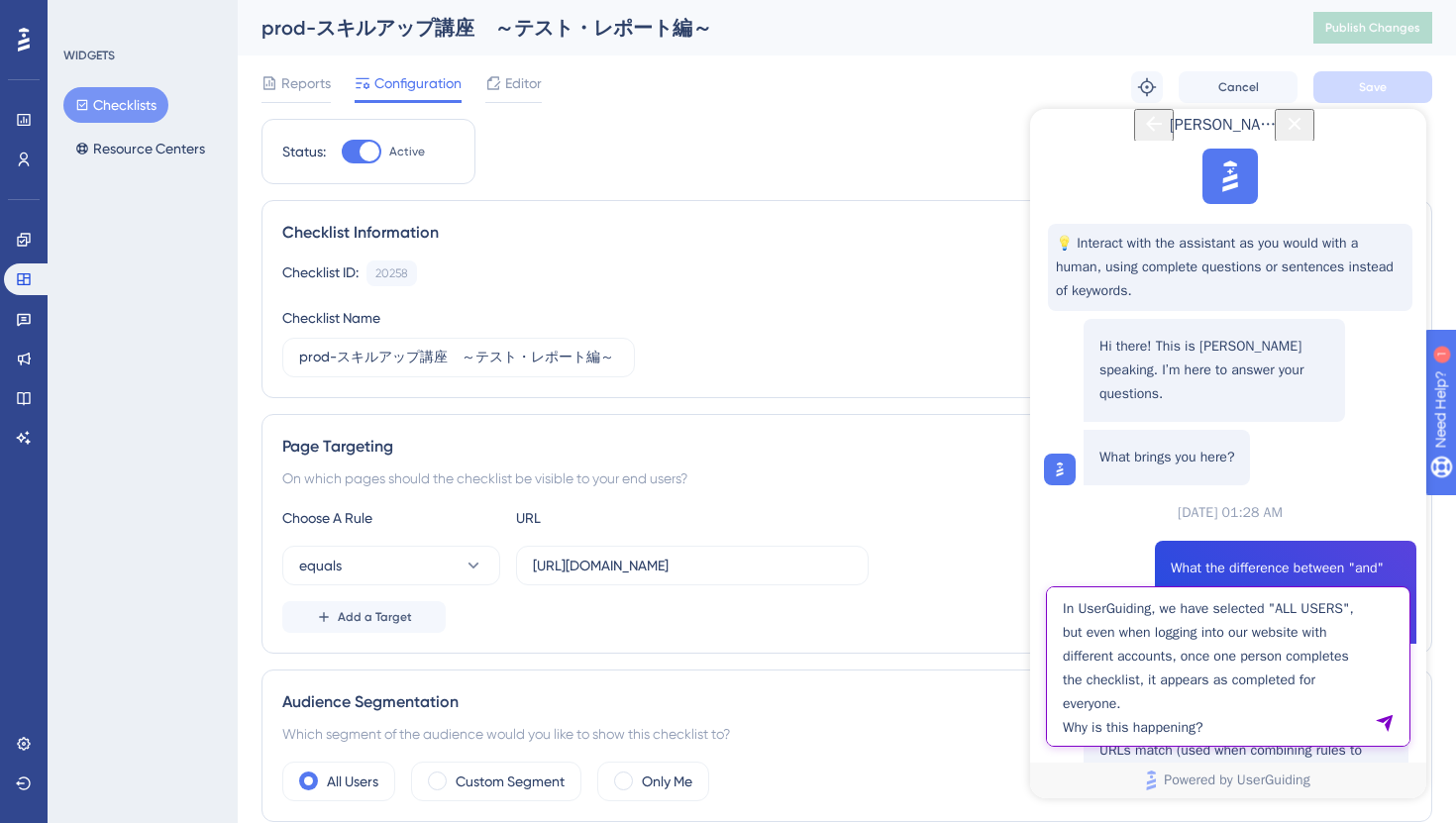 type on "In UserGuiding, we have selected "ALL USERS", but even when logging into our website with different accounts, once one person completes the checklist, it appears as completed for everyone.
Why is this happening?" 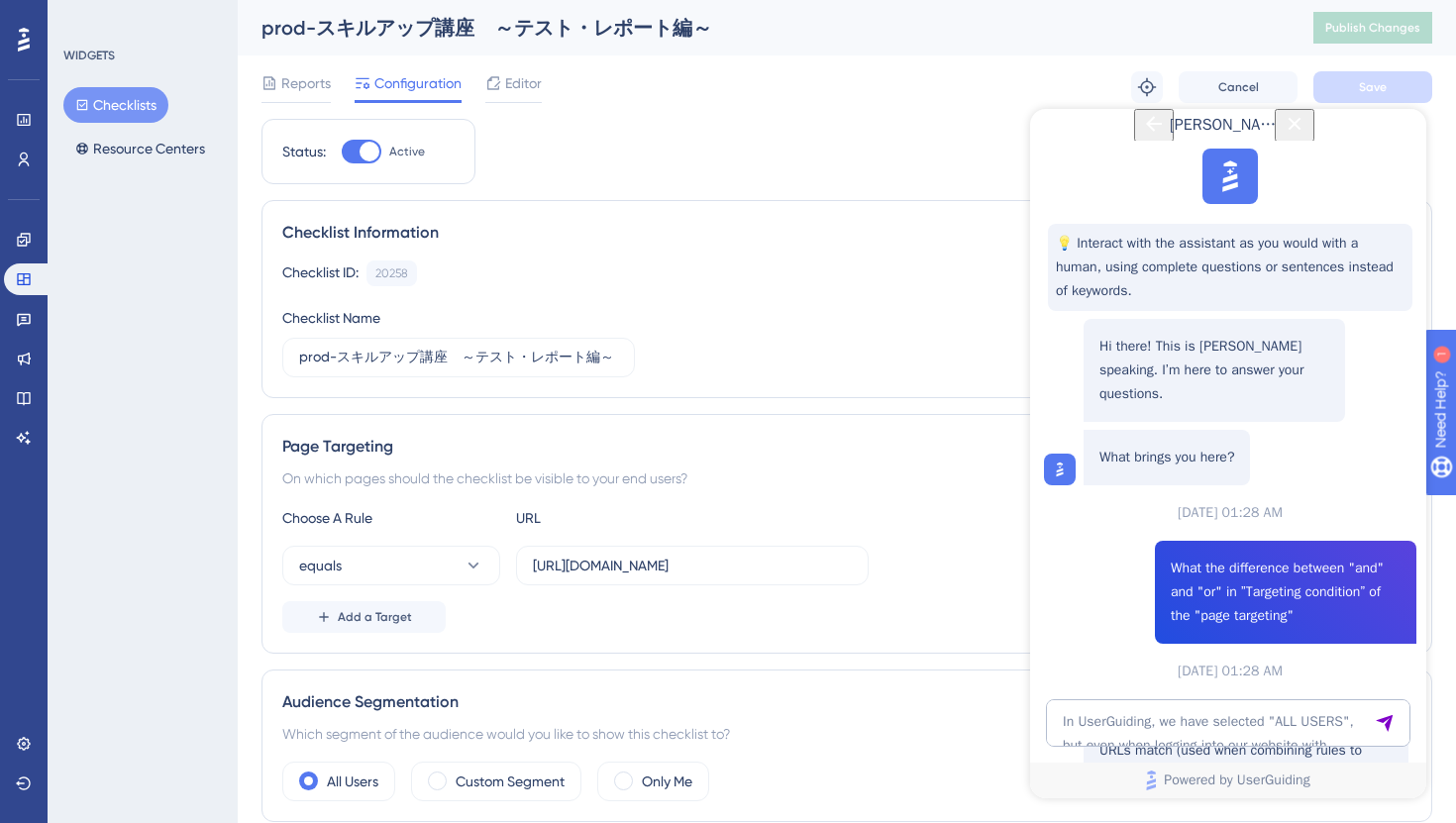 scroll, scrollTop: 978, scrollLeft: 0, axis: vertical 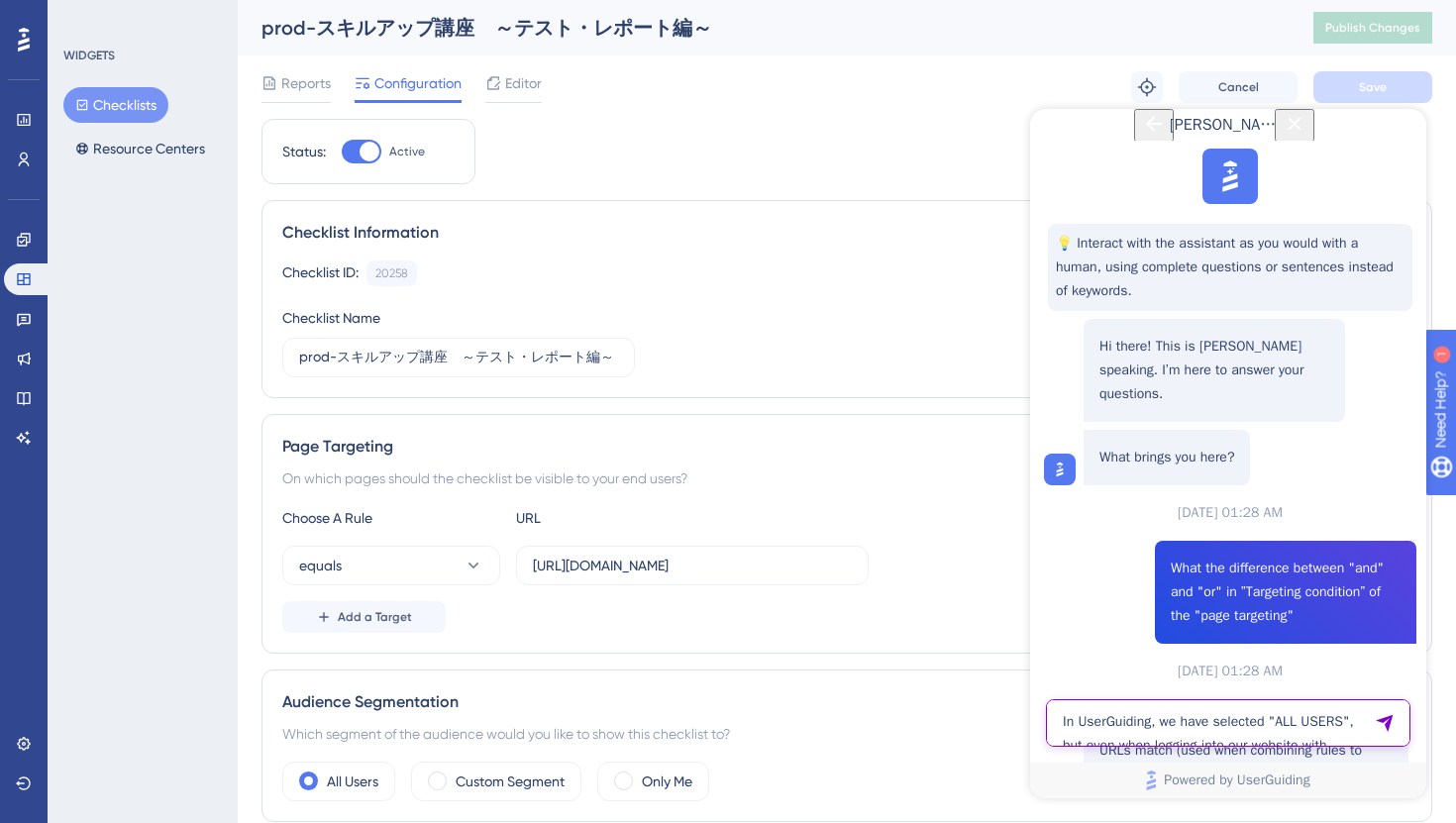 click on "In UserGuiding, we have selected "ALL USERS", but even when logging into our website with different accounts, once one person completes the checklist, it appears as completed for everyone.
Why is this happening?" at bounding box center (1228, 723) 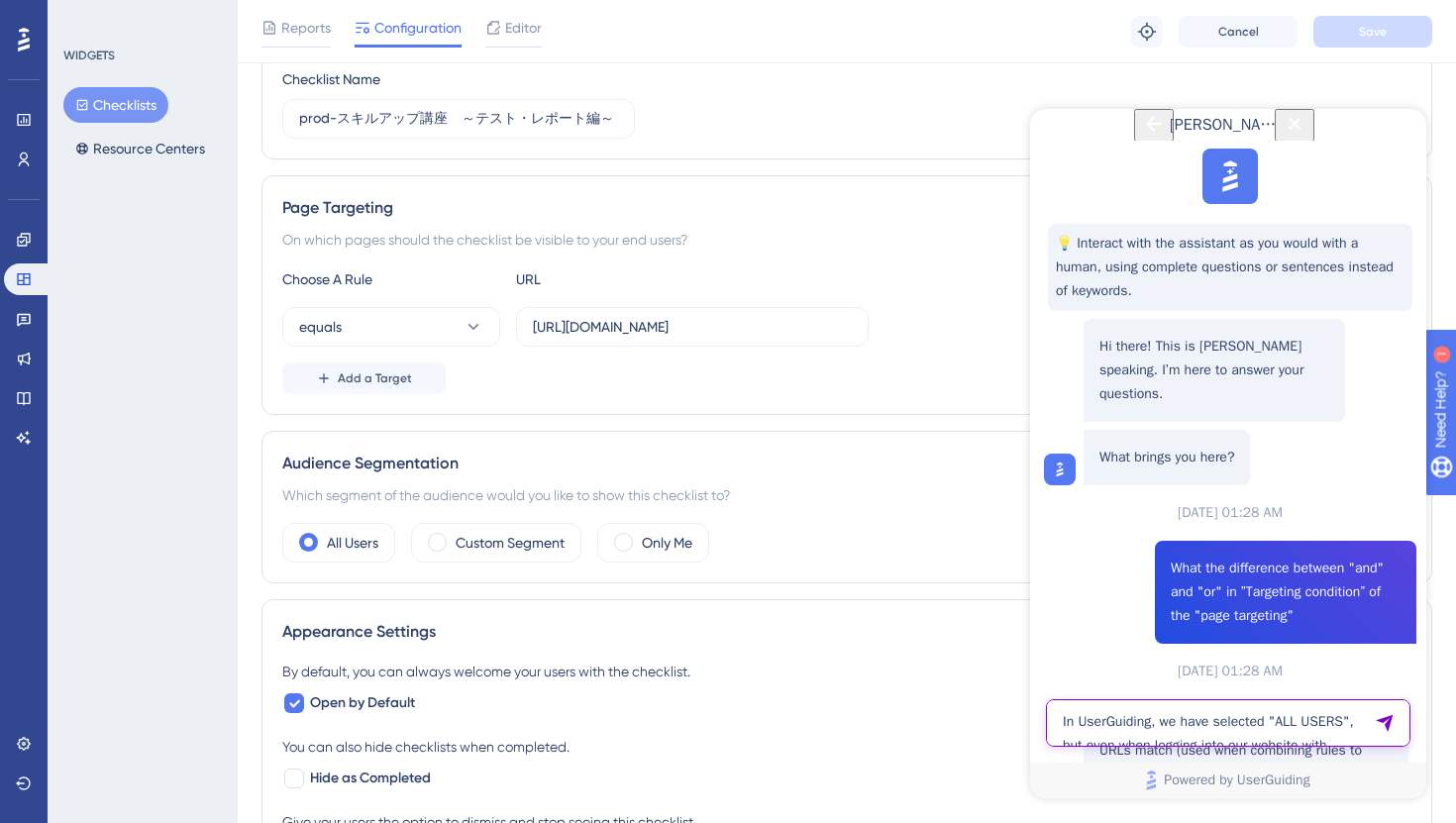 scroll, scrollTop: 348, scrollLeft: 0, axis: vertical 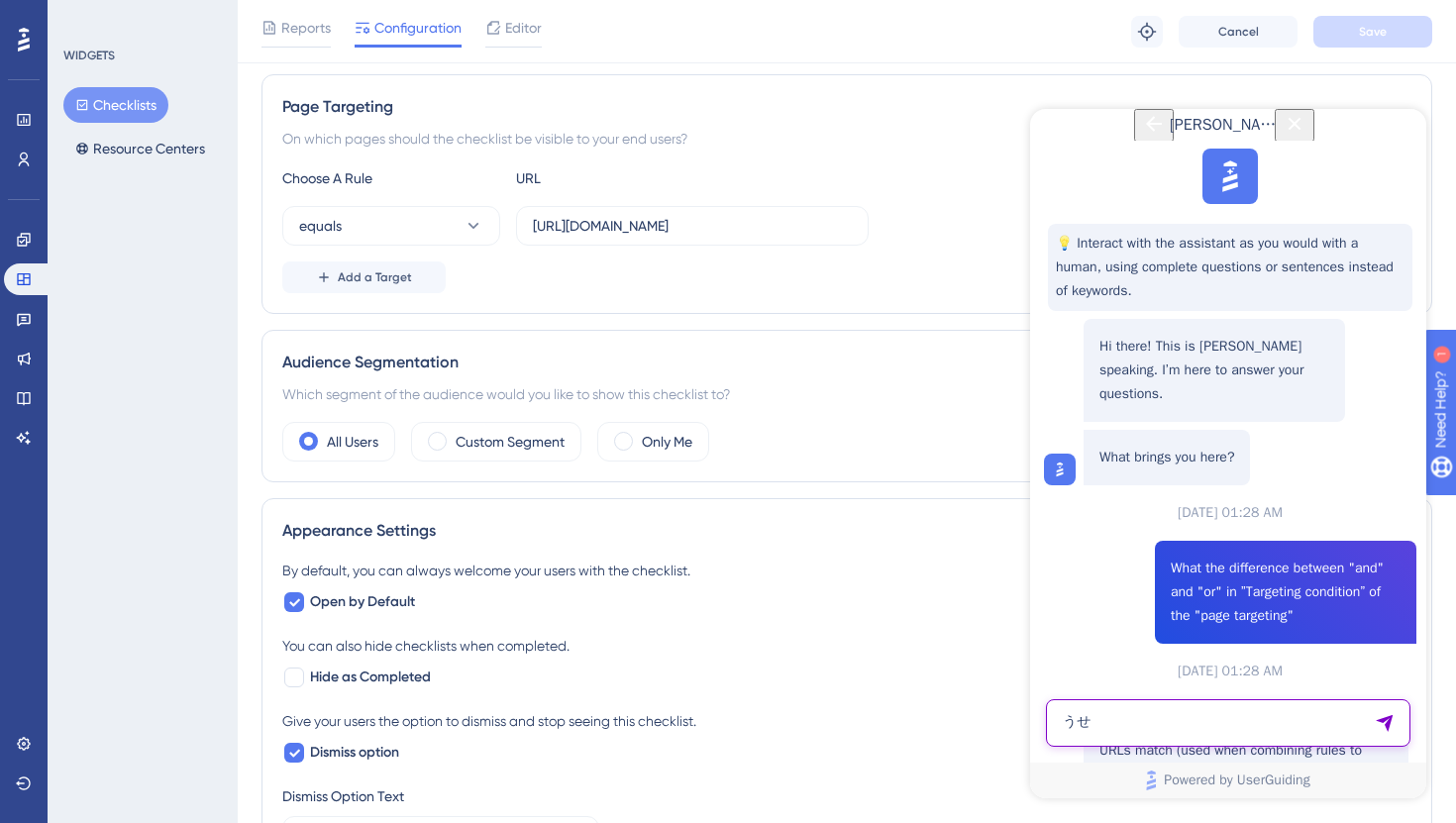type on "う" 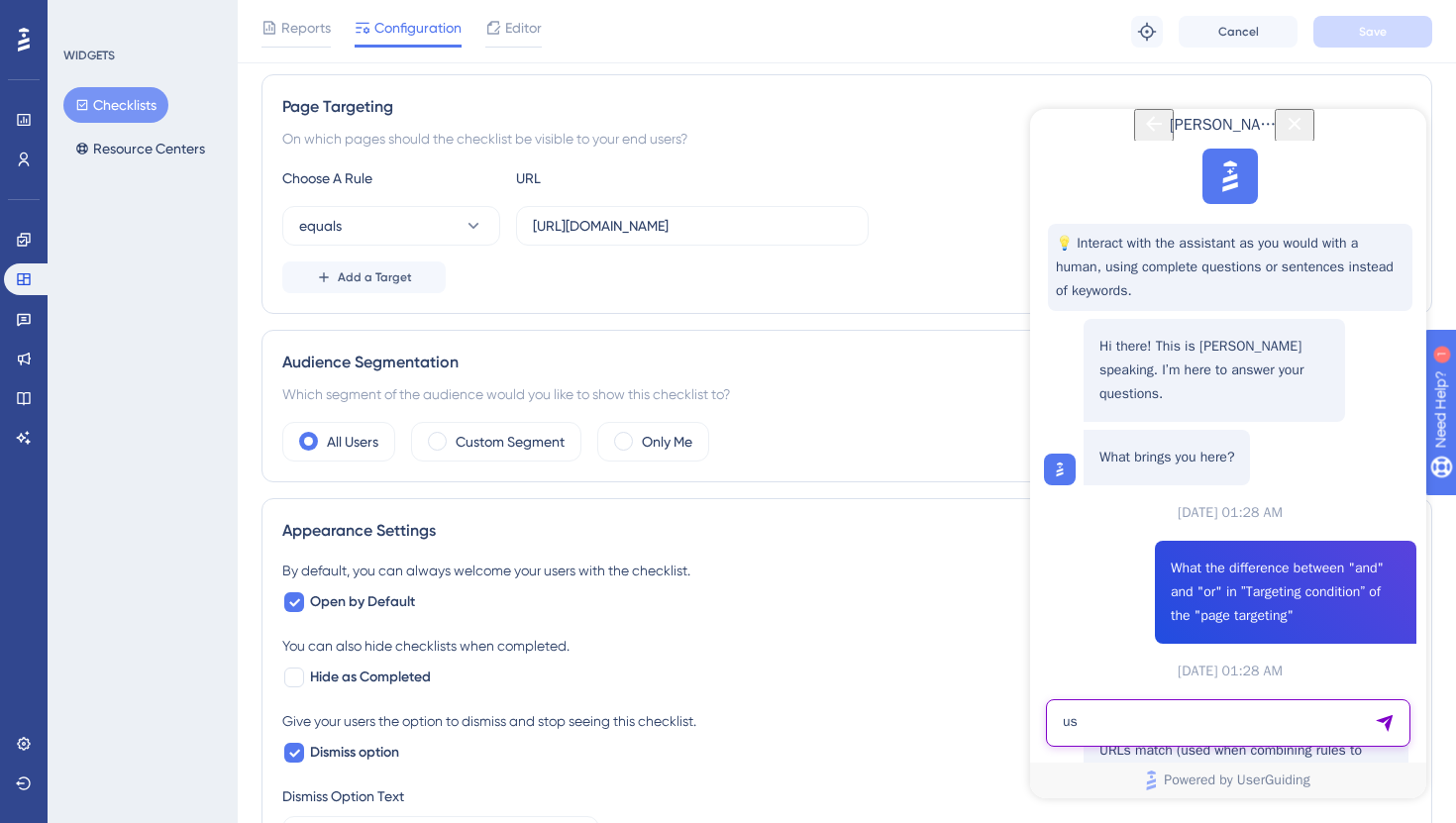 type on "u" 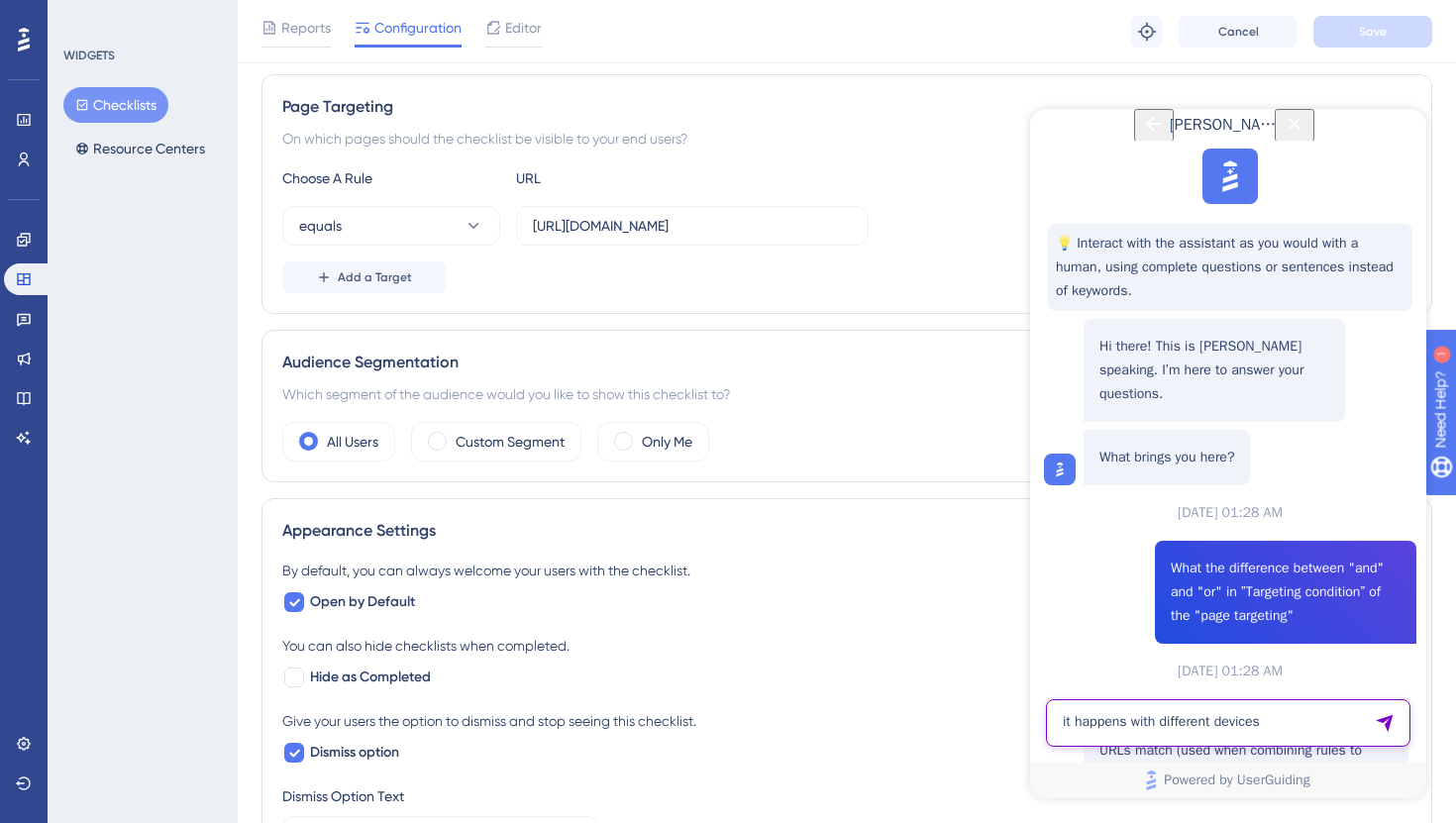 type on "it happens with different devices" 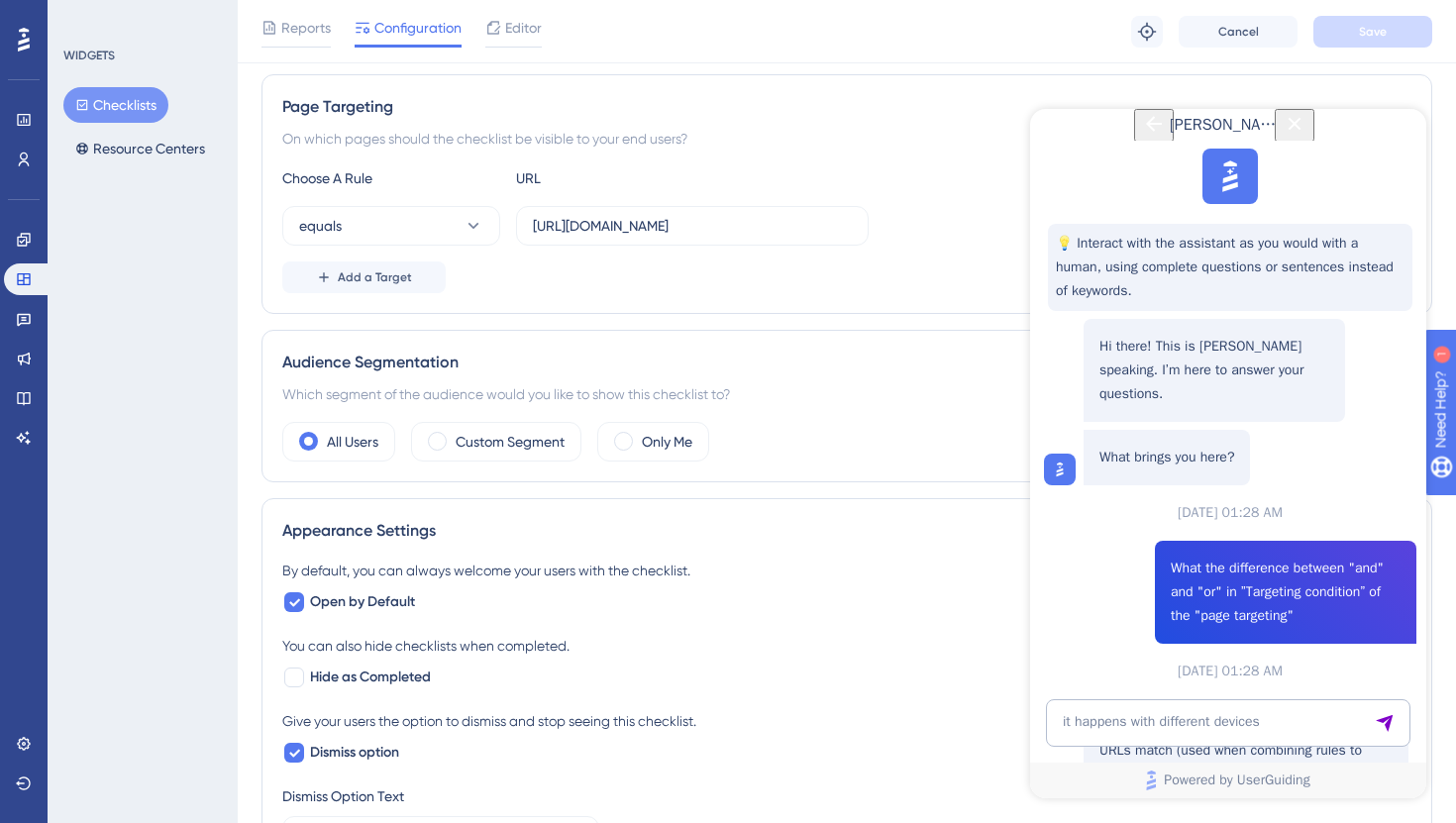 scroll, scrollTop: 1408, scrollLeft: 0, axis: vertical 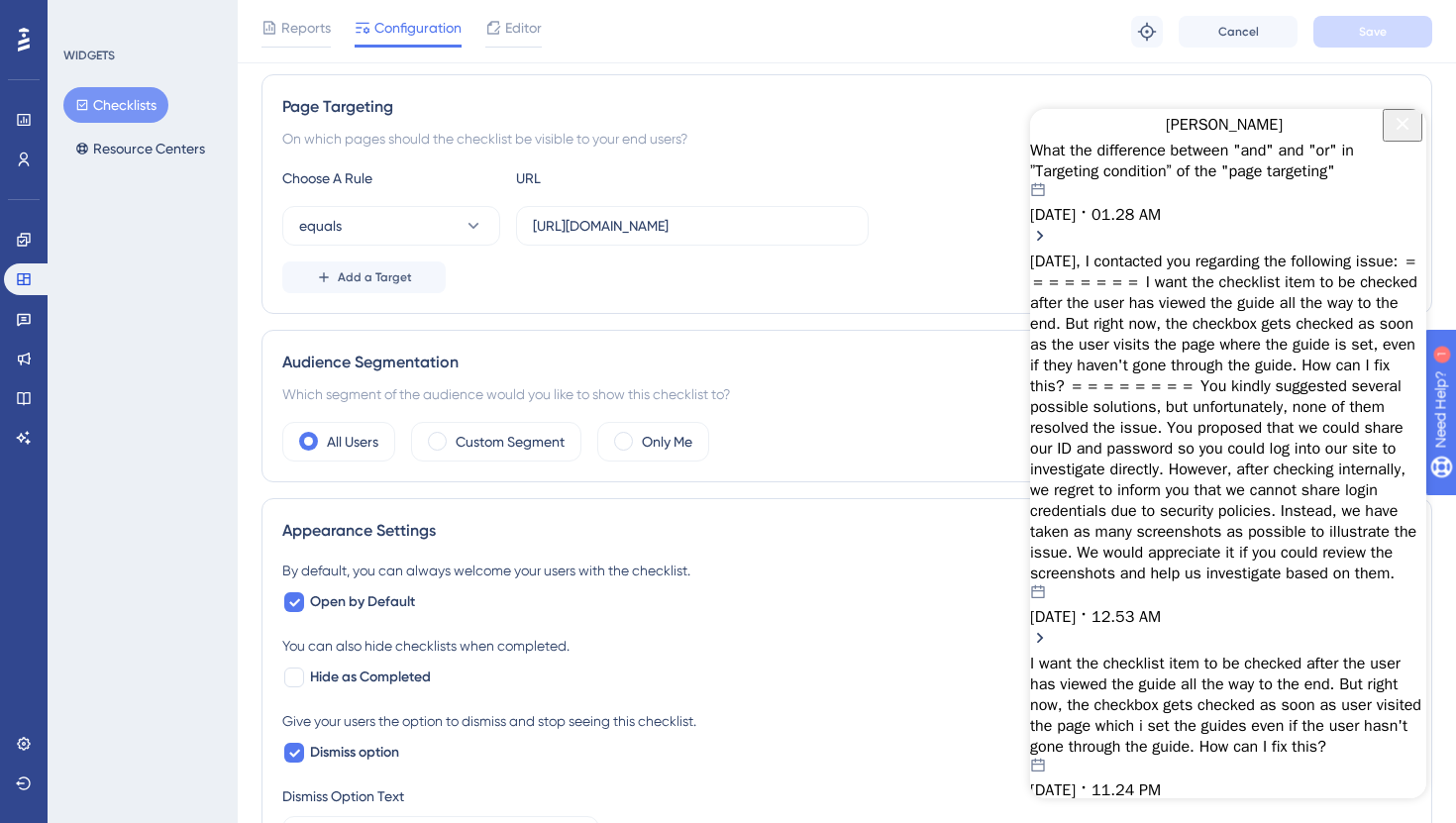 click 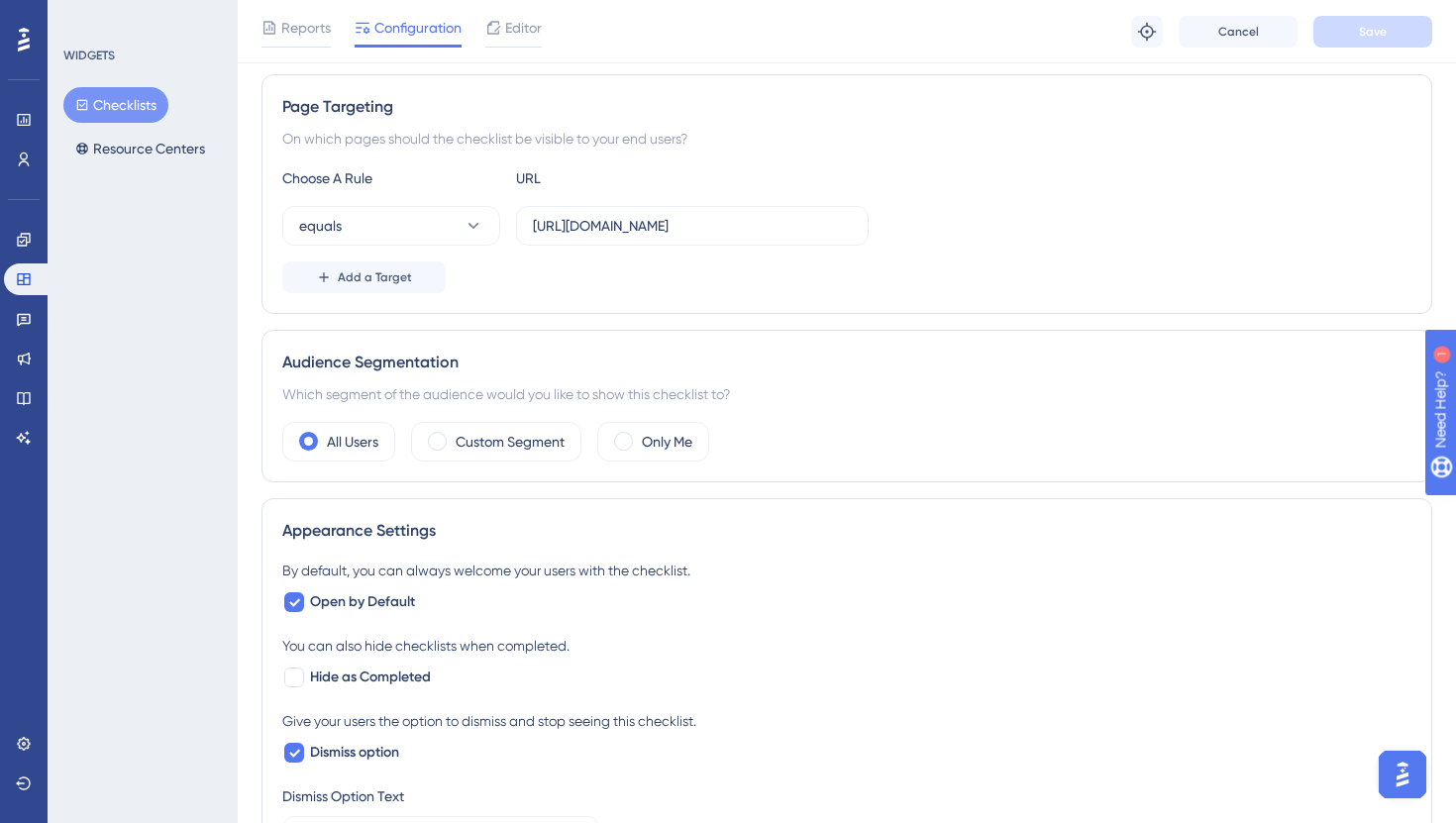 scroll, scrollTop: 0, scrollLeft: 0, axis: both 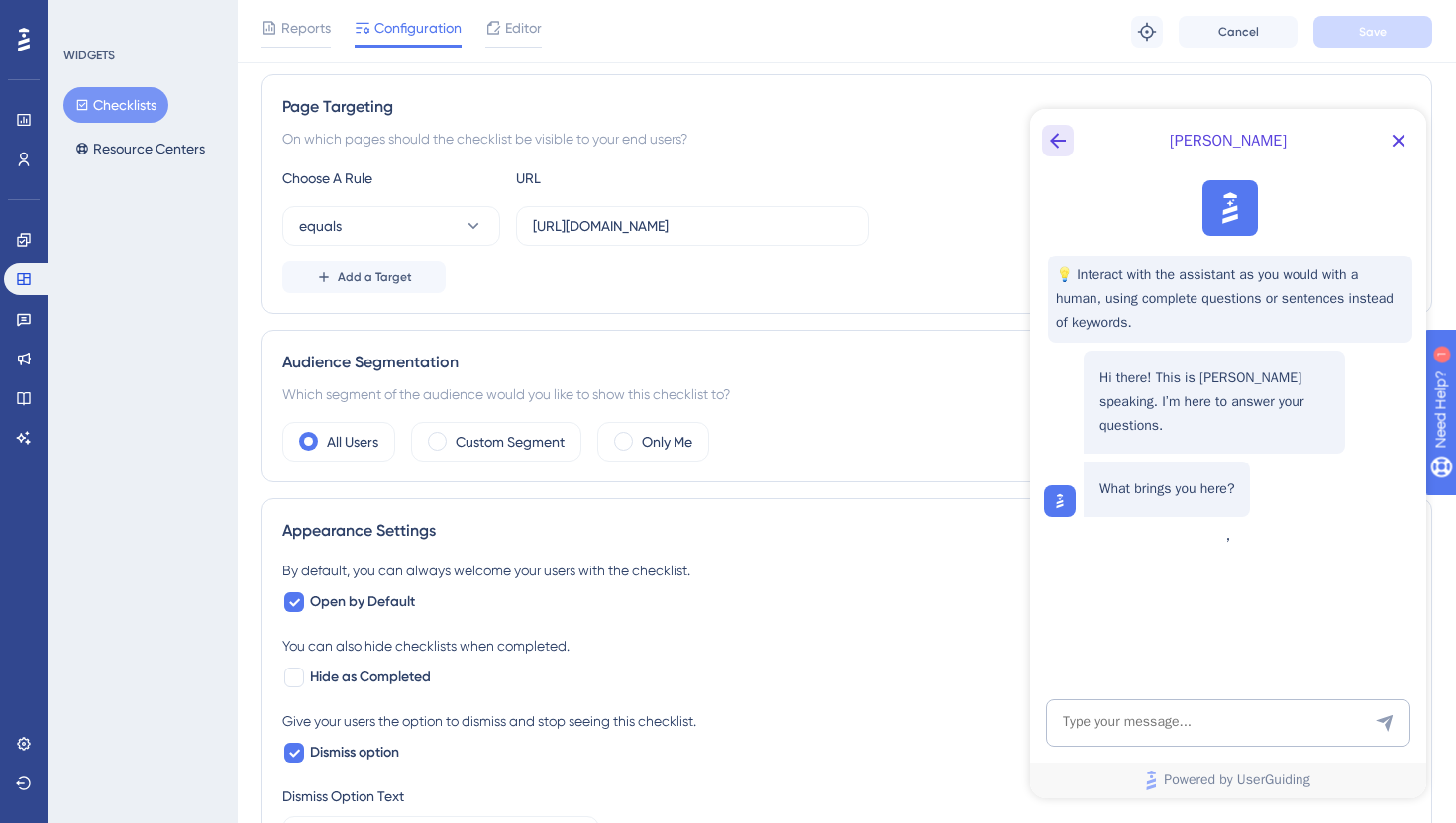 click 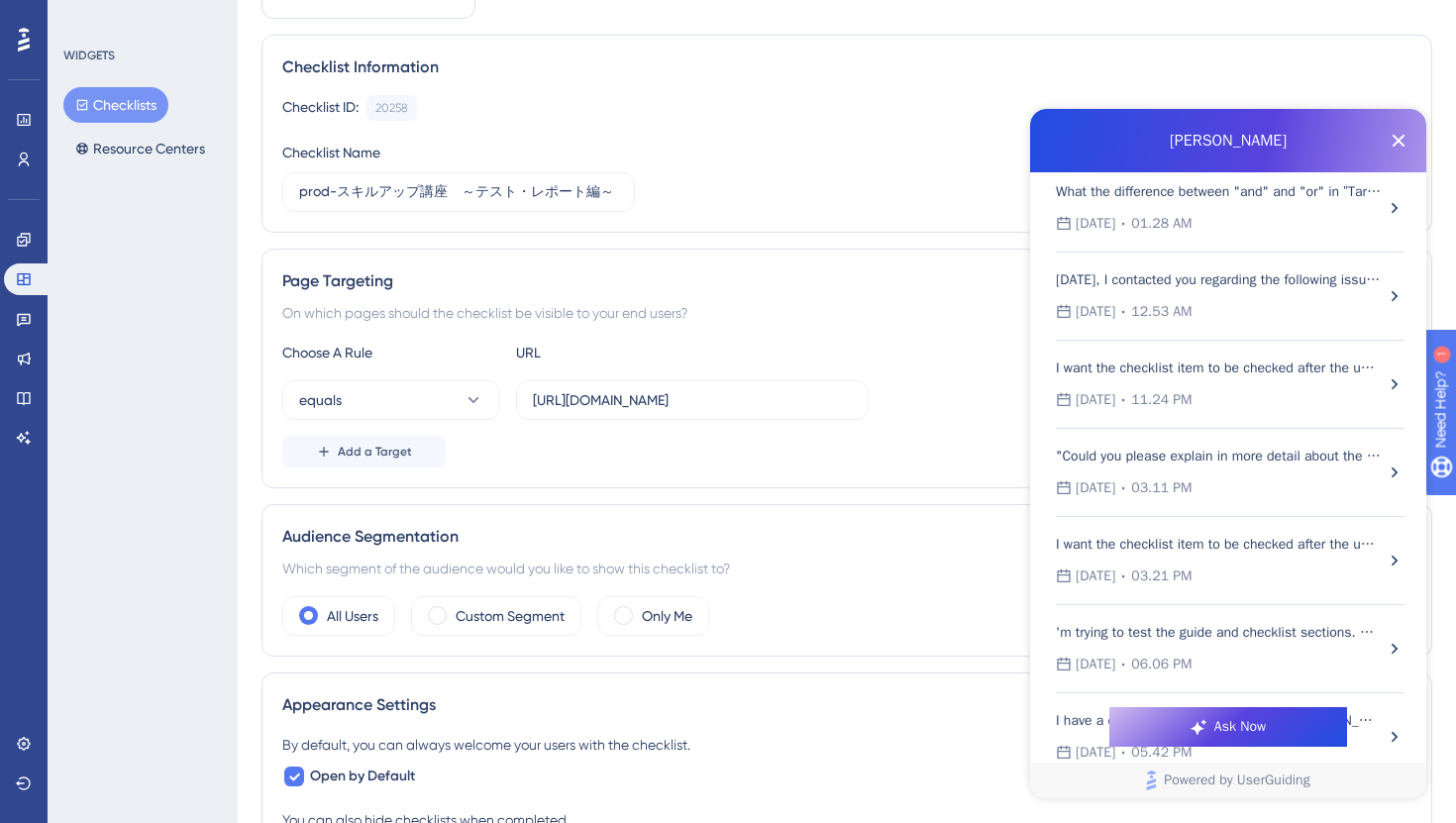scroll, scrollTop: 0, scrollLeft: 0, axis: both 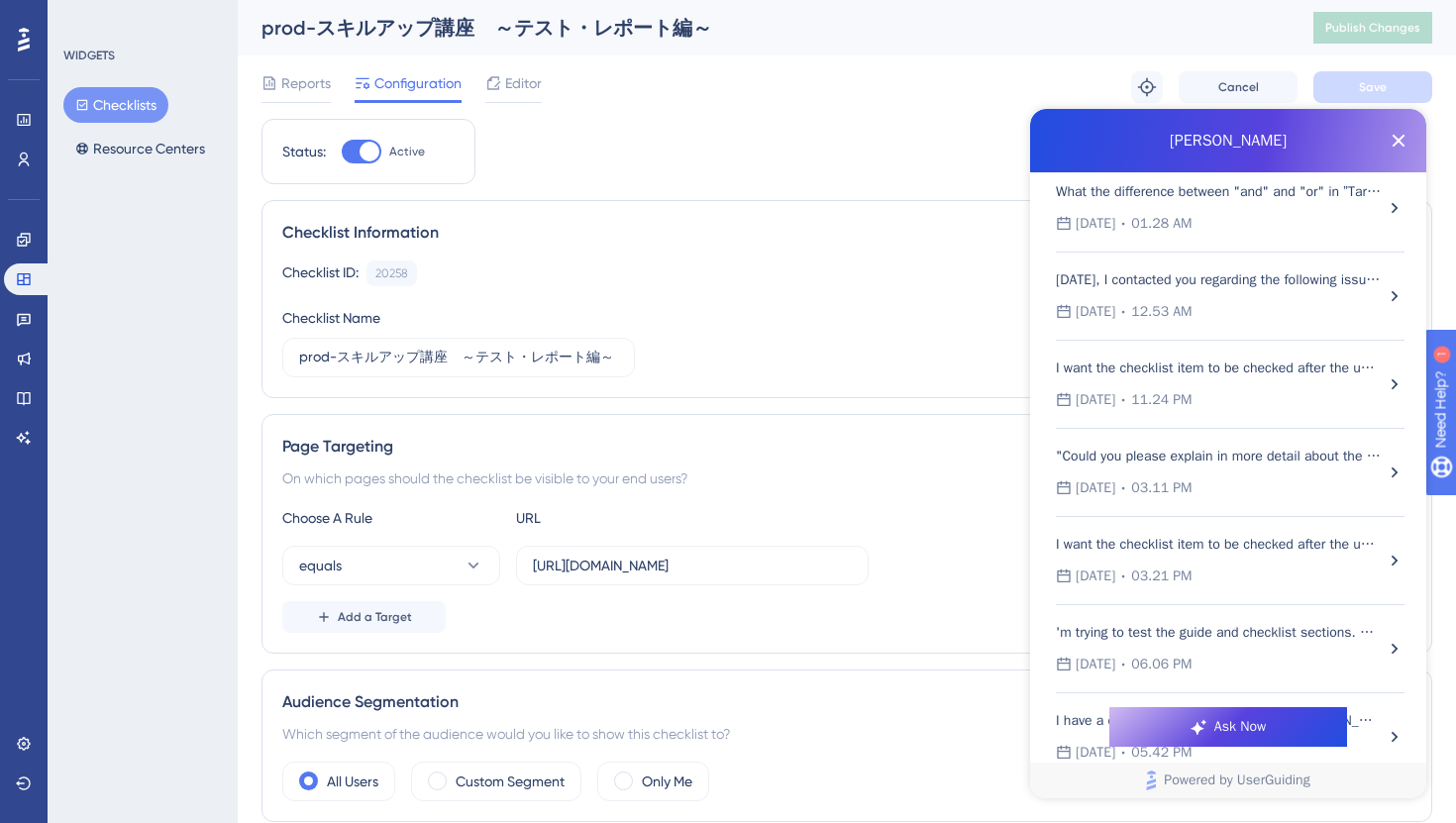 click on "What the difference between "and" and "or" in ”Targeting condition” of the "page targeting" [DATE] 01.28 AM" at bounding box center (1220, 208) 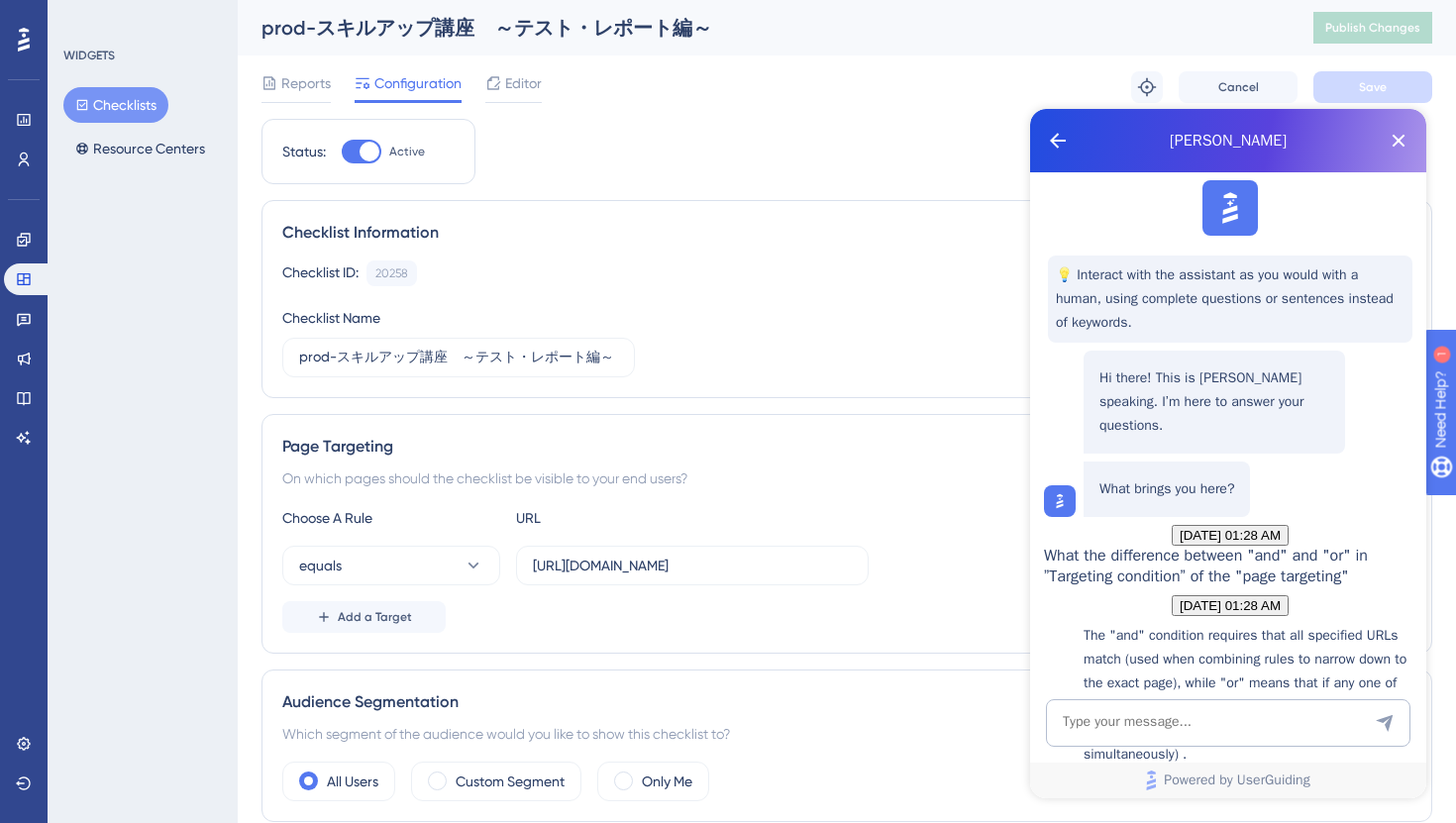 scroll, scrollTop: 1408, scrollLeft: 0, axis: vertical 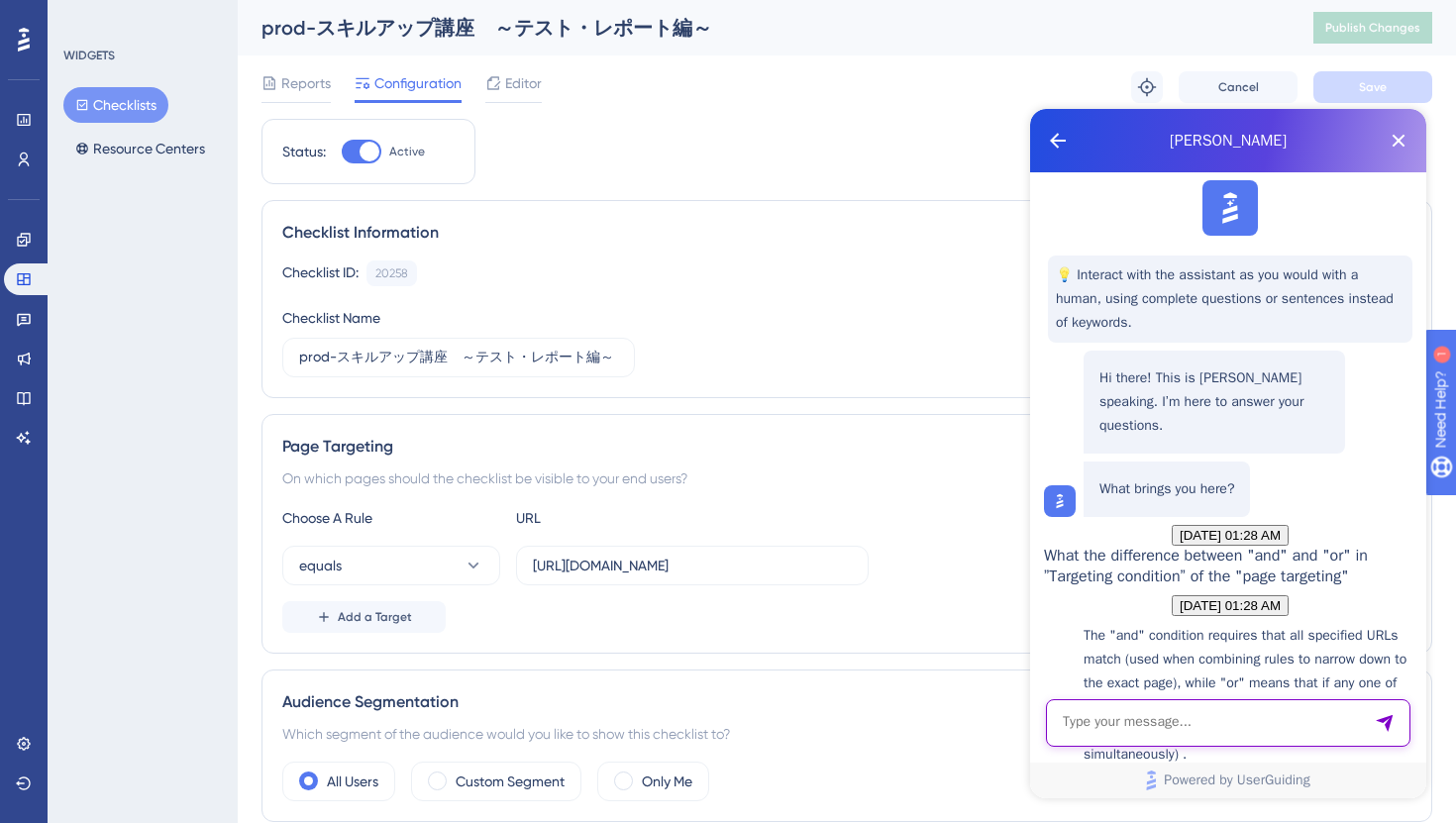 click at bounding box center (1228, 723) 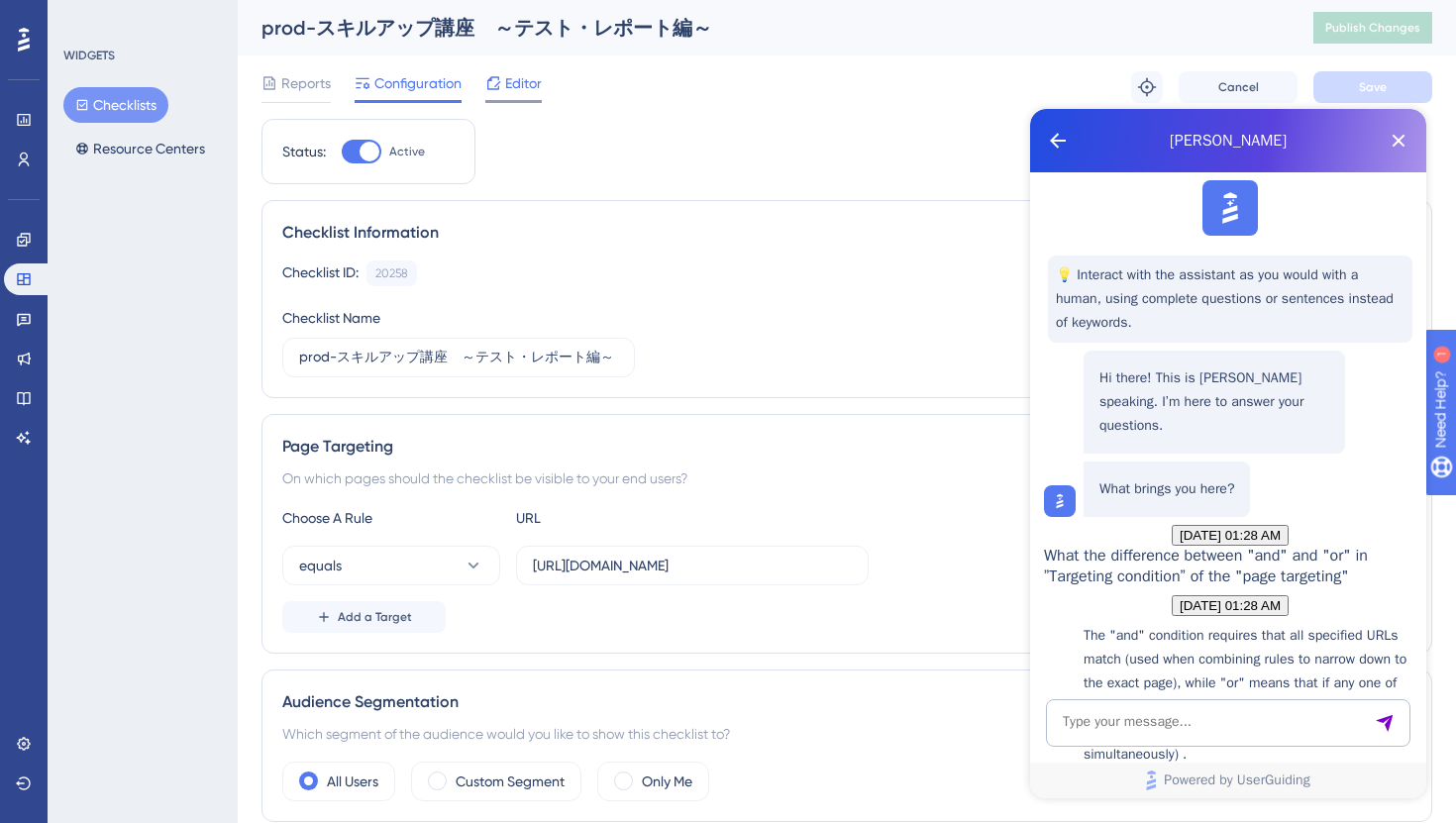 click on "Editor" at bounding box center [513, 83] 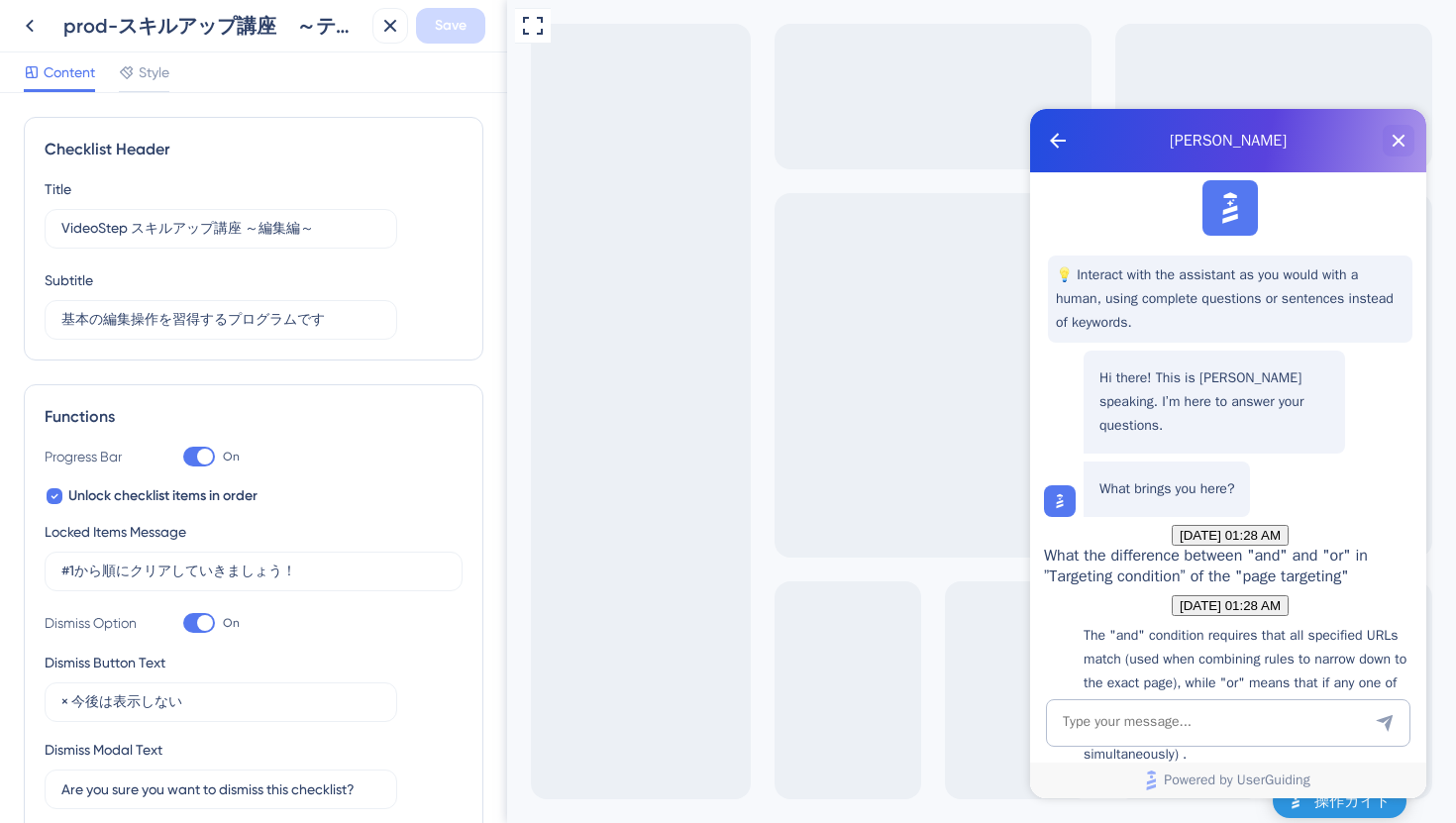 scroll, scrollTop: 0, scrollLeft: 0, axis: both 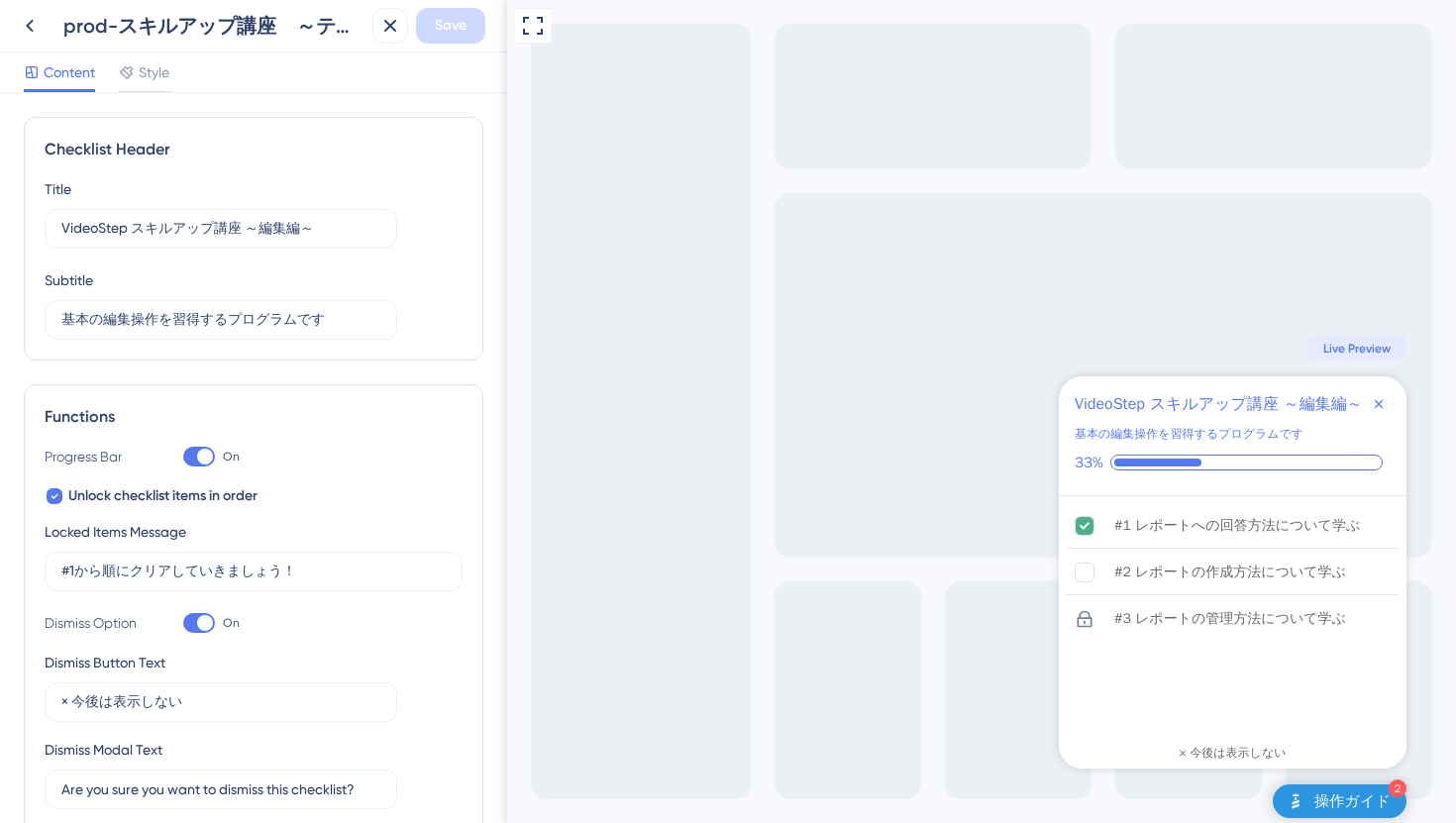 click 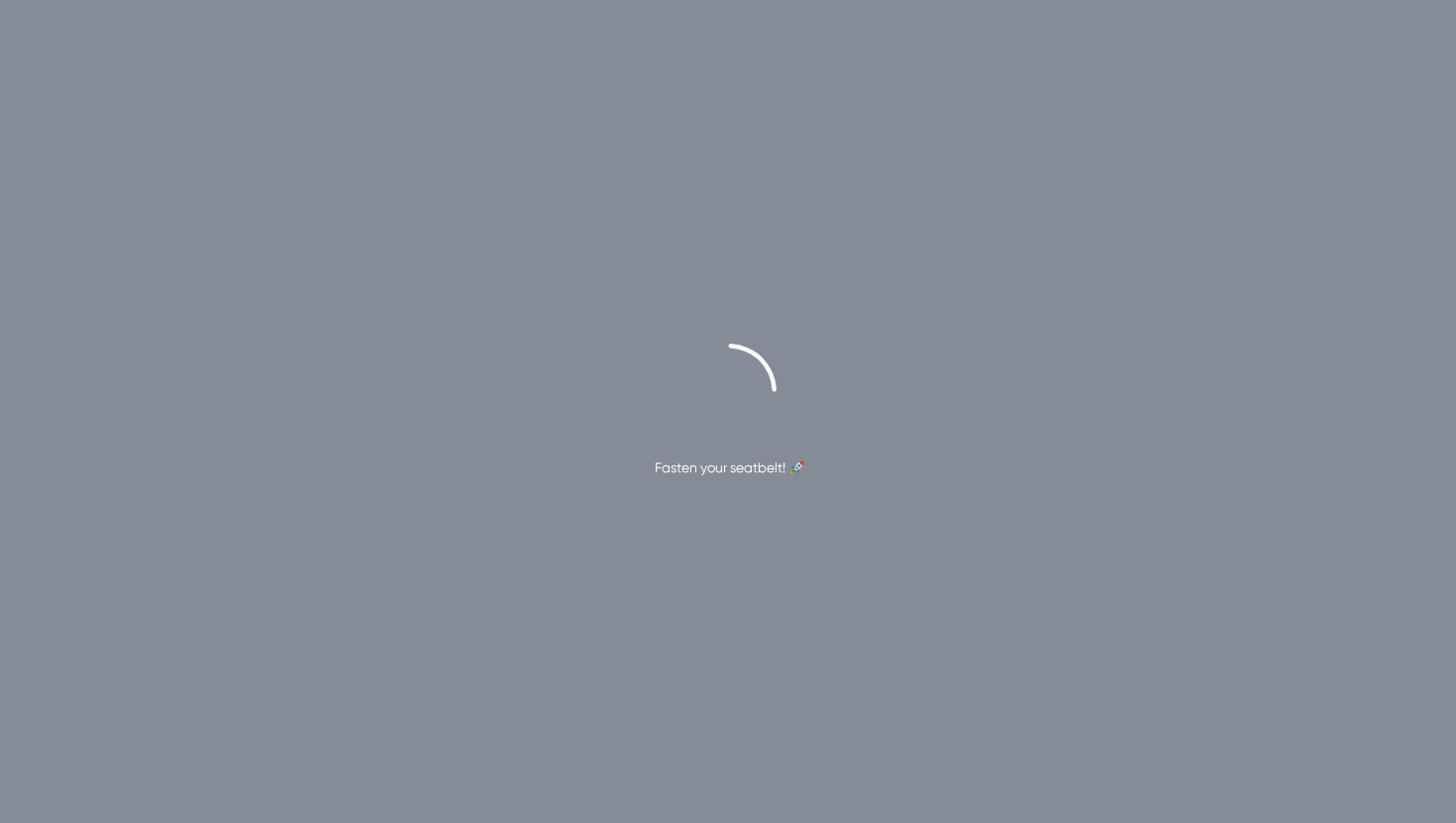 scroll, scrollTop: 0, scrollLeft: 0, axis: both 